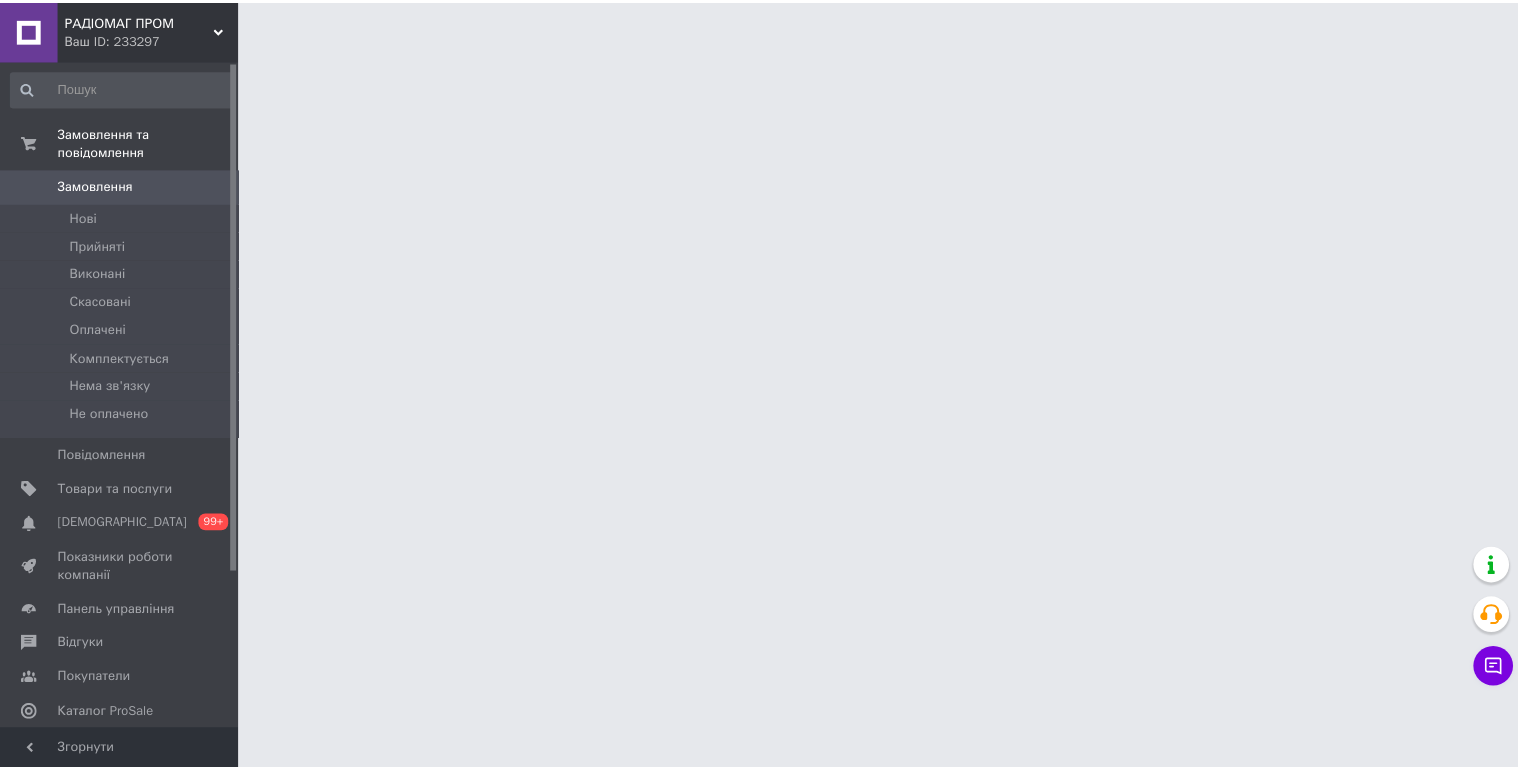 scroll, scrollTop: 0, scrollLeft: 0, axis: both 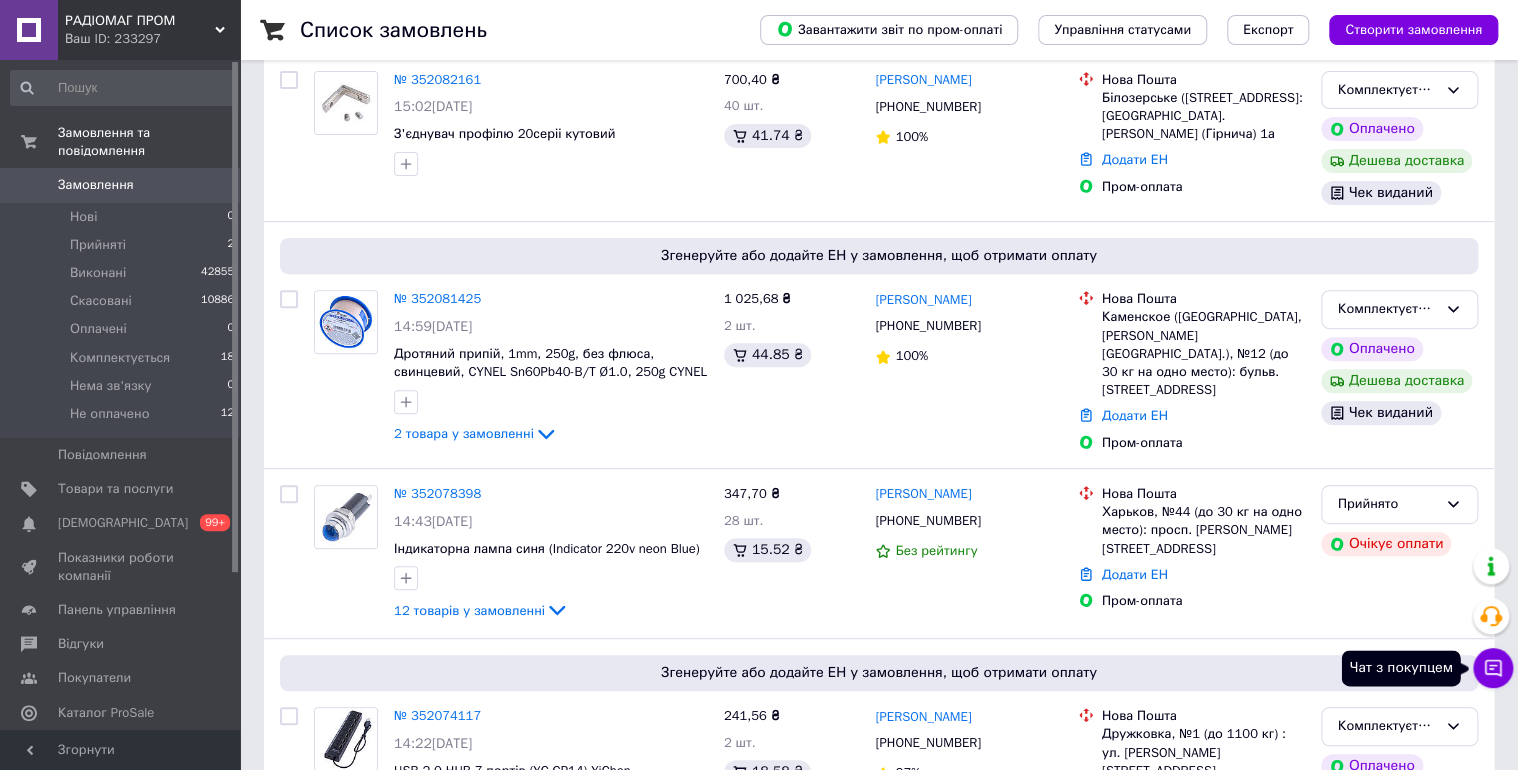 drag, startPoint x: 1501, startPoint y: 664, endPoint x: 1488, endPoint y: 668, distance: 13.601471 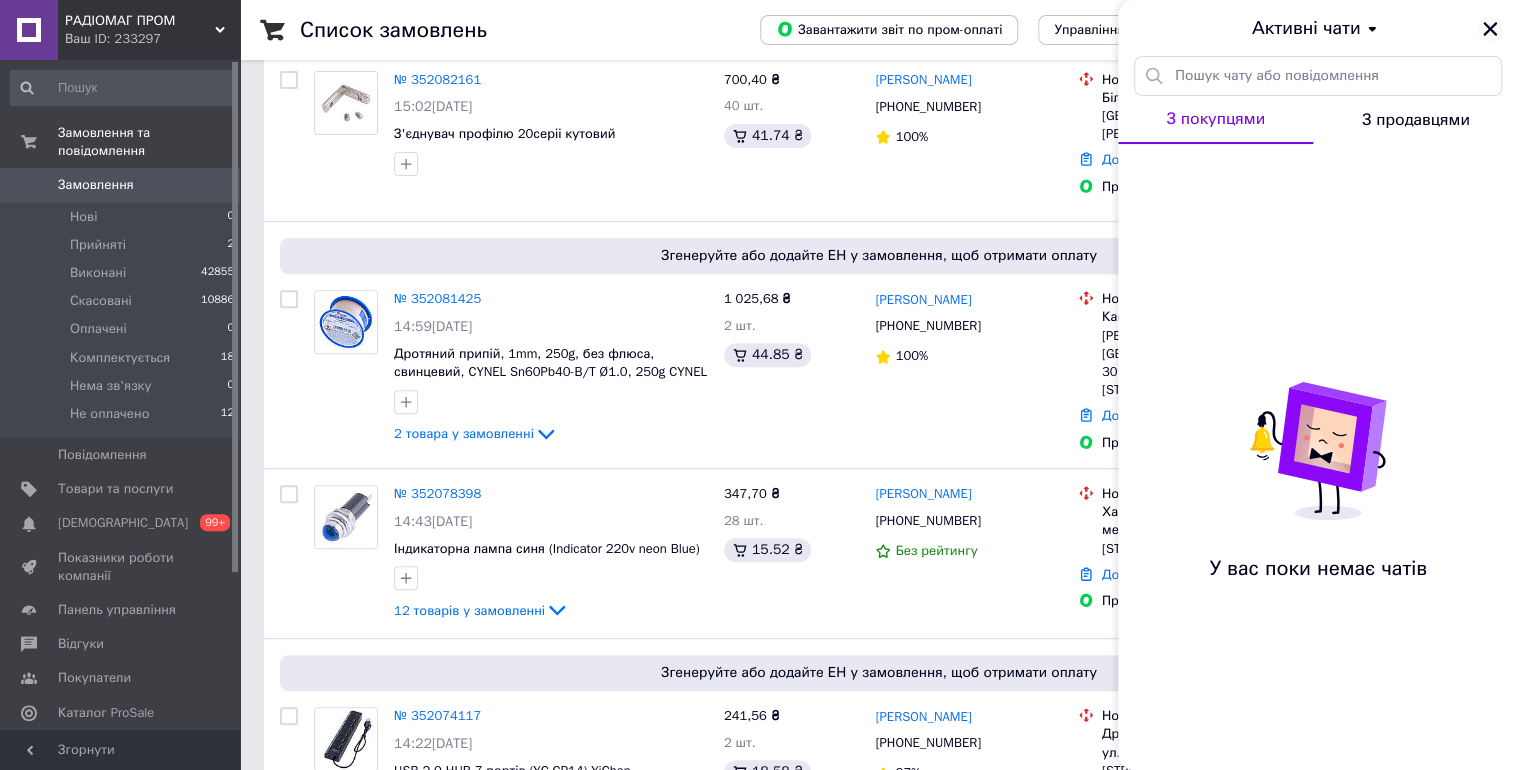 click 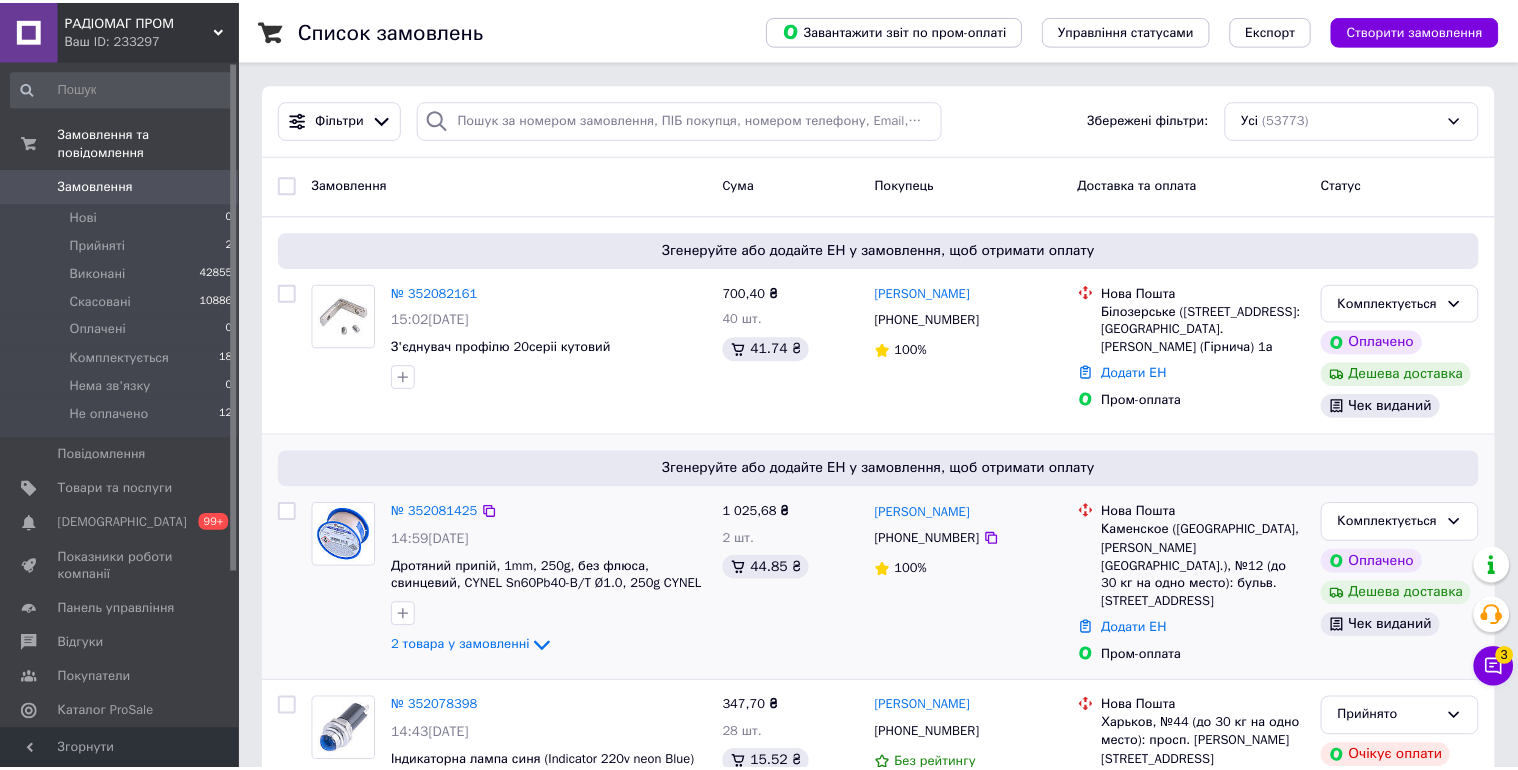 scroll, scrollTop: 0, scrollLeft: 0, axis: both 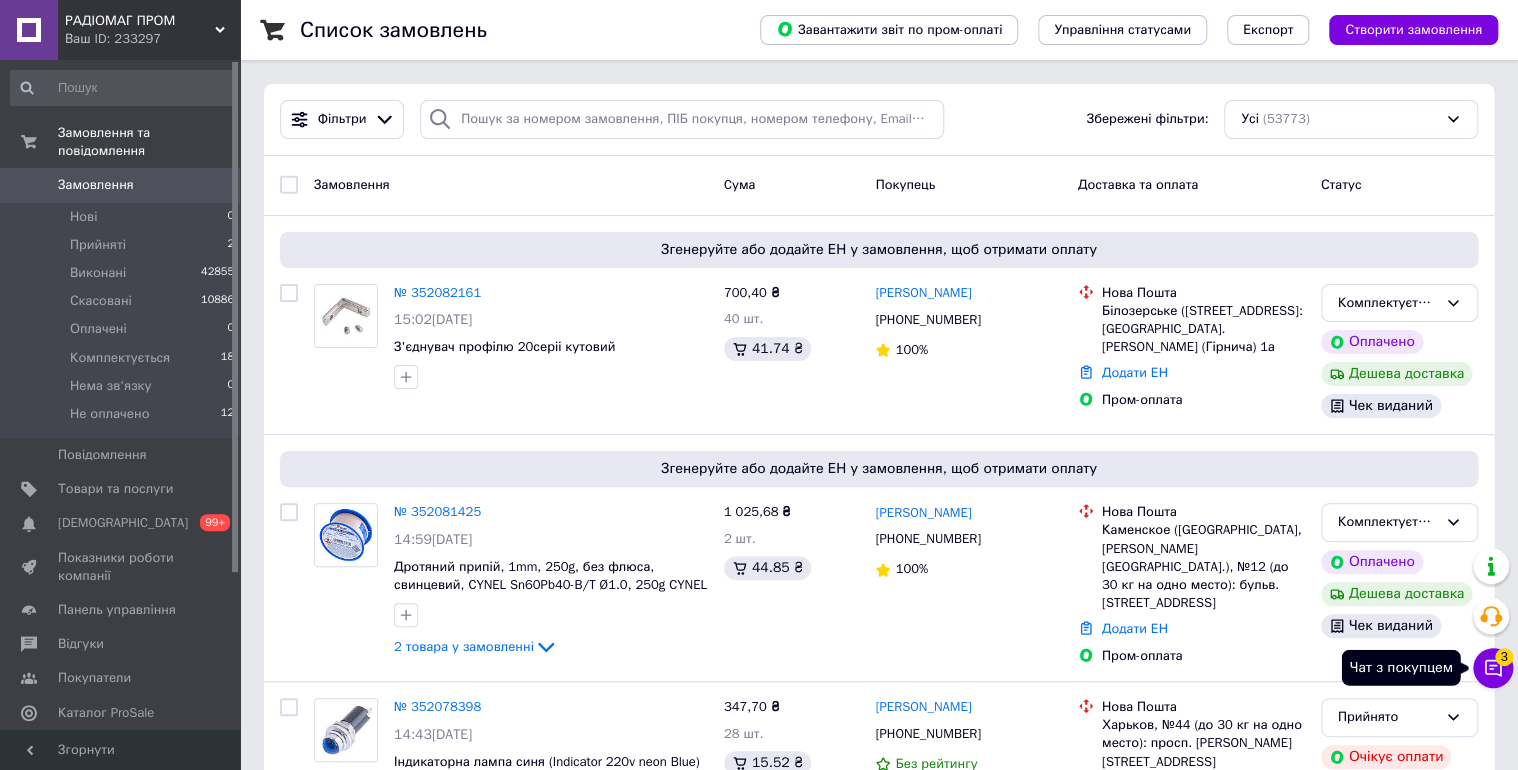 click 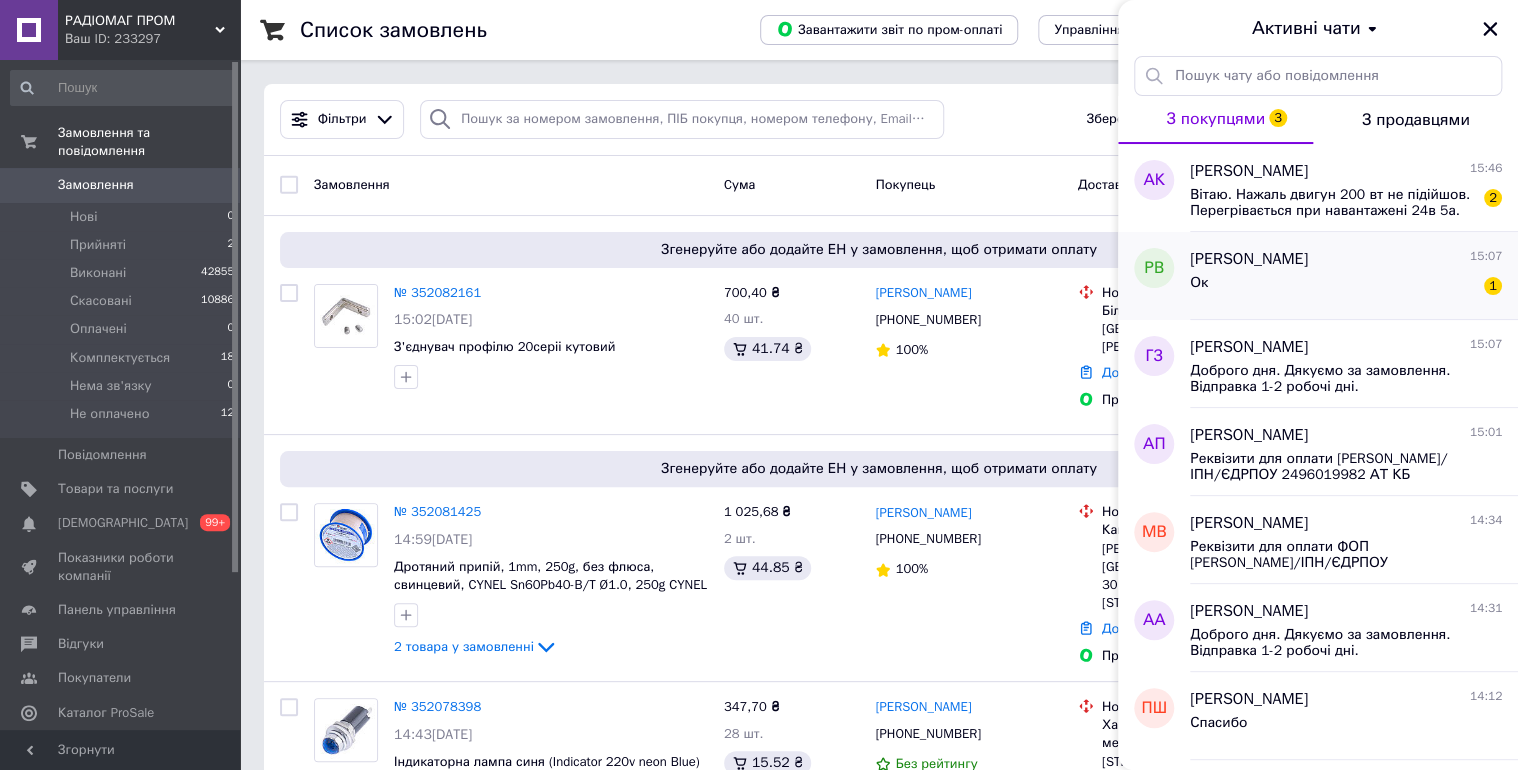 click on "Ок 1" at bounding box center (1346, 287) 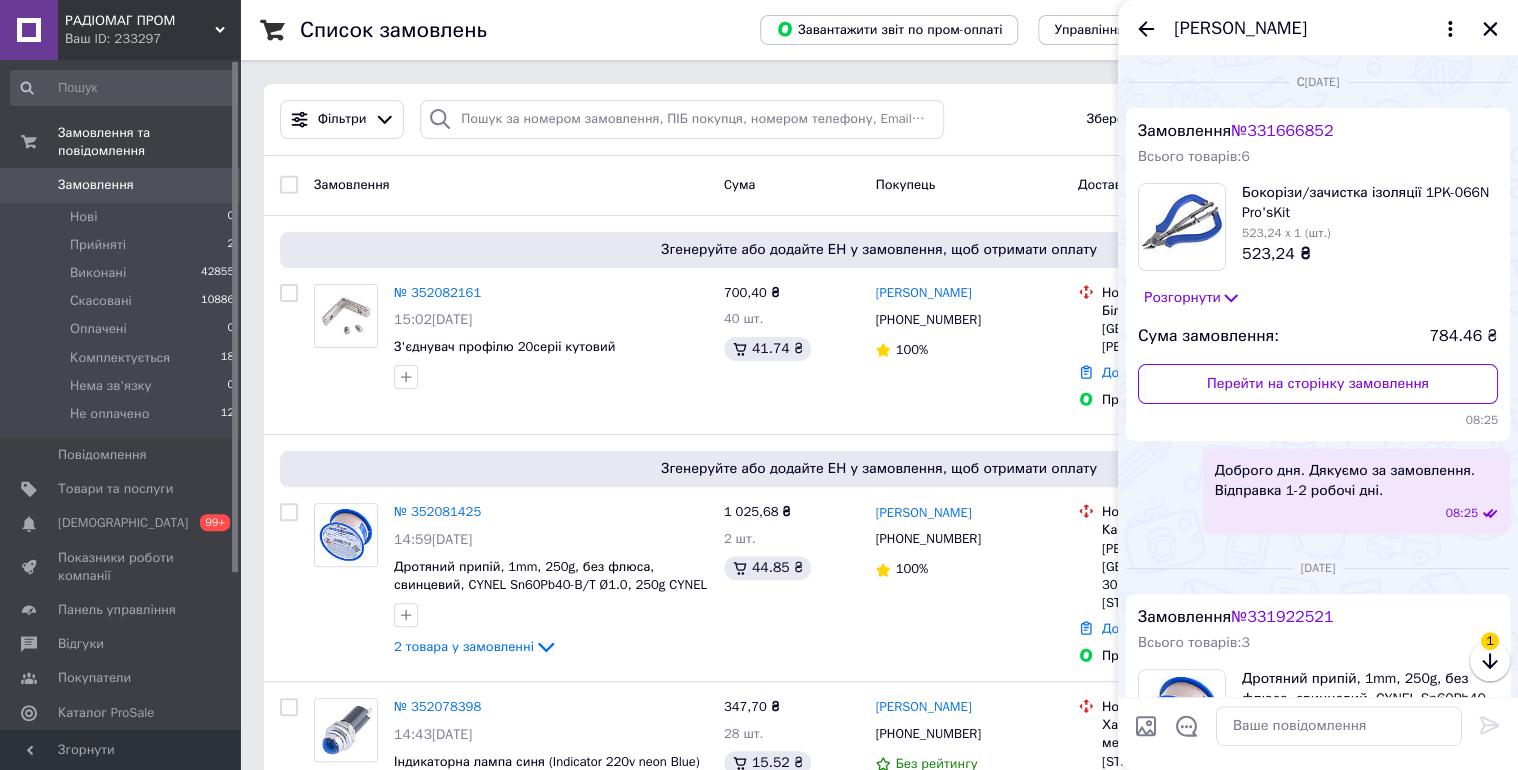 scroll, scrollTop: 960, scrollLeft: 0, axis: vertical 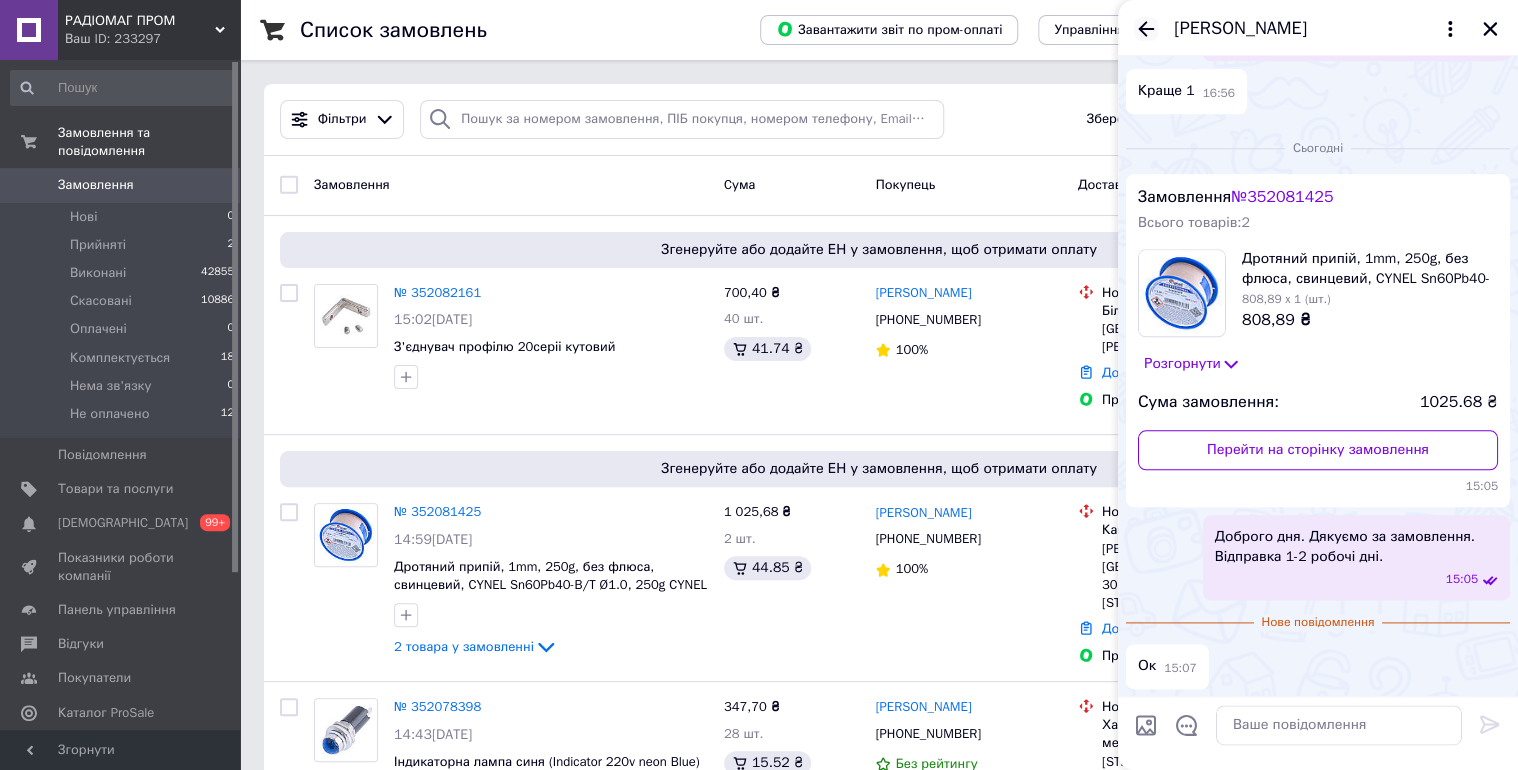 click 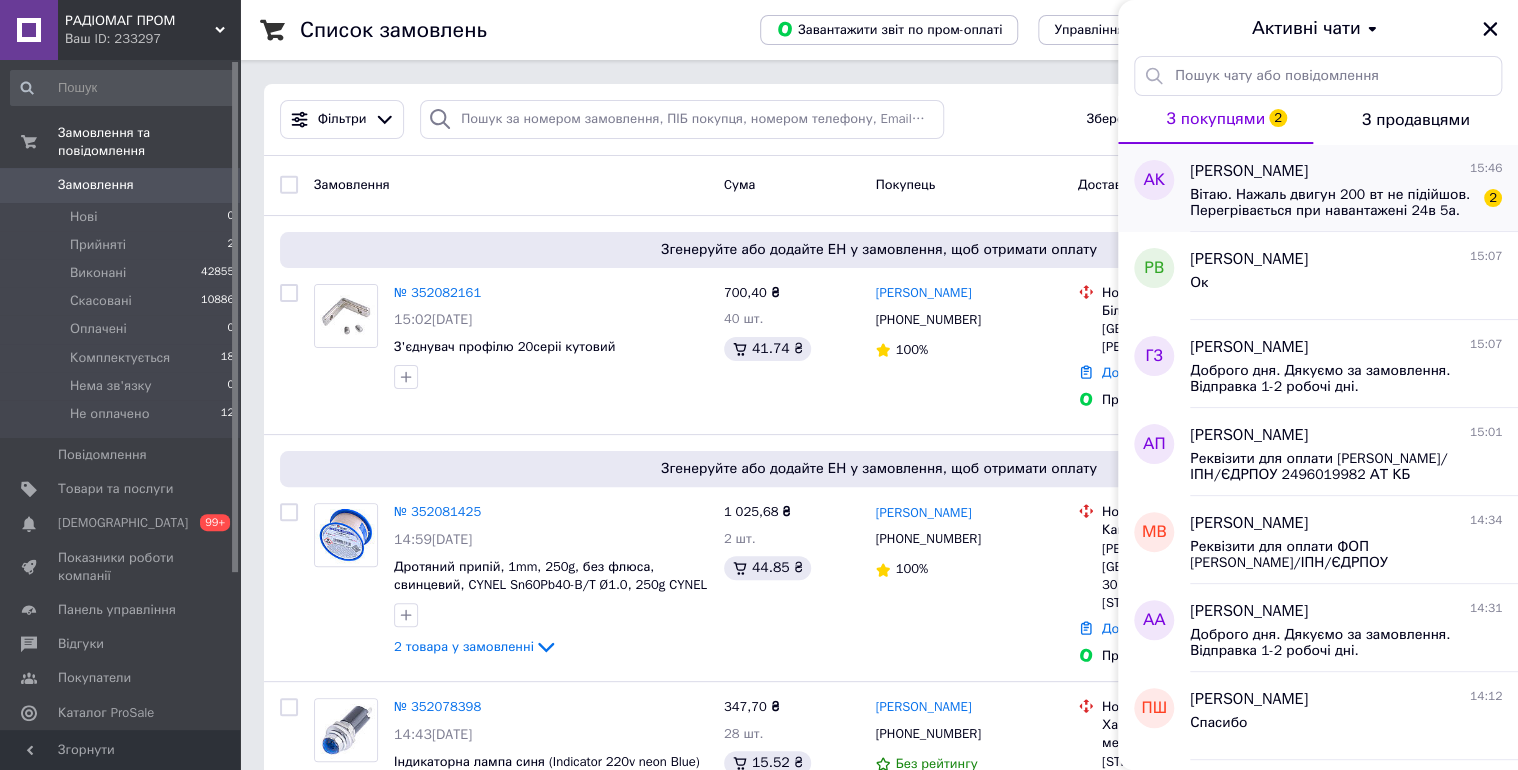 click on "Вітаю.
Нажаль двигун 200 вт не підійшов.
Перегрівається при навантажені 24в 5а.
Двигун 300вт працює чудово при такому навантаженні.
Я хочу, якщо це можливо повернути 200 вт, доплатити різницю і отримати 300 вт.
Звісно ж після того як ви отримаєте назад 200 вт.
Підскажіть як це коректно зробити? 2" at bounding box center [1346, 201] 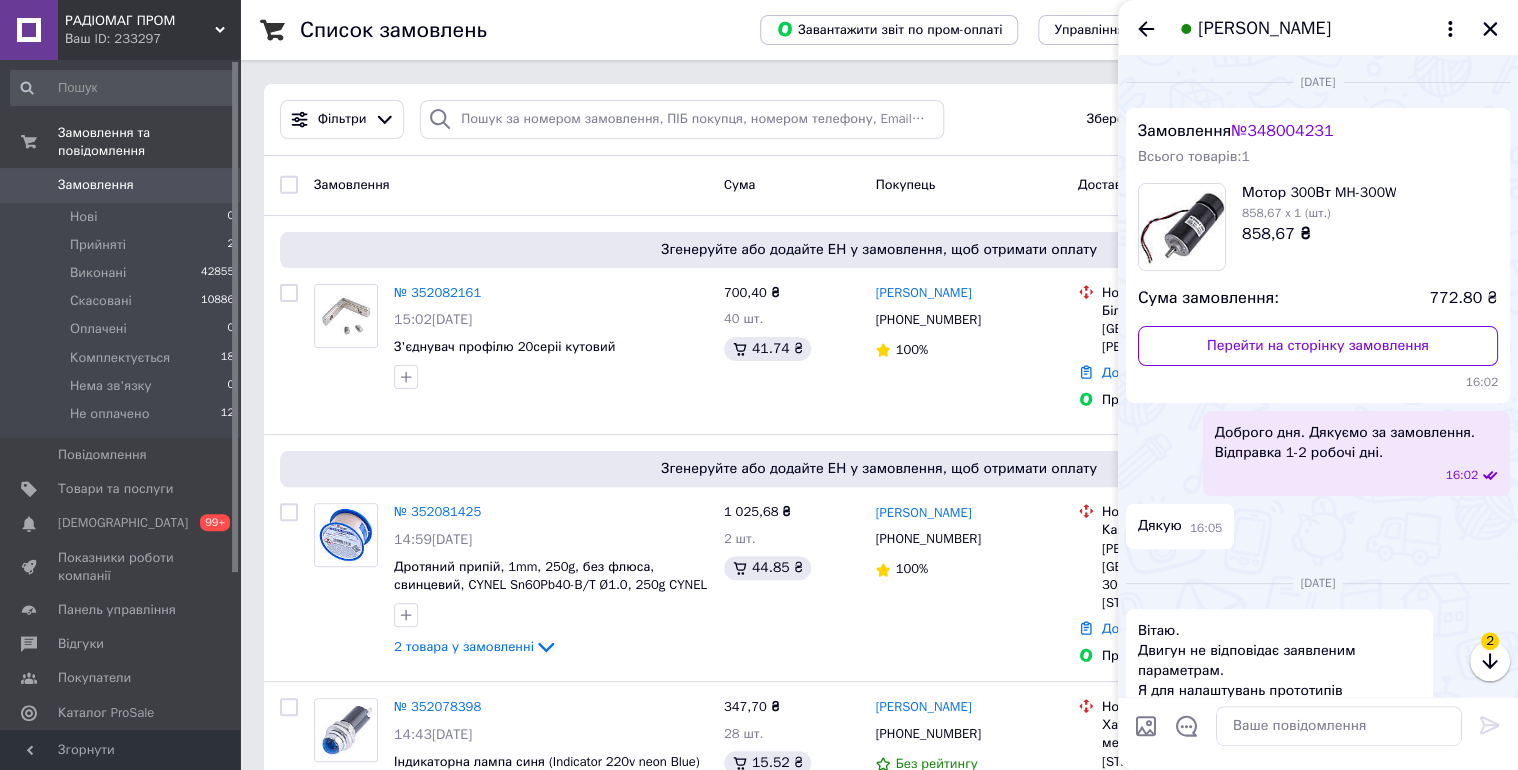 scroll, scrollTop: 5267, scrollLeft: 0, axis: vertical 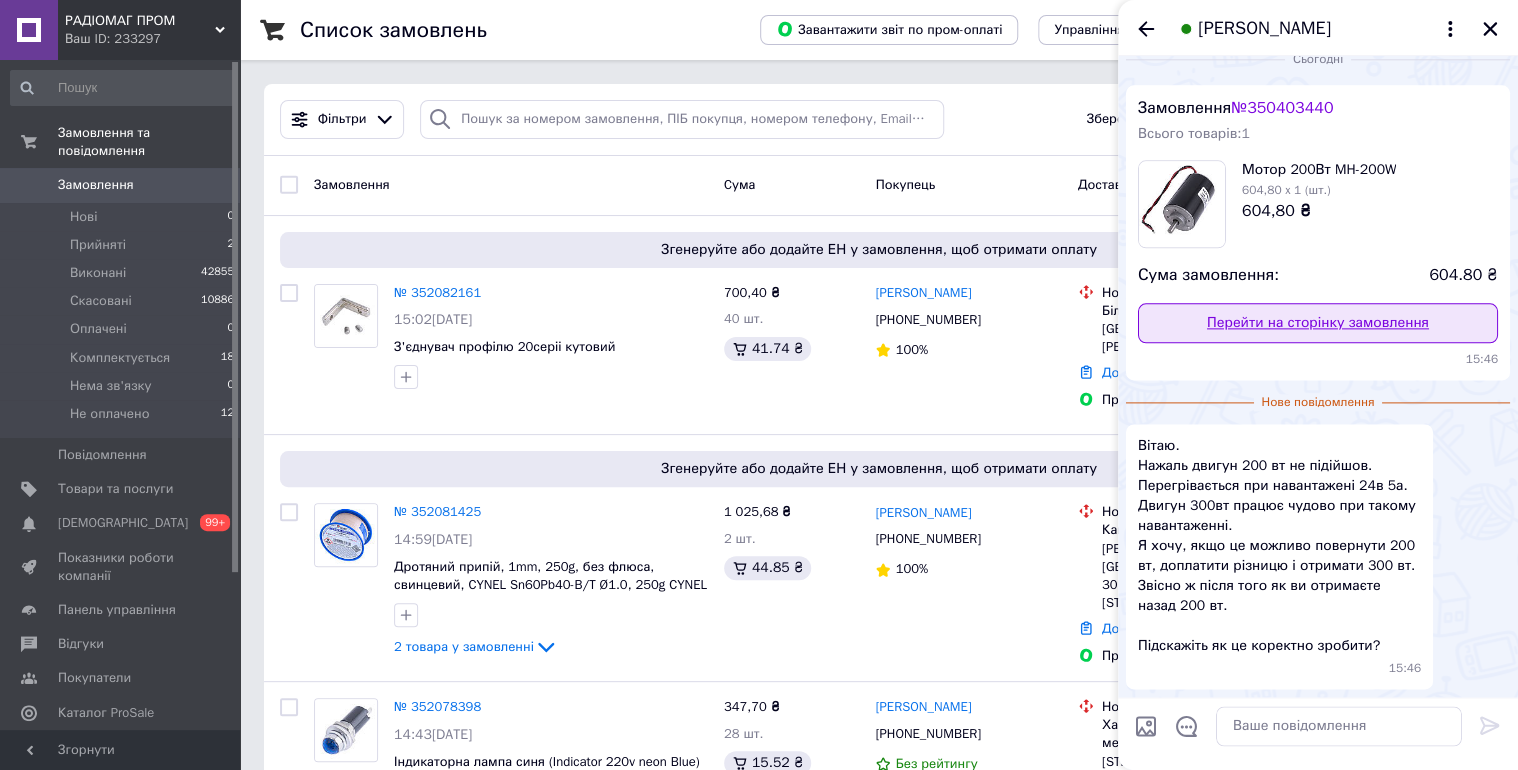 click on "Перейти на сторінку замовлення" at bounding box center (1318, 323) 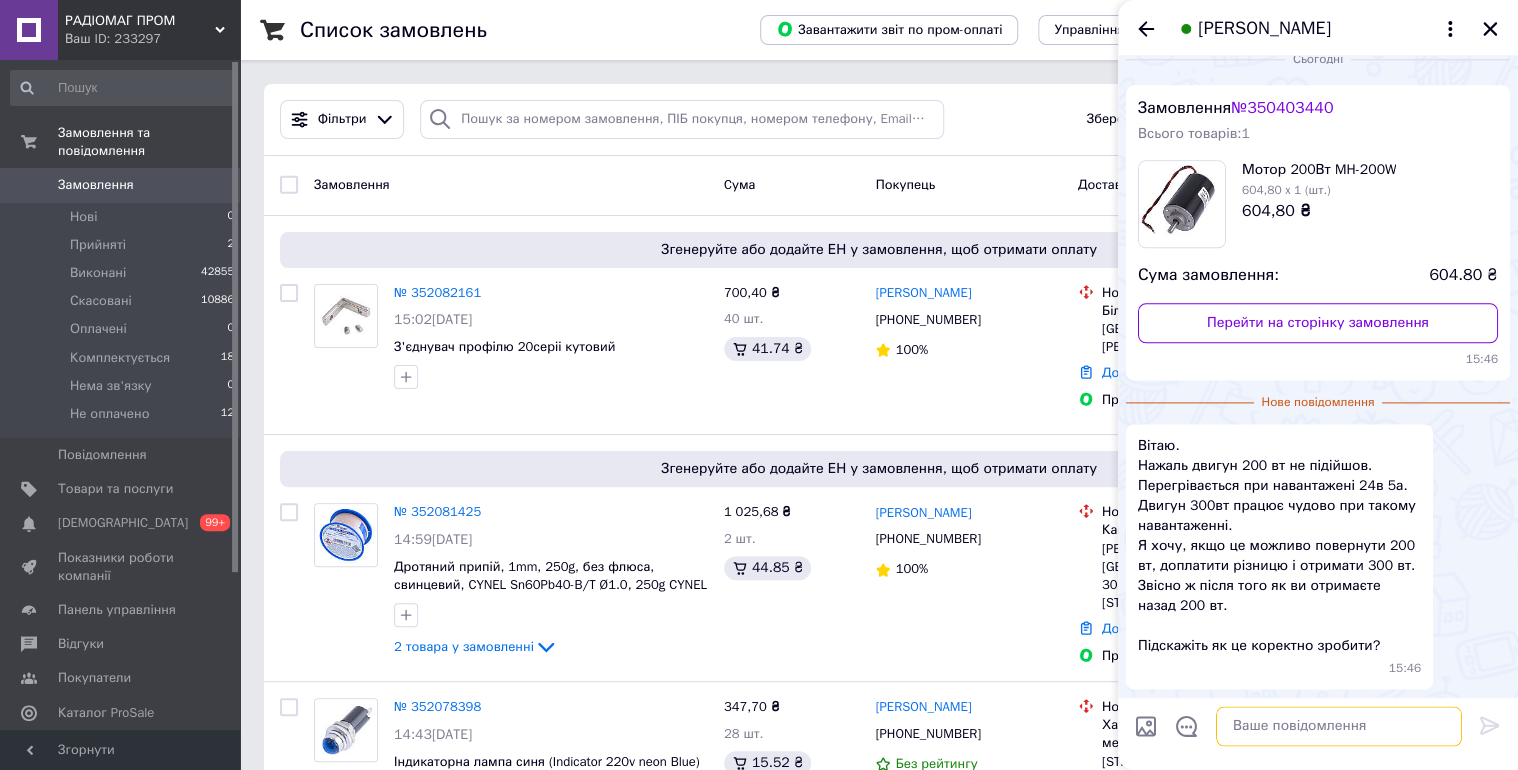 click at bounding box center (1339, 726) 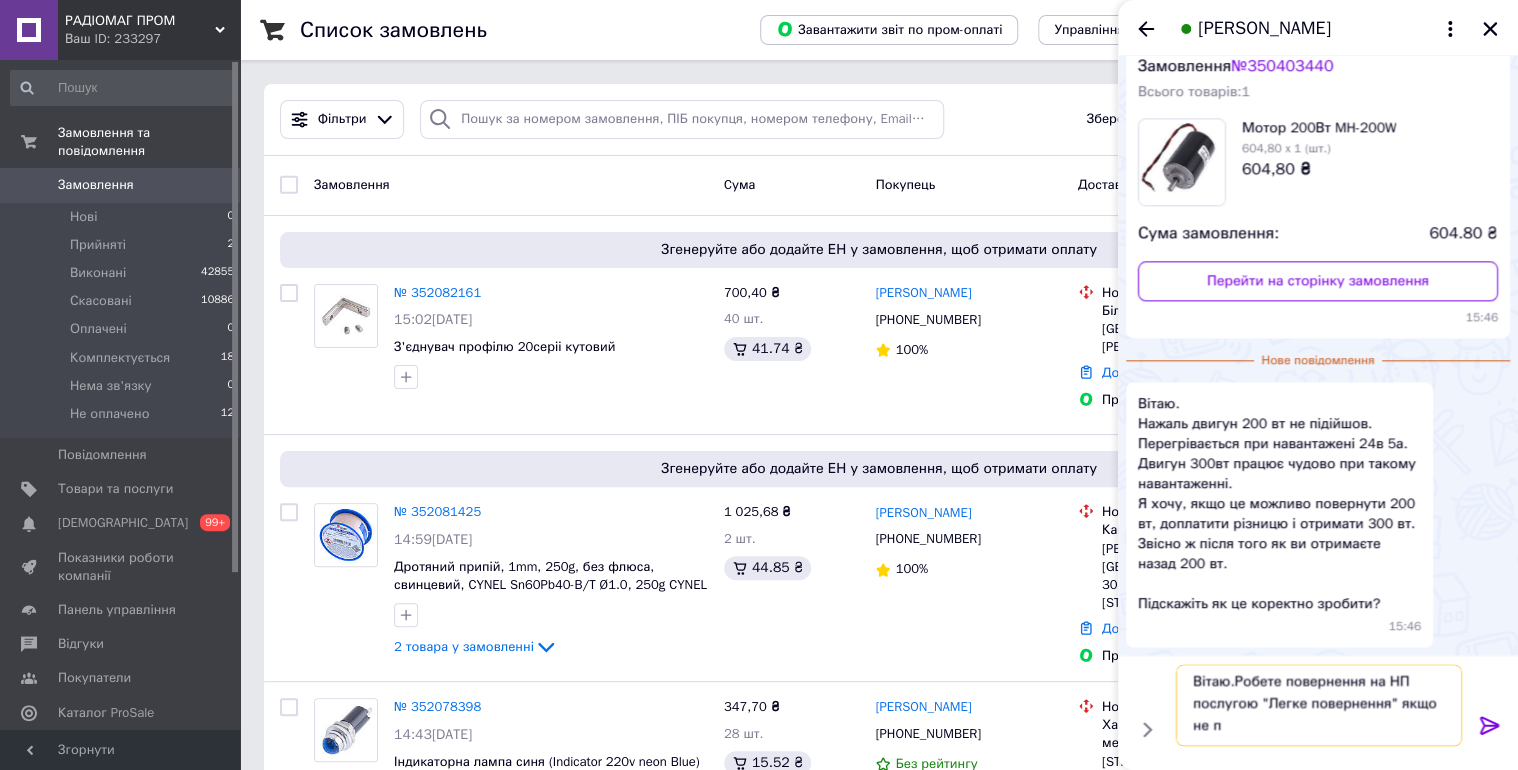 scroll, scrollTop: 1, scrollLeft: 0, axis: vertical 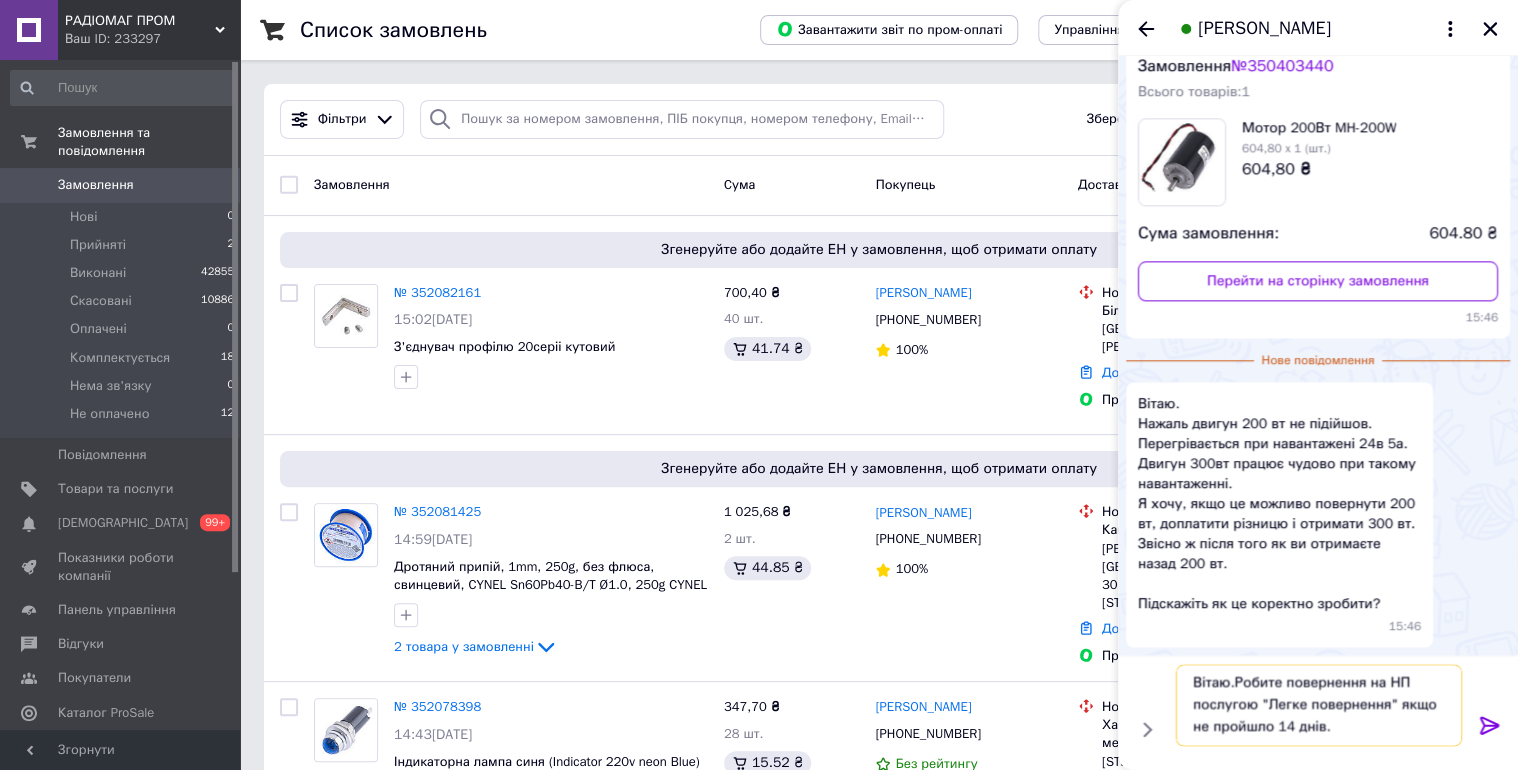 click on "Вітаю.Робите повернення на НП послугою "Легке повернення" якщо не пройшло 14 днів." at bounding box center (1319, 705) 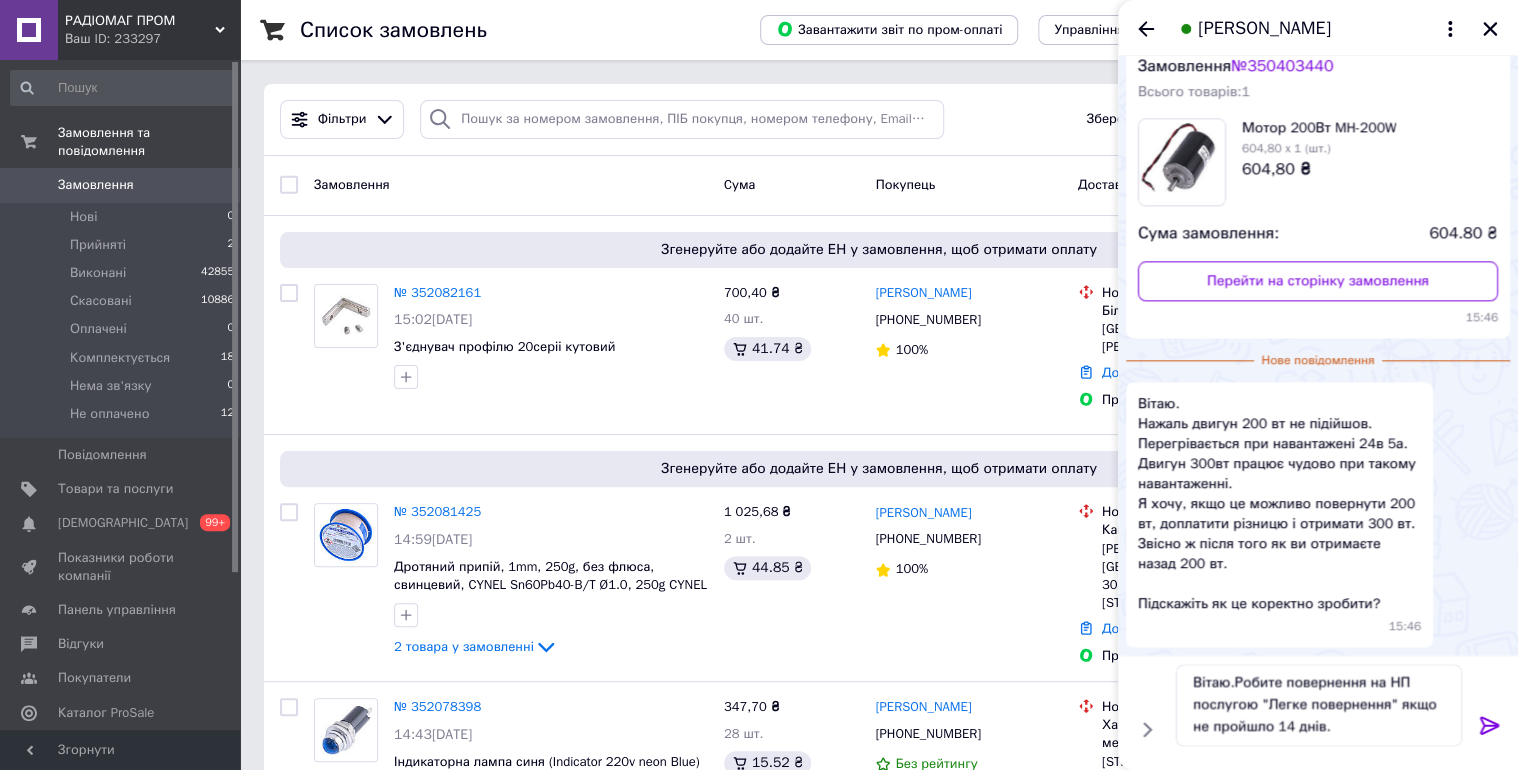 click 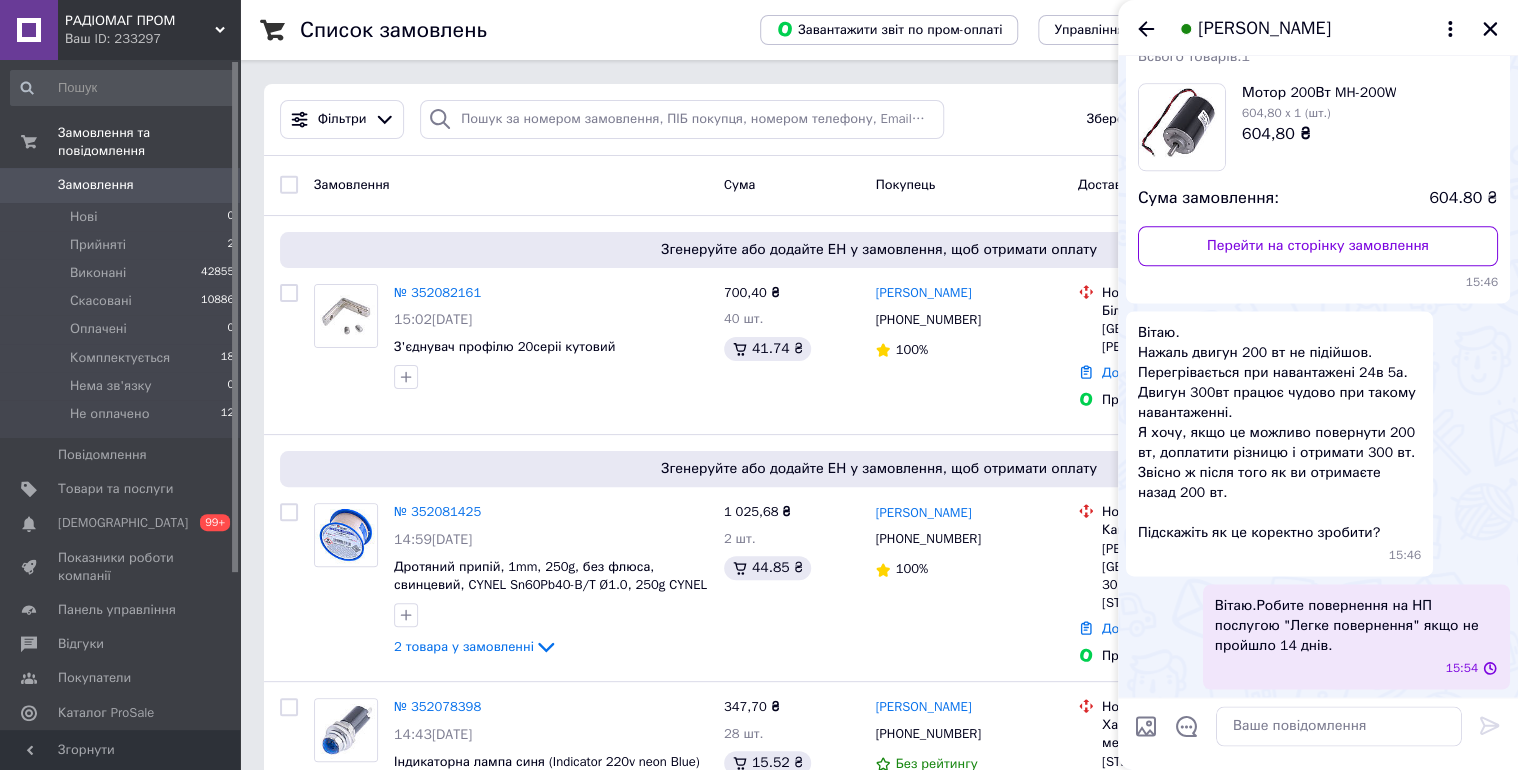 scroll, scrollTop: 0, scrollLeft: 0, axis: both 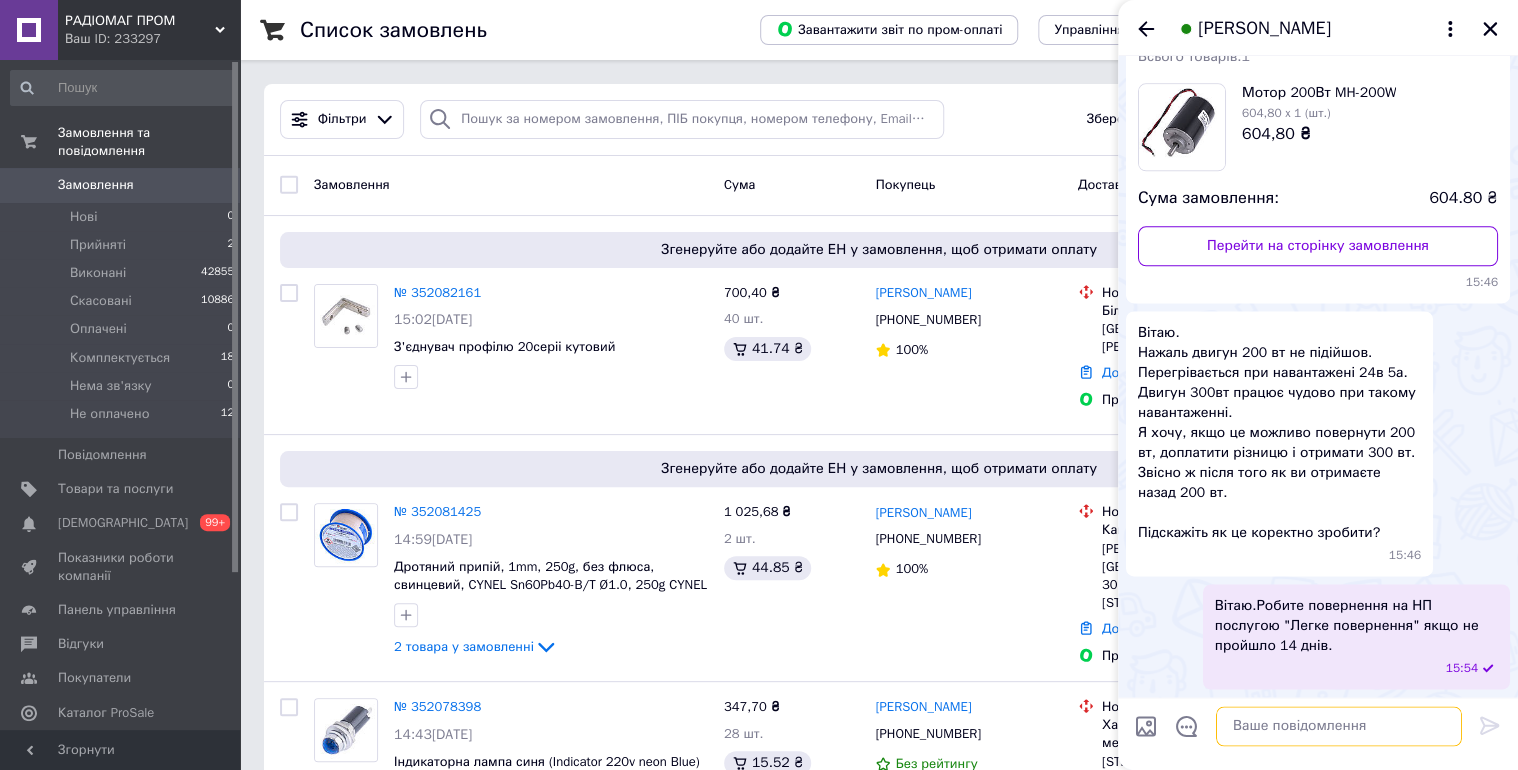 click at bounding box center [1339, 726] 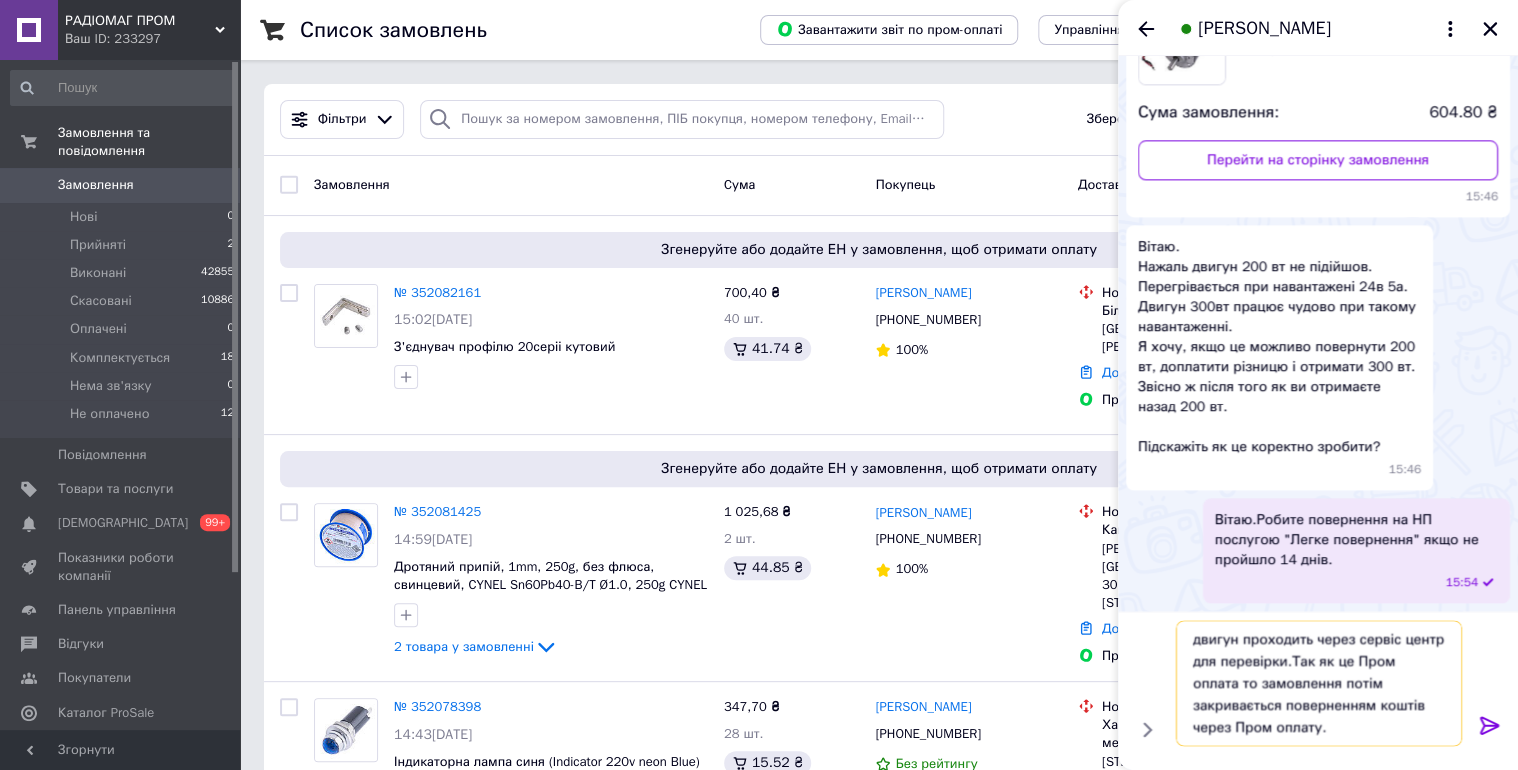 type on "двигун проходить через сервіс центр для перевірки.Так як це Пром оплата то замовлення потім закривається поверненням коштів через Пром оплату." 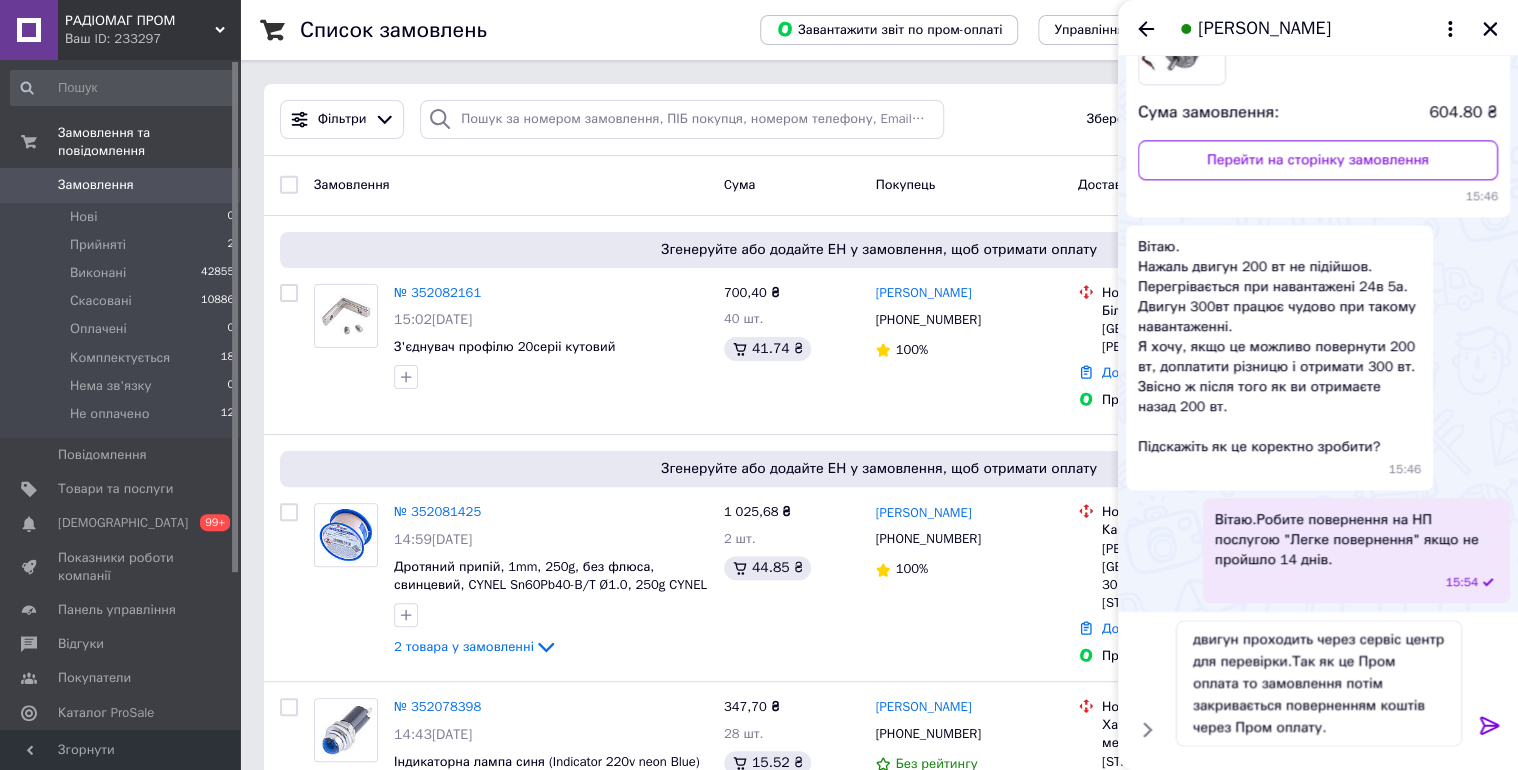 click 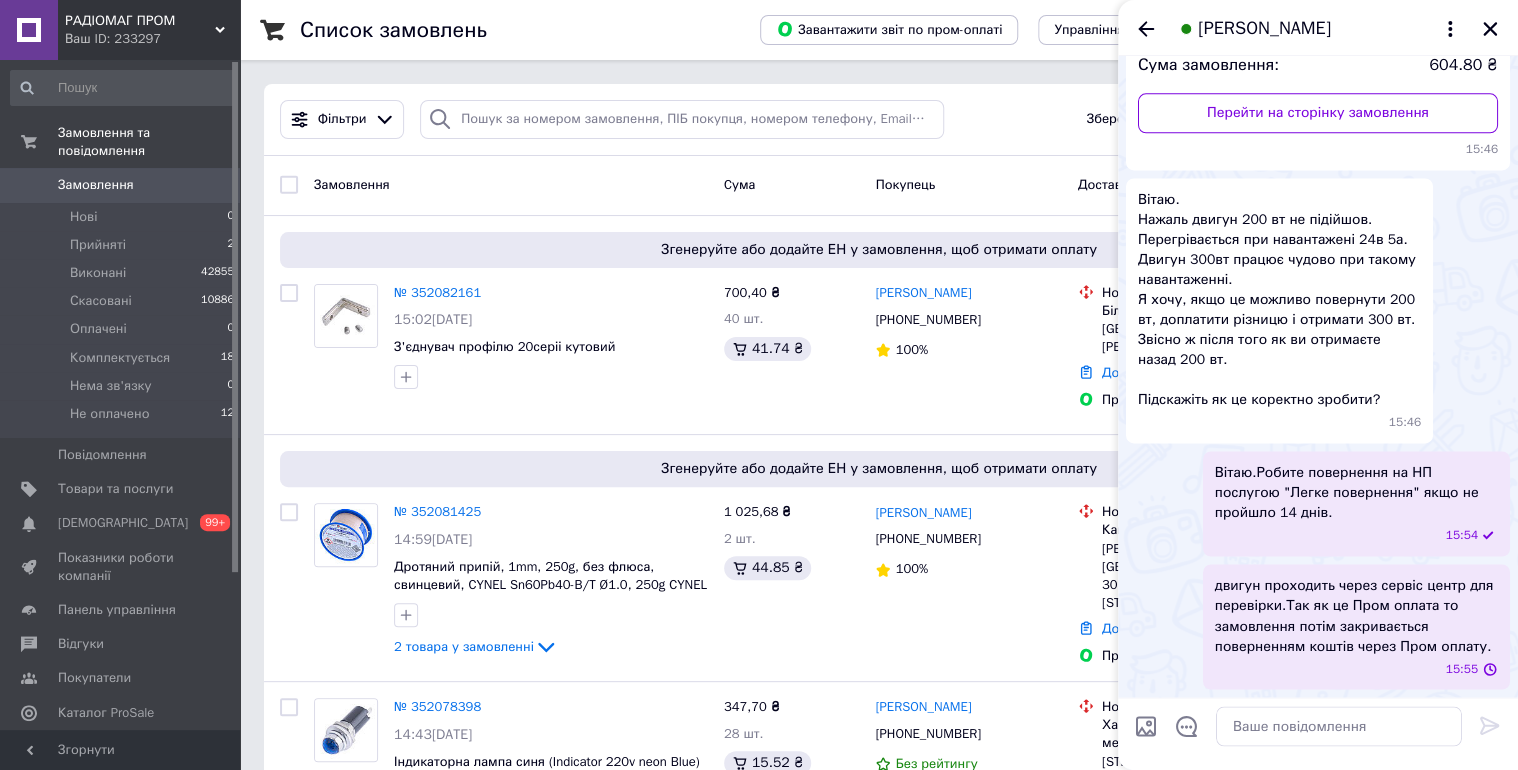 scroll, scrollTop: 5477, scrollLeft: 0, axis: vertical 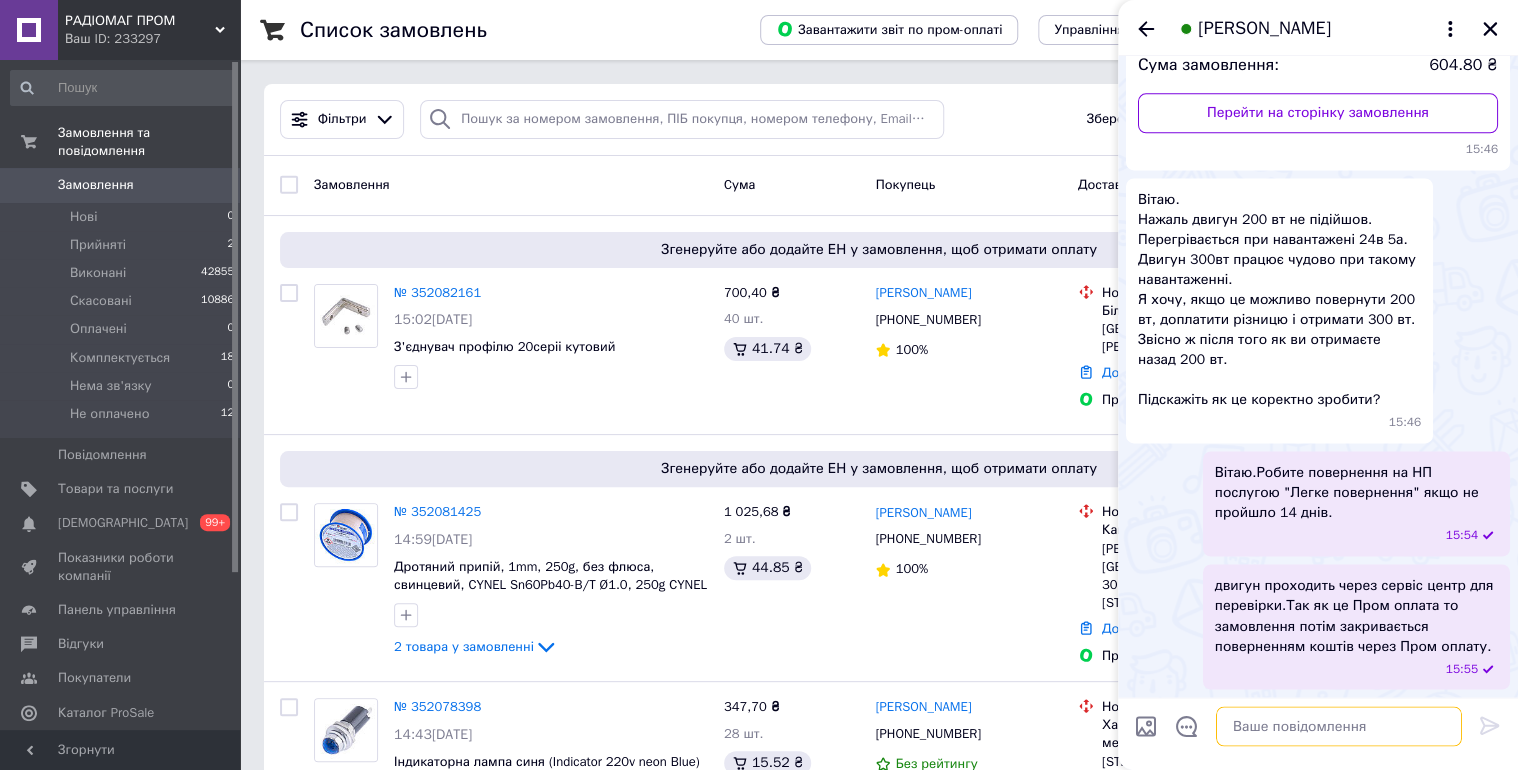 click at bounding box center [1339, 726] 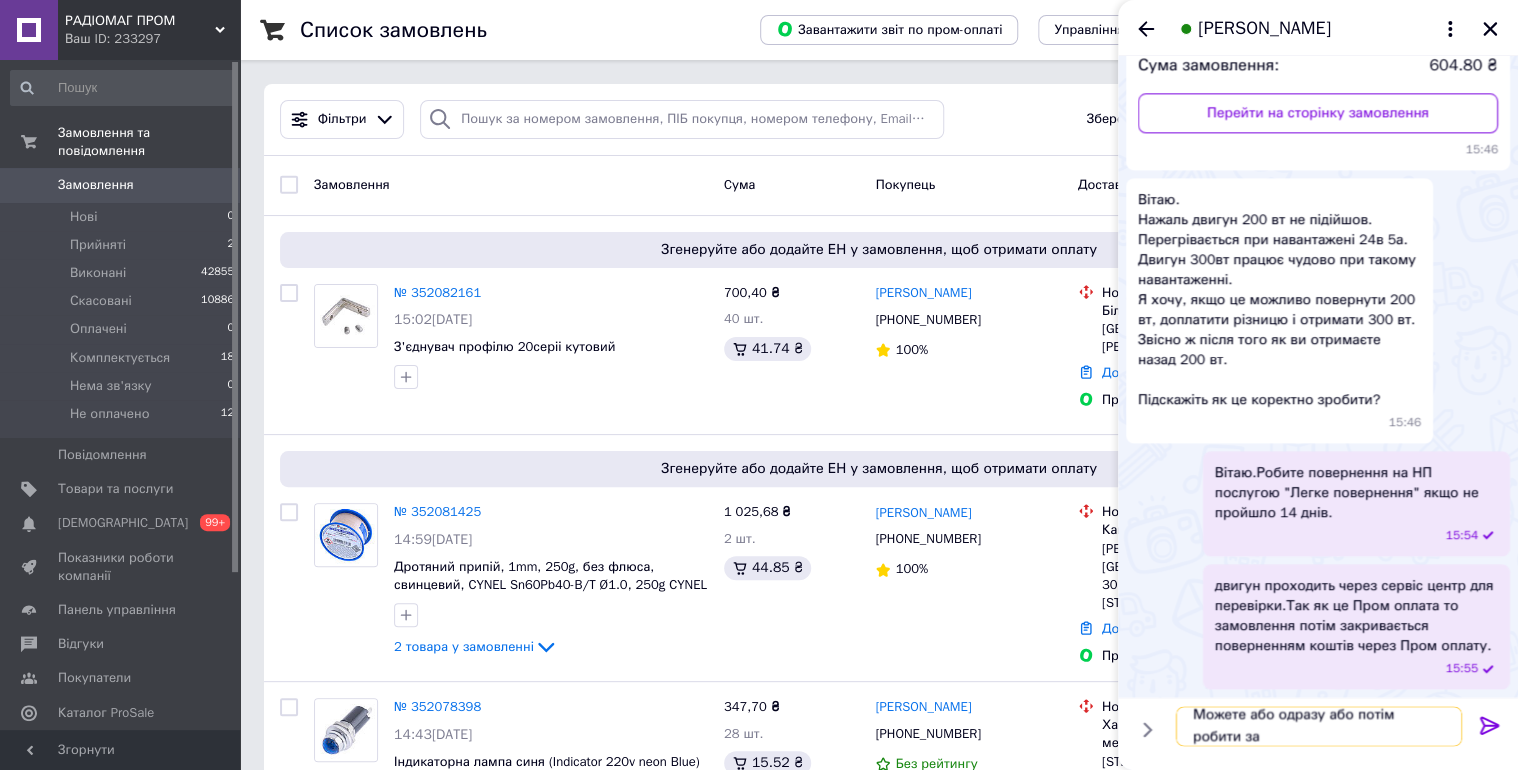 scroll, scrollTop: 1, scrollLeft: 0, axis: vertical 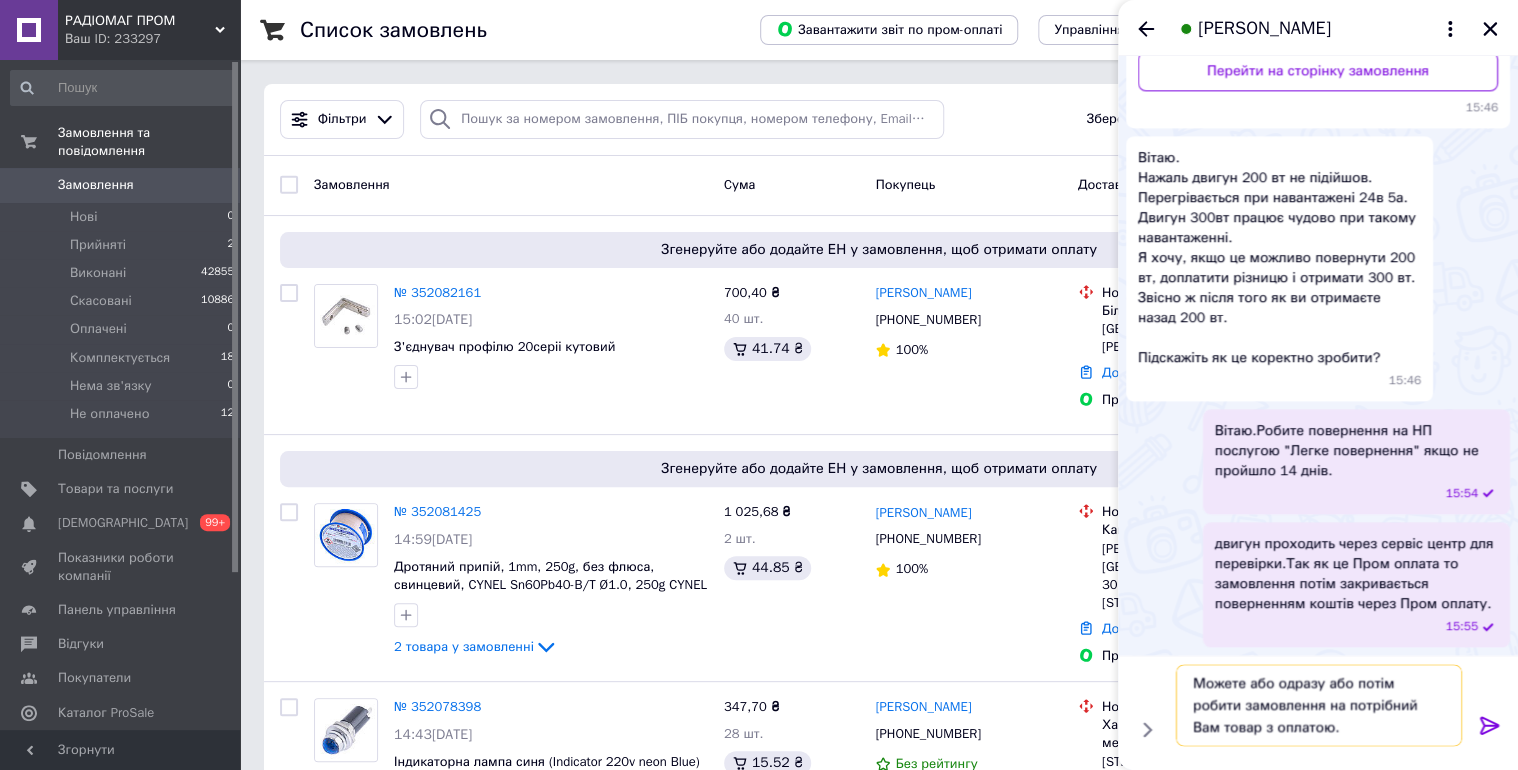 type on "Можете або одразу або потім робити замовлення на потрібний Вам товар з оплатою." 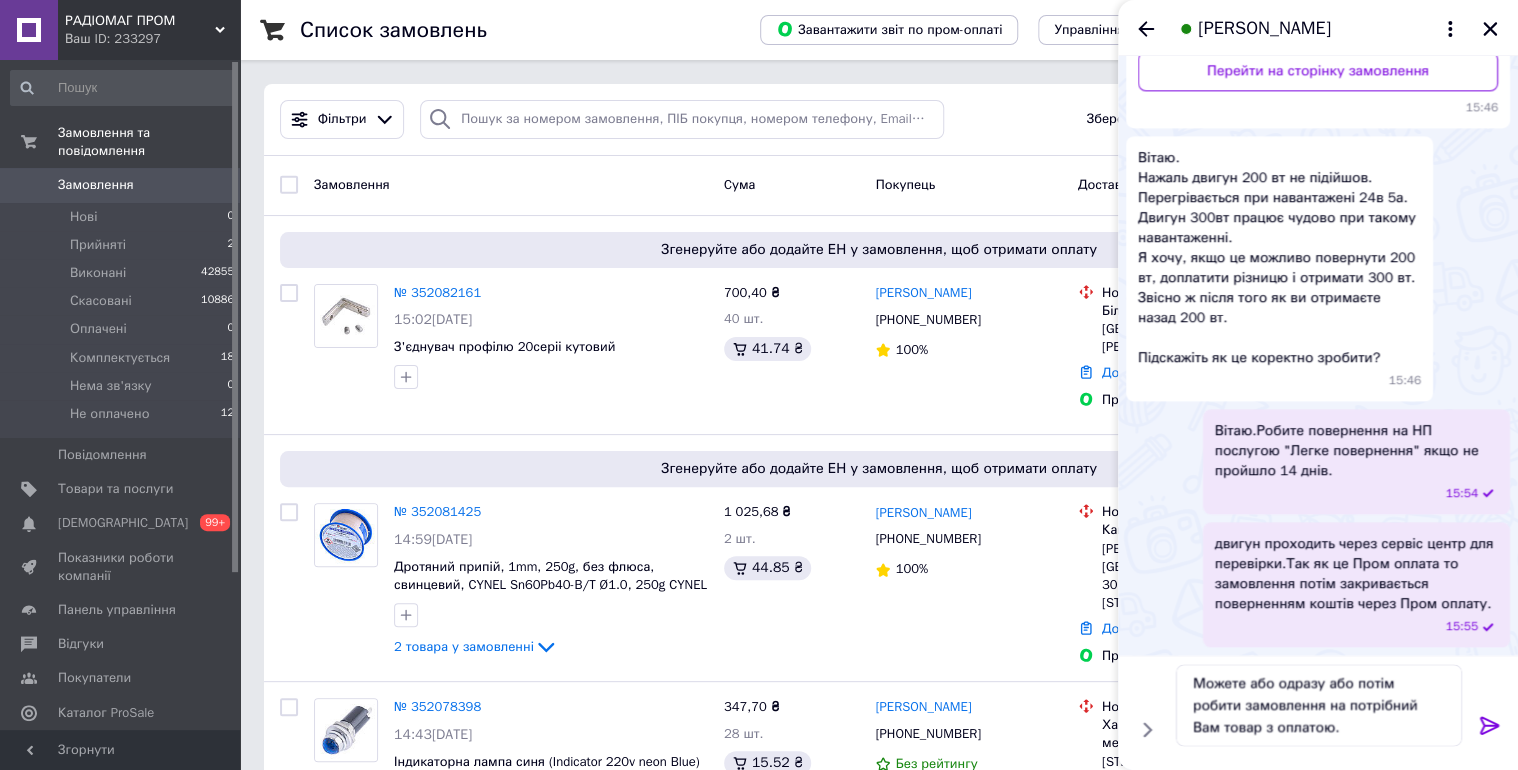 click 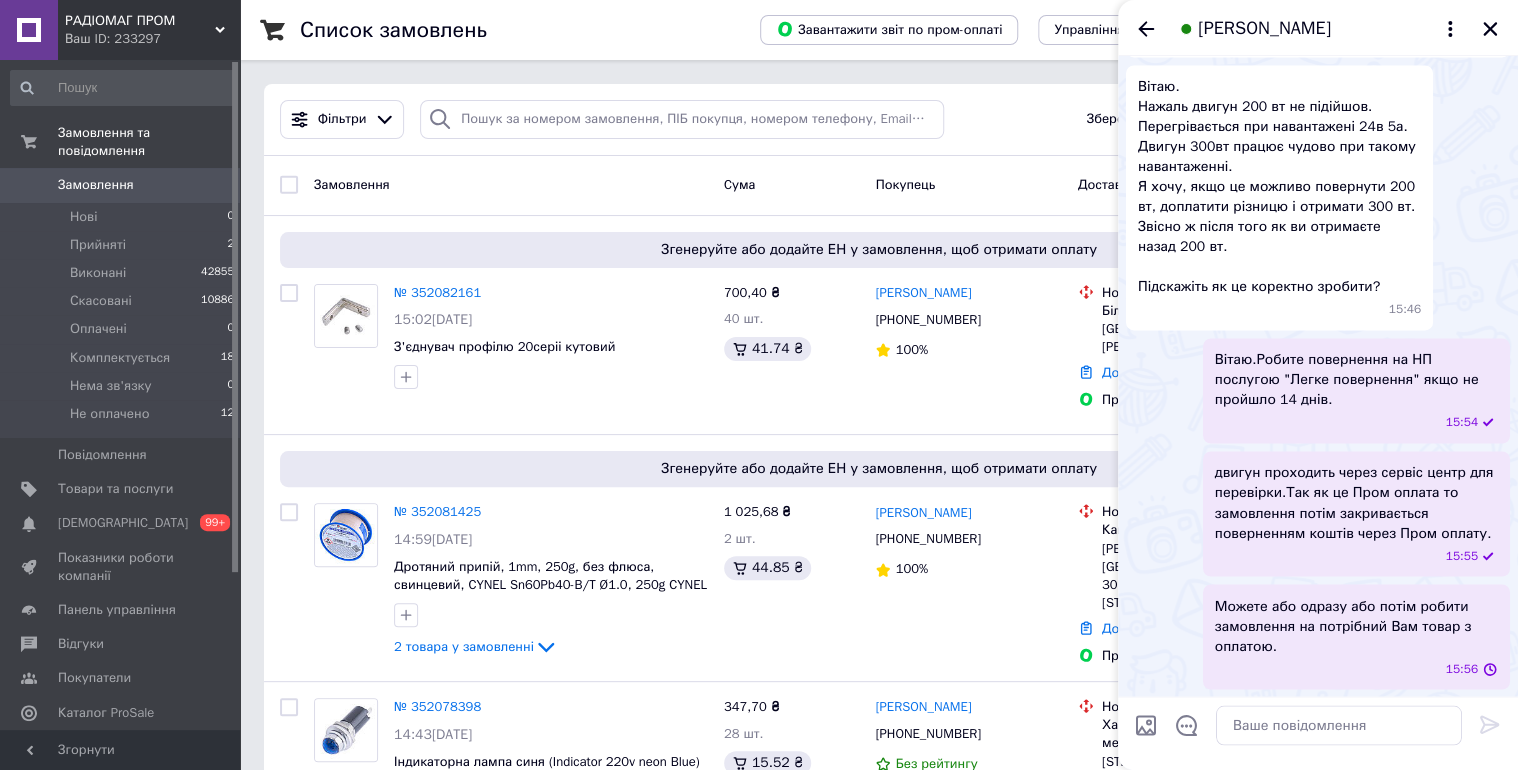 scroll, scrollTop: 0, scrollLeft: 0, axis: both 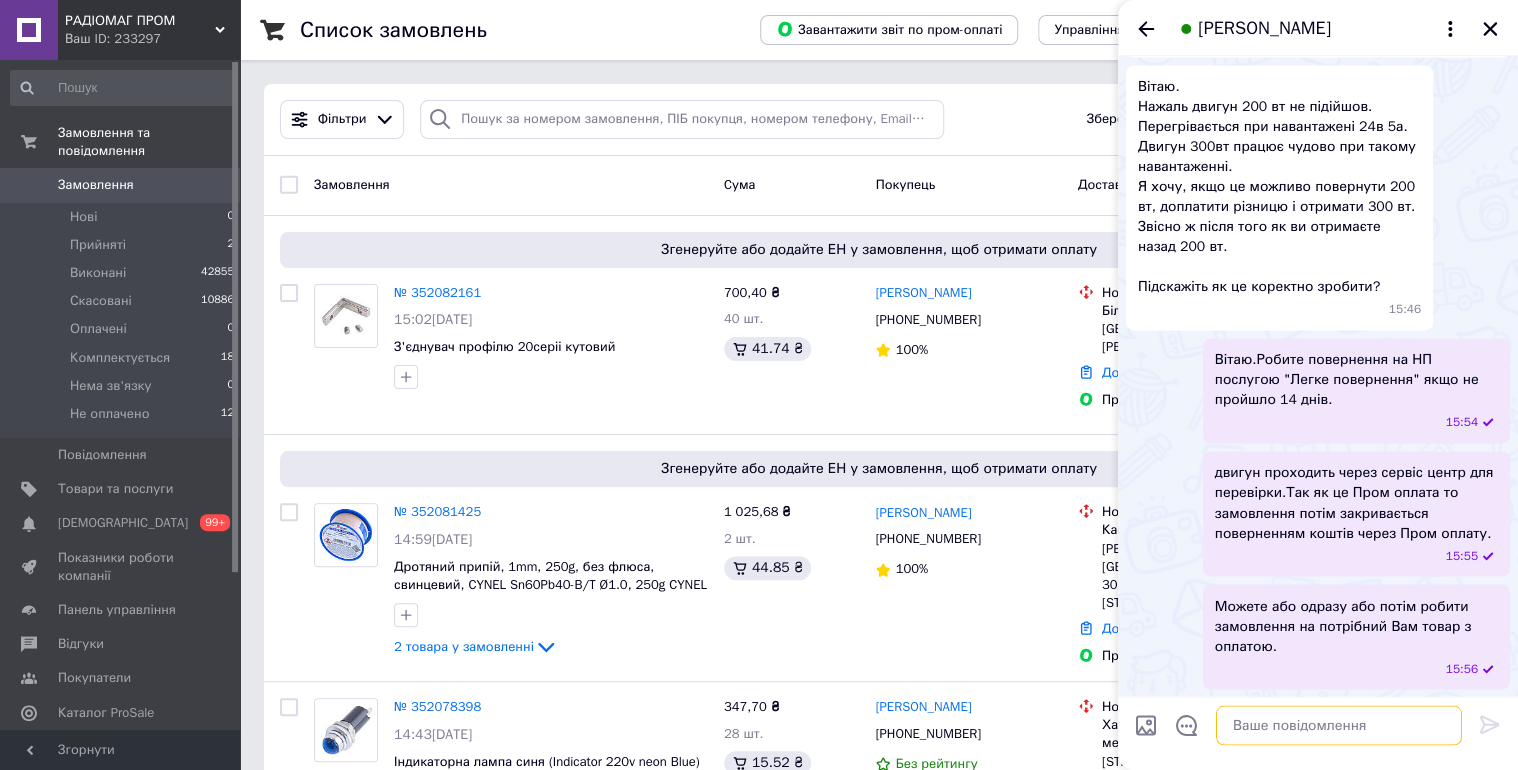 click at bounding box center [1339, 726] 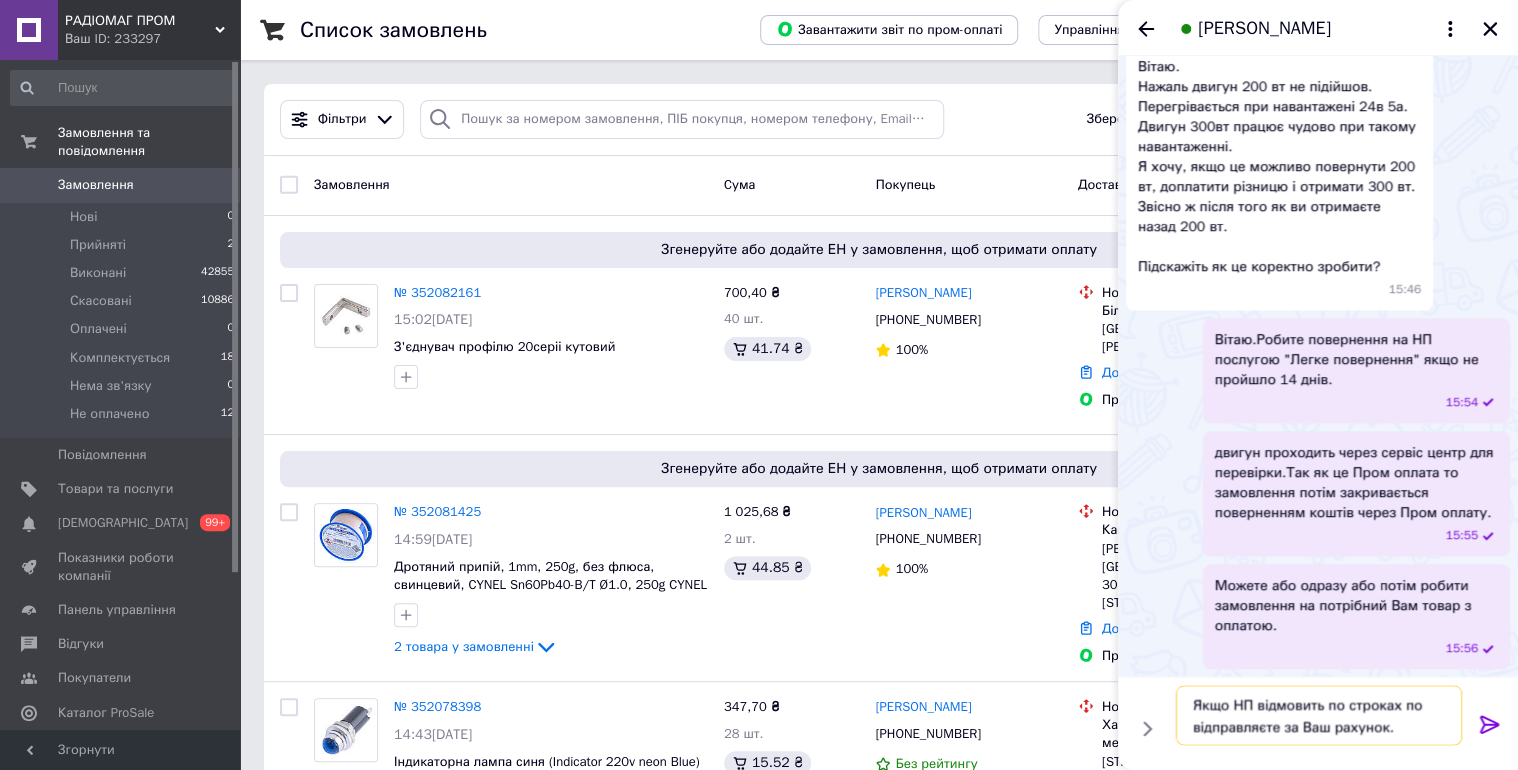 type on "Якщо НП відмовить по строках по відправляєте за Ваш рахунок." 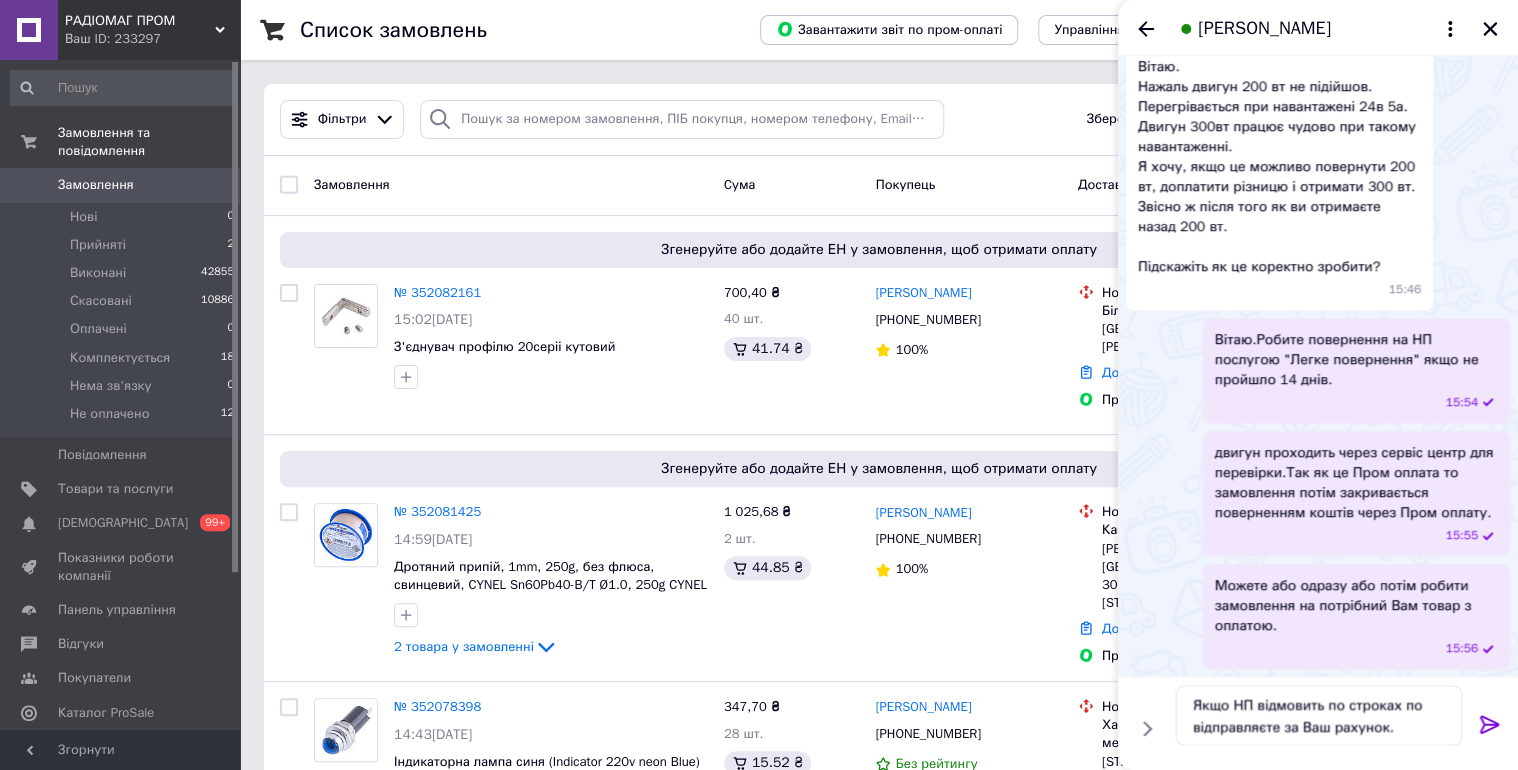 click 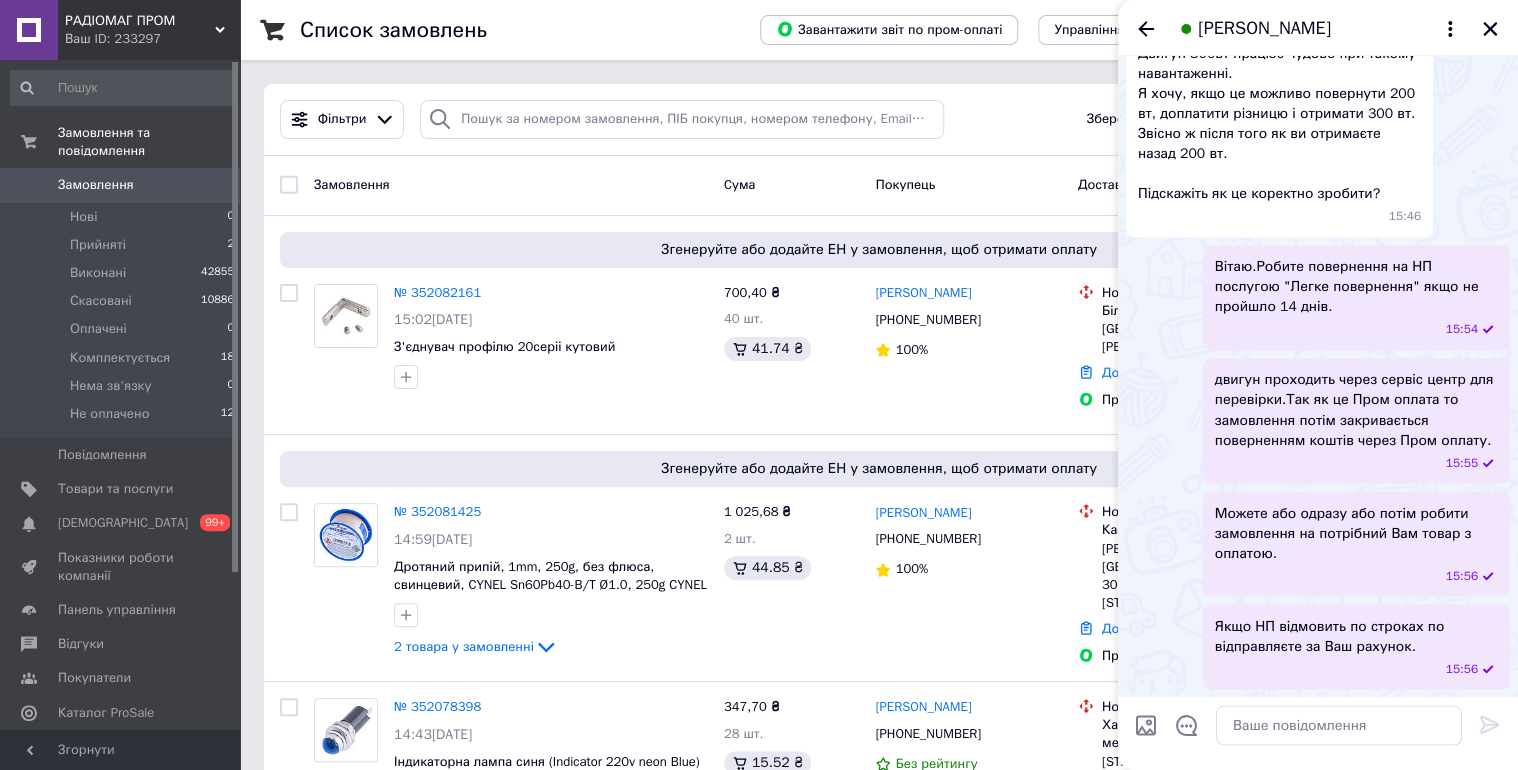 scroll, scrollTop: 5684, scrollLeft: 0, axis: vertical 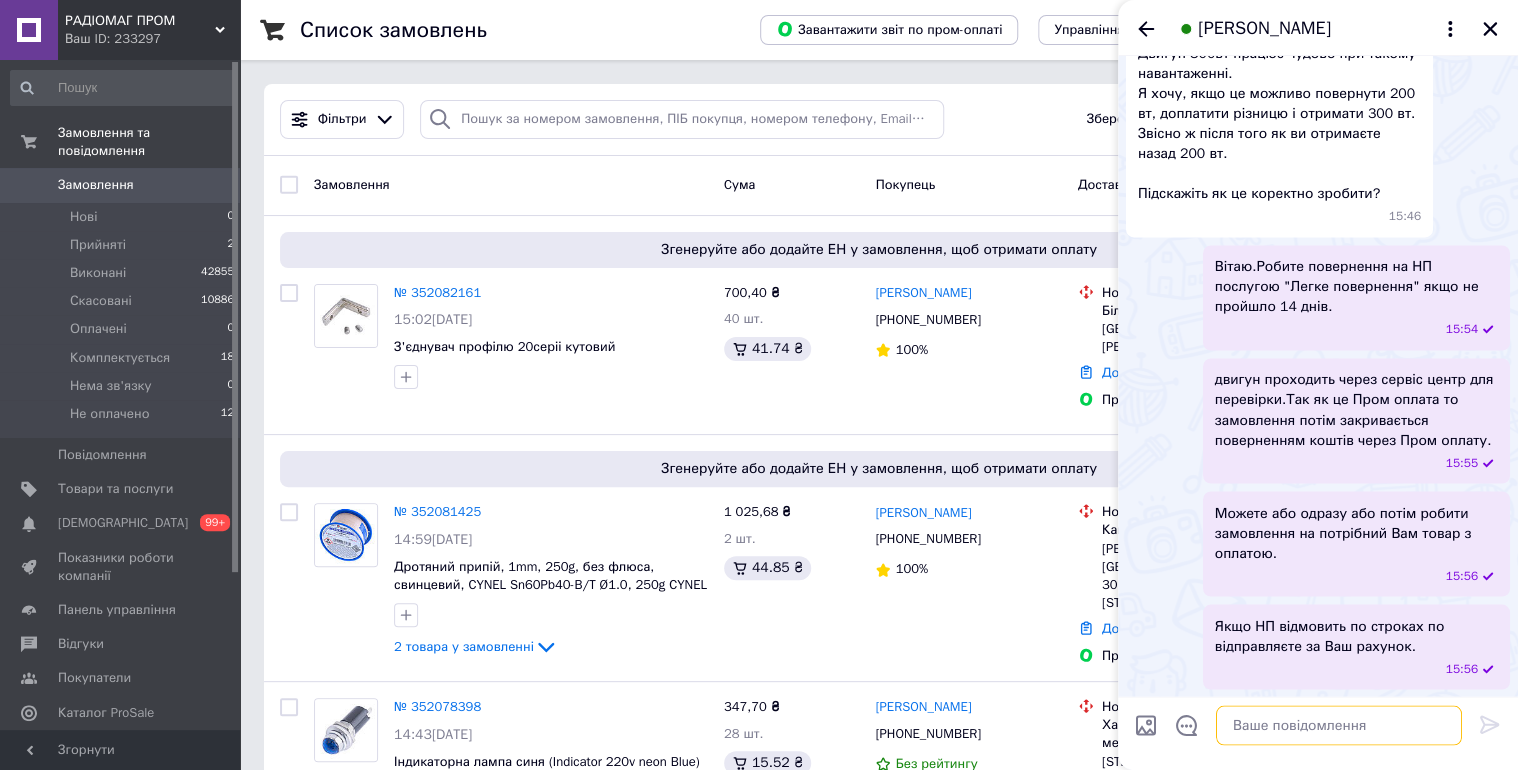 click at bounding box center (1339, 726) 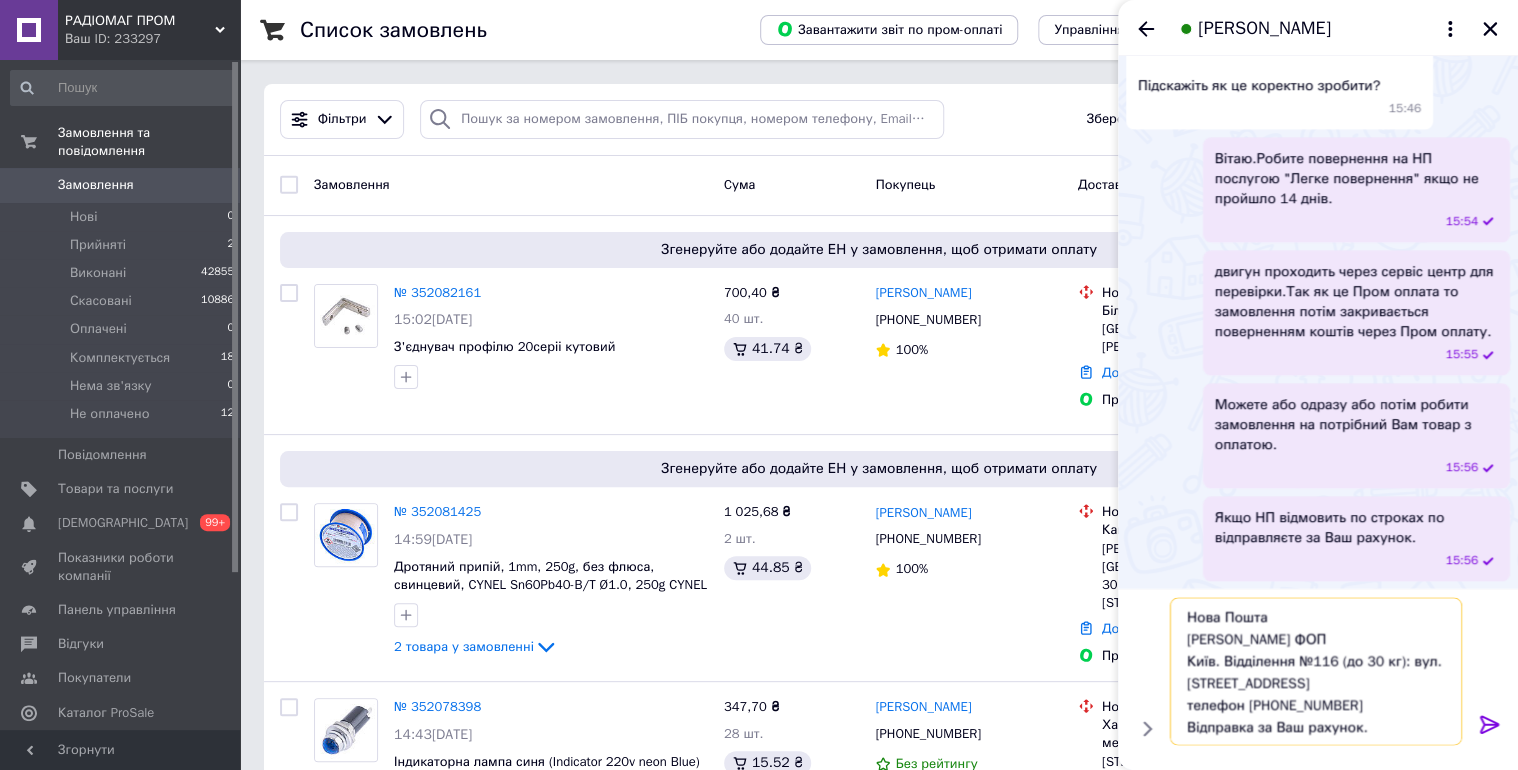 scroll, scrollTop: 13, scrollLeft: 0, axis: vertical 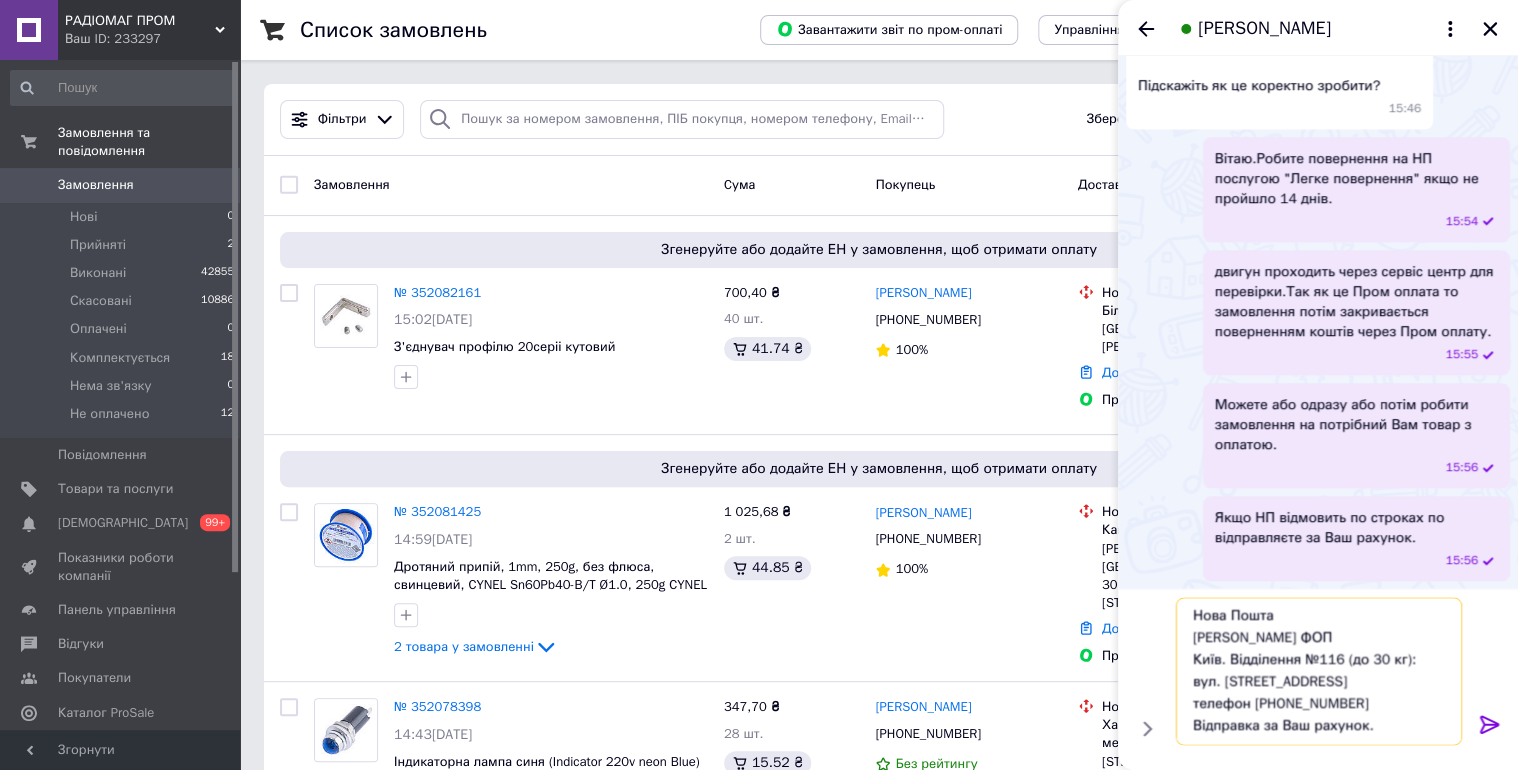 type on "Нова Пошта
КОВАЛЕНКО ВАЛЕНТИНА ПАВЛІВНА ФОП
Київ. Відділення №116 (до 30 кг): вул. Іскрівська, 16а
телефон 380672407927
Відправка за Ваш рахунок." 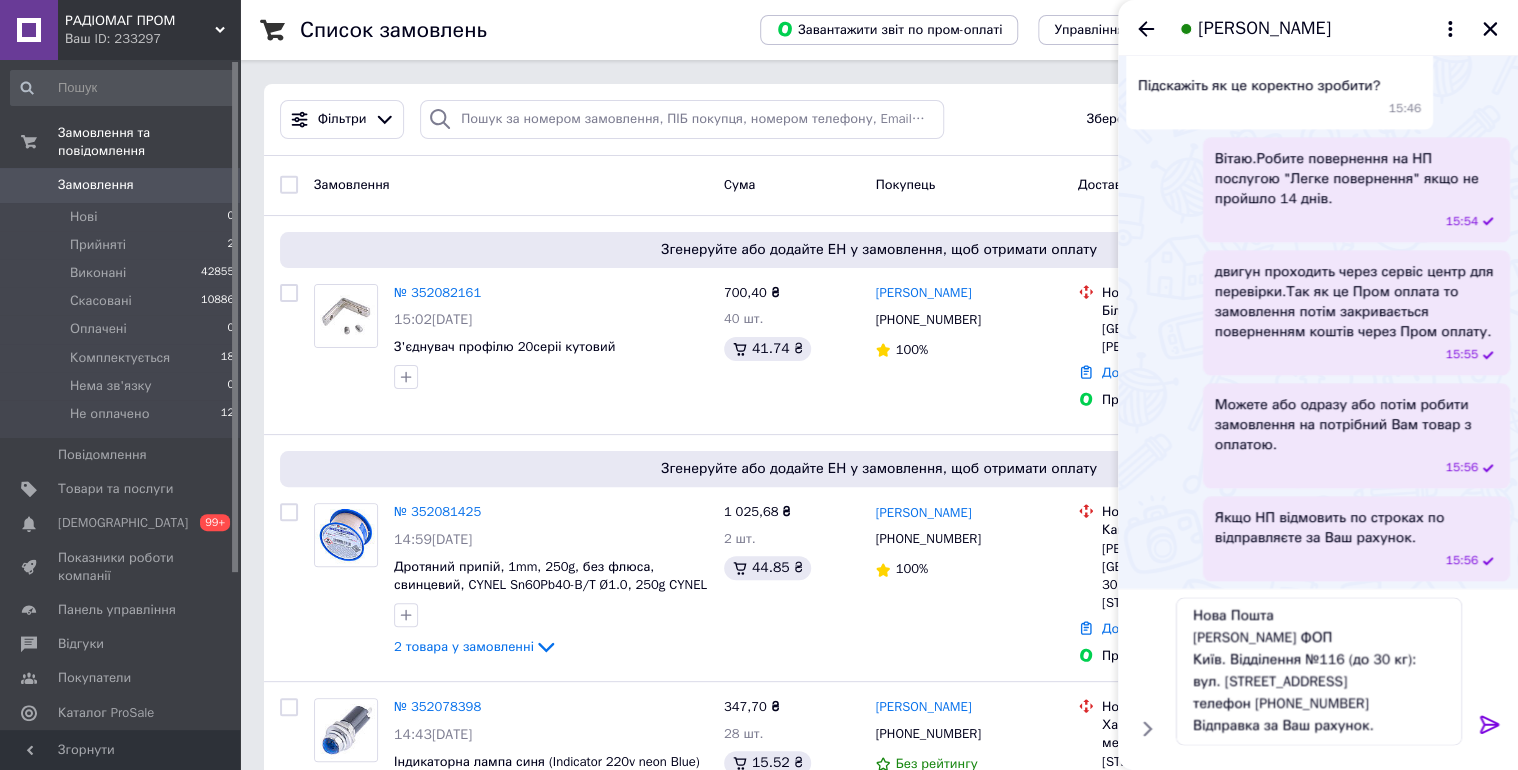 click 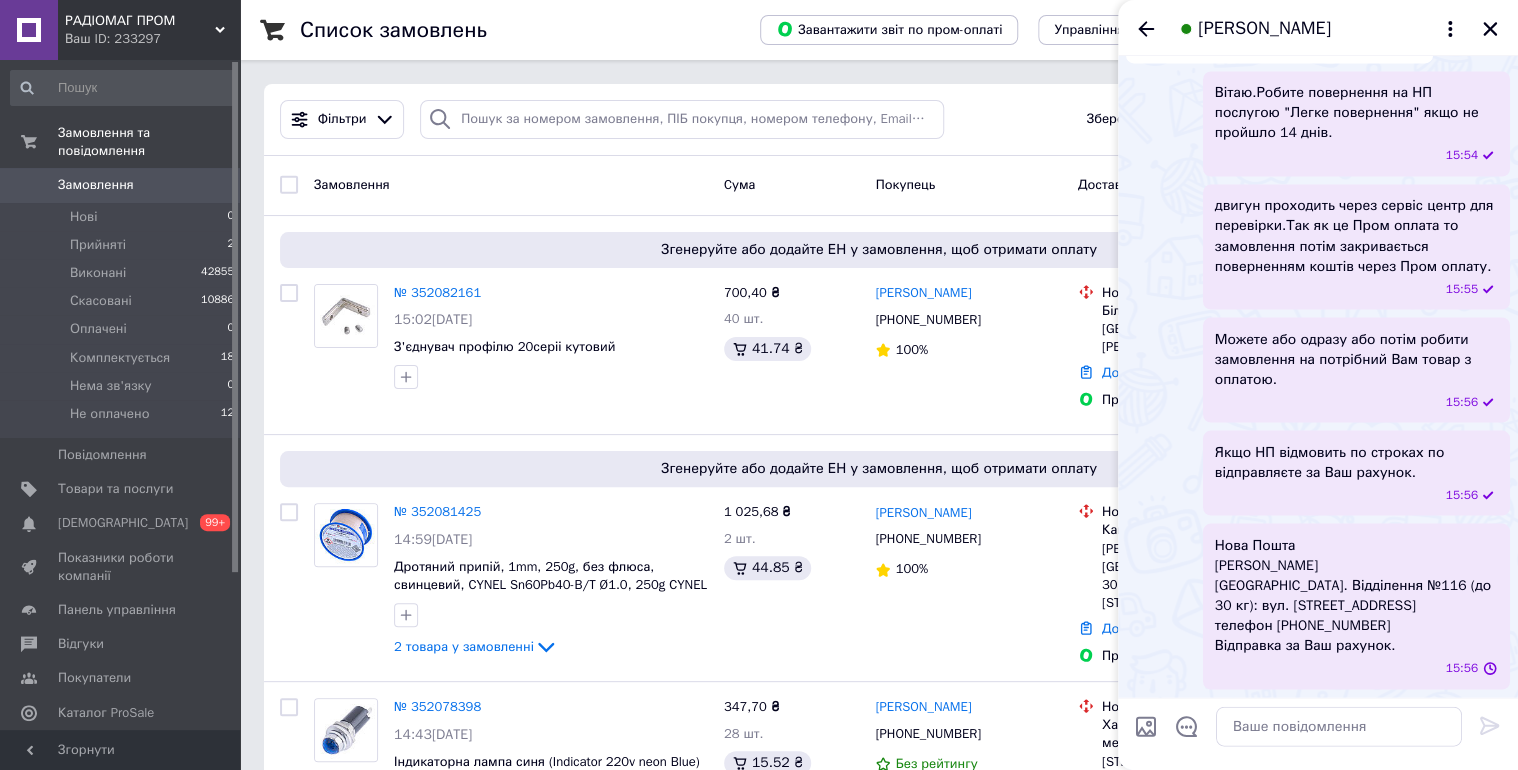 scroll, scrollTop: 0, scrollLeft: 0, axis: both 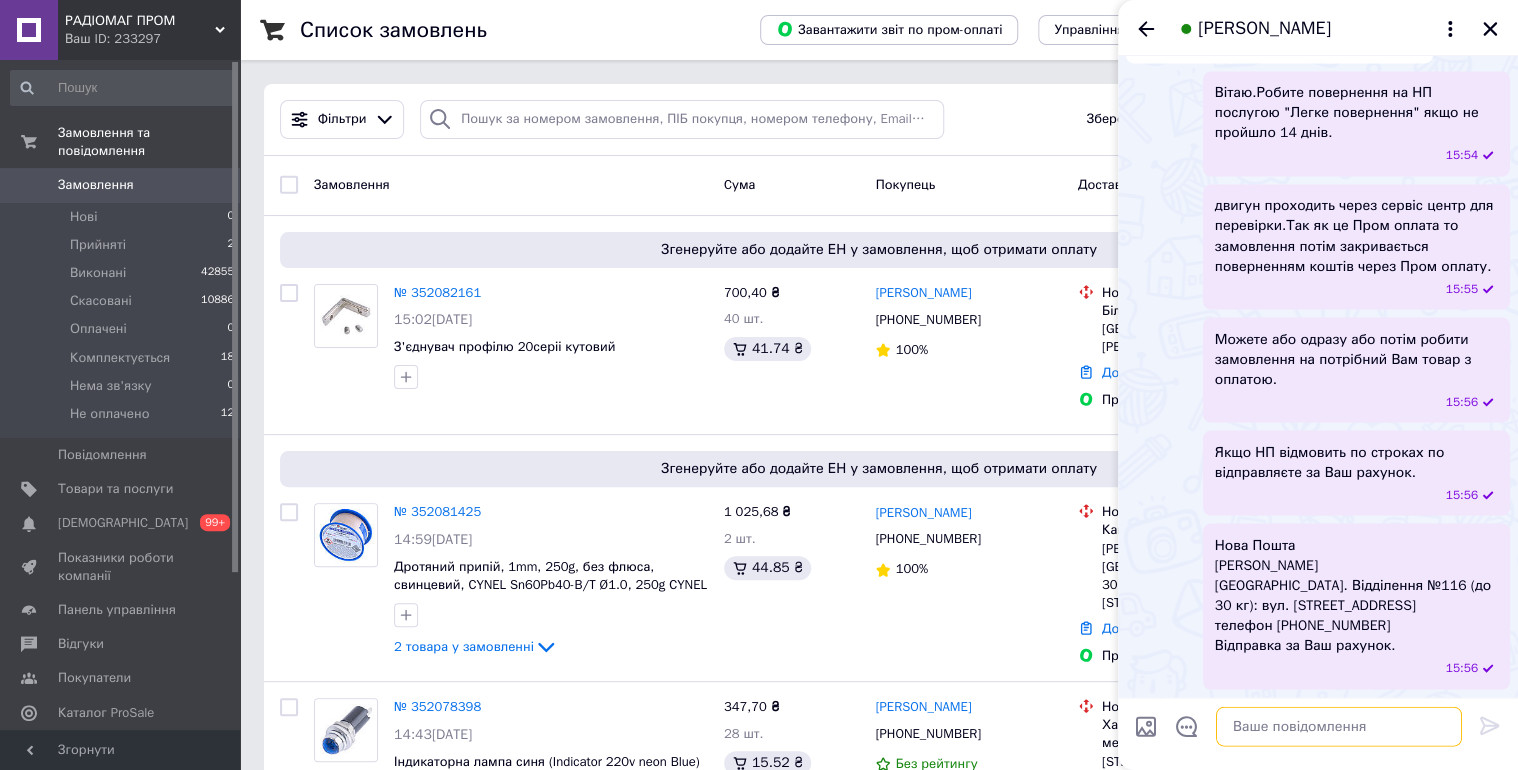 click at bounding box center (1339, 726) 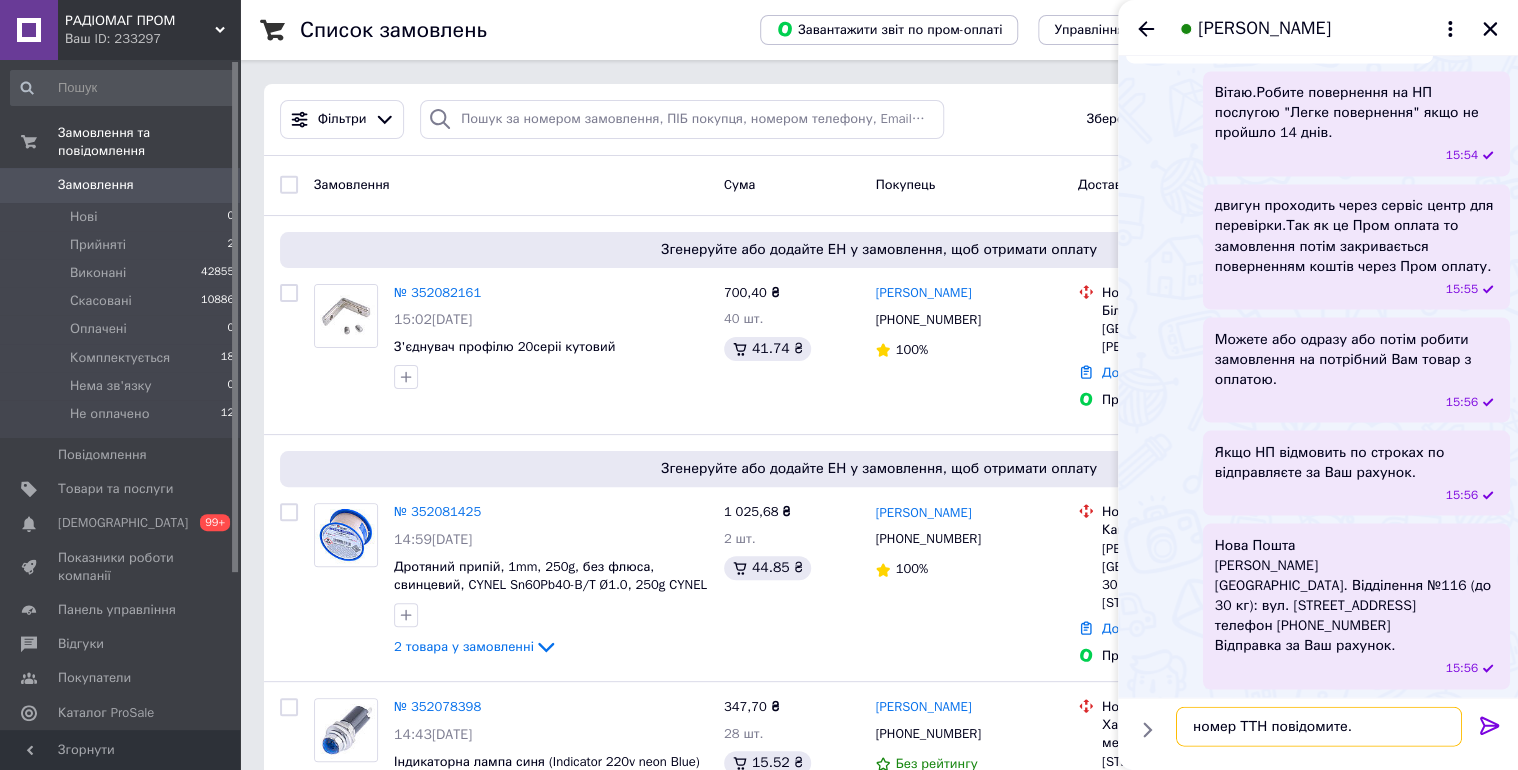 type on "номер ТТН повідомите." 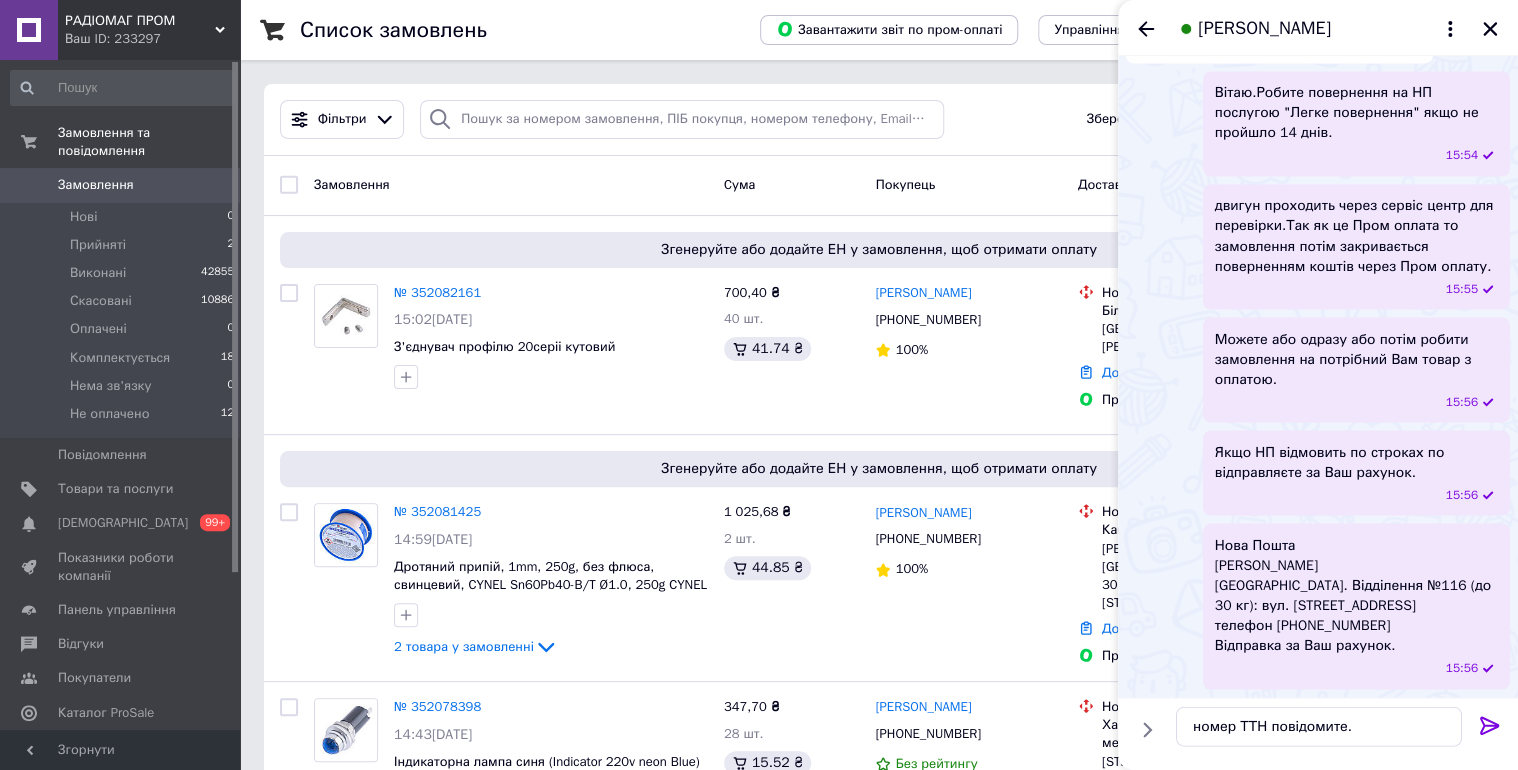click 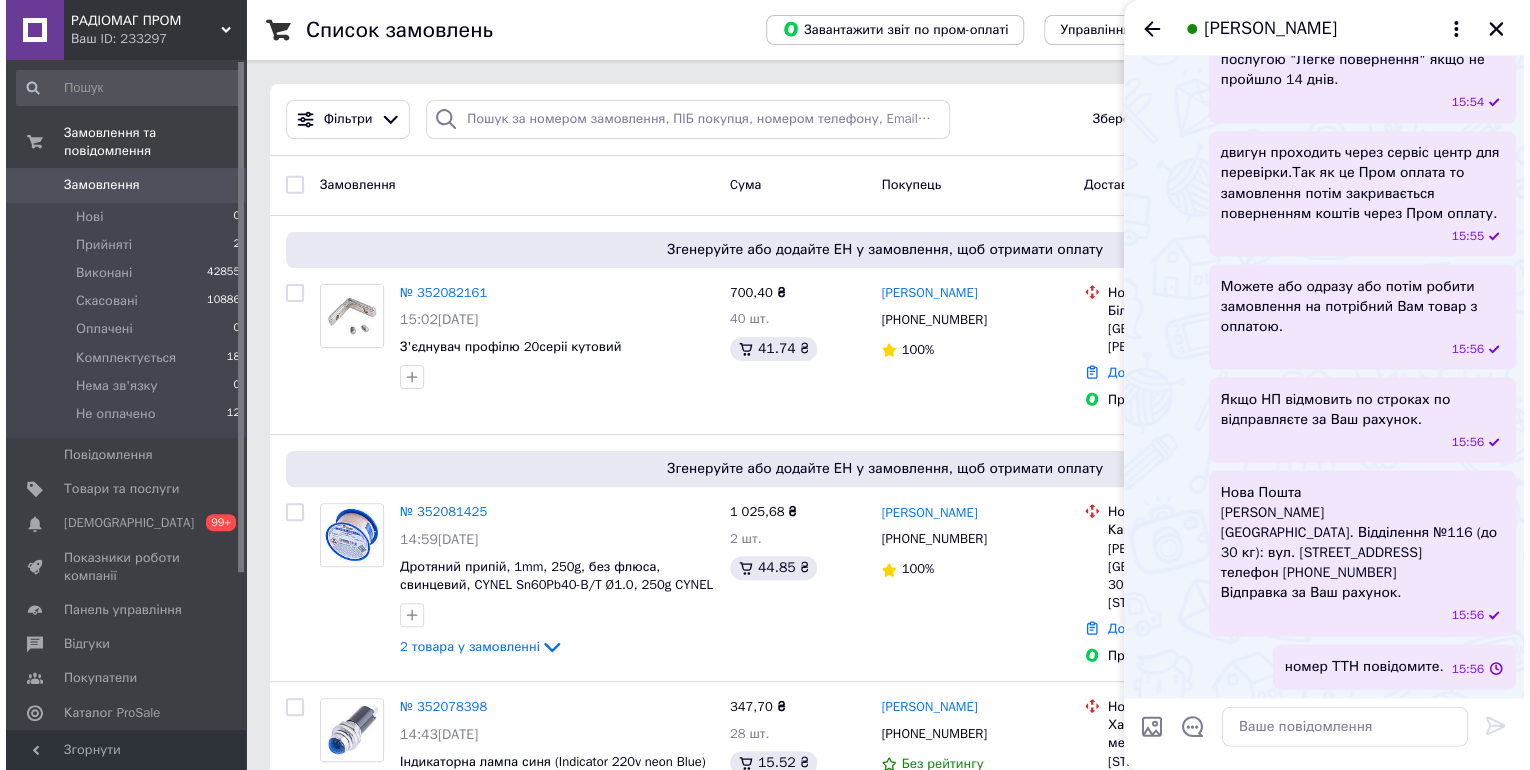 scroll, scrollTop: 5909, scrollLeft: 0, axis: vertical 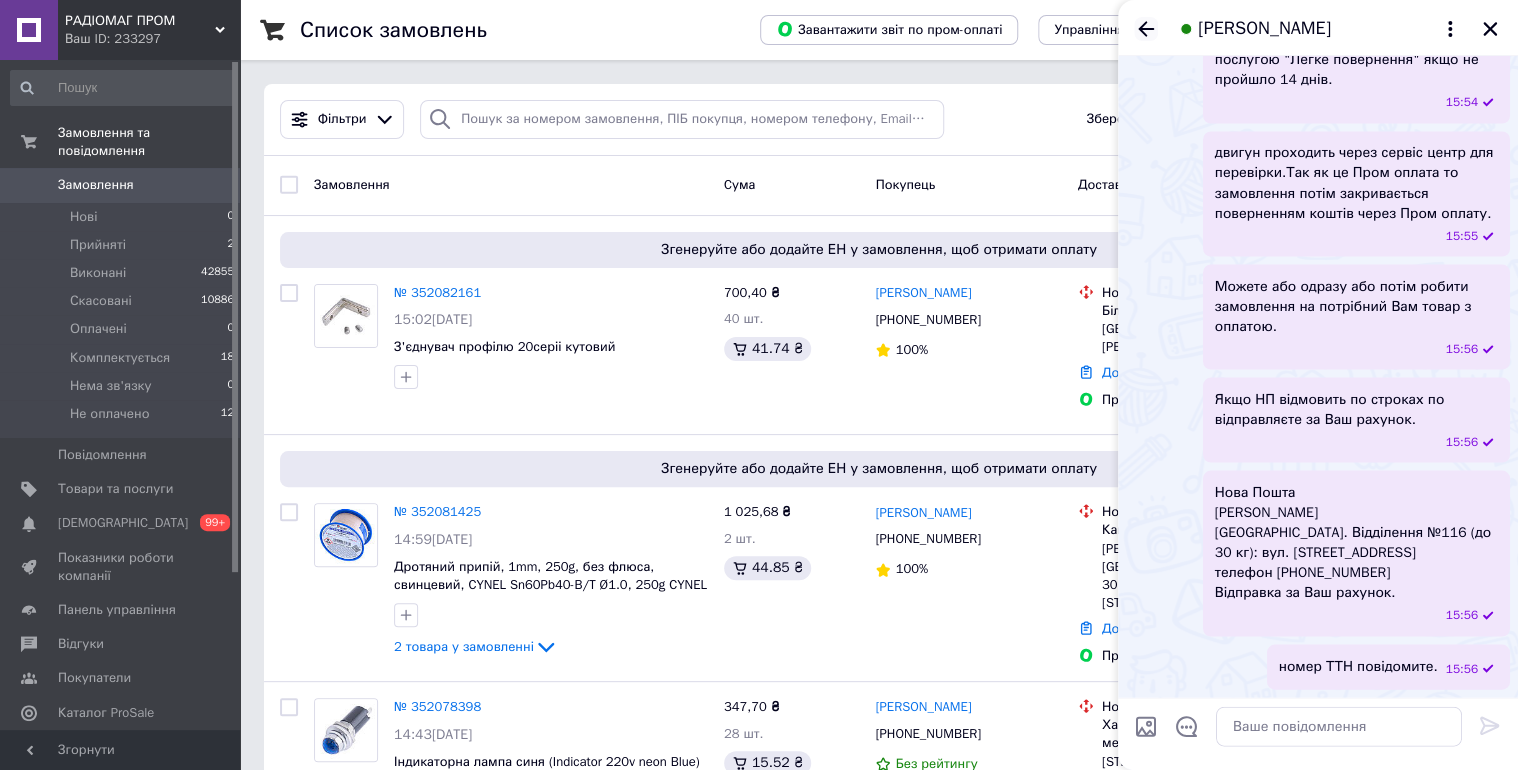 click 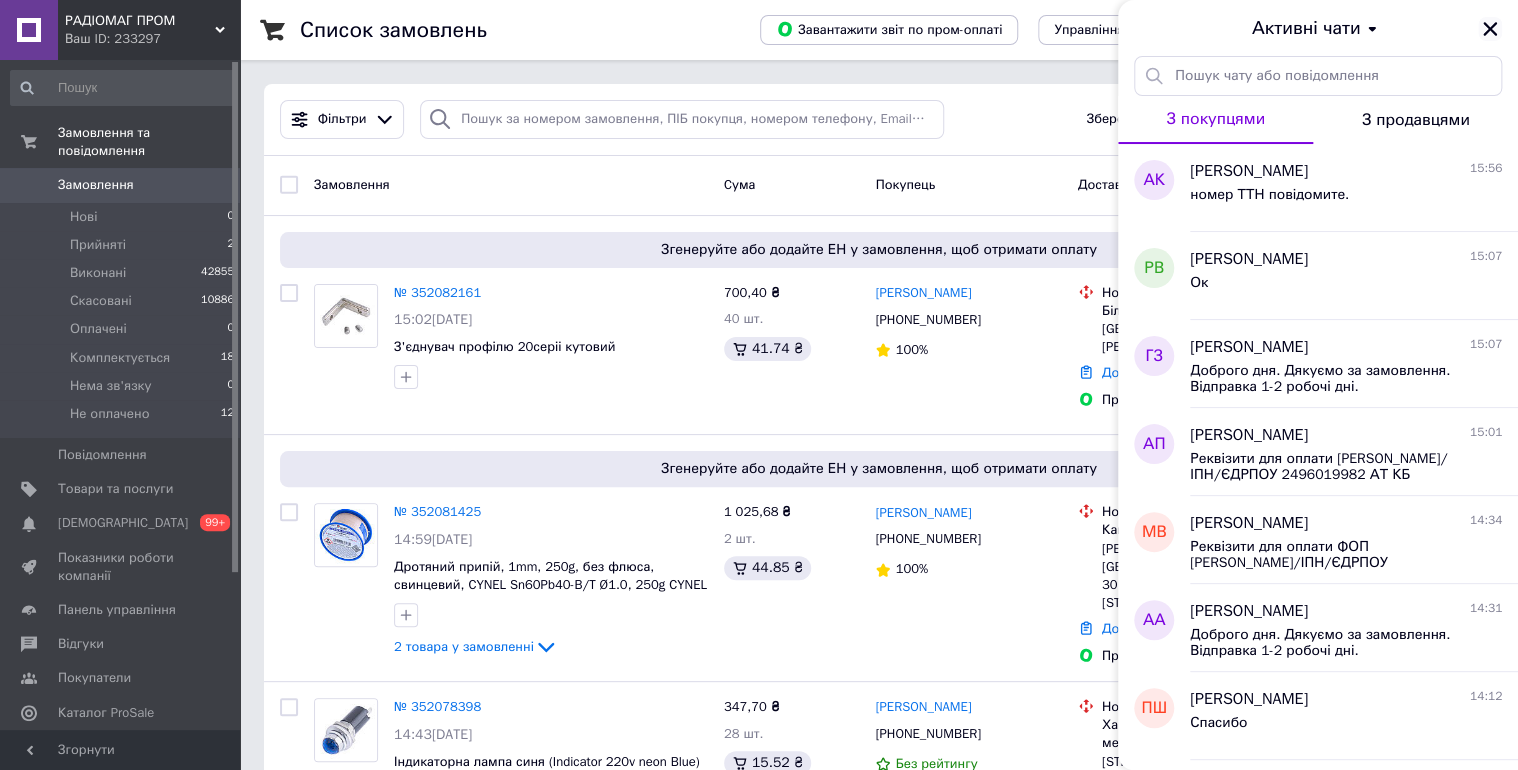 click 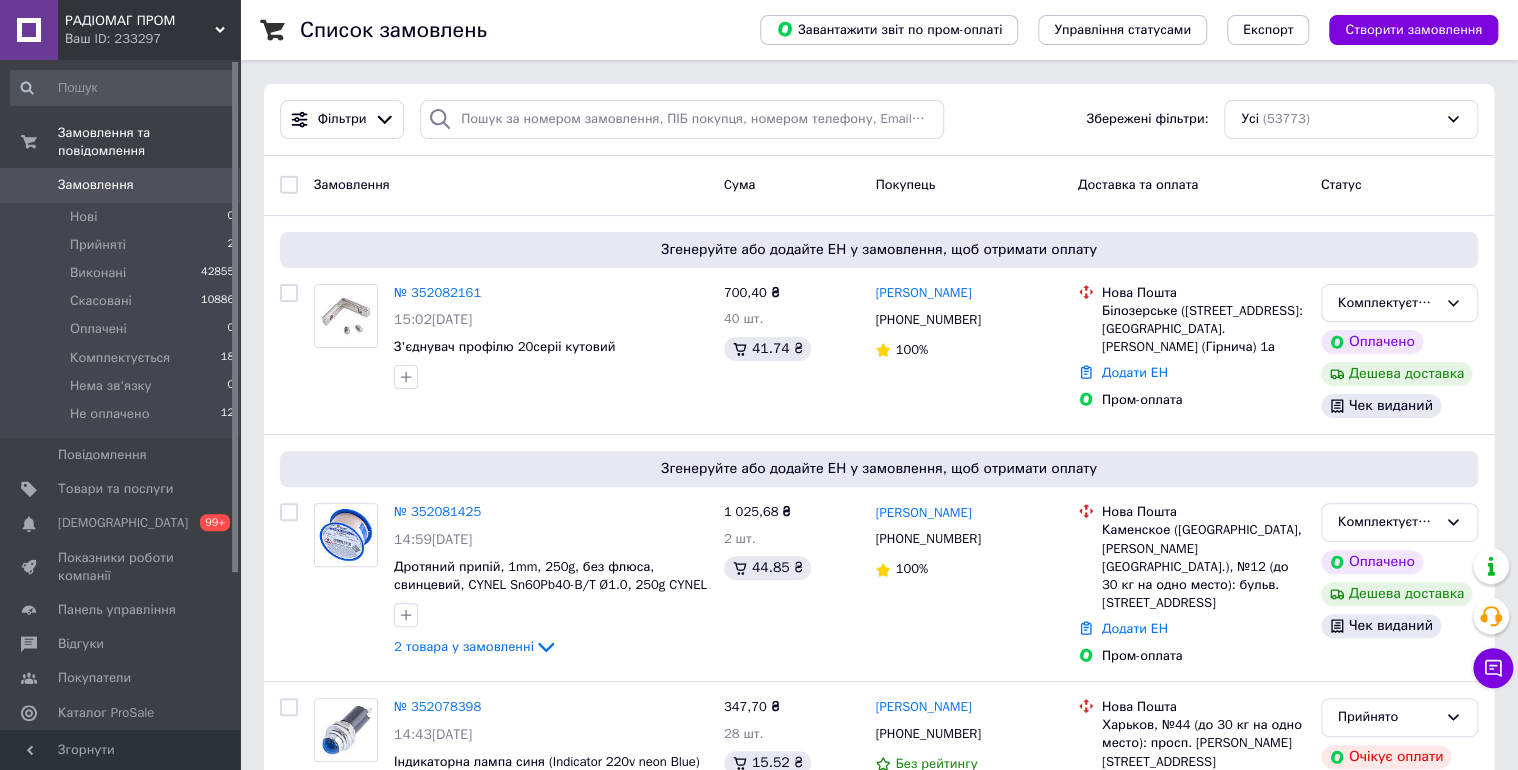 click on "Замовлення" at bounding box center (121, 185) 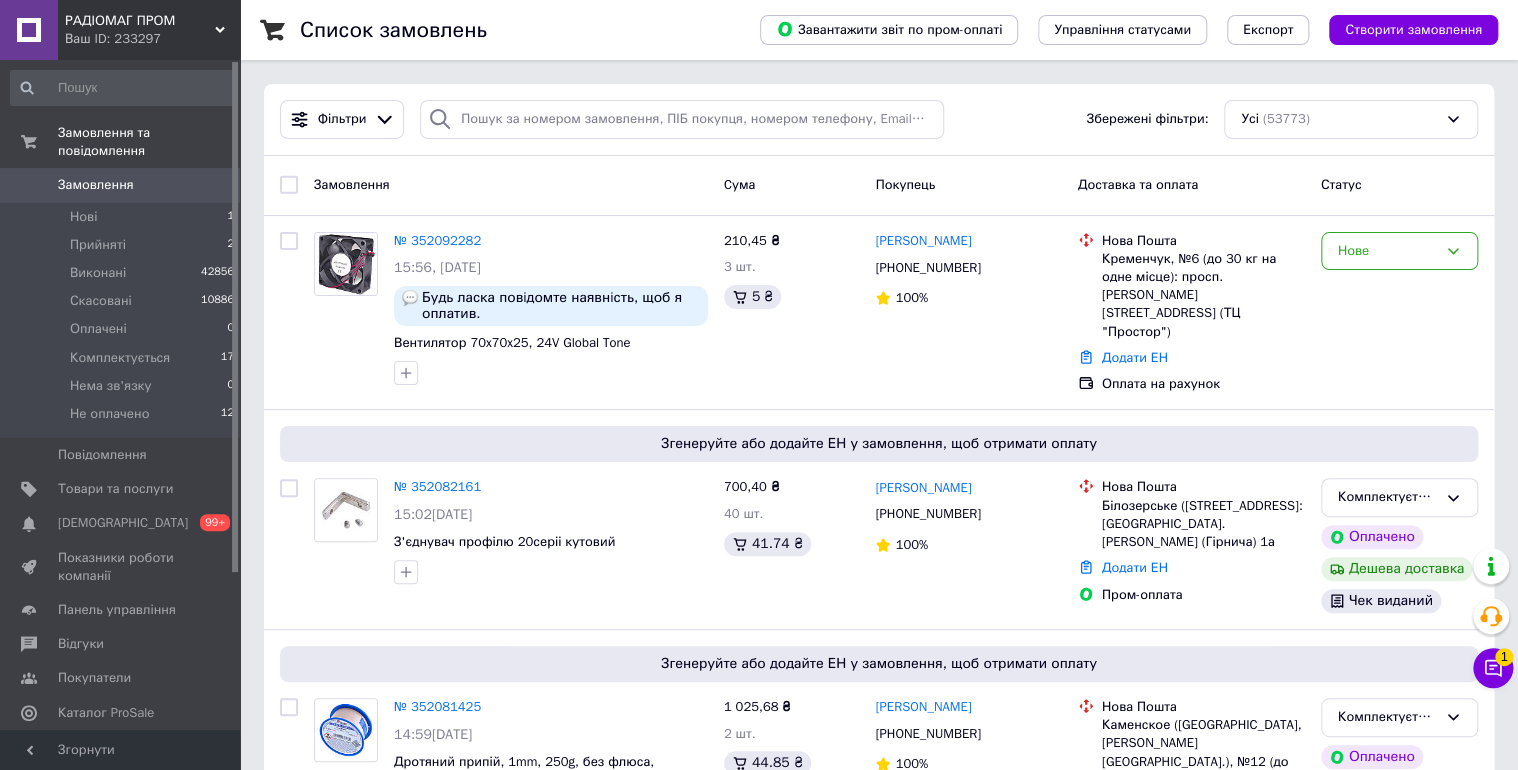 click on "Замовлення" at bounding box center [121, 185] 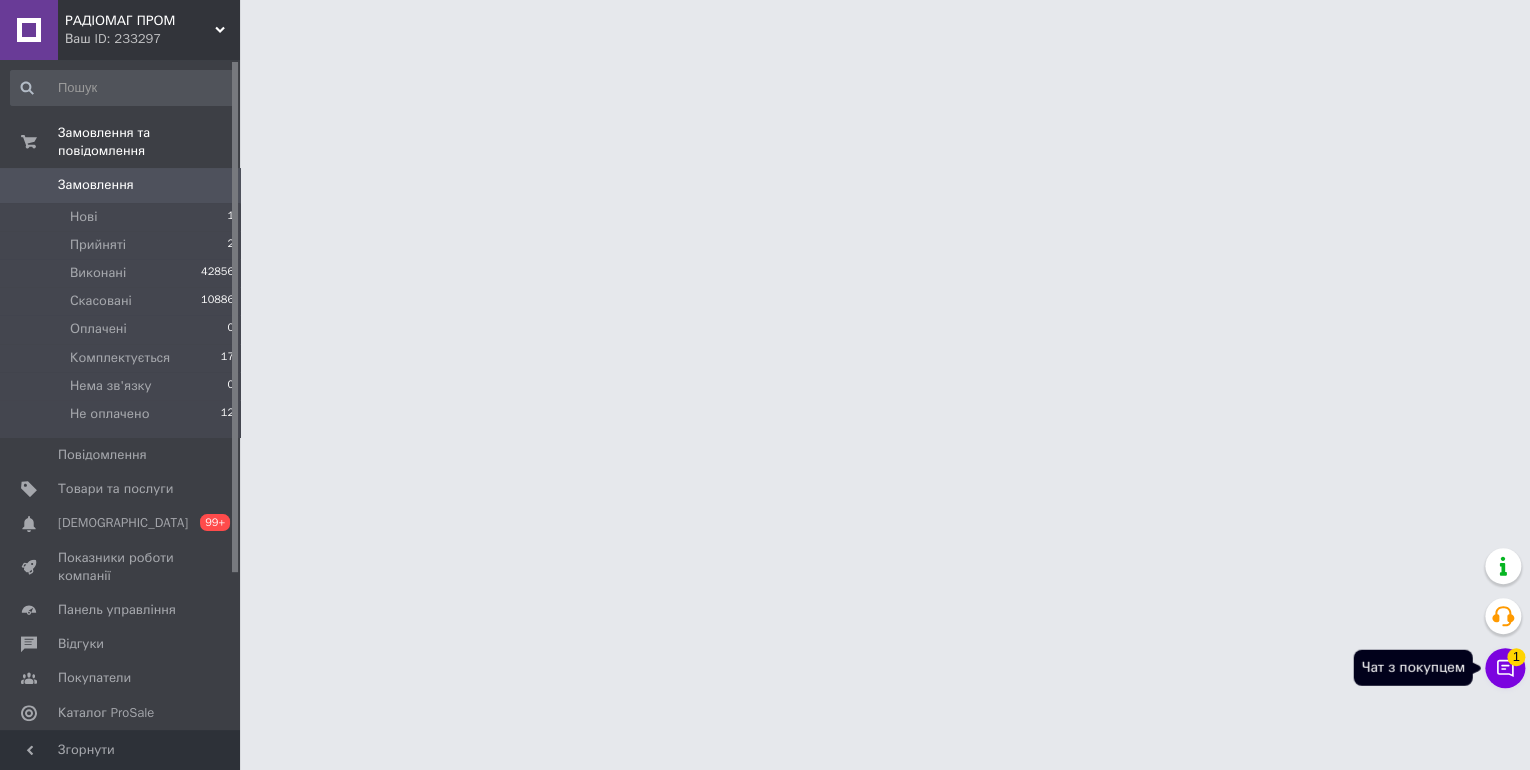 click 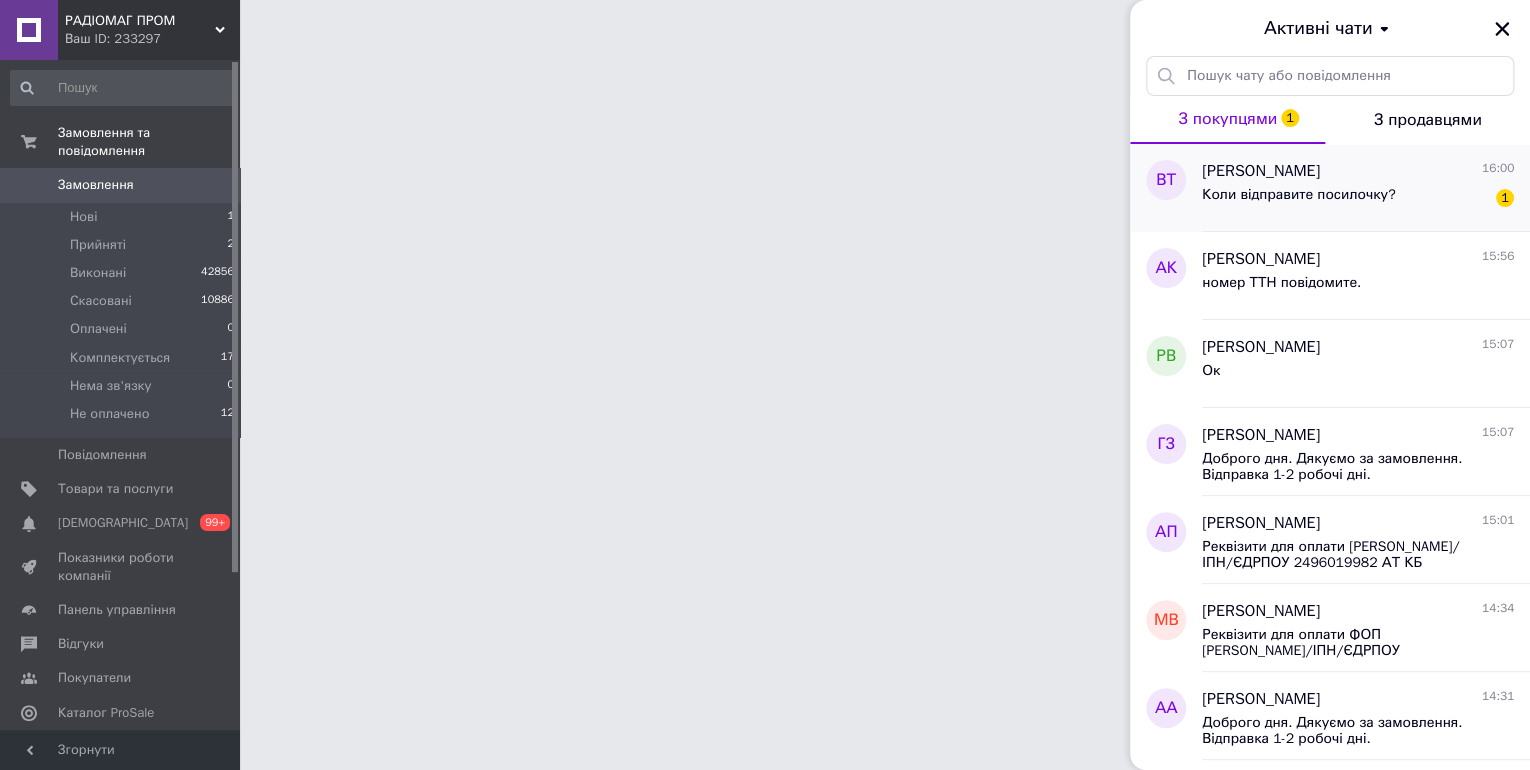 click on "Коли відправите посилочку?" at bounding box center (1298, 201) 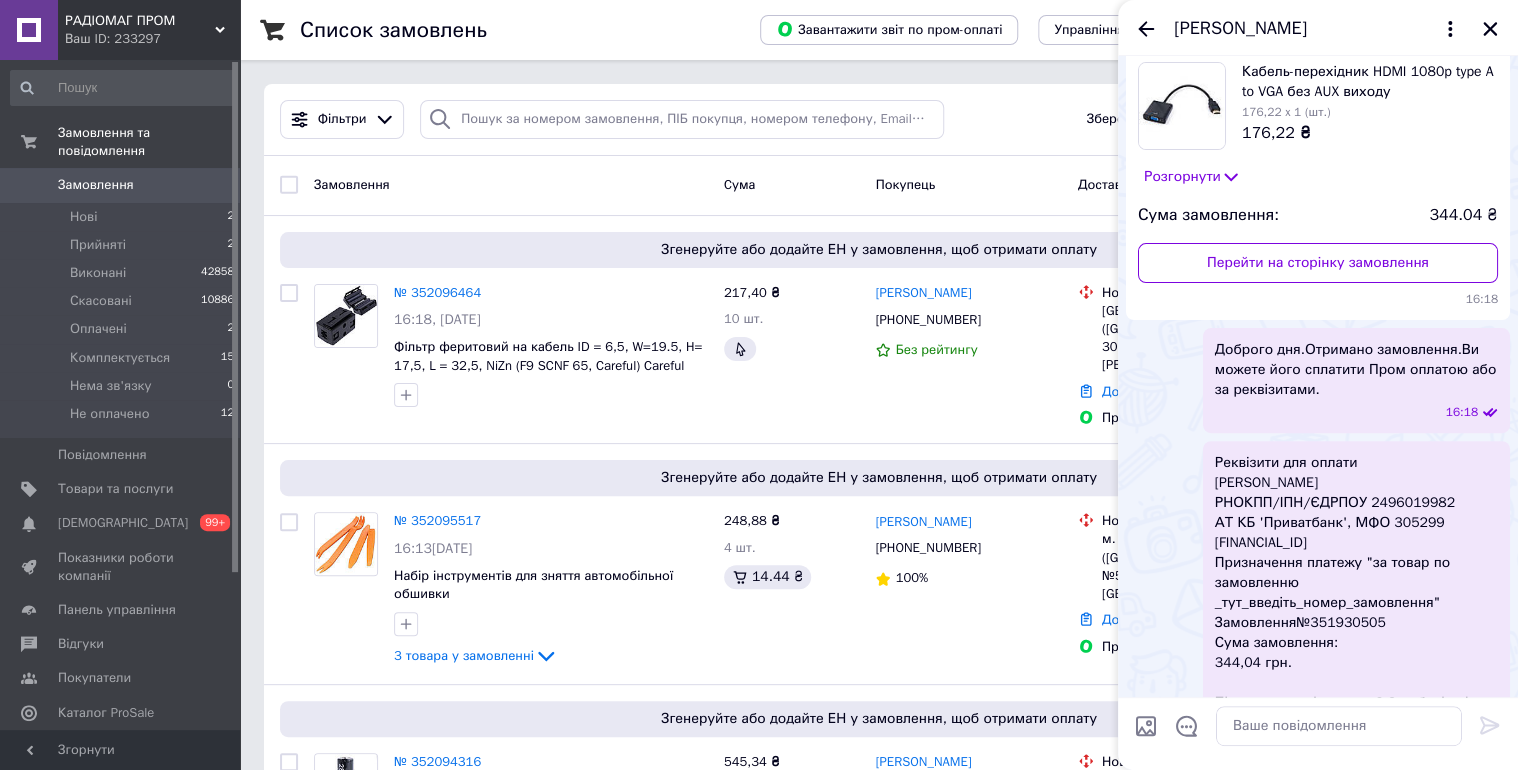scroll, scrollTop: 101, scrollLeft: 0, axis: vertical 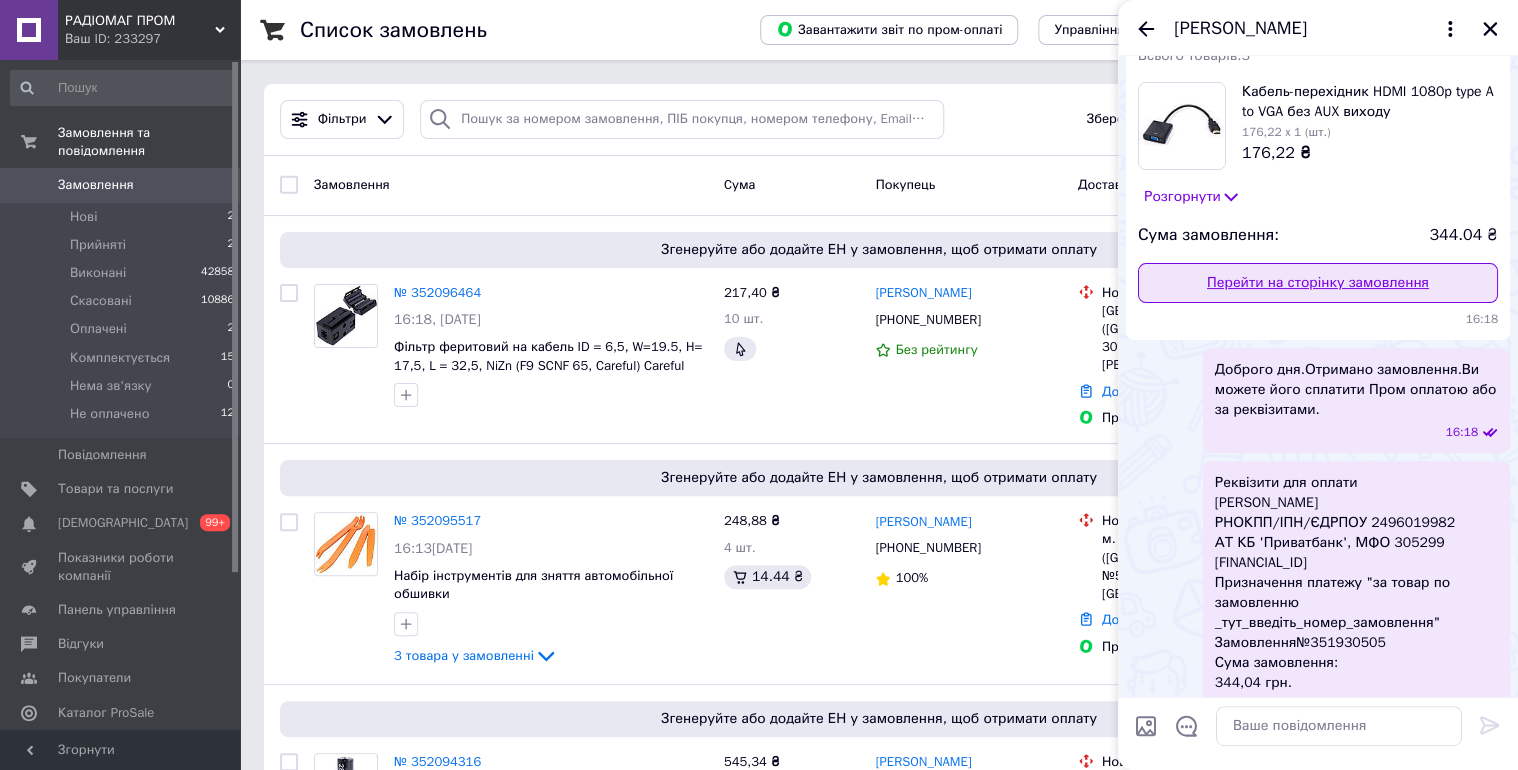 click on "Перейти на сторінку замовлення" at bounding box center (1318, 283) 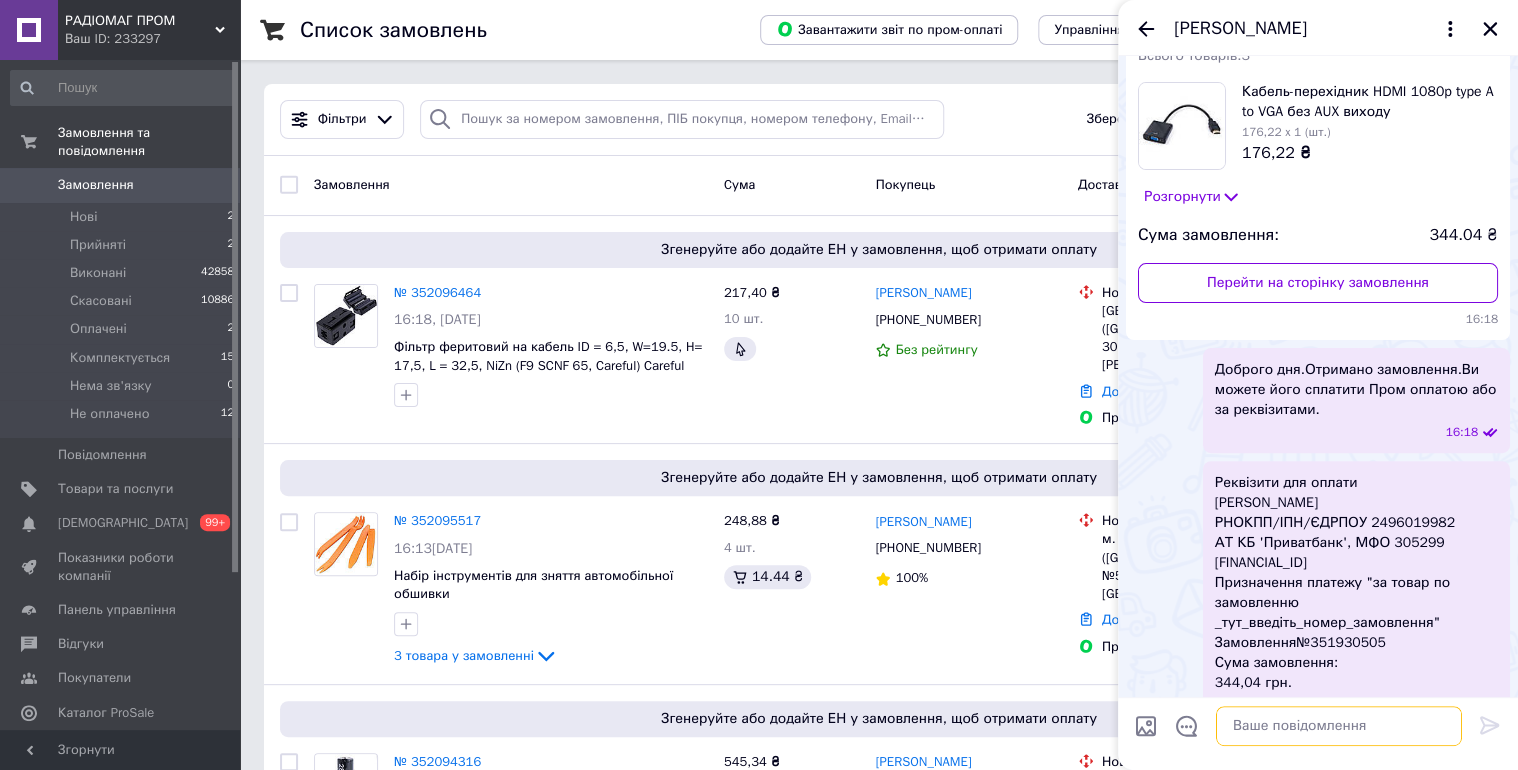 click at bounding box center [1339, 726] 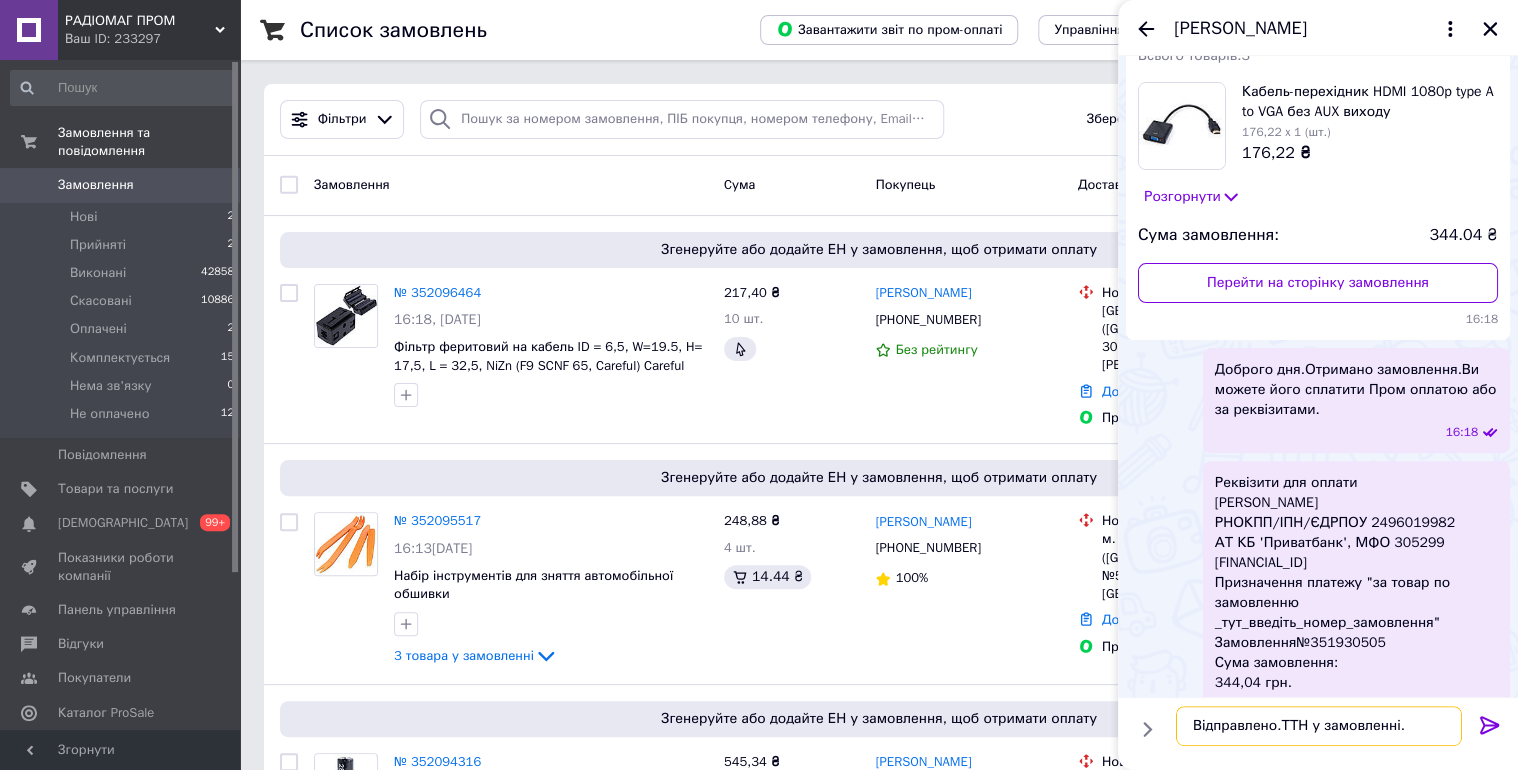 type on "Відправлено.ТТН у замовленні." 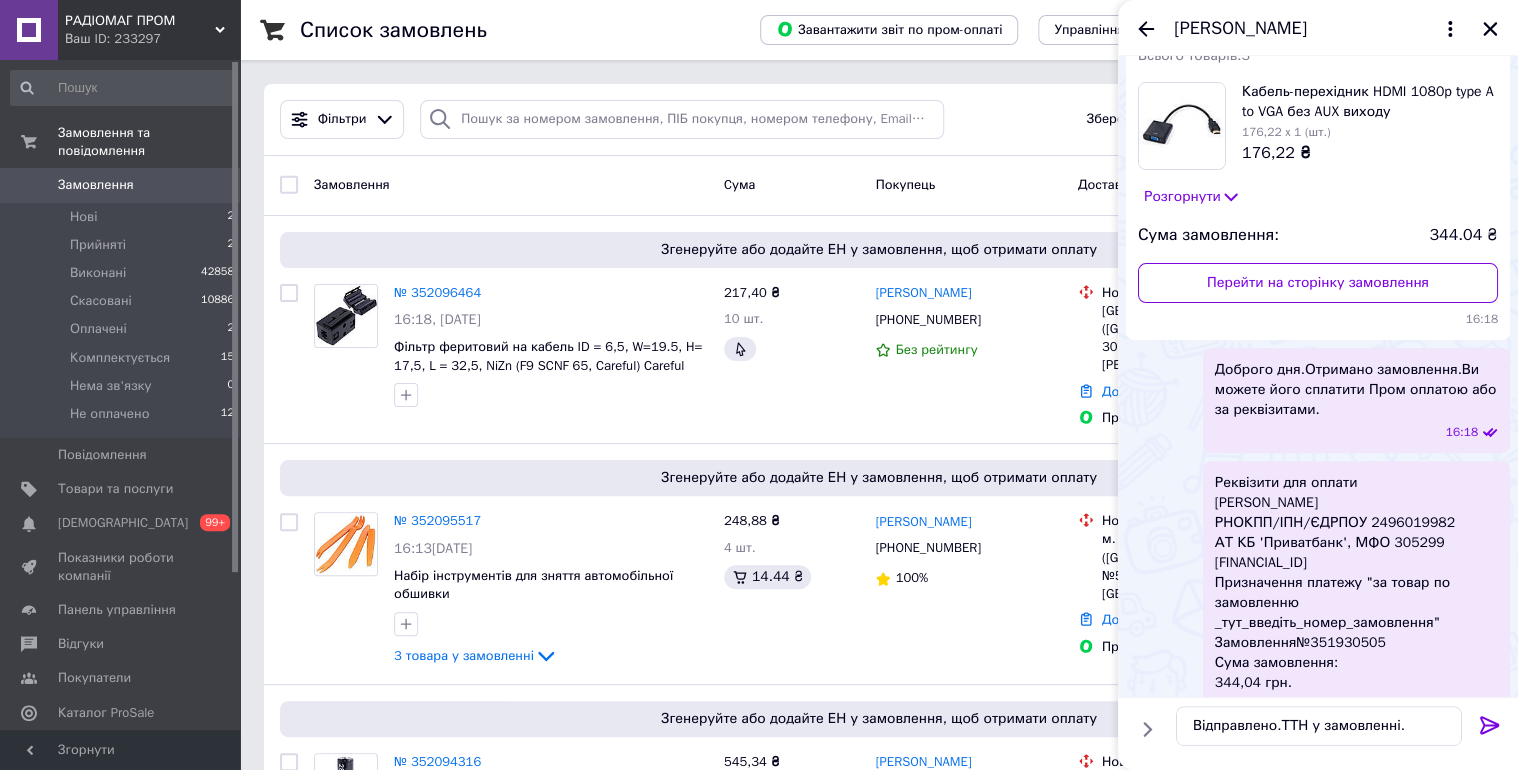click 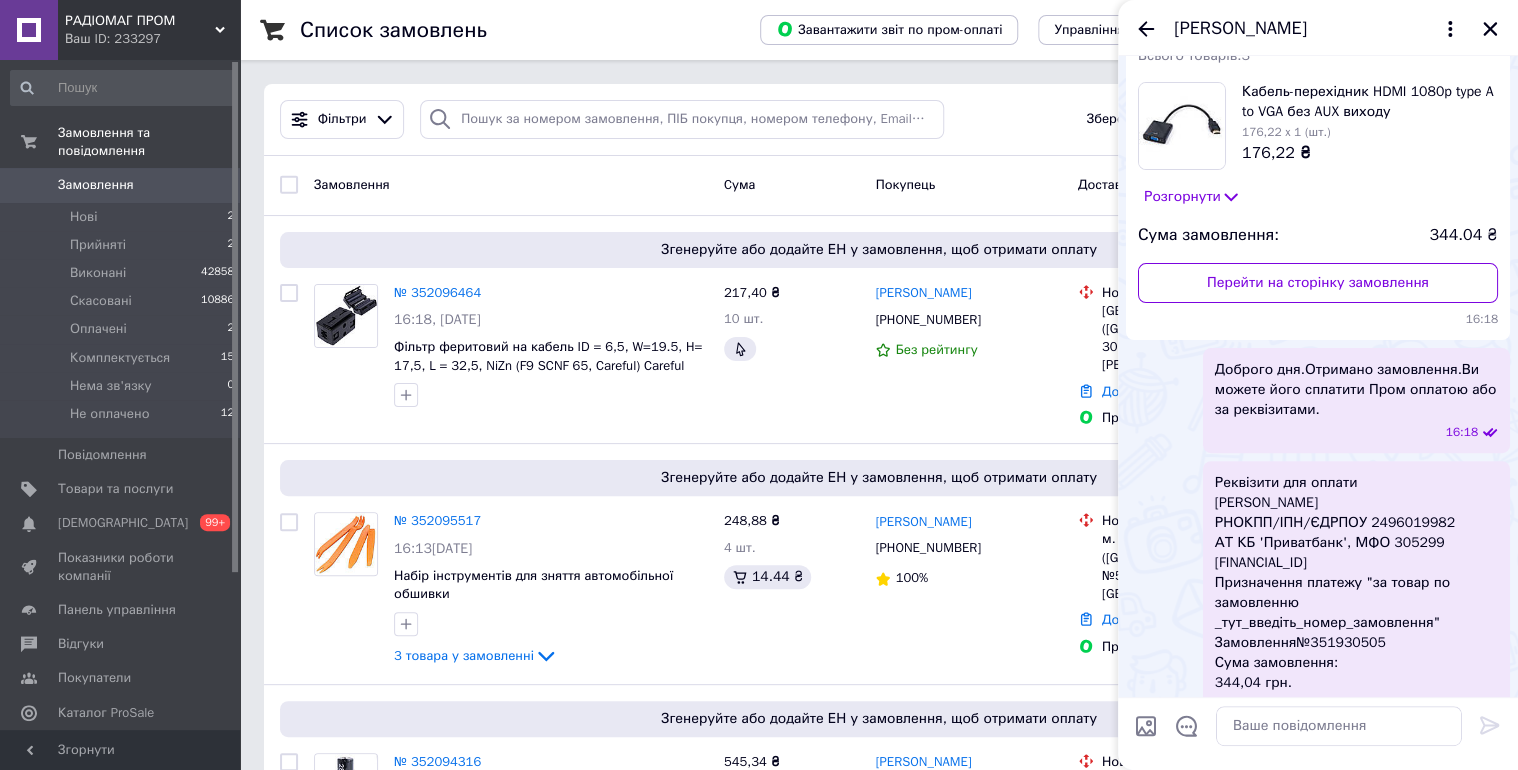 scroll, scrollTop: 1184, scrollLeft: 0, axis: vertical 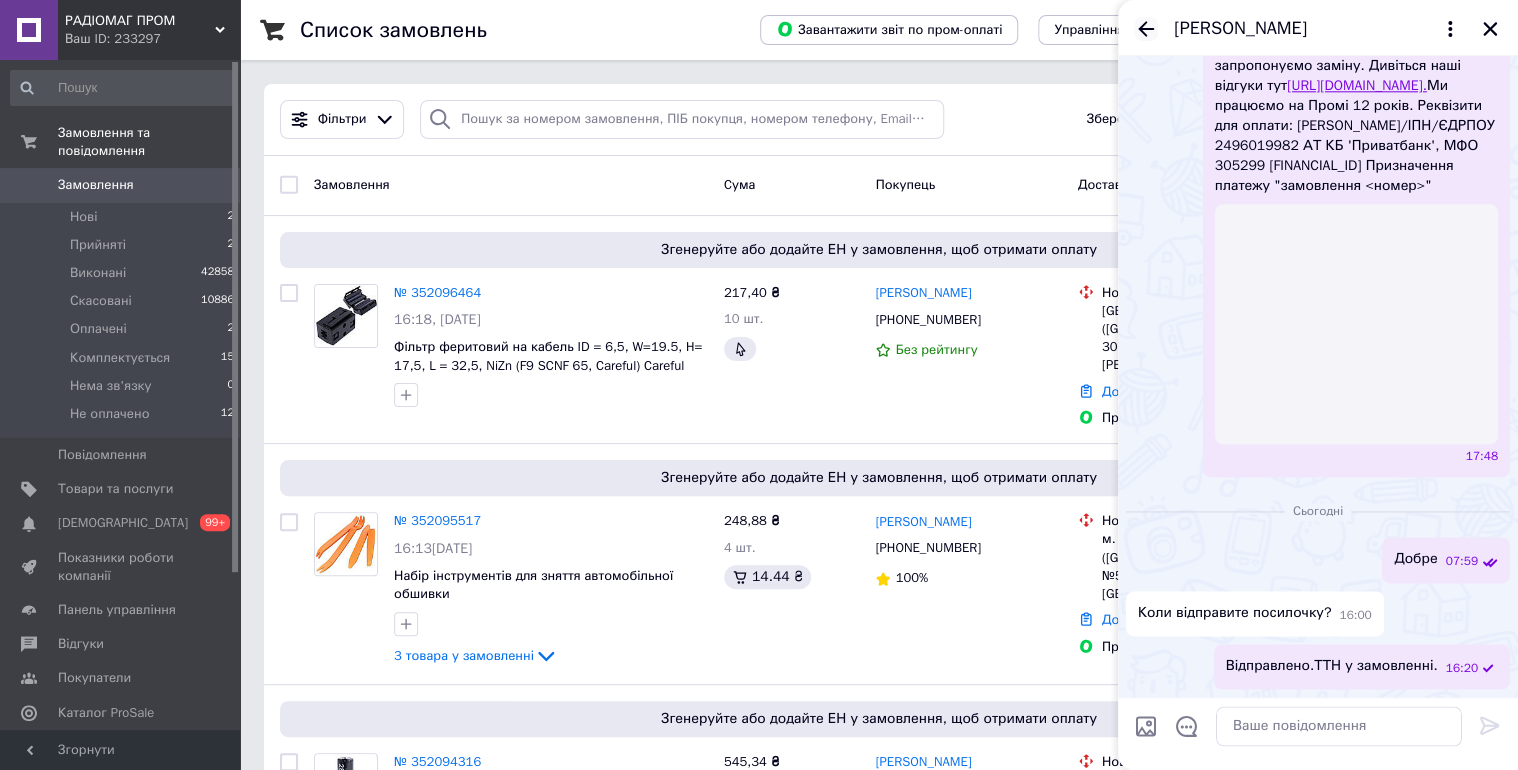 click 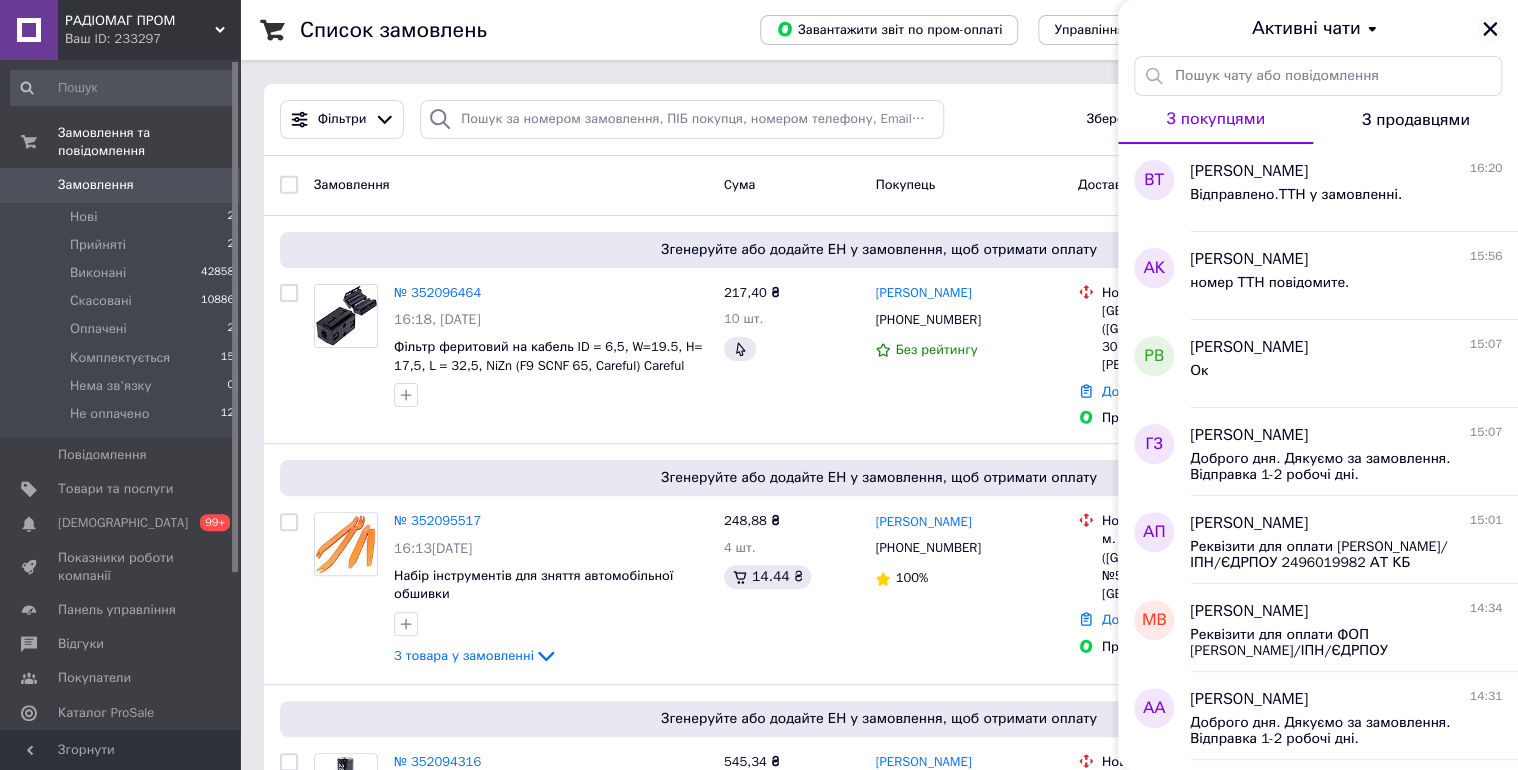 click 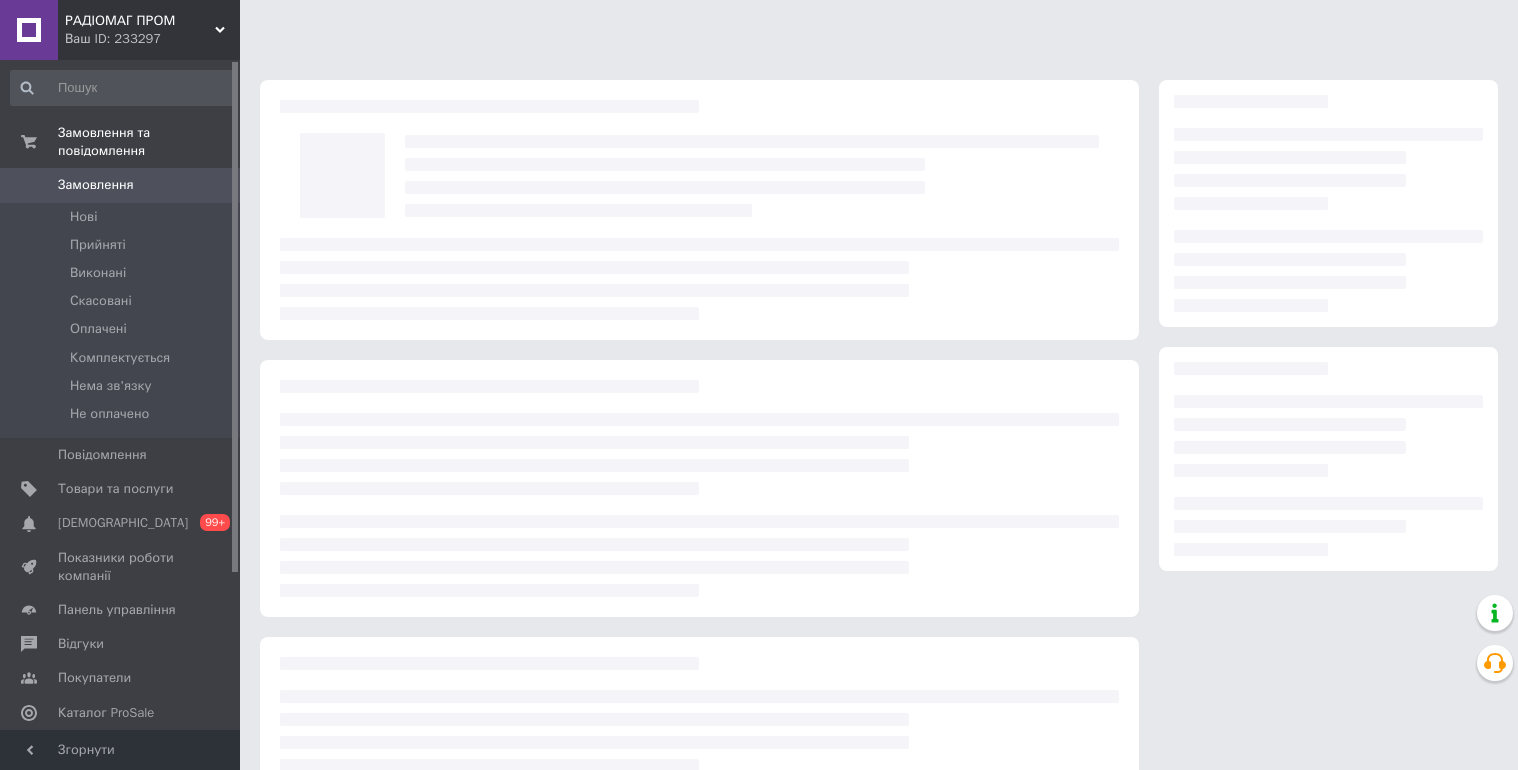 scroll, scrollTop: 0, scrollLeft: 0, axis: both 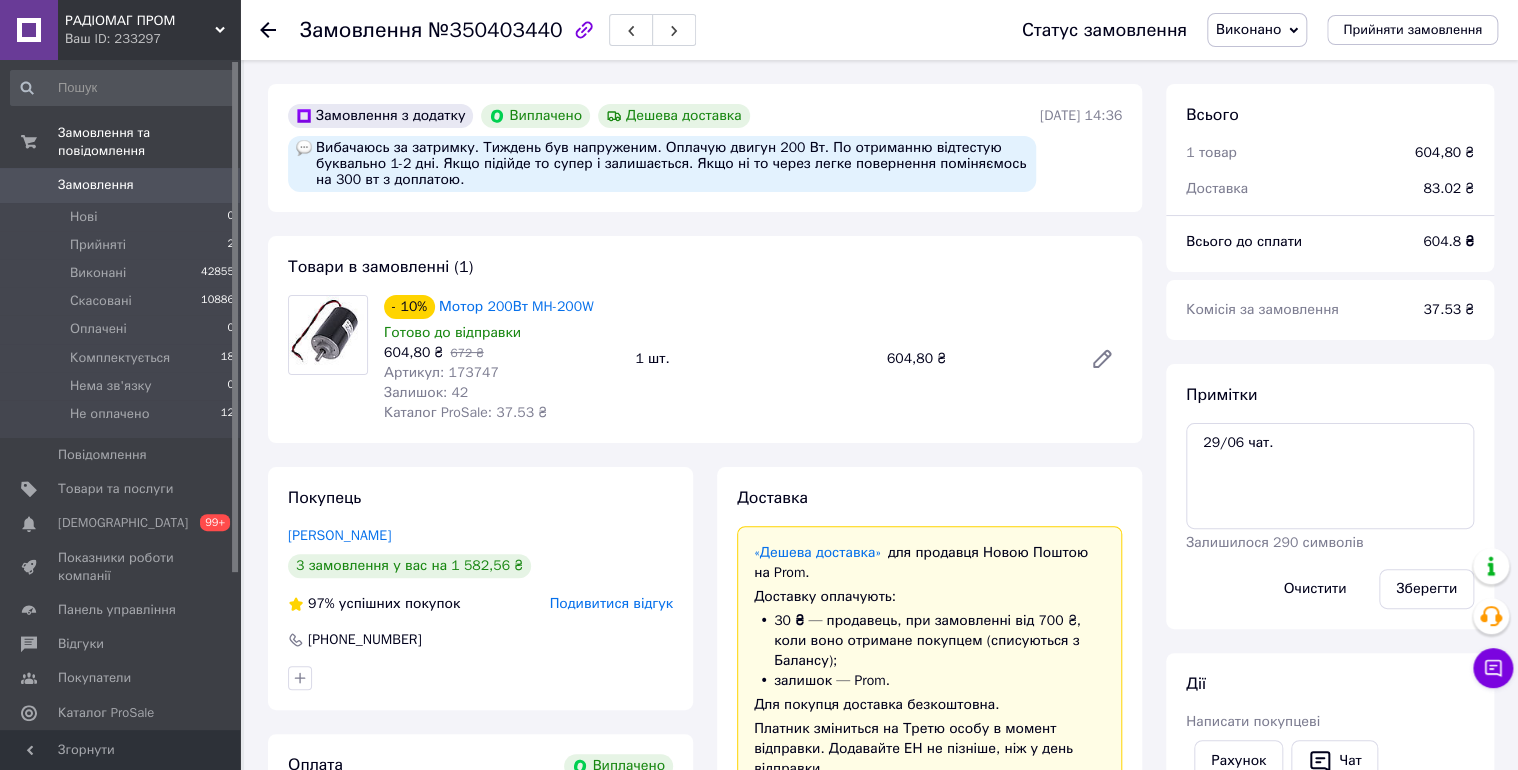 click on "Артикул: 173747" at bounding box center [441, 372] 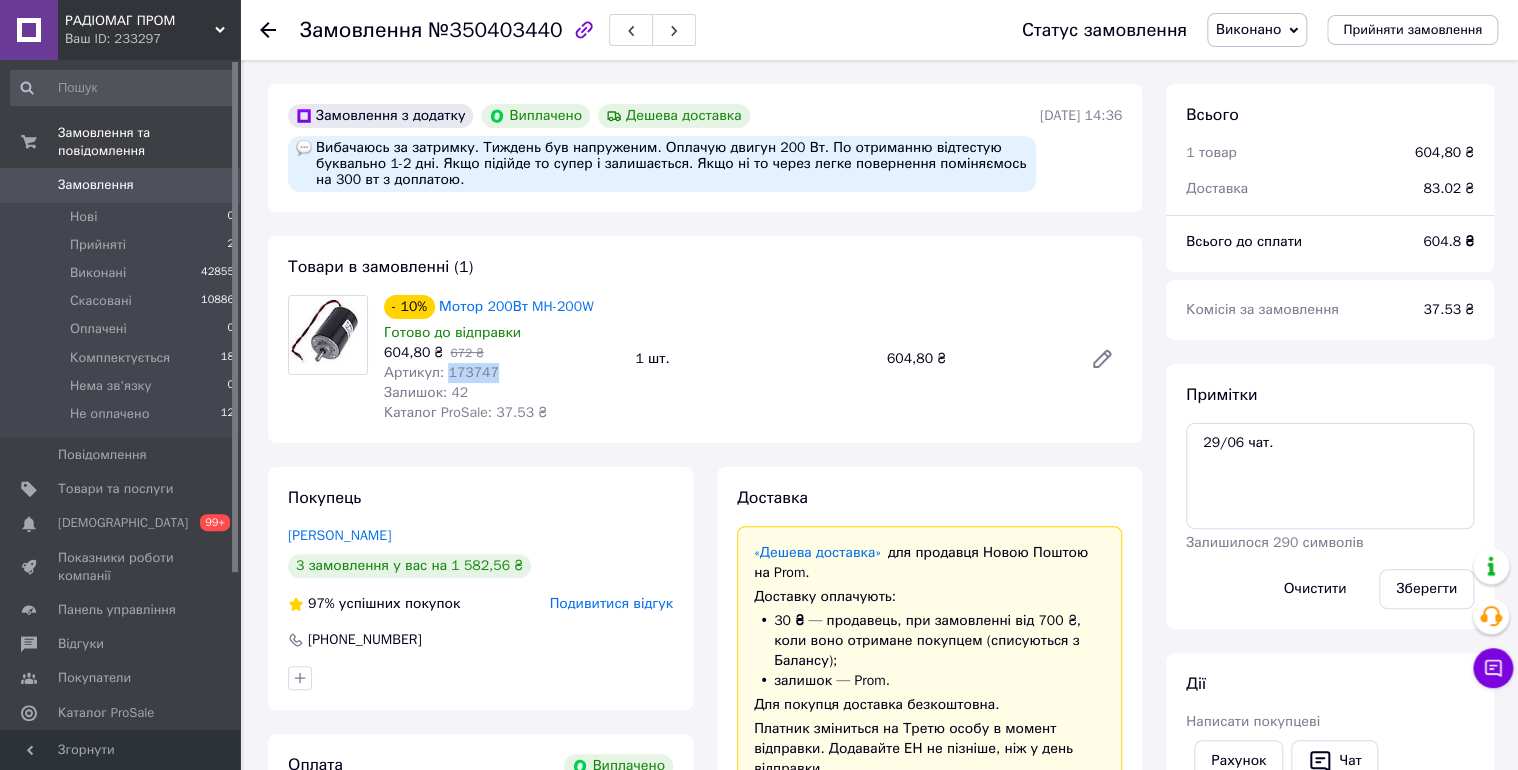 click on "Артикул: 173747" at bounding box center [441, 372] 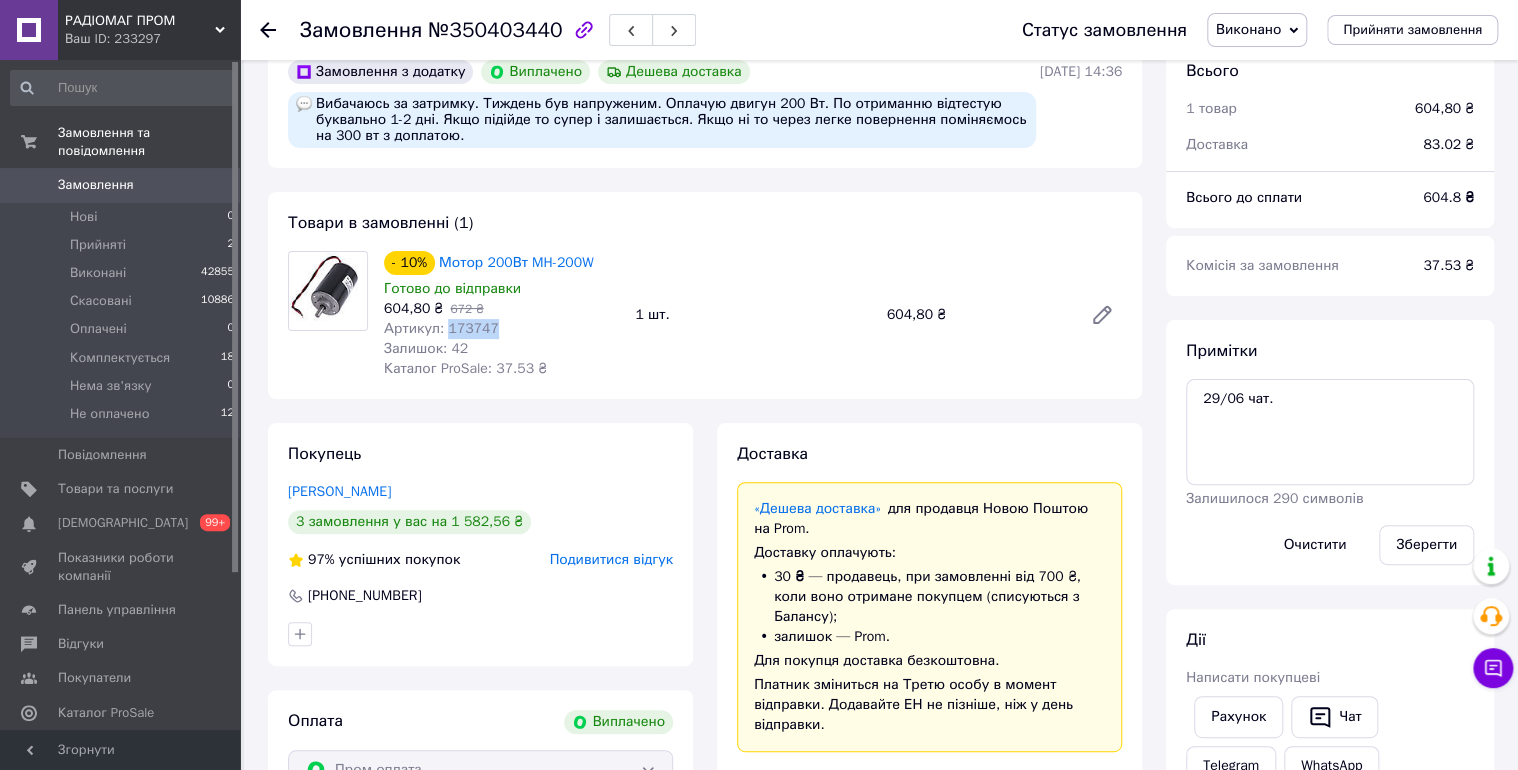 scroll, scrollTop: 0, scrollLeft: 0, axis: both 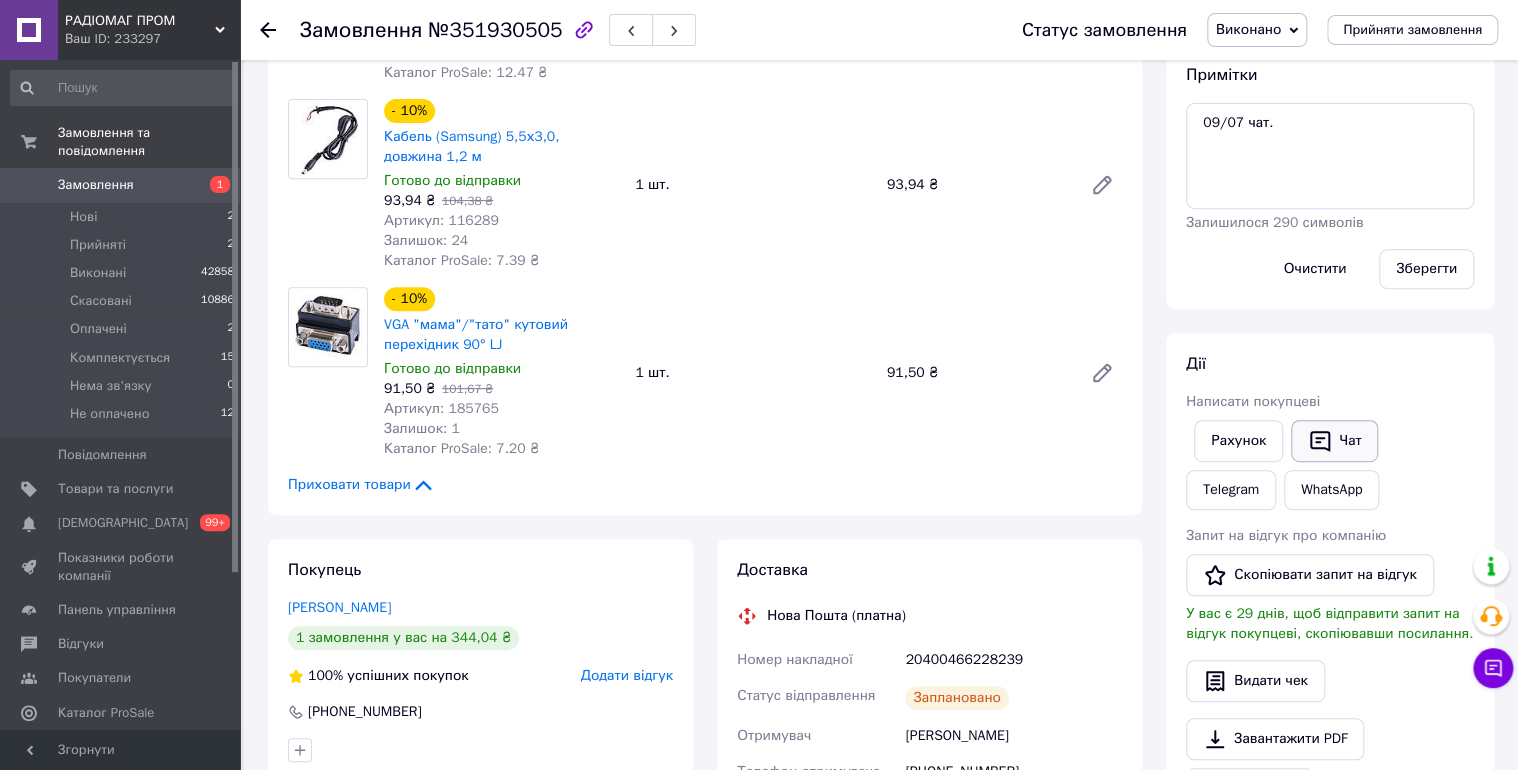 click on "Чат" at bounding box center [1334, 441] 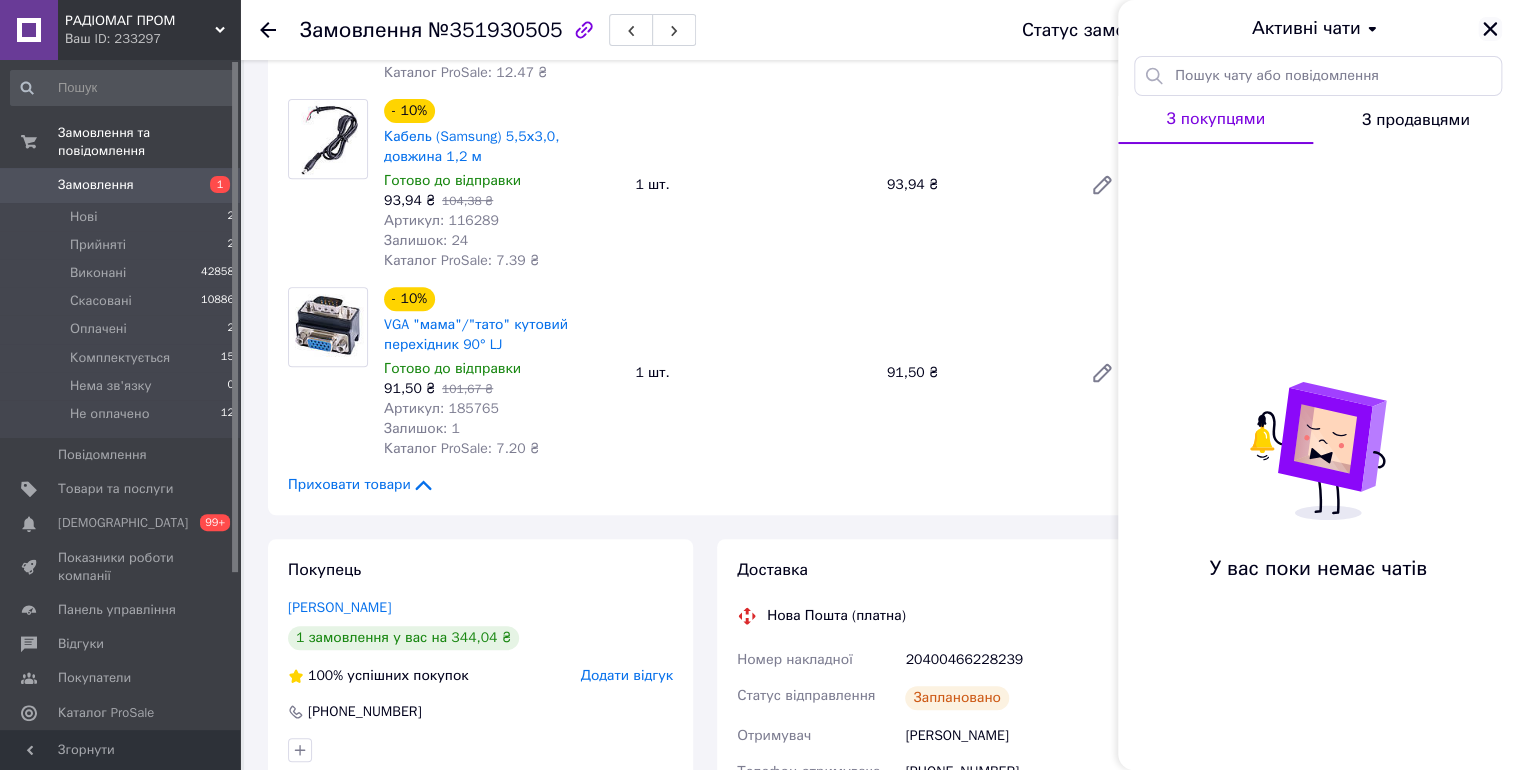 click 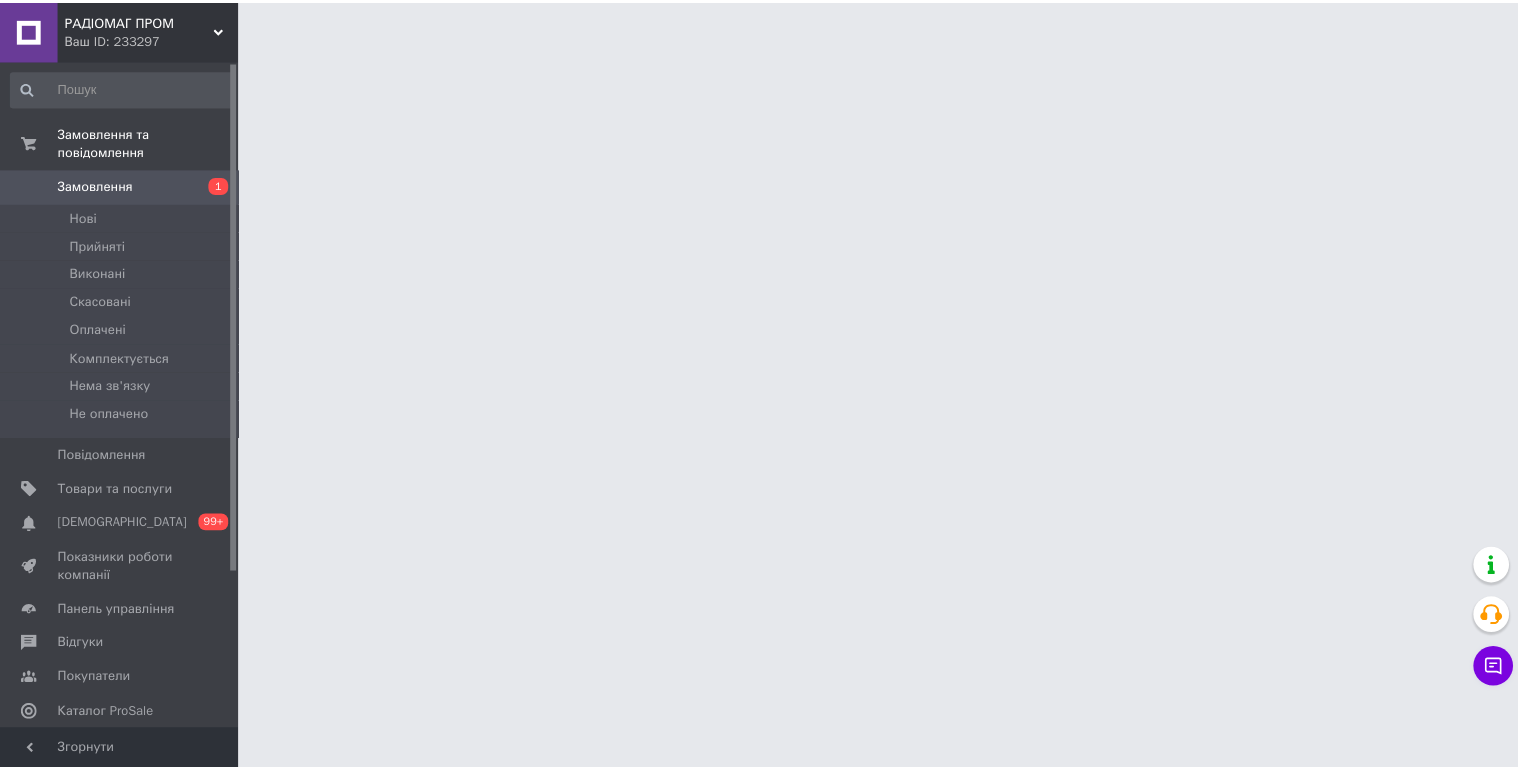 scroll, scrollTop: 0, scrollLeft: 0, axis: both 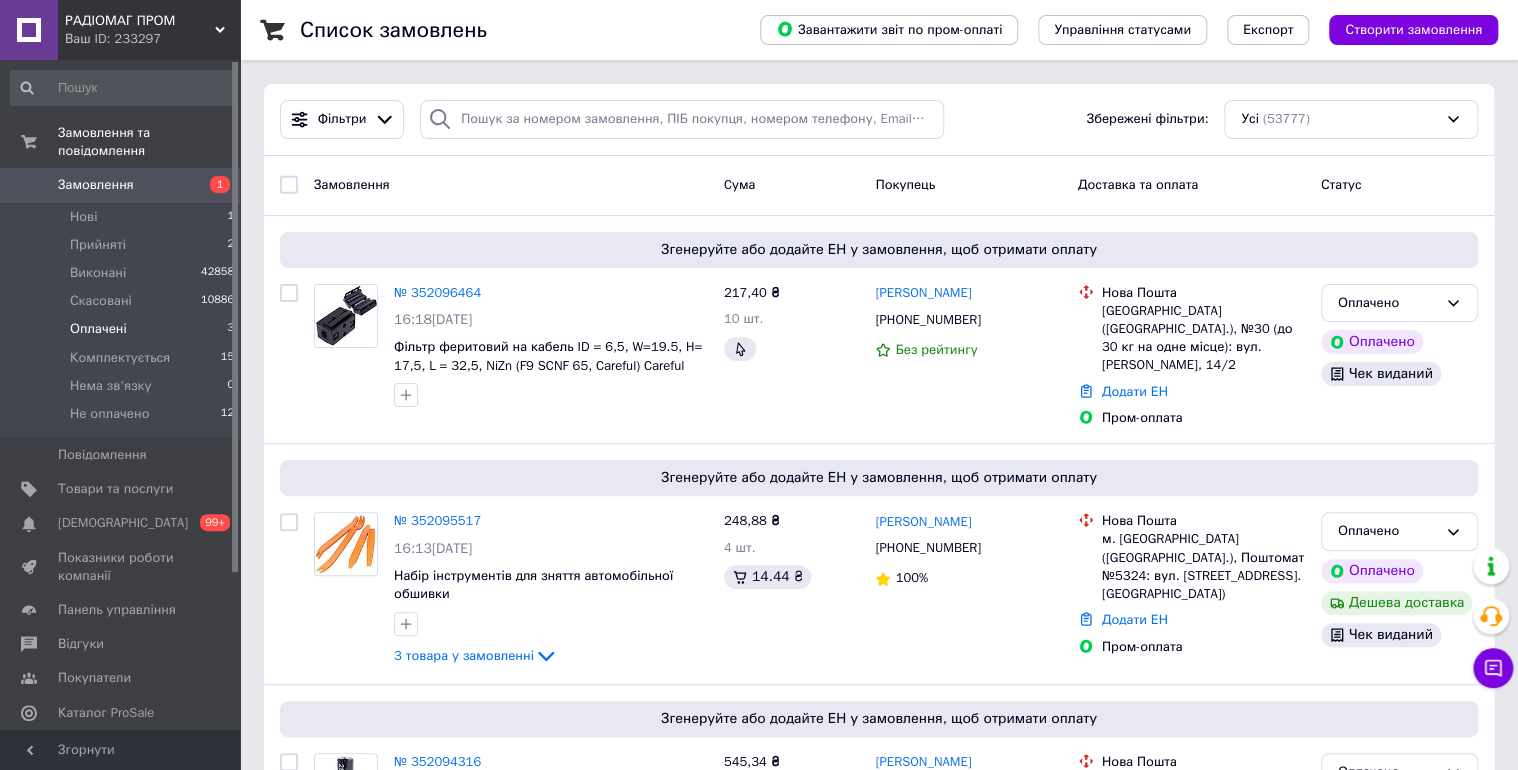 click on "Оплачені" at bounding box center (98, 329) 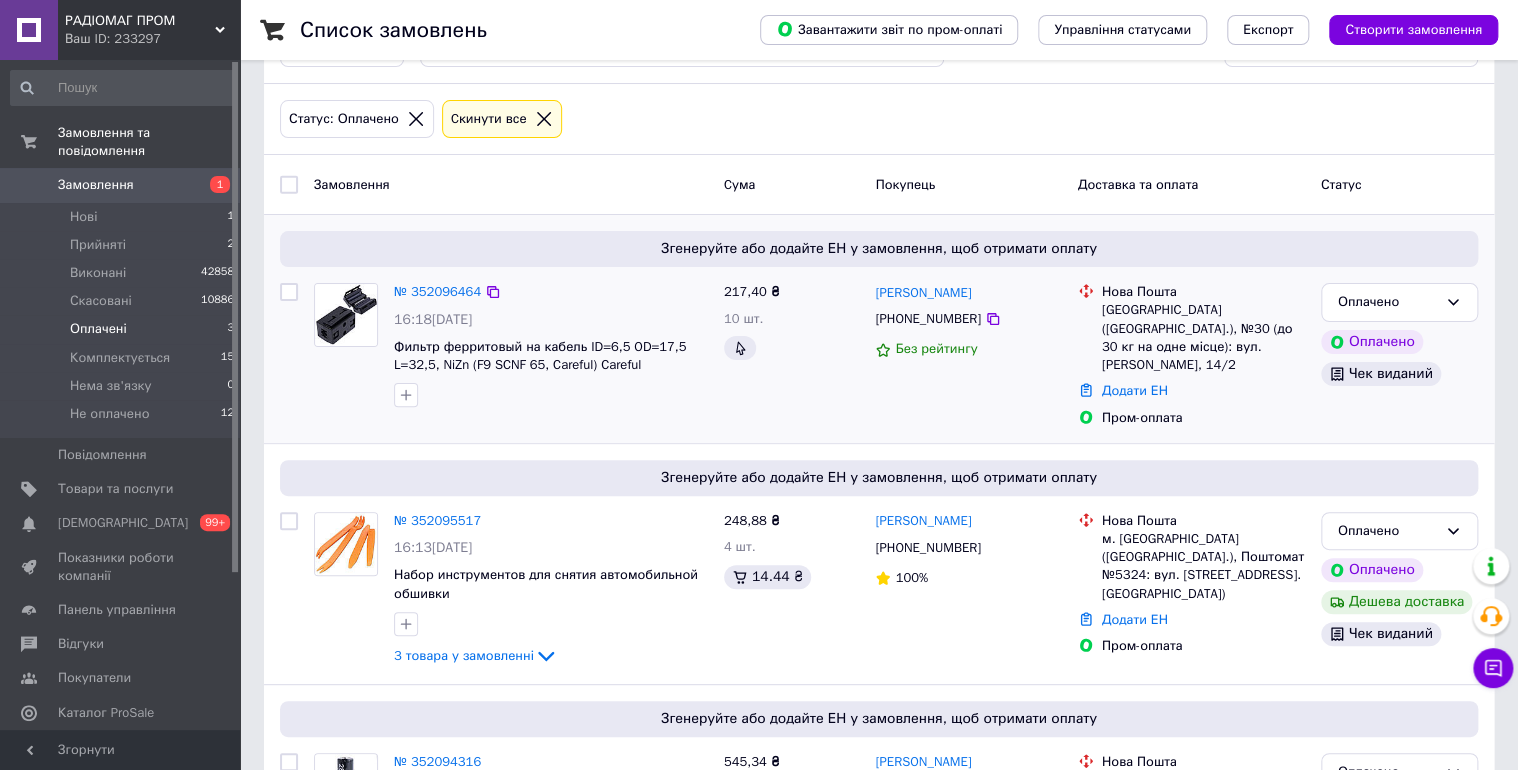 scroll, scrollTop: 212, scrollLeft: 0, axis: vertical 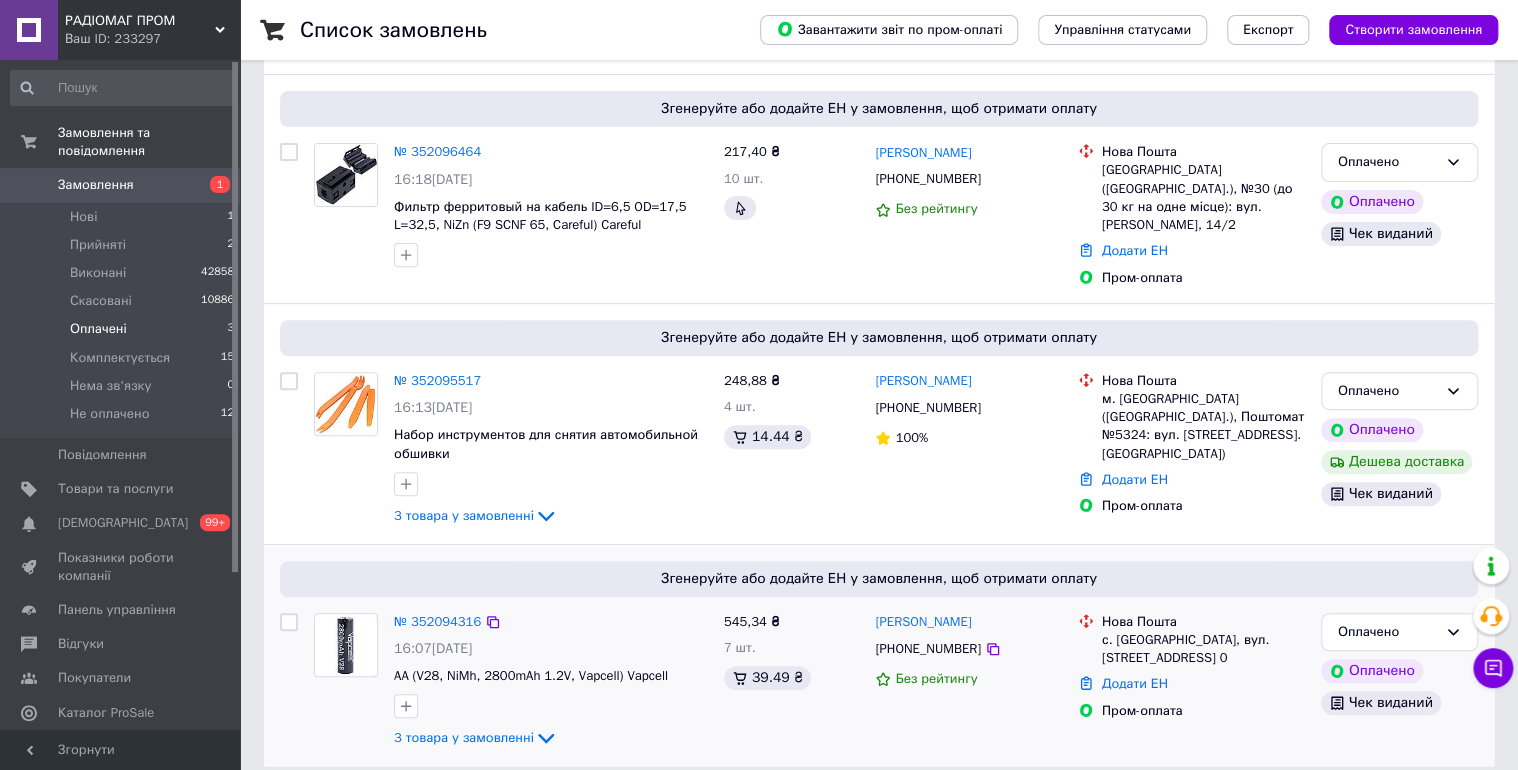 click on "Костянтин Лутченко" at bounding box center [923, 622] 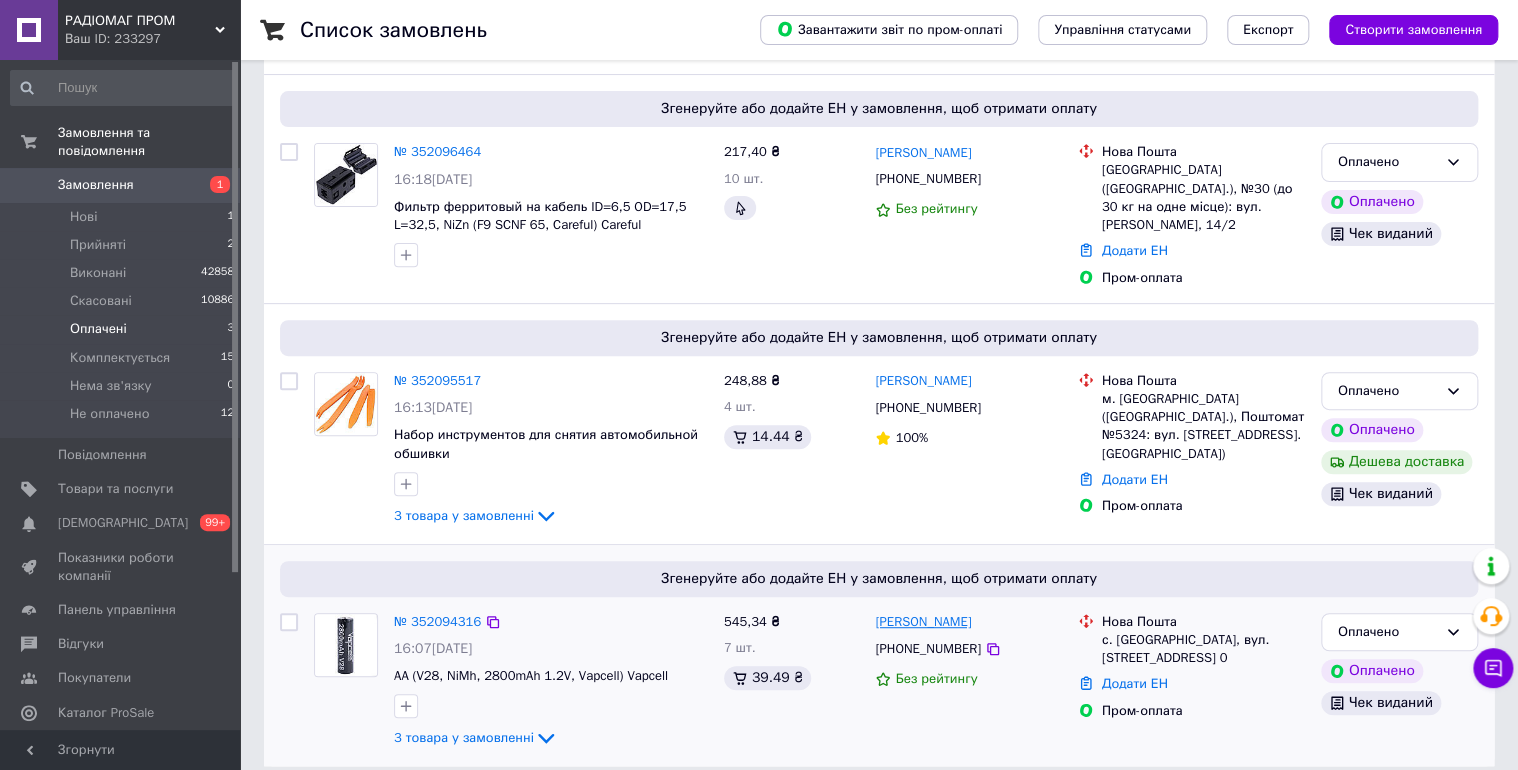 click on "Костянтин Лутченко" at bounding box center (923, 622) 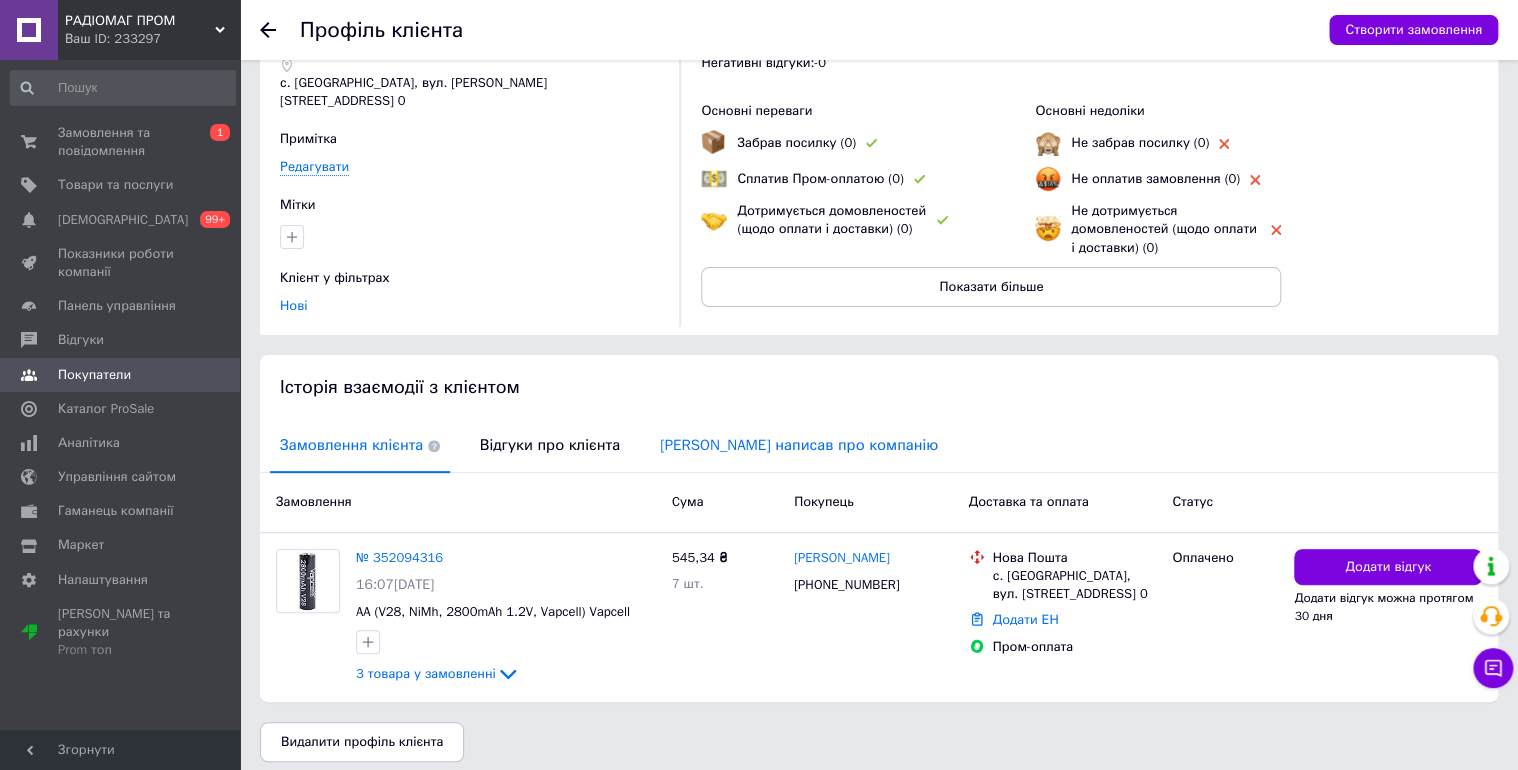 scroll, scrollTop: 111, scrollLeft: 0, axis: vertical 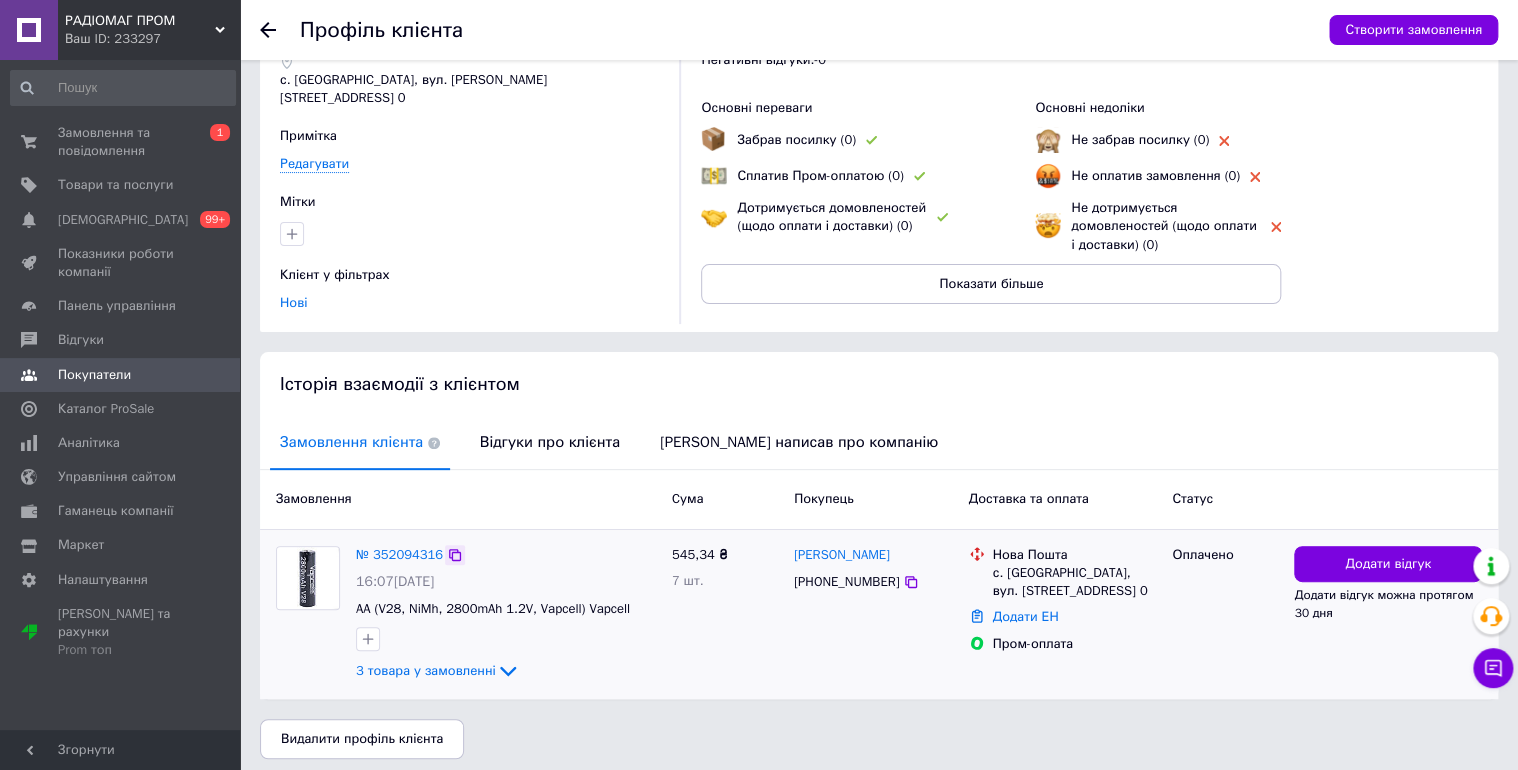 click 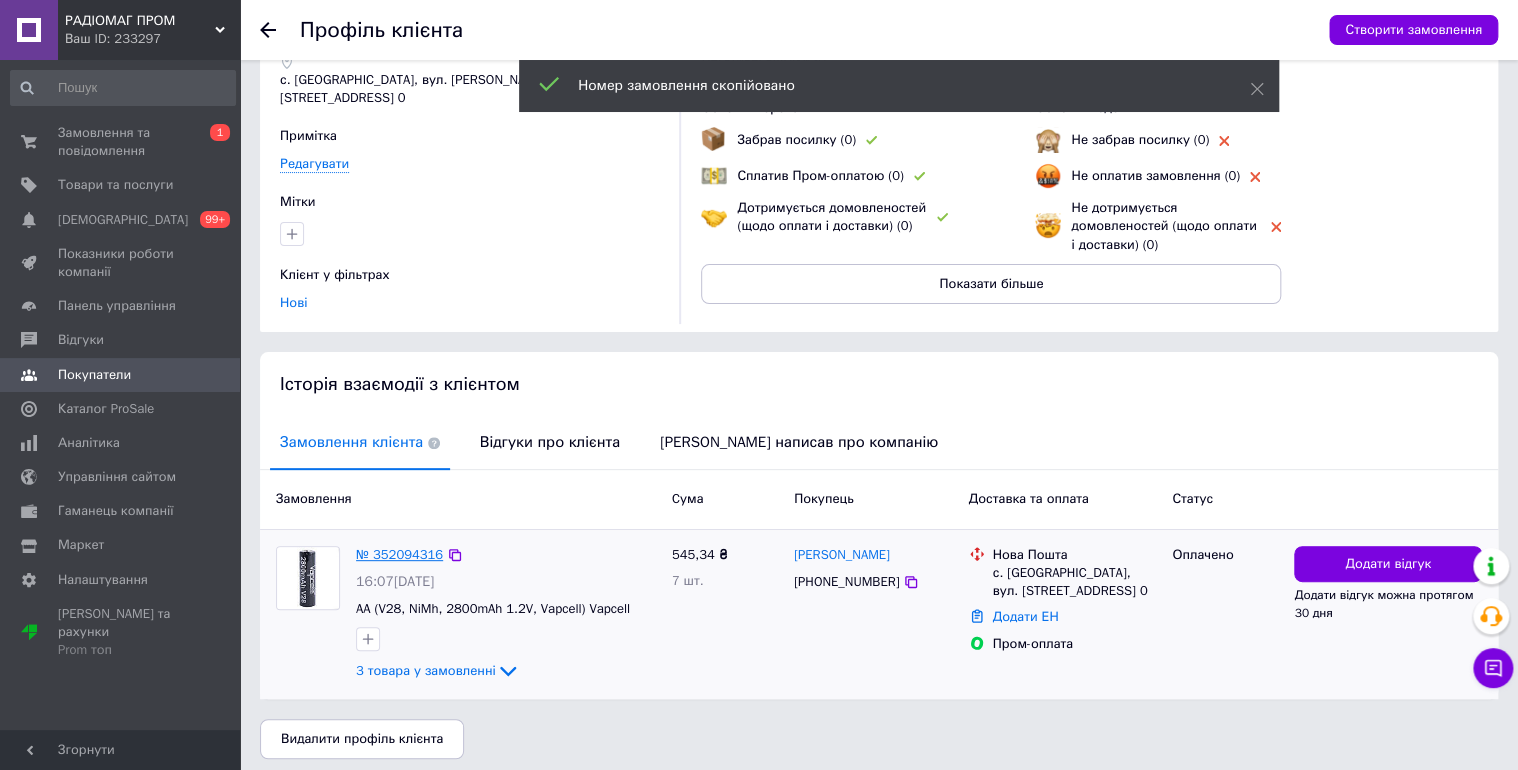 click on "№ 352094316" at bounding box center (399, 554) 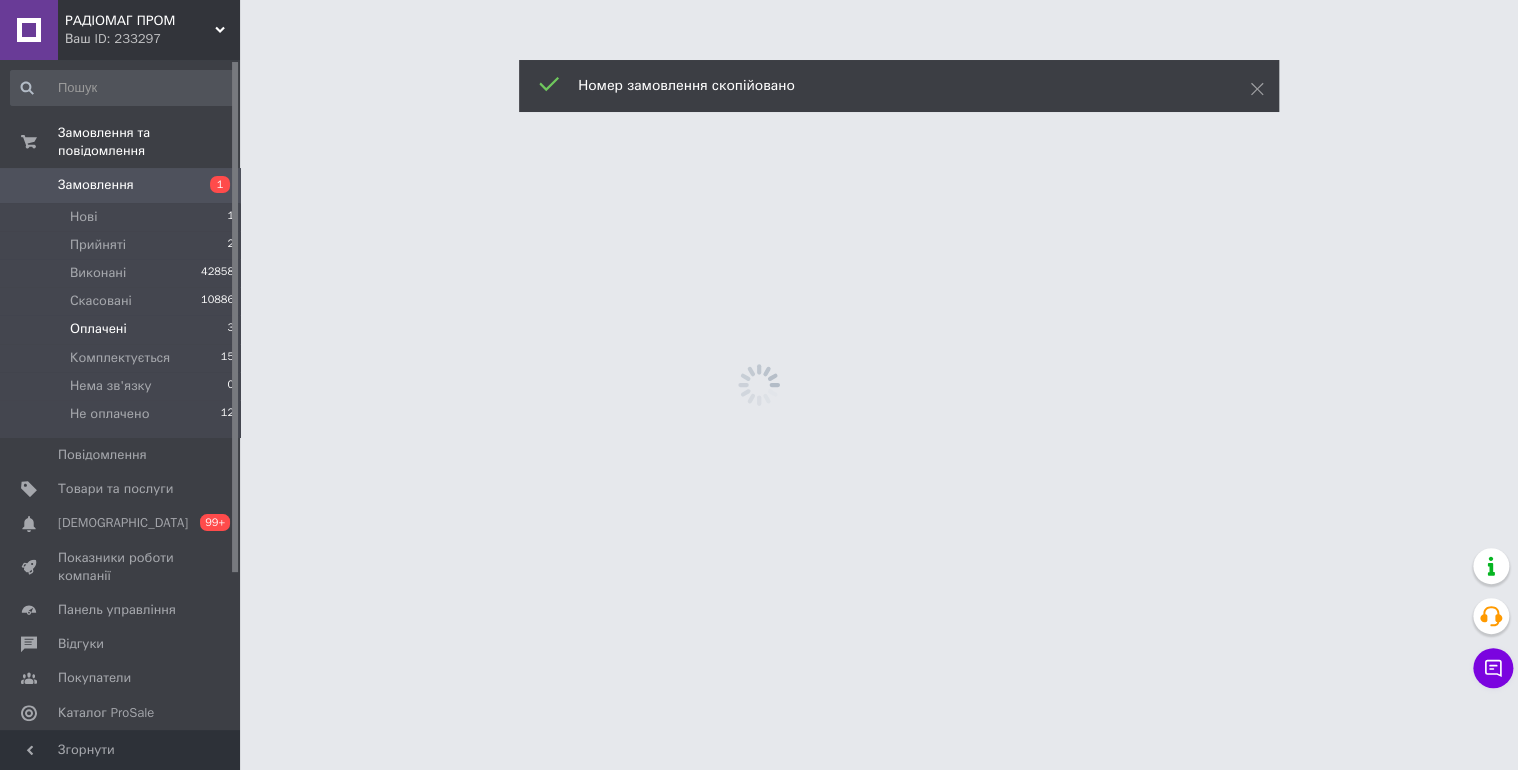 scroll, scrollTop: 0, scrollLeft: 0, axis: both 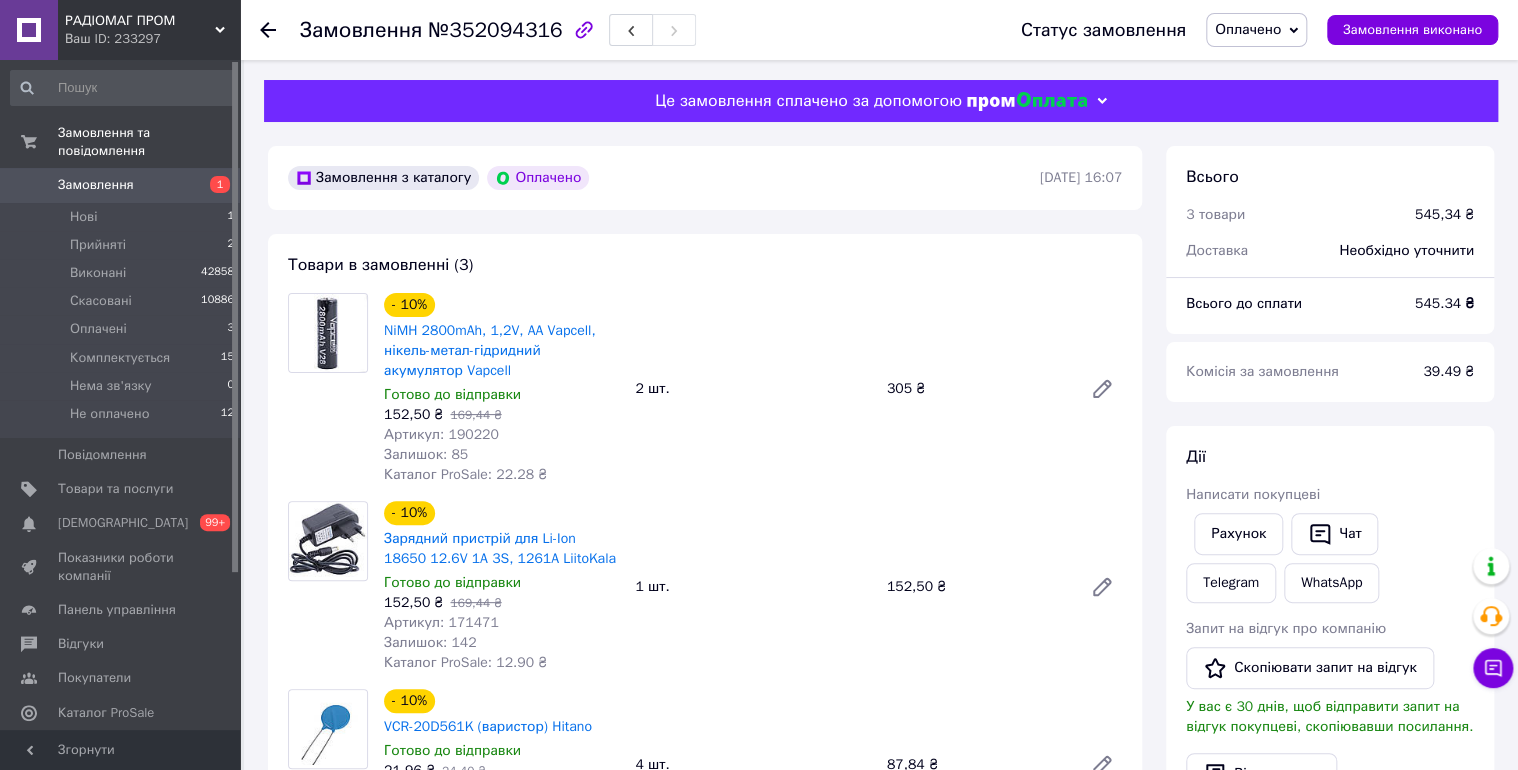click on "Оплачено" at bounding box center (1256, 30) 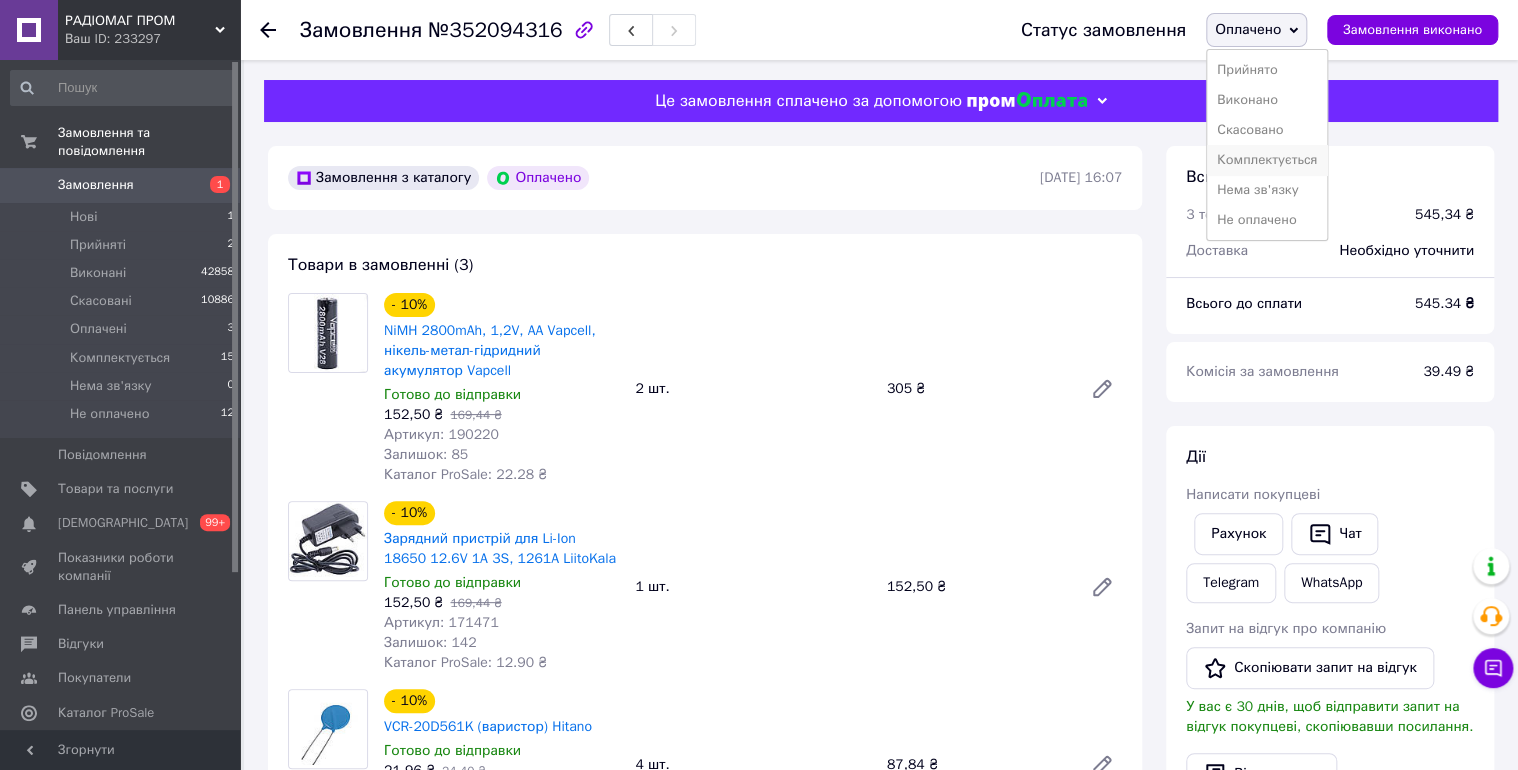 click on "Комплектується" at bounding box center (1267, 160) 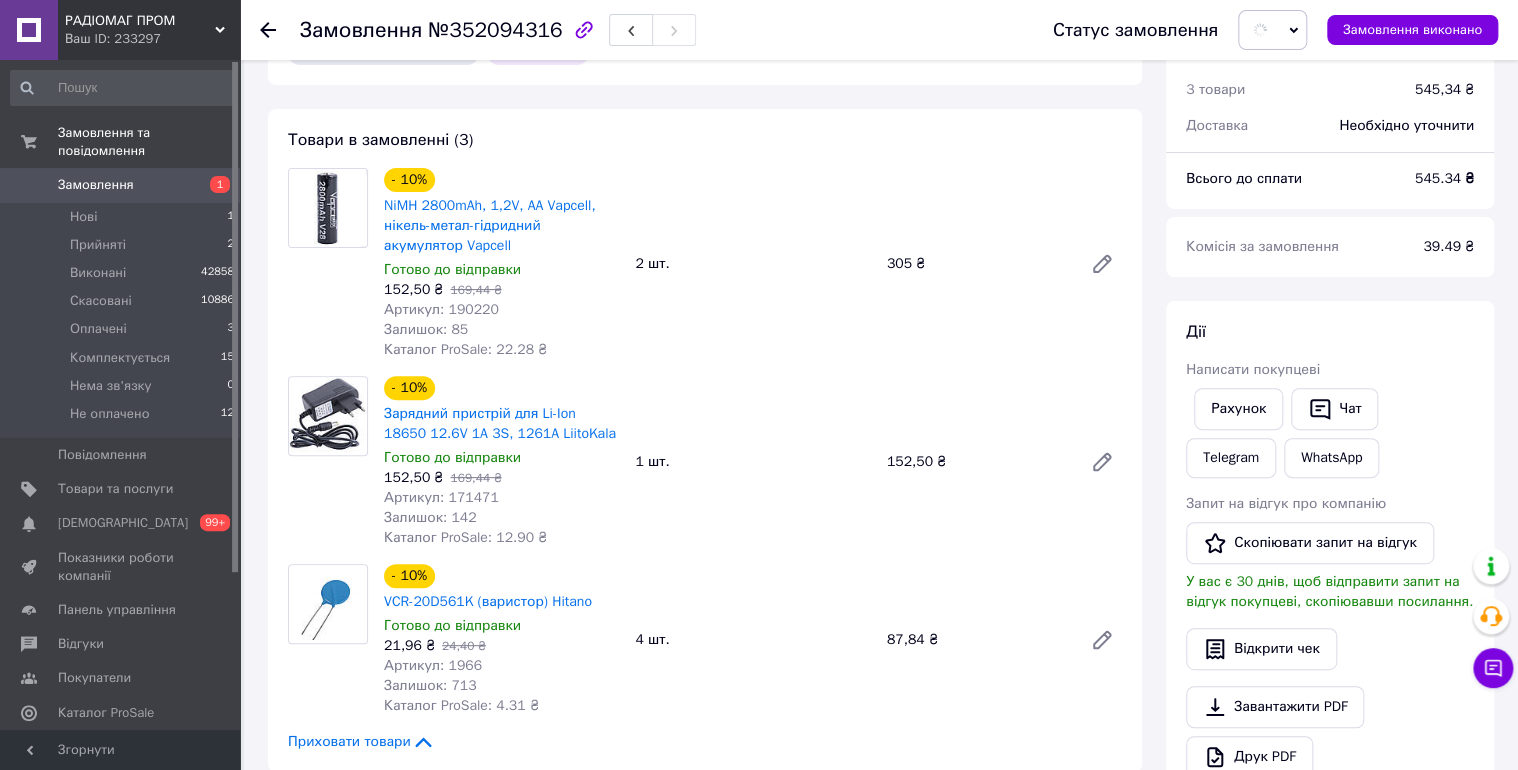 scroll, scrollTop: 320, scrollLeft: 0, axis: vertical 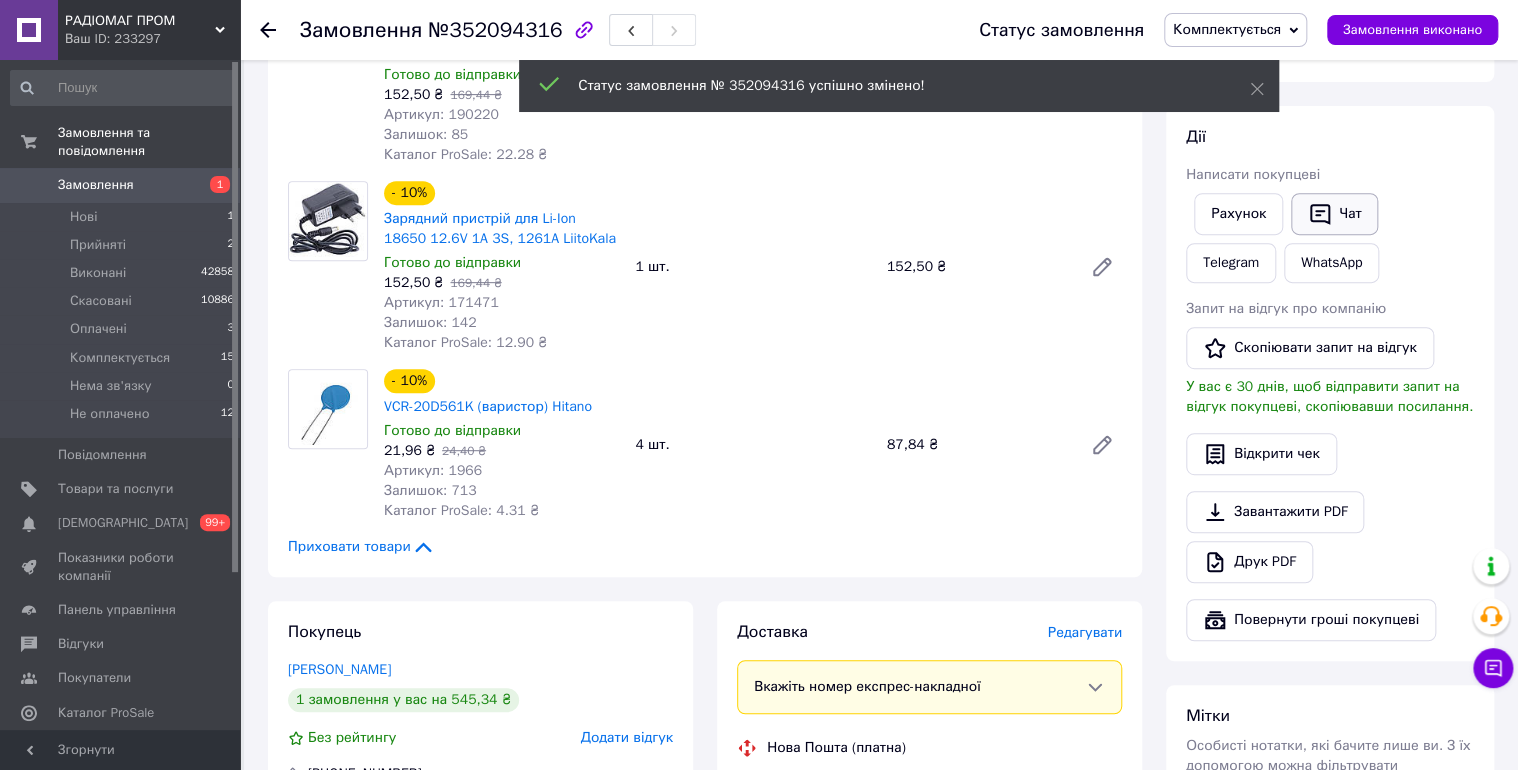 click on "Чат" at bounding box center [1334, 214] 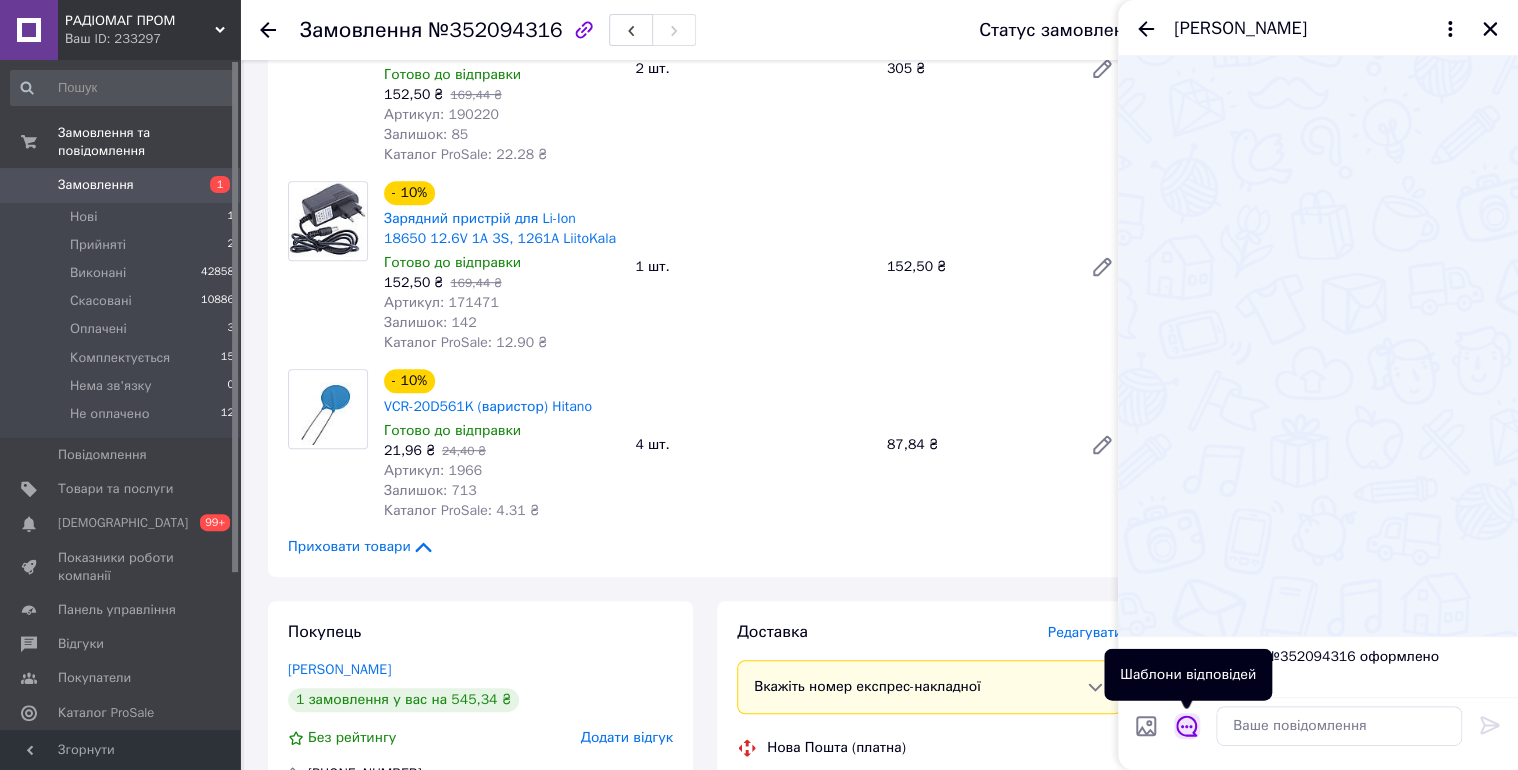 click 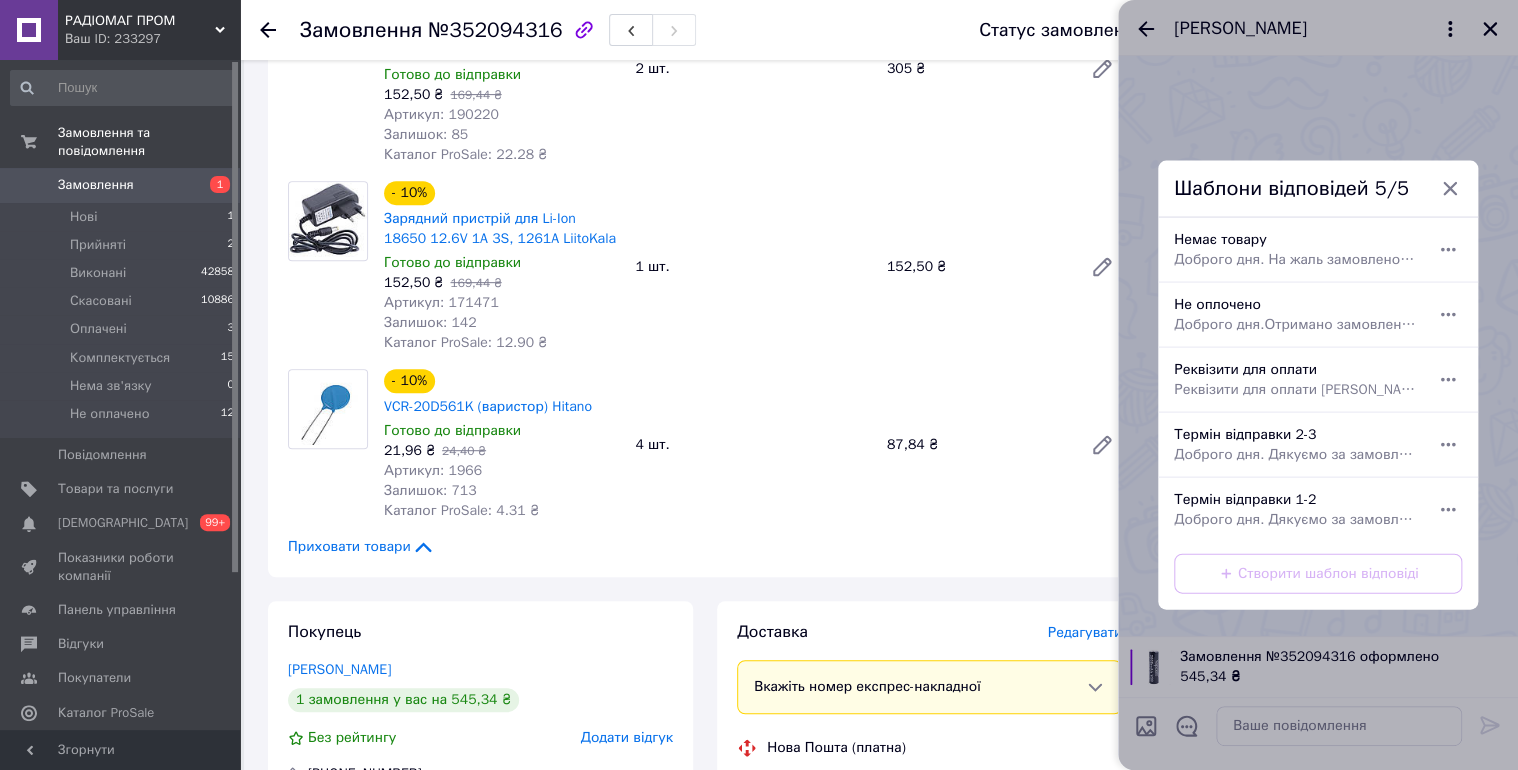 click on "Термін відправки 1-2 Доброго дня. Дякуємо за замовлення. Відправка 1-2 робочі дні." at bounding box center (1296, 510) 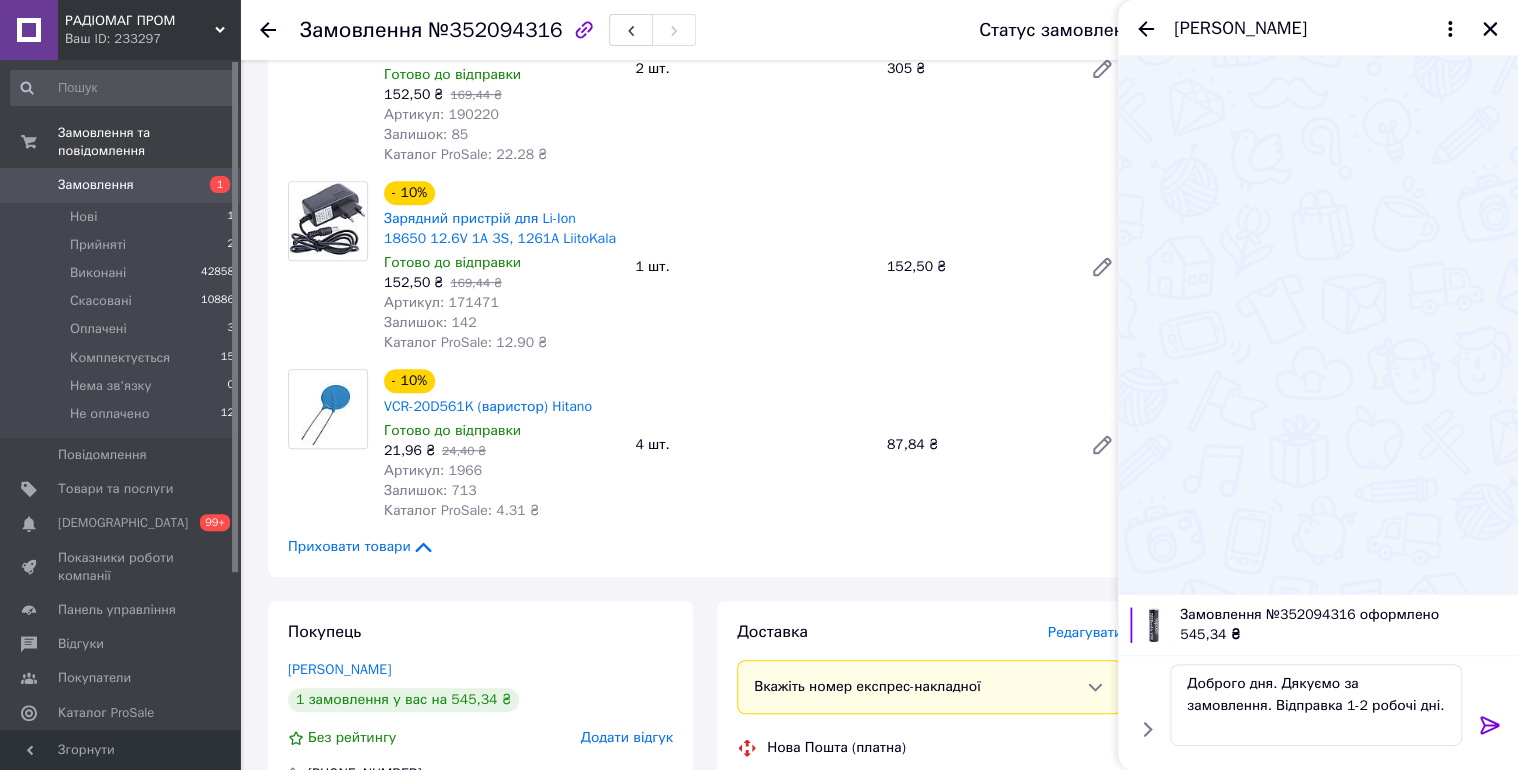 type on "Доброго дня. Дякуємо за замовлення. Відправка 1-2 робочі дні." 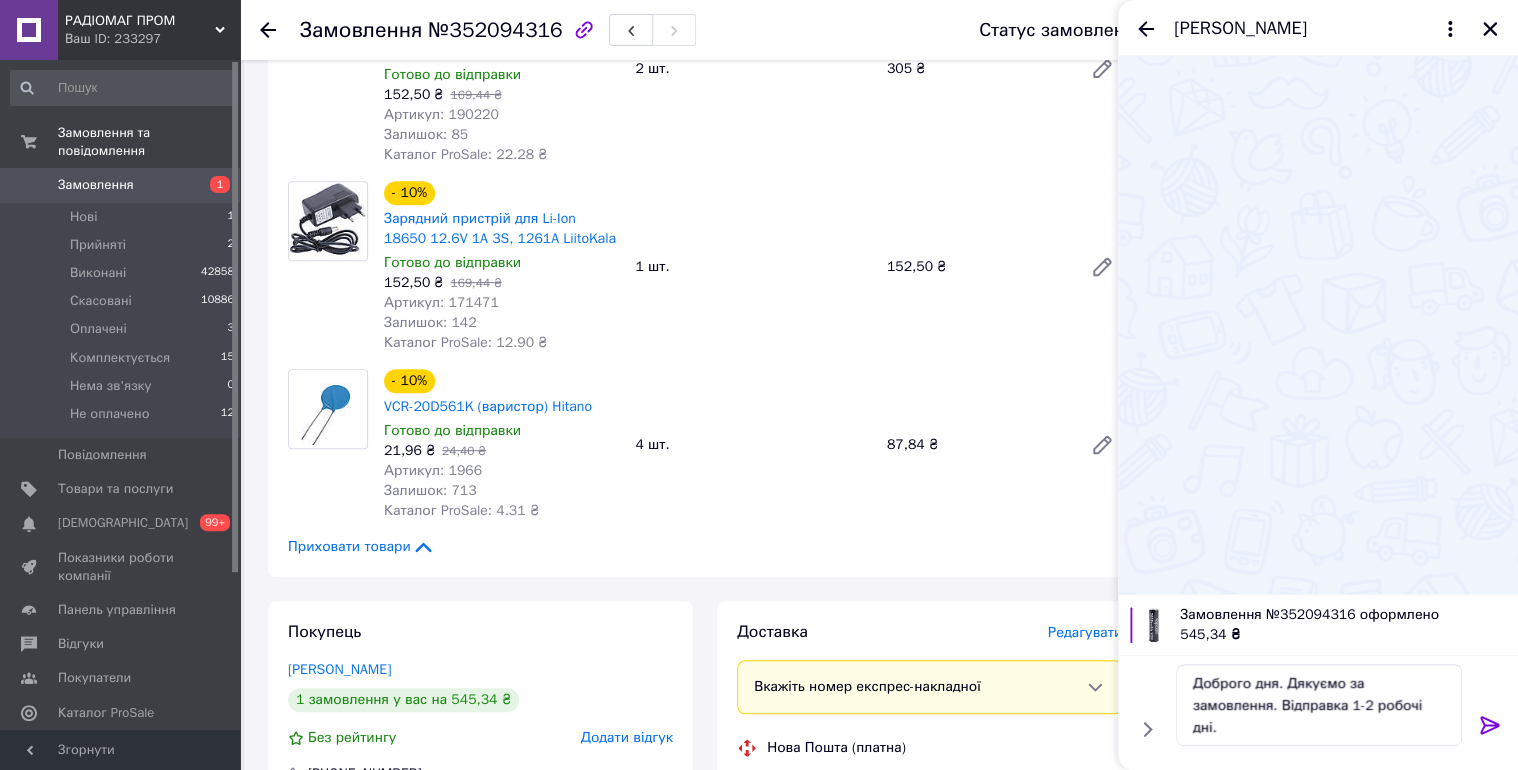 click 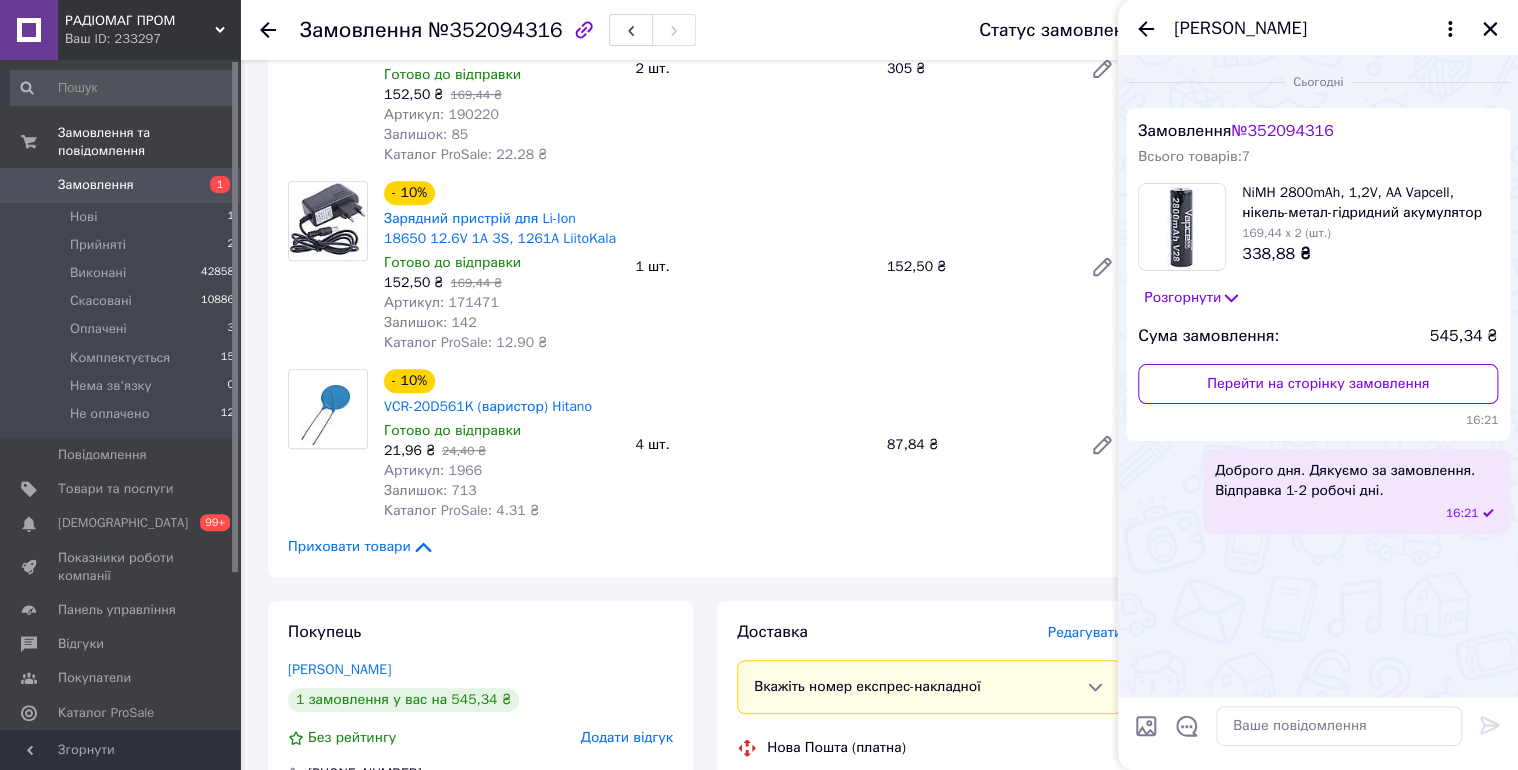 click 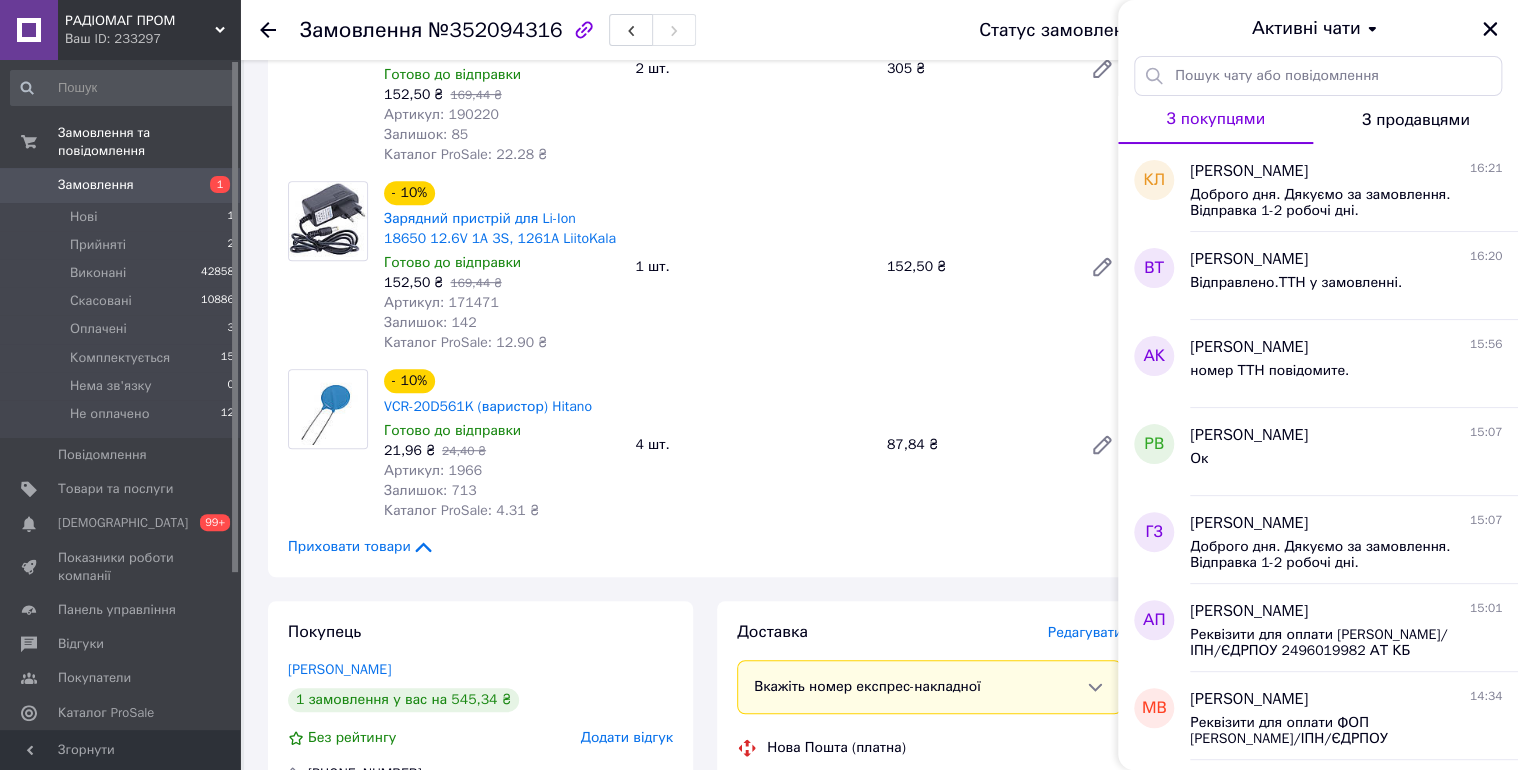 drag, startPoint x: 1493, startPoint y: 28, endPoint x: 1467, endPoint y: 68, distance: 47.707443 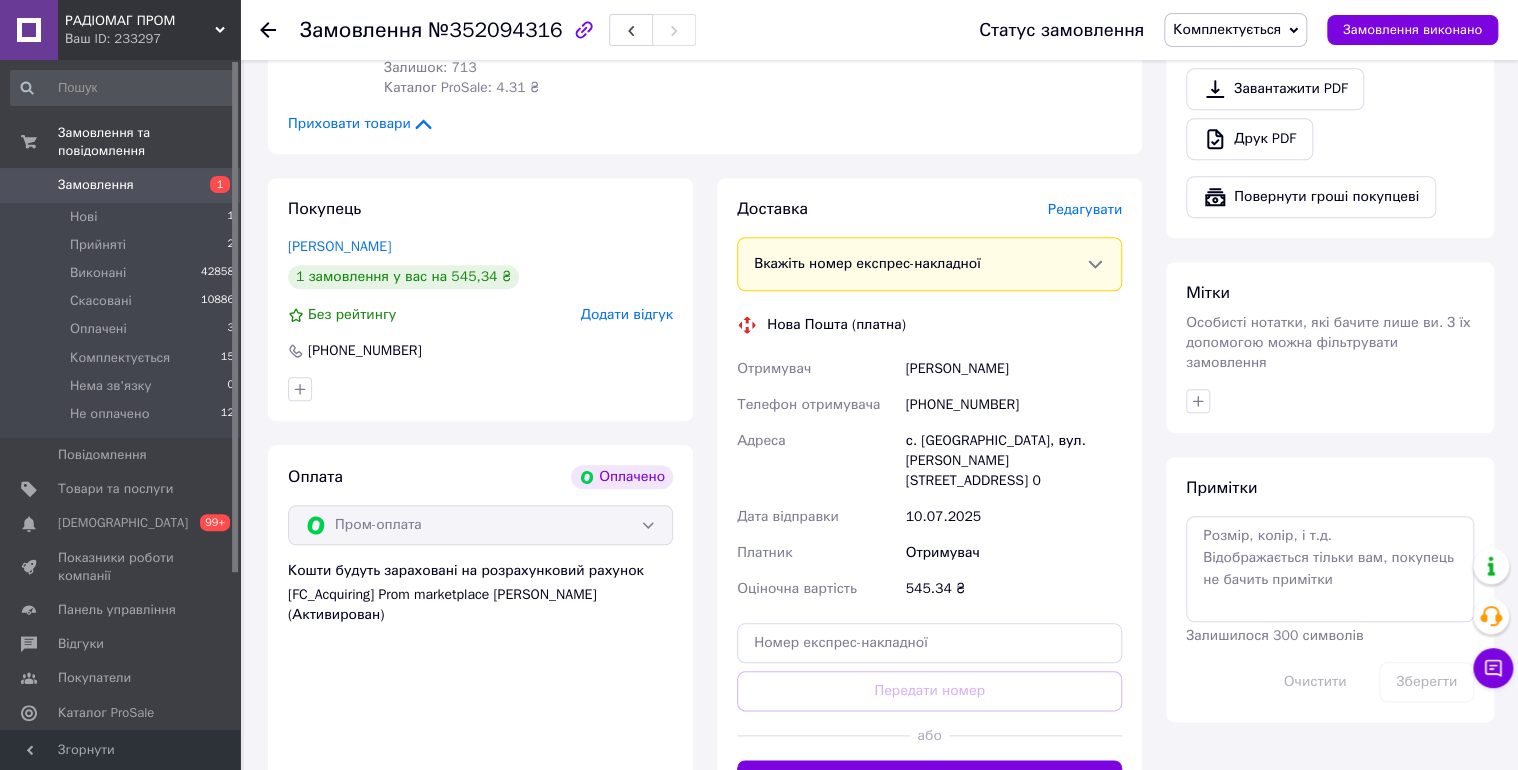 scroll, scrollTop: 853, scrollLeft: 0, axis: vertical 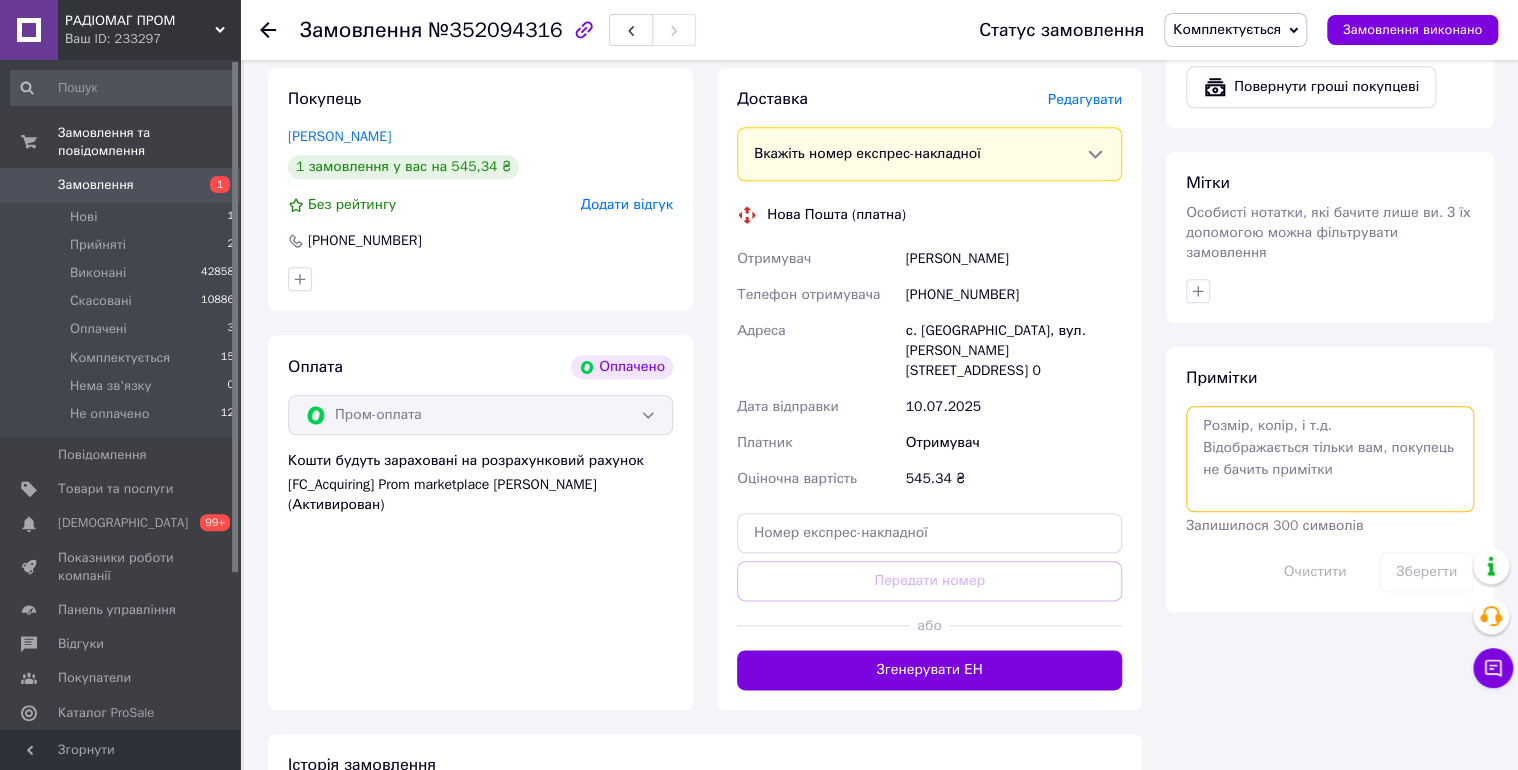 click at bounding box center [1330, 459] 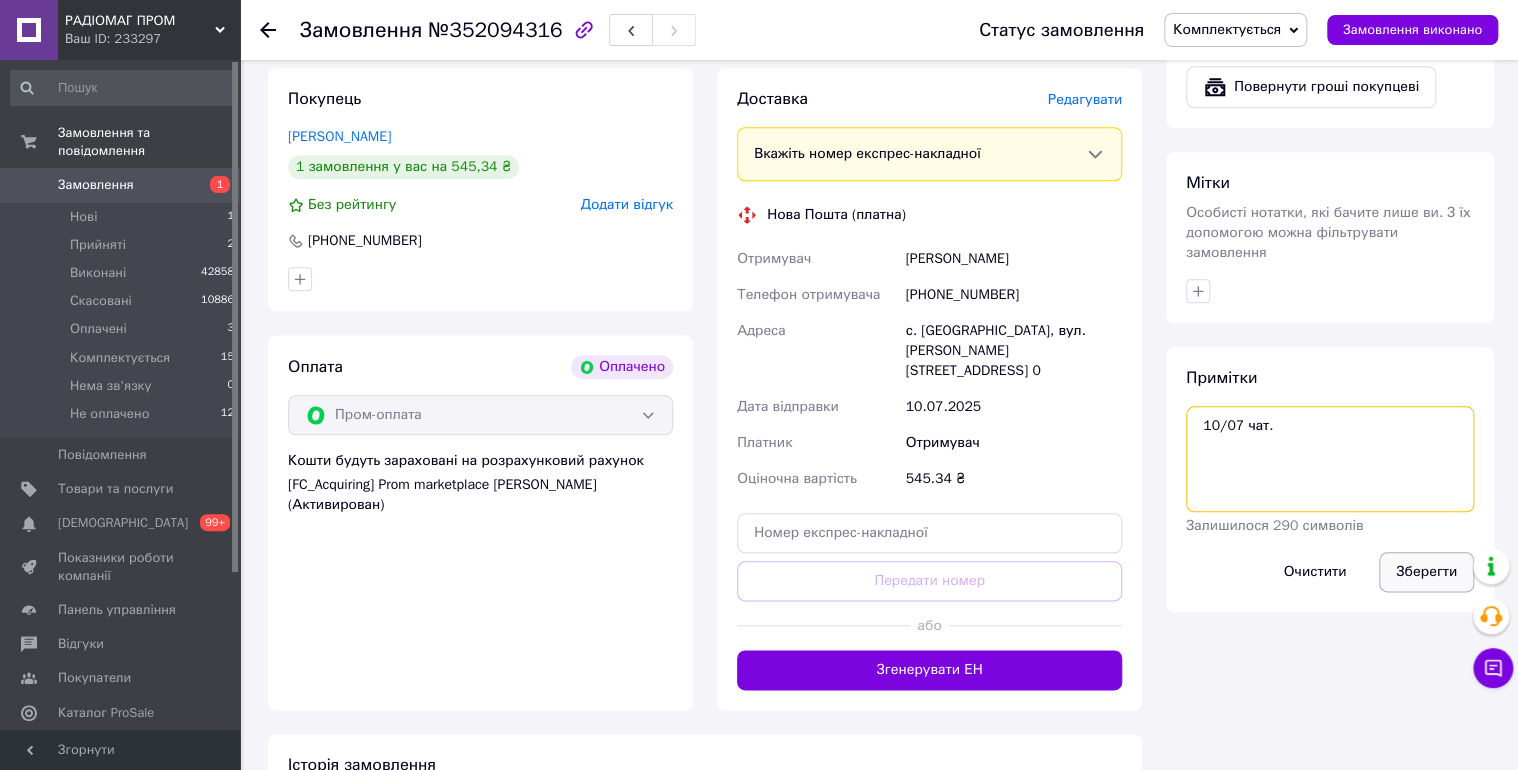type on "10/07 чат." 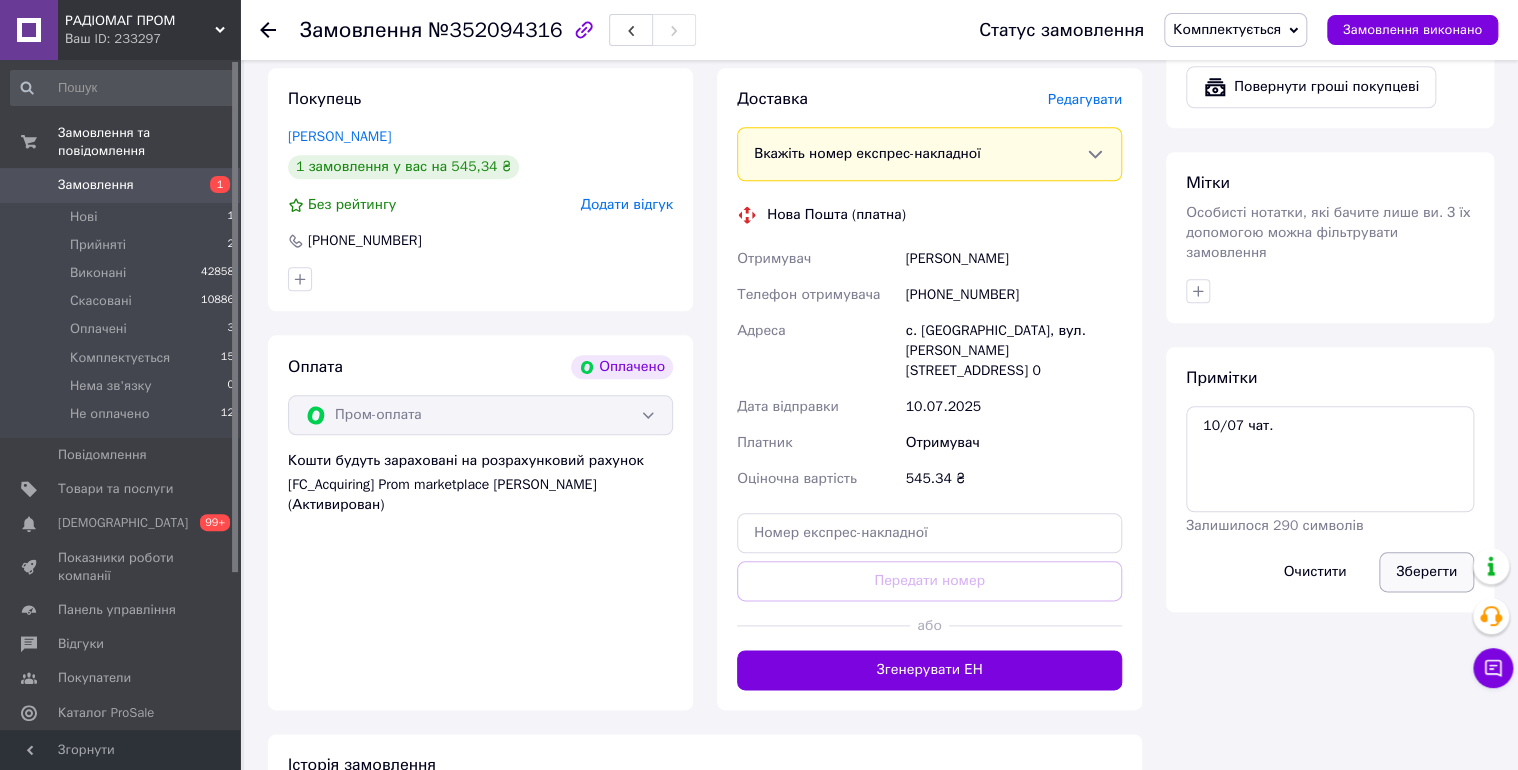 click on "Зберегти" at bounding box center (1426, 572) 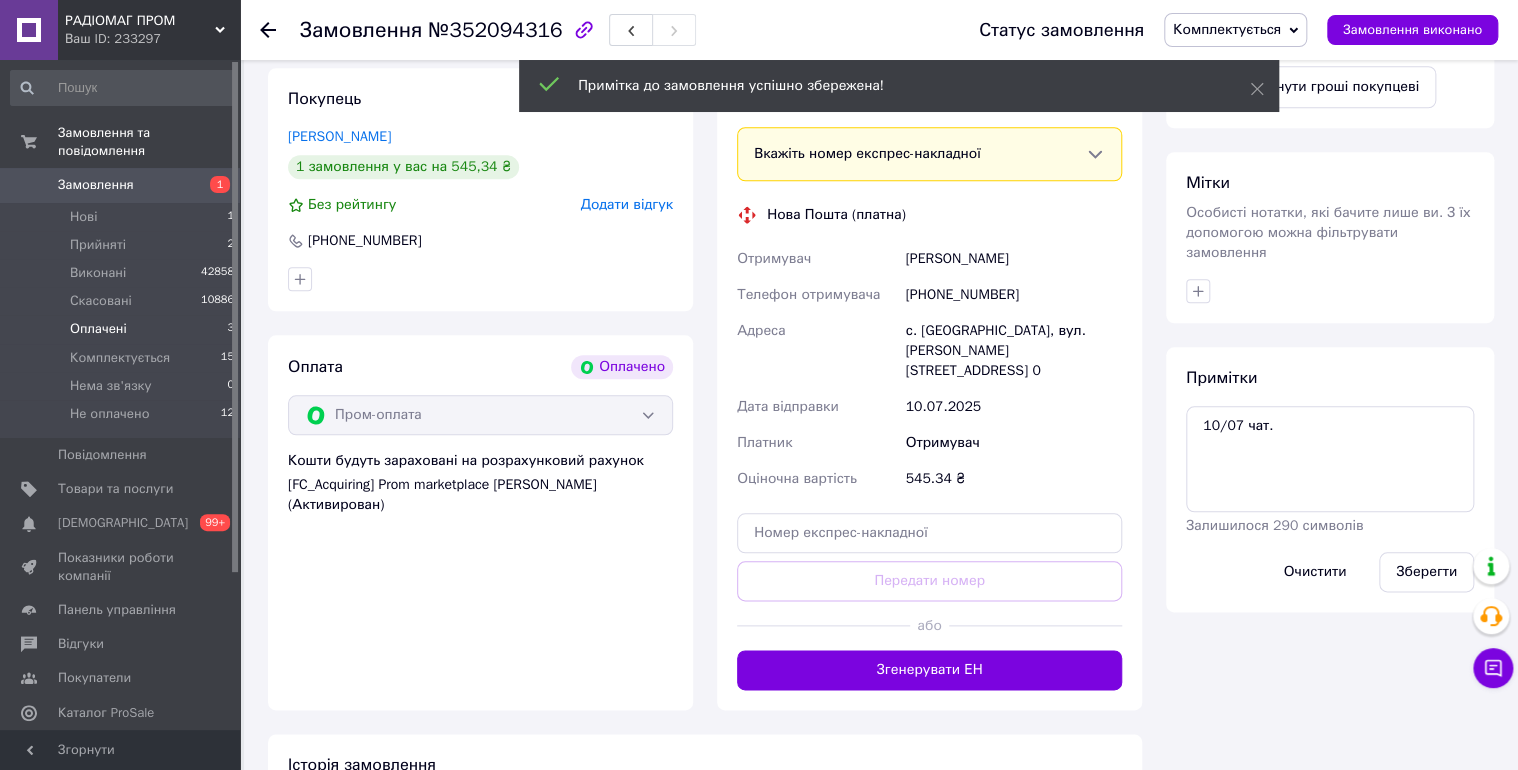 click on "Оплачені" at bounding box center [98, 329] 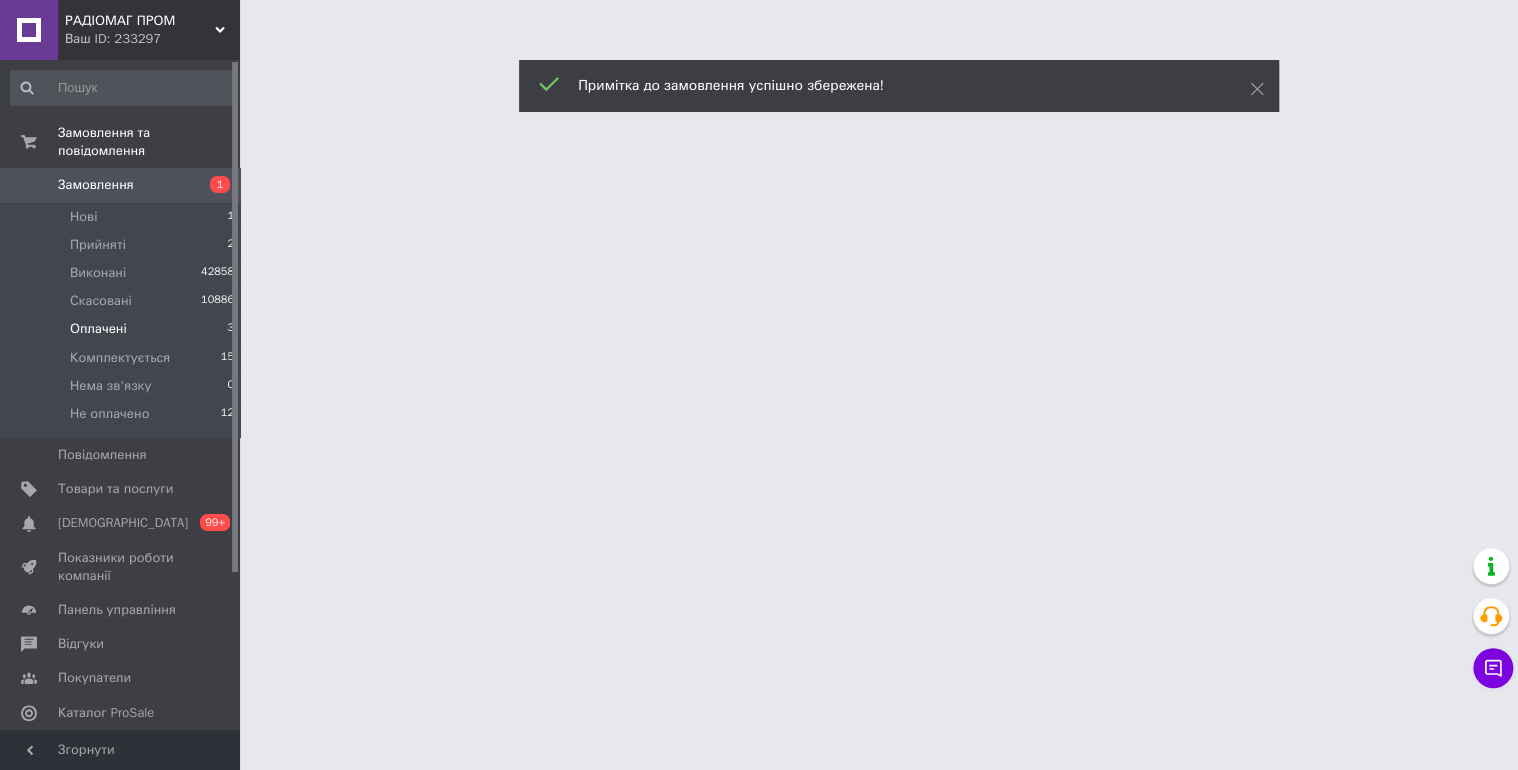 scroll, scrollTop: 0, scrollLeft: 0, axis: both 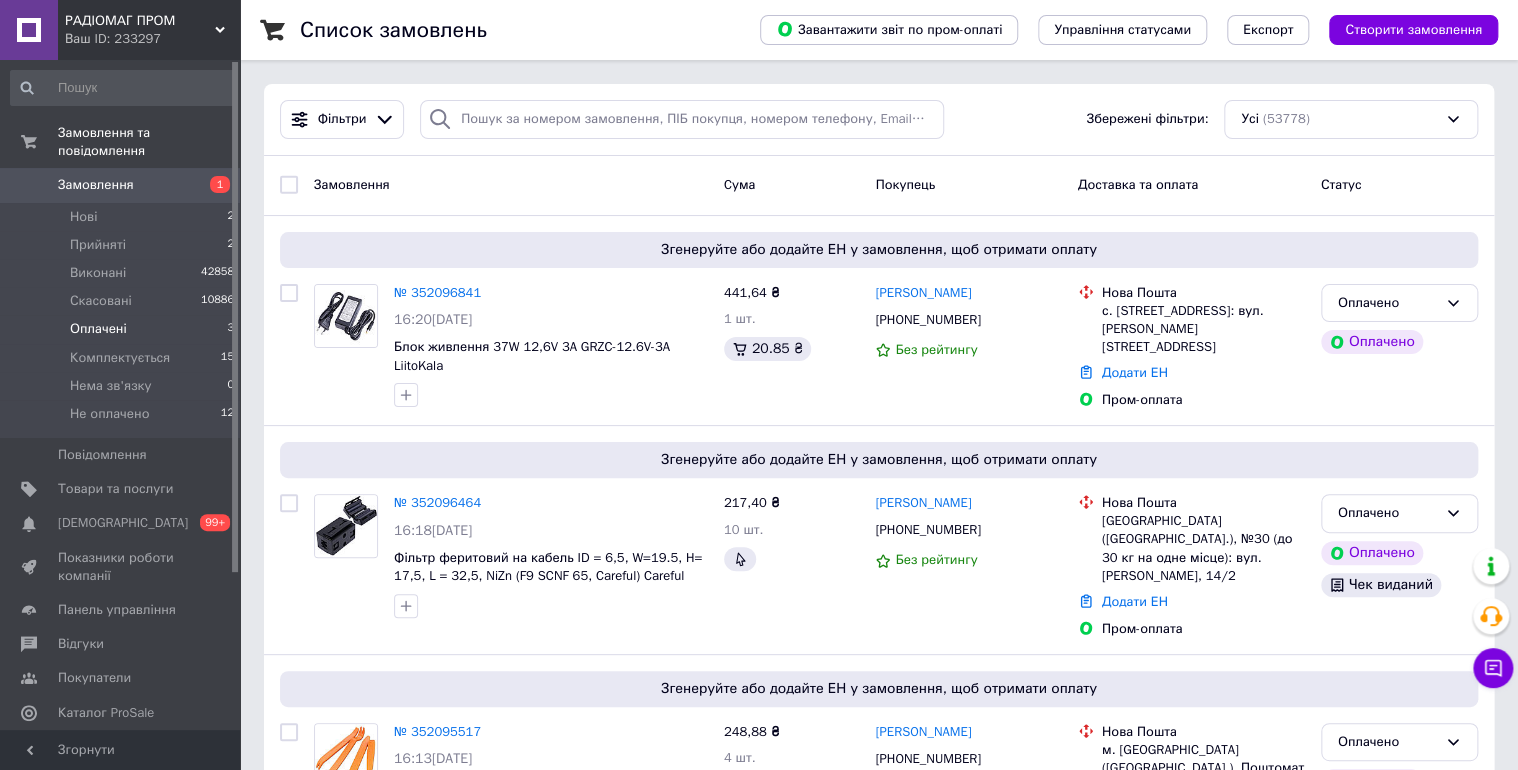 click on "Оплачені" at bounding box center (98, 329) 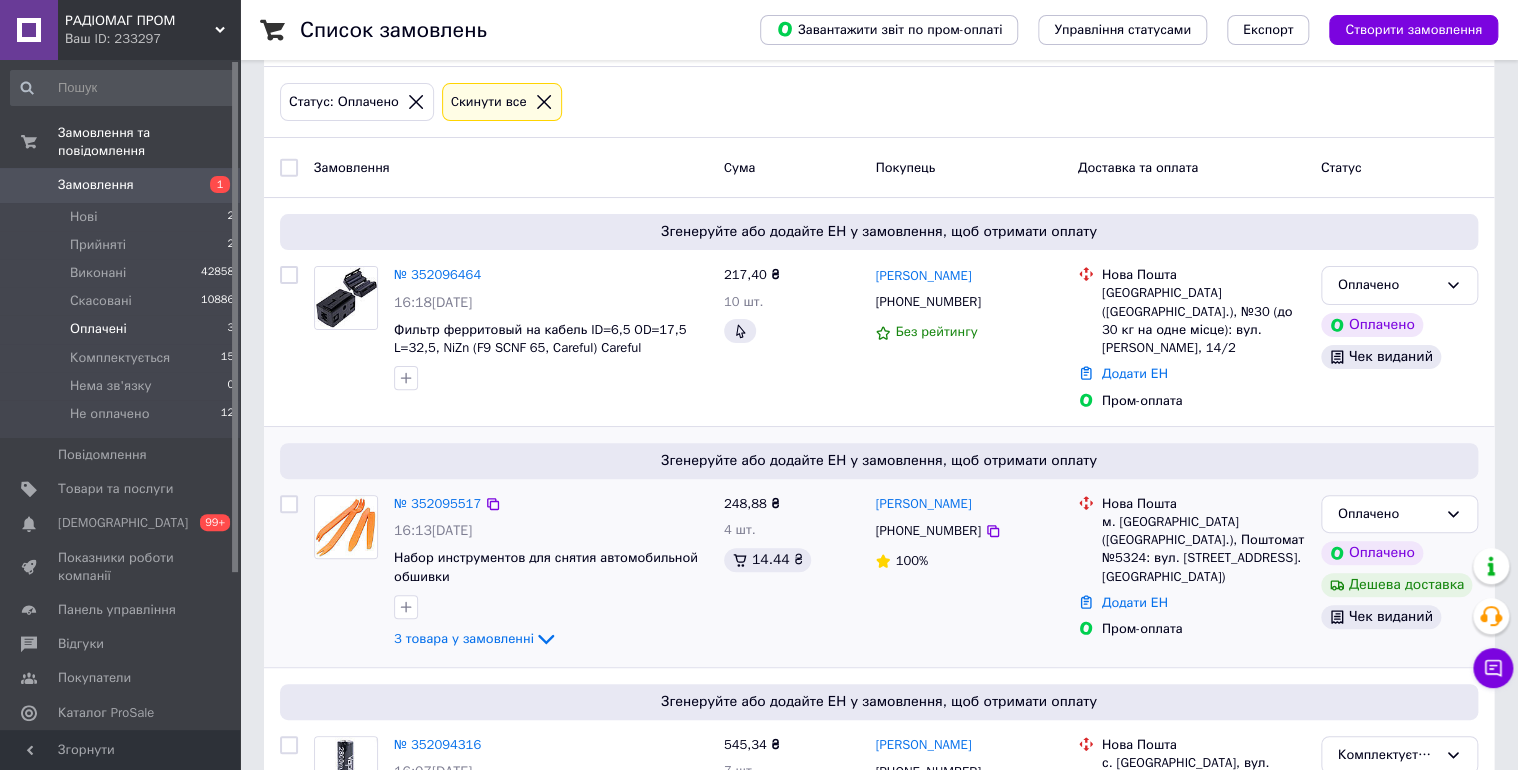scroll, scrollTop: 212, scrollLeft: 0, axis: vertical 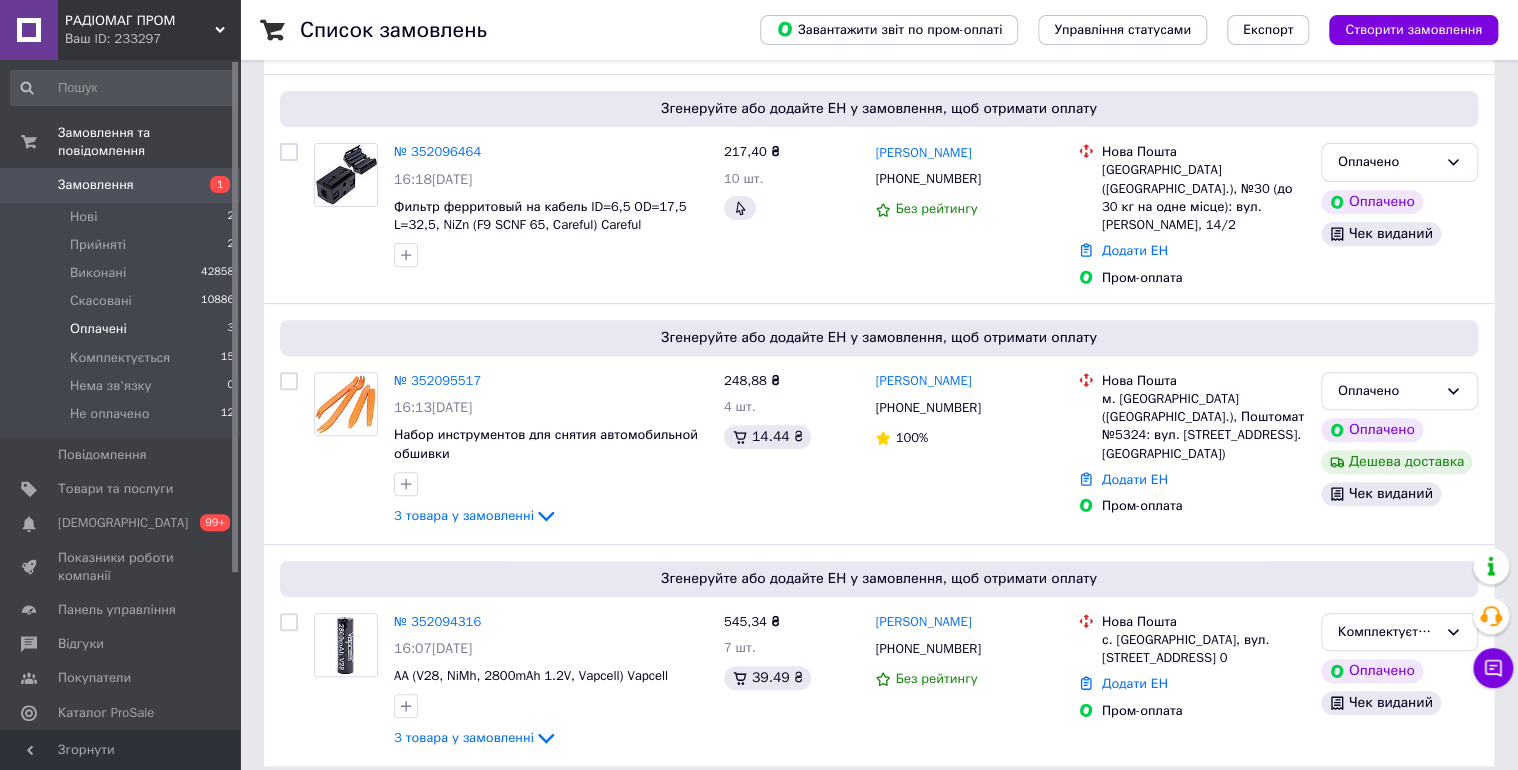 drag, startPoint x: 923, startPoint y: 367, endPoint x: 912, endPoint y: 371, distance: 11.7046995 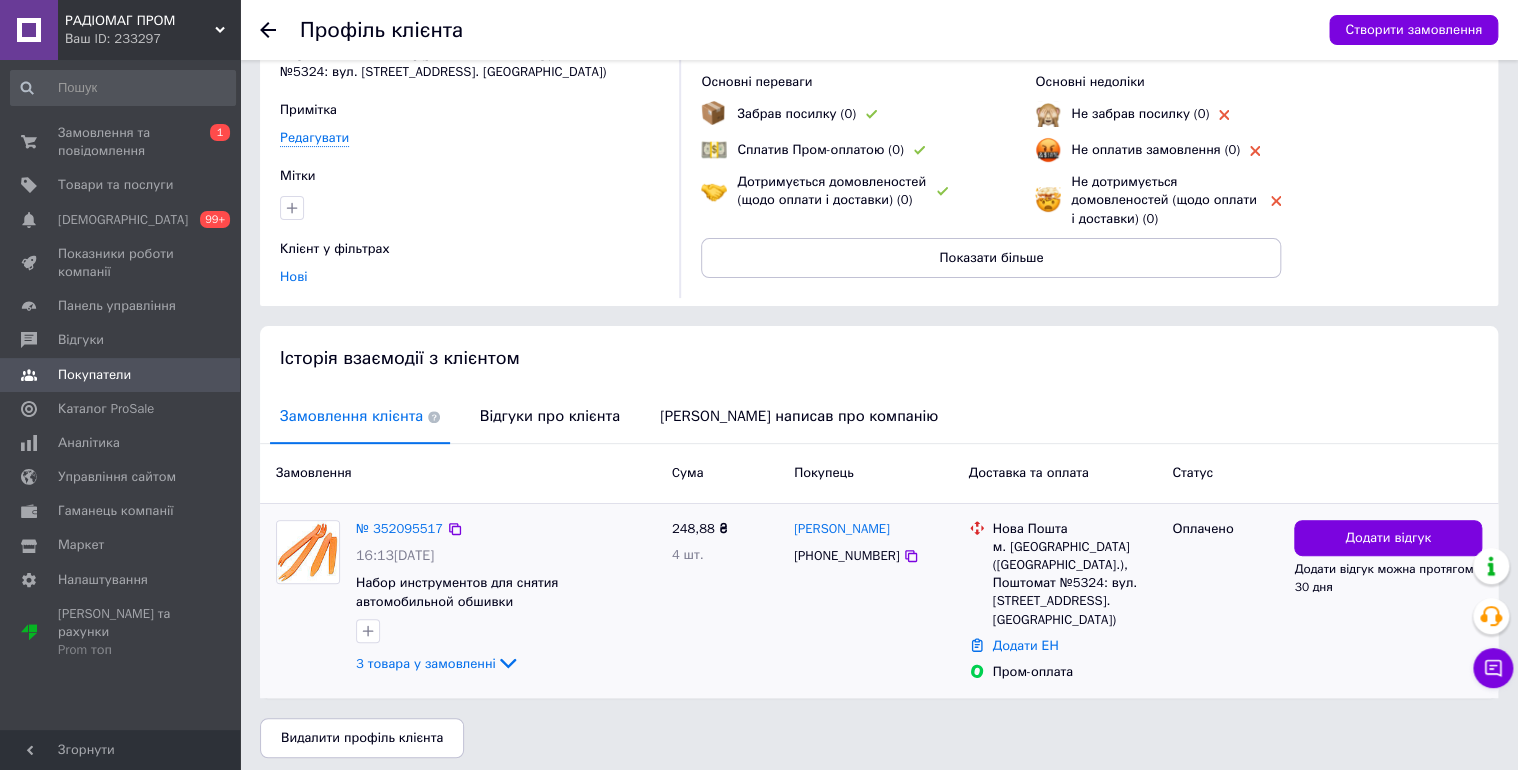 scroll, scrollTop: 138, scrollLeft: 0, axis: vertical 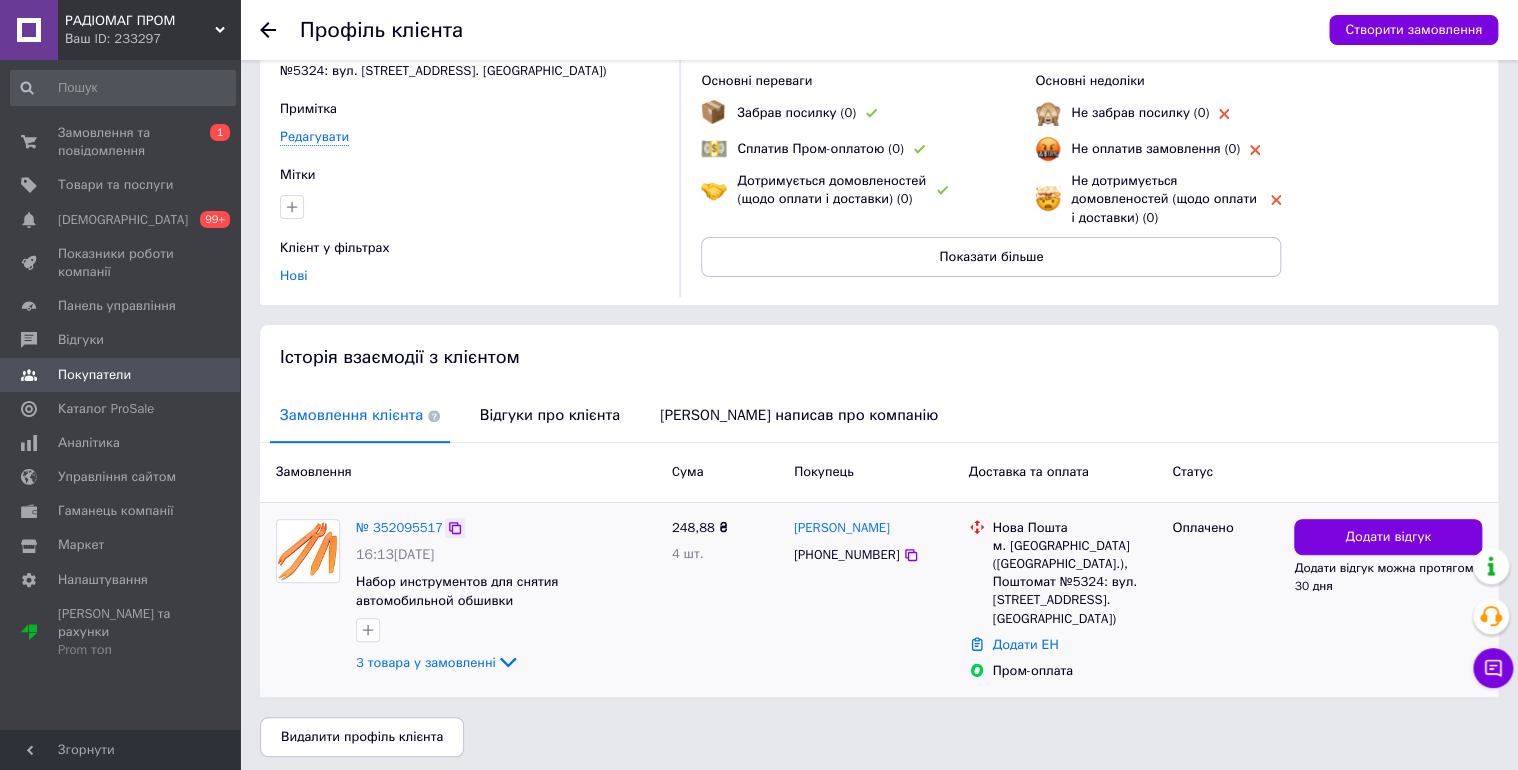 click 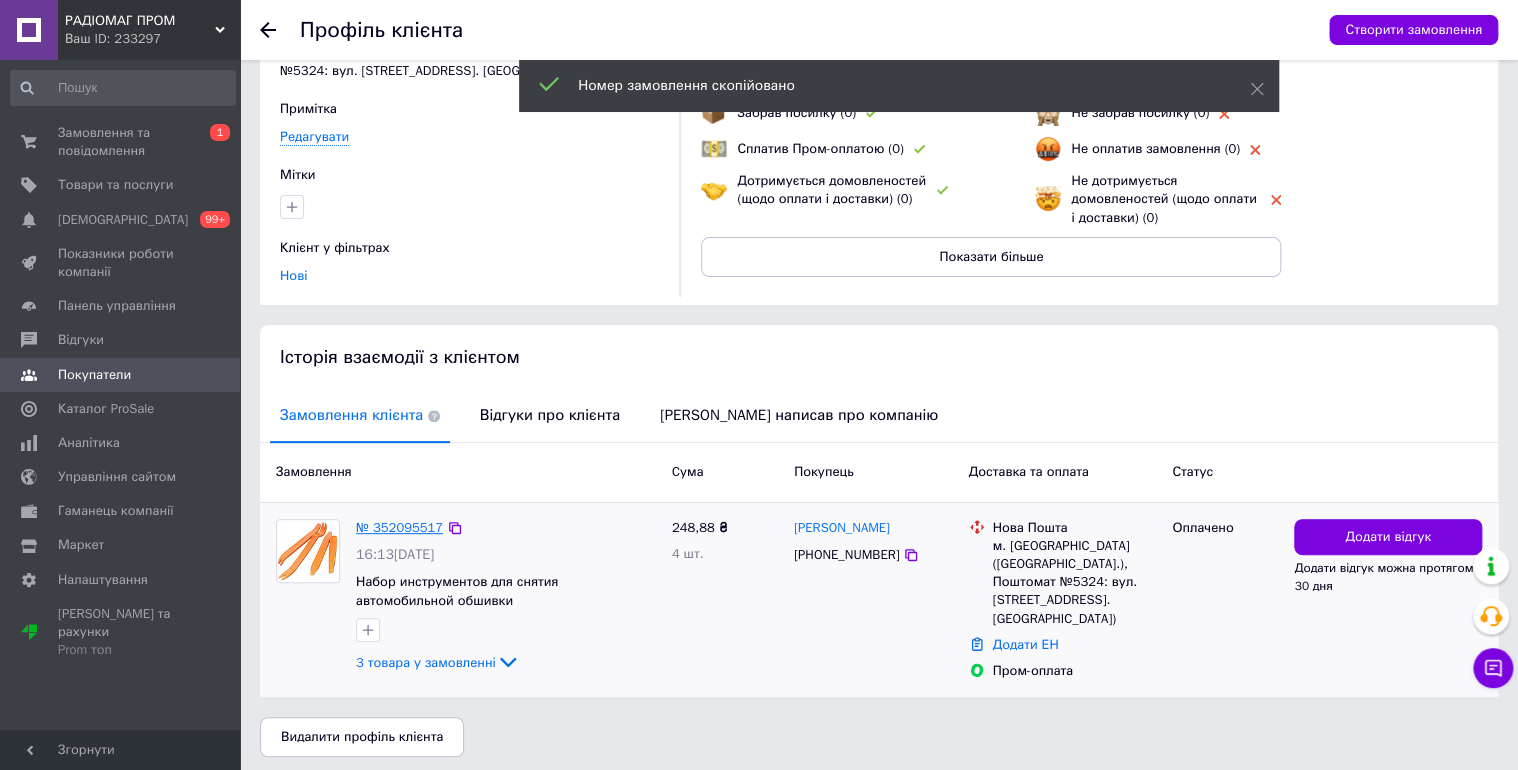 click on "№ 352095517" at bounding box center (399, 527) 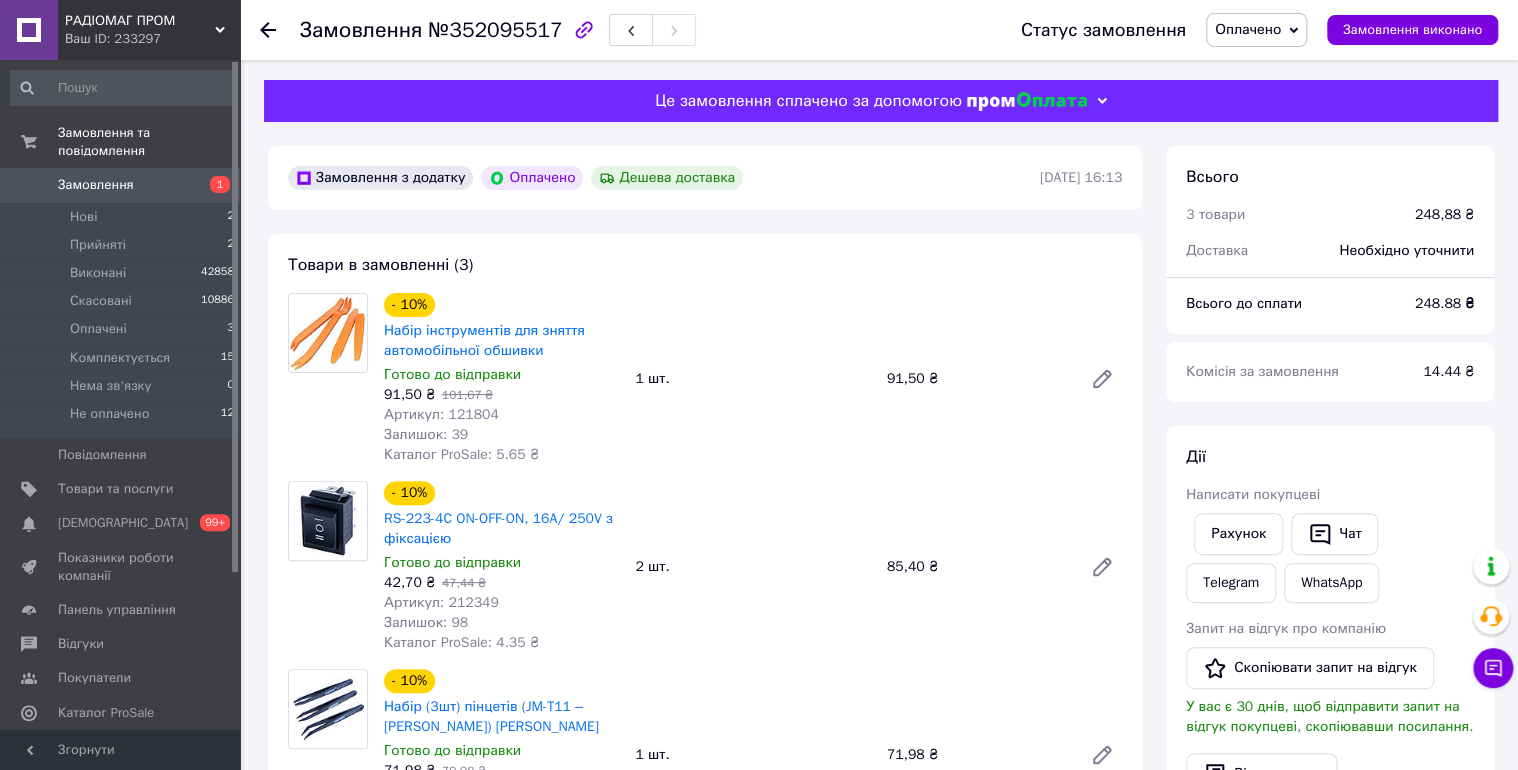 drag, startPoint x: 1252, startPoint y: 31, endPoint x: 1279, endPoint y: 41, distance: 28.79236 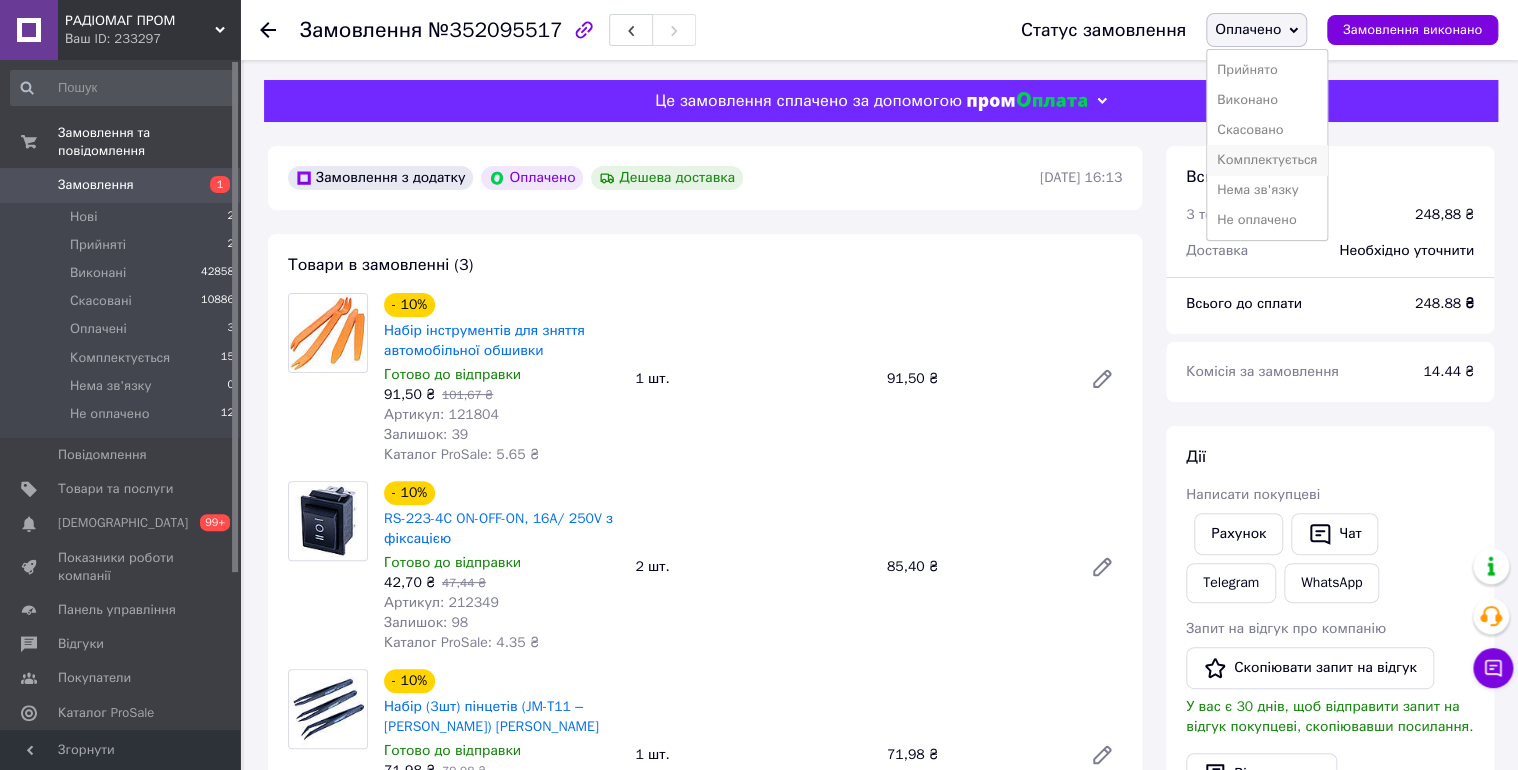 click on "Комплектується" at bounding box center (1267, 160) 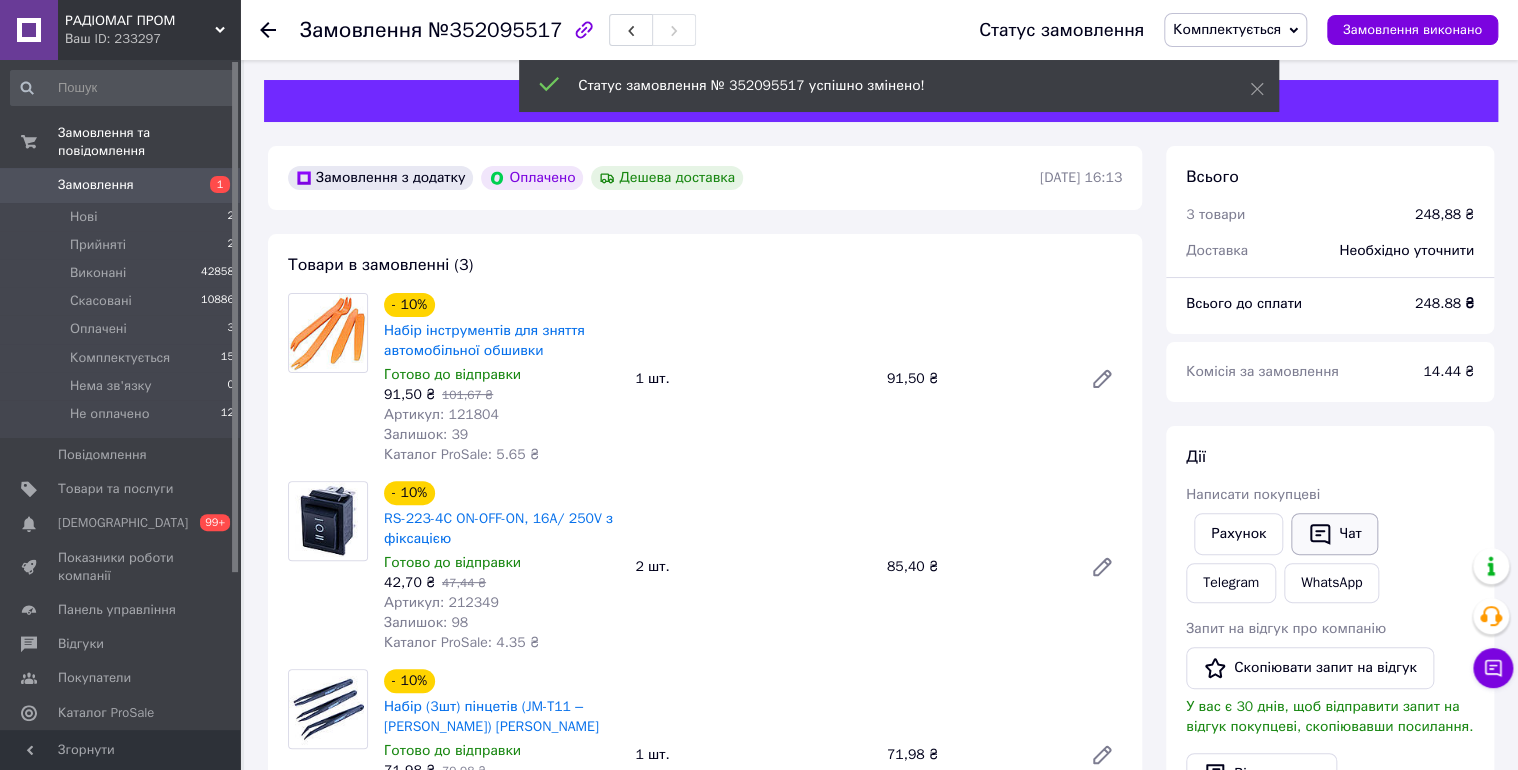 click on "Чат" at bounding box center (1334, 534) 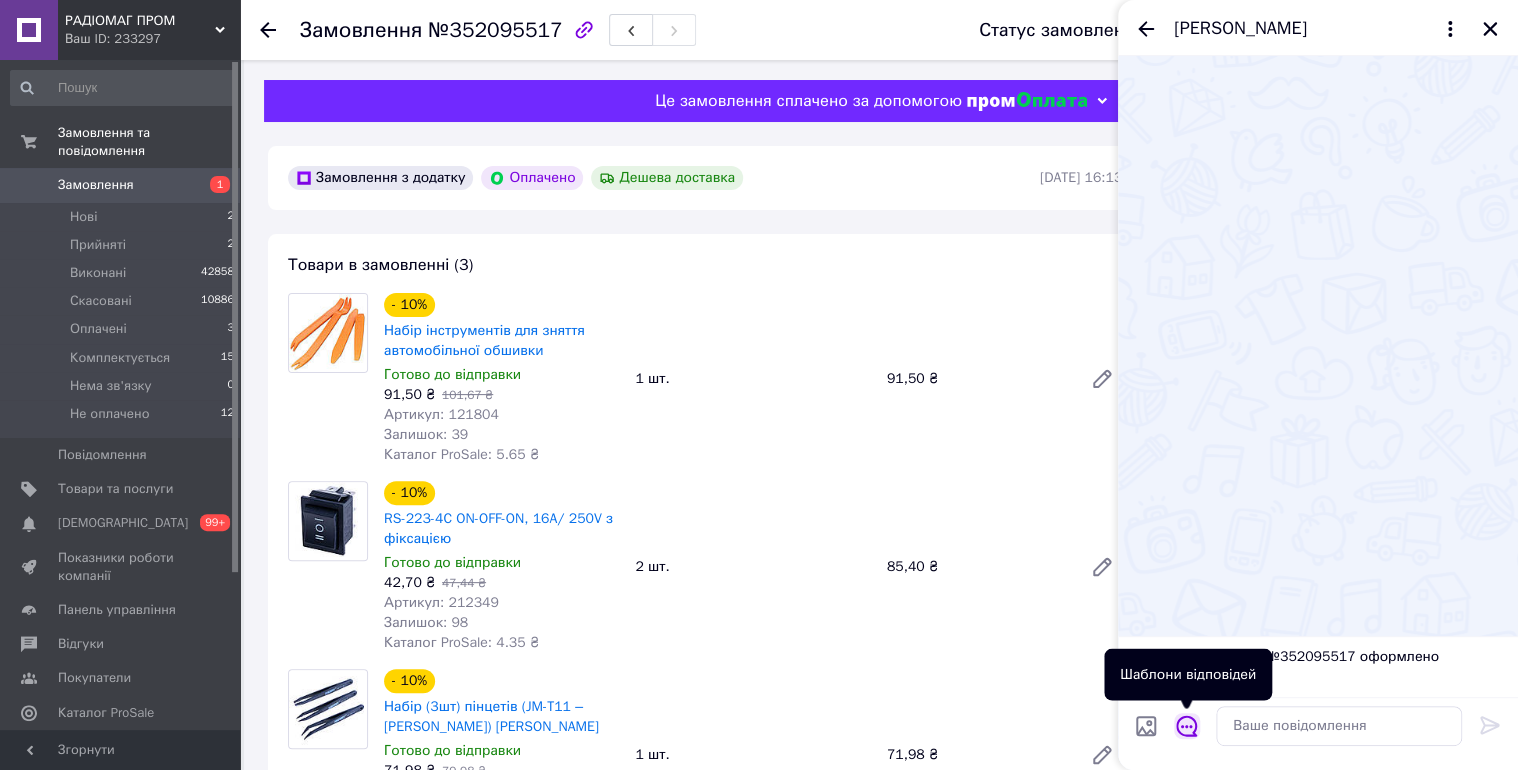 drag, startPoint x: 1189, startPoint y: 723, endPoint x: 1240, endPoint y: 687, distance: 62.425957 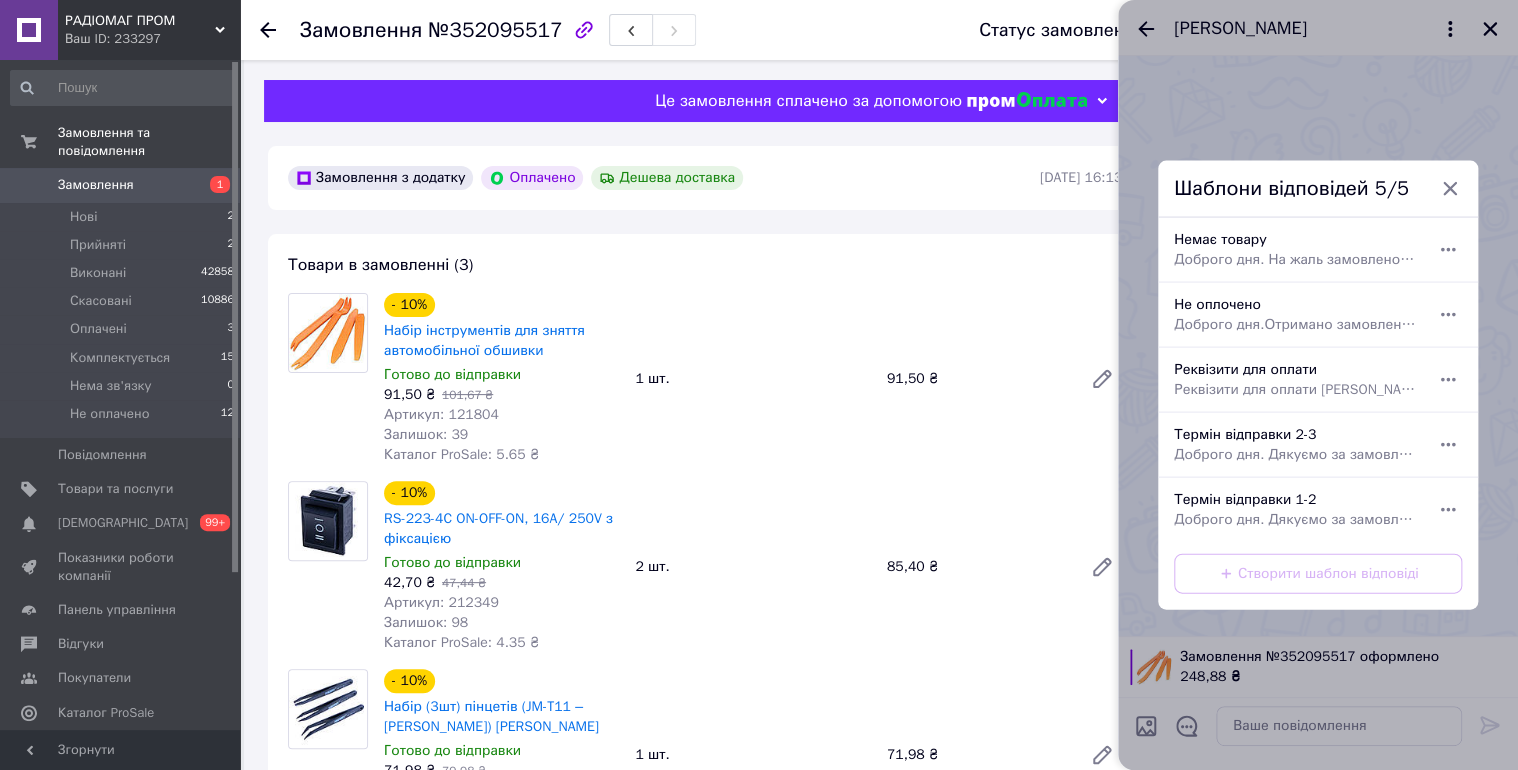 click on "Термін відправки 1-2 Доброго дня. Дякуємо за замовлення. Відправка 1-2 робочі дні." at bounding box center [1296, 510] 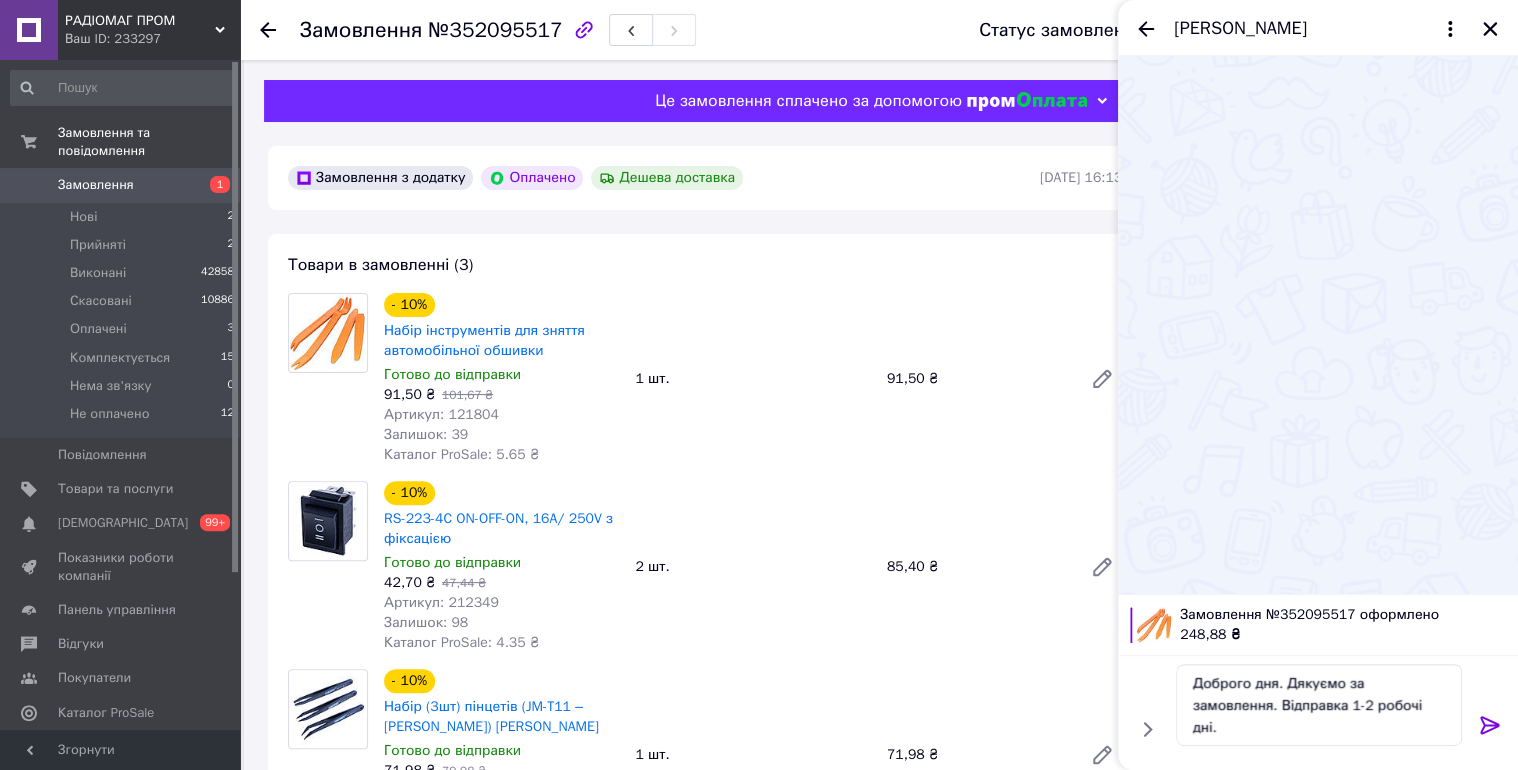 click 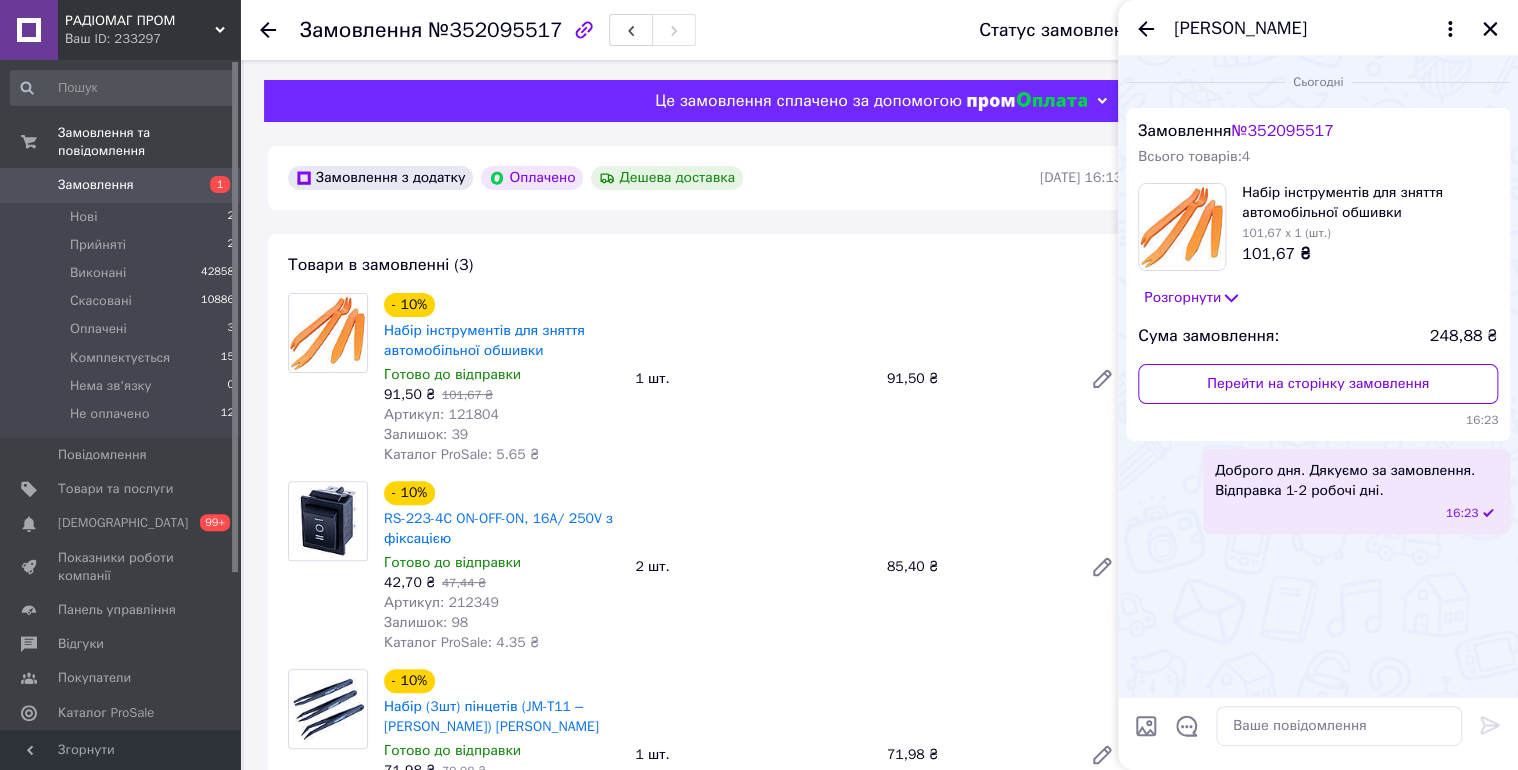 click 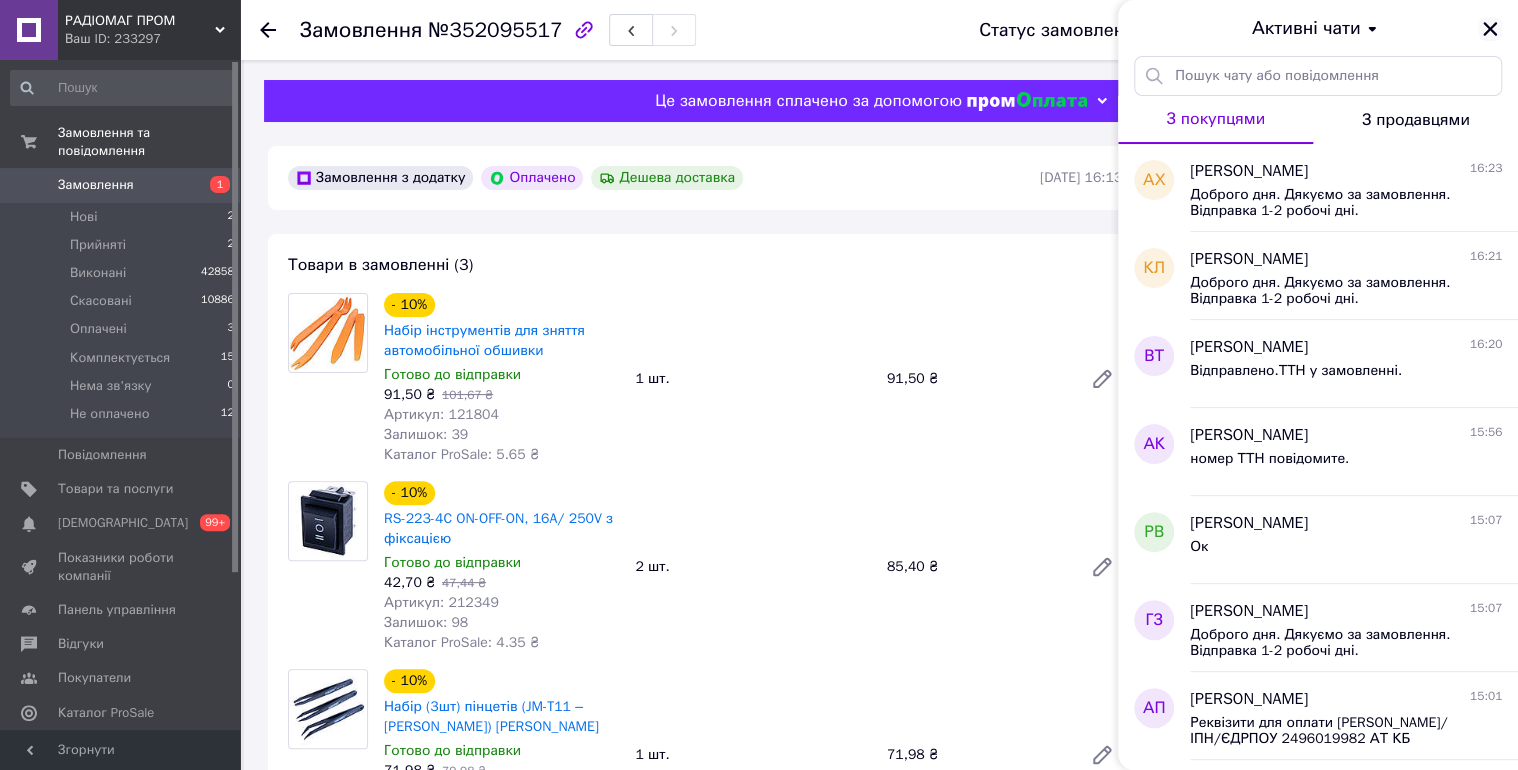 click 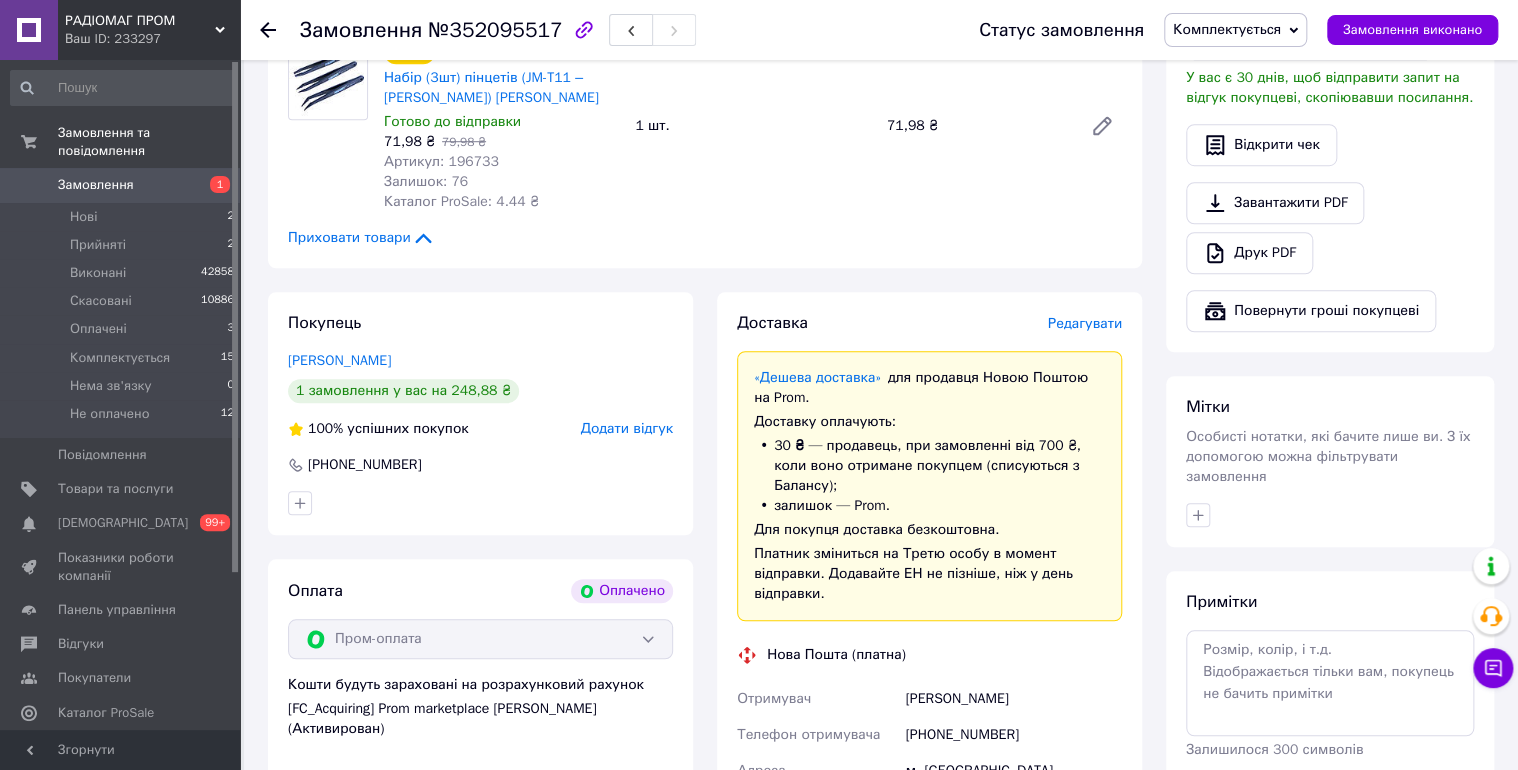 scroll, scrollTop: 746, scrollLeft: 0, axis: vertical 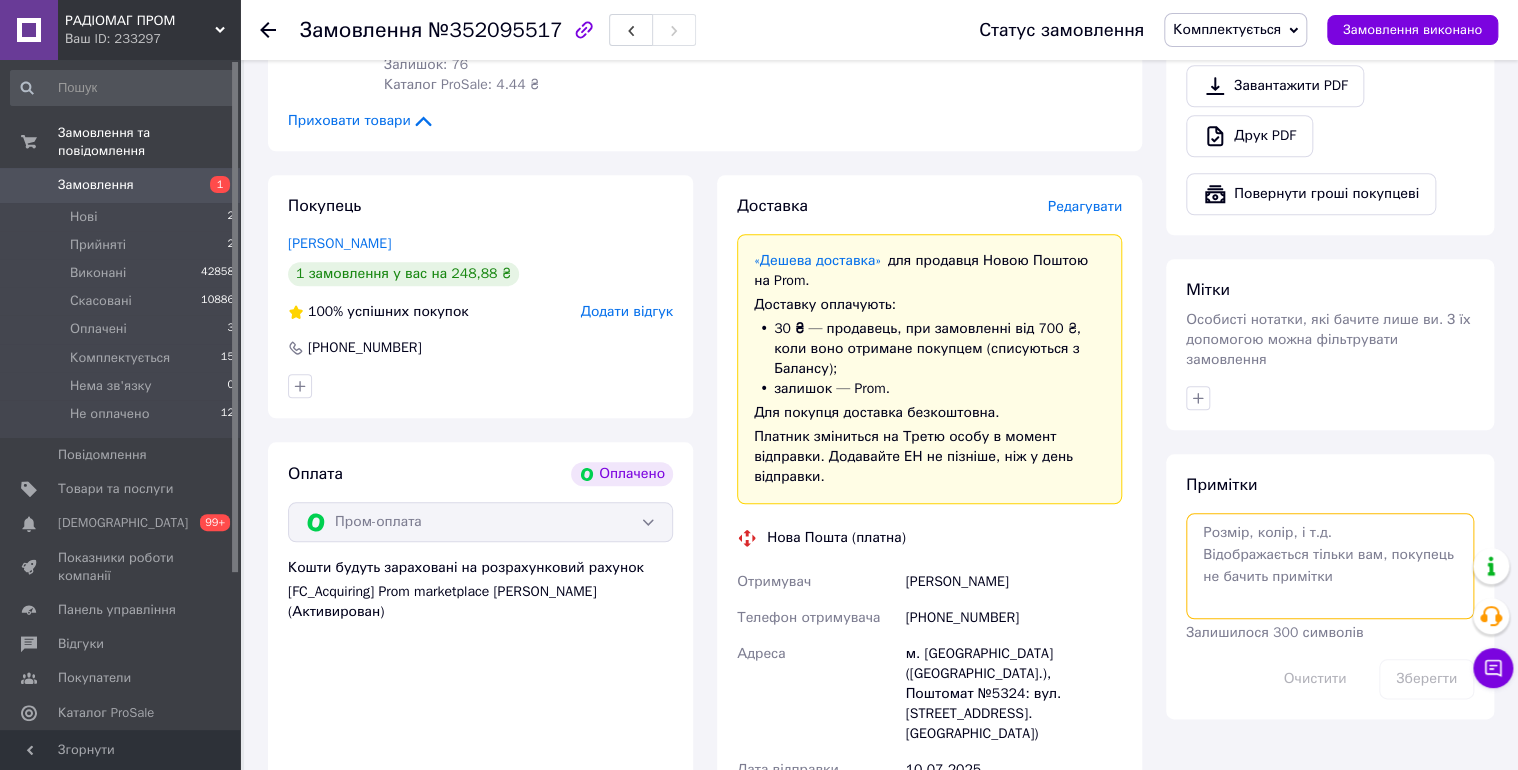 click at bounding box center (1330, 566) 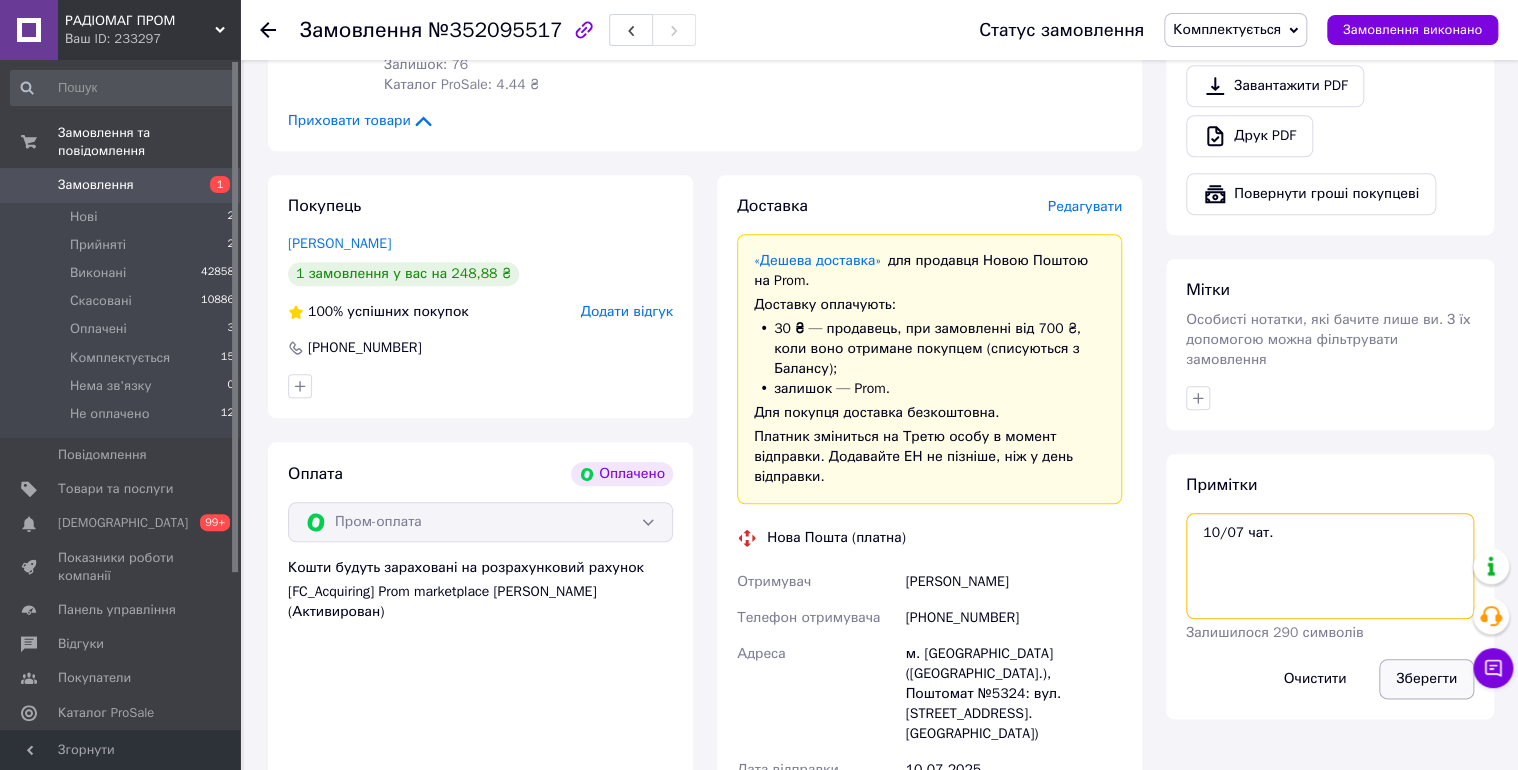 type on "10/07 чат." 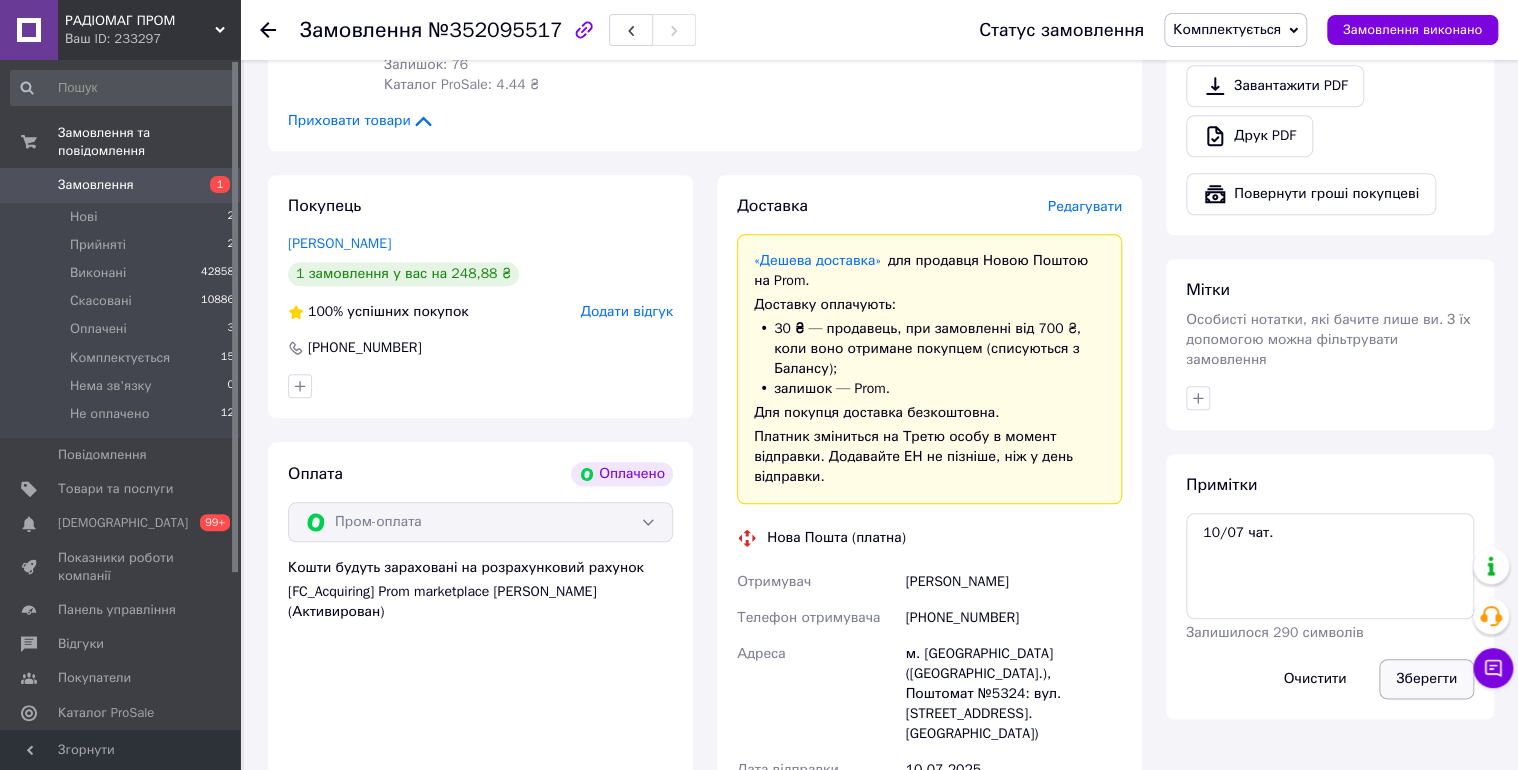 click on "Зберегти" at bounding box center (1426, 679) 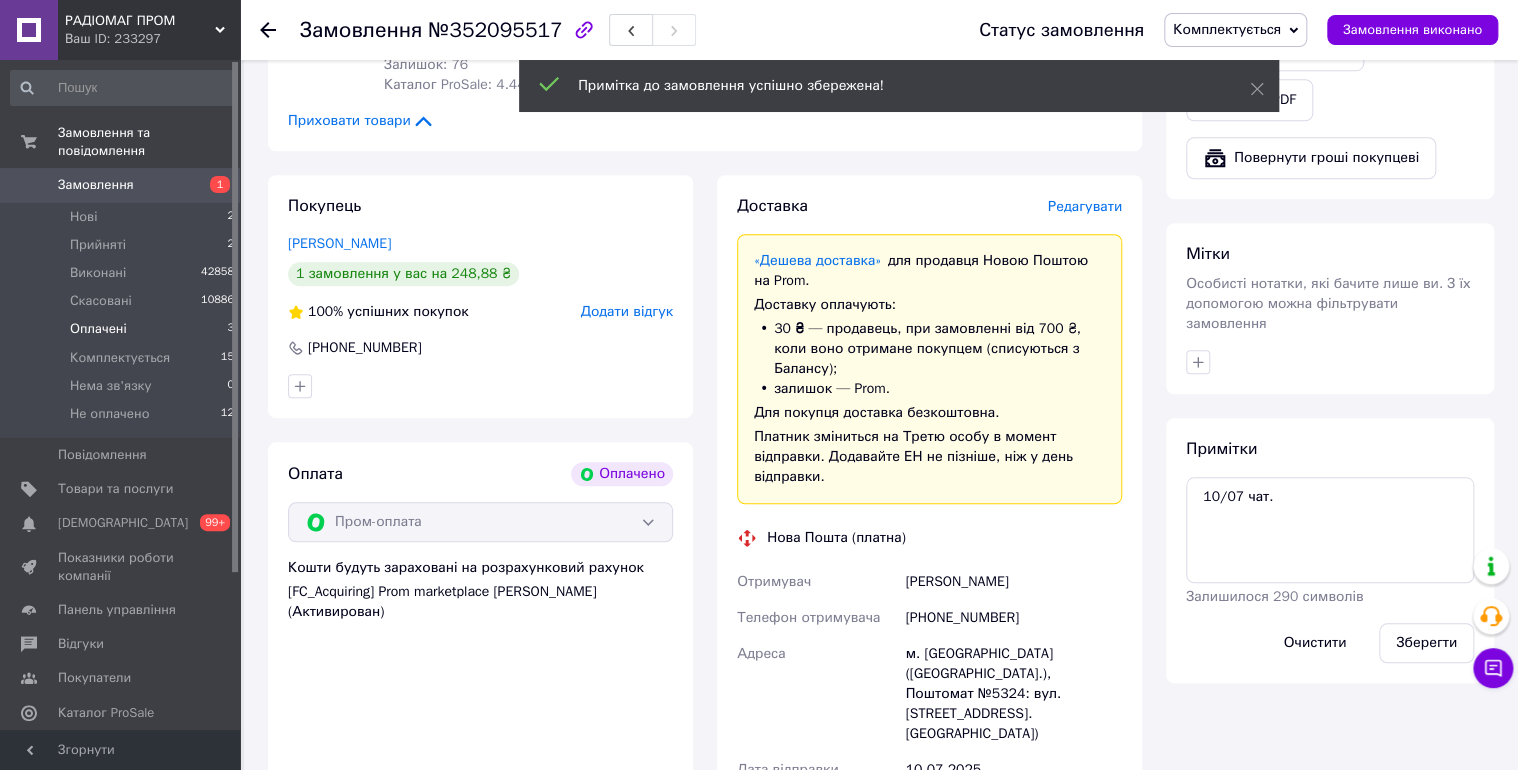 click on "Оплачені" at bounding box center (98, 329) 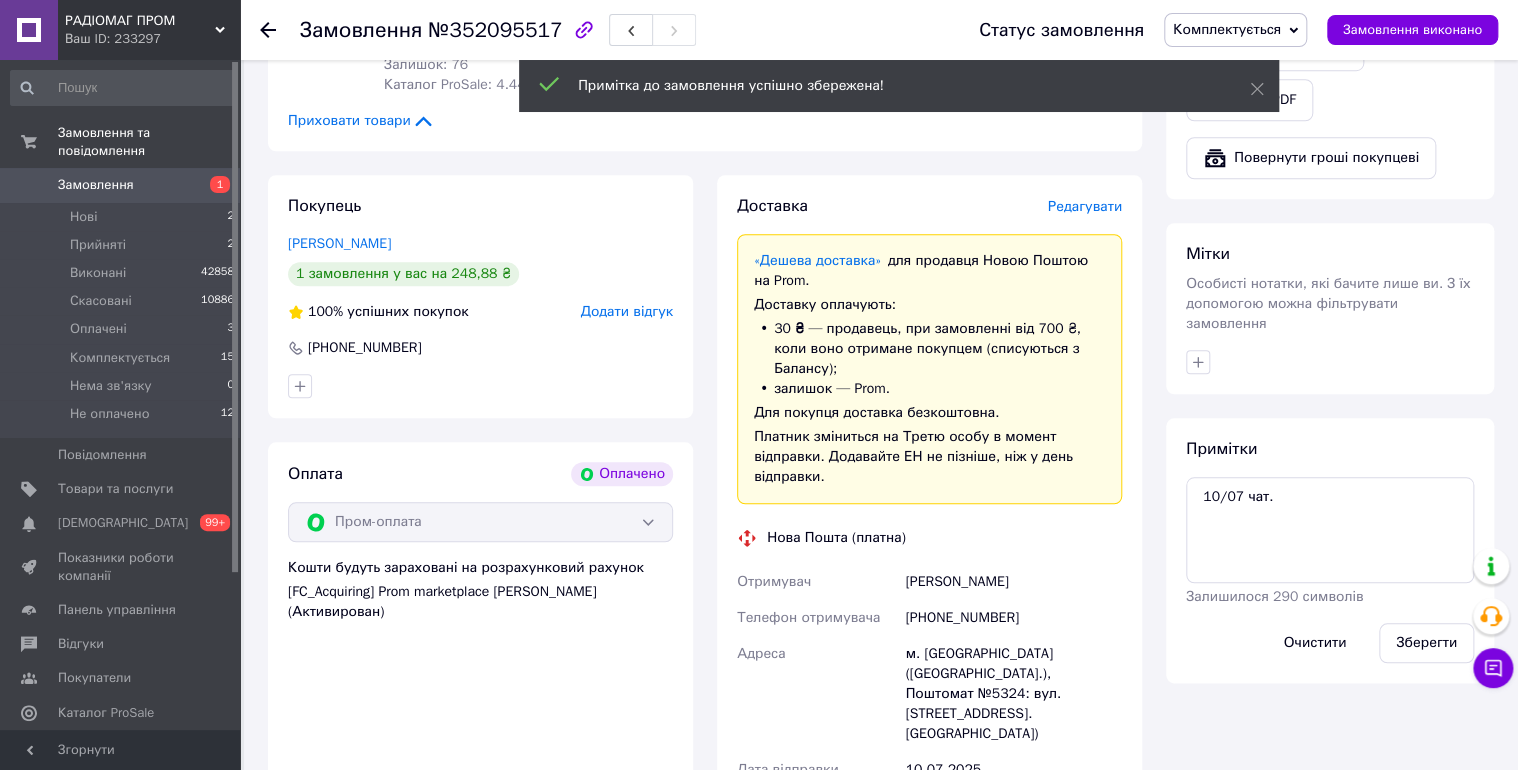 scroll, scrollTop: 0, scrollLeft: 0, axis: both 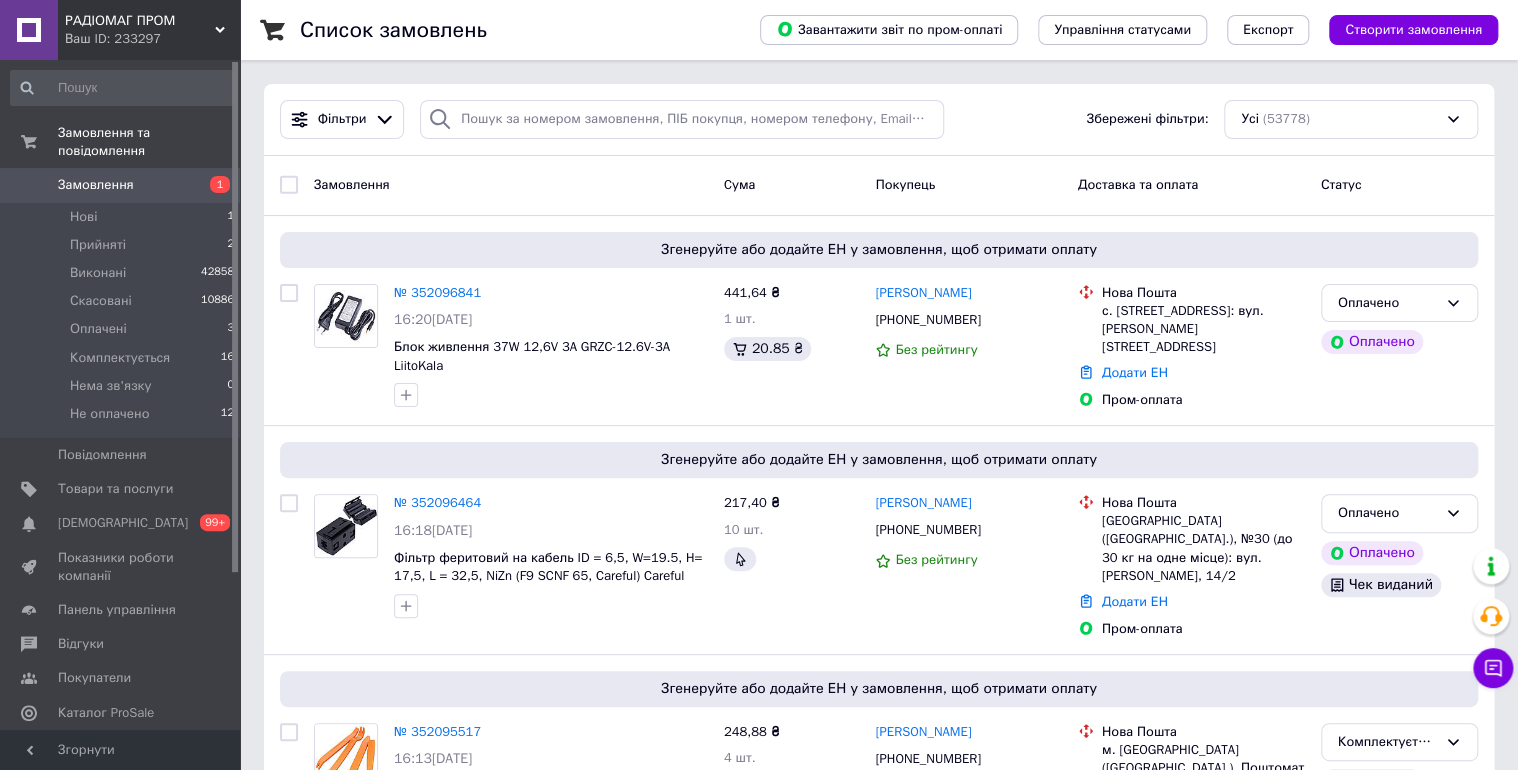 click on "Володимир Савченко" at bounding box center [923, 503] 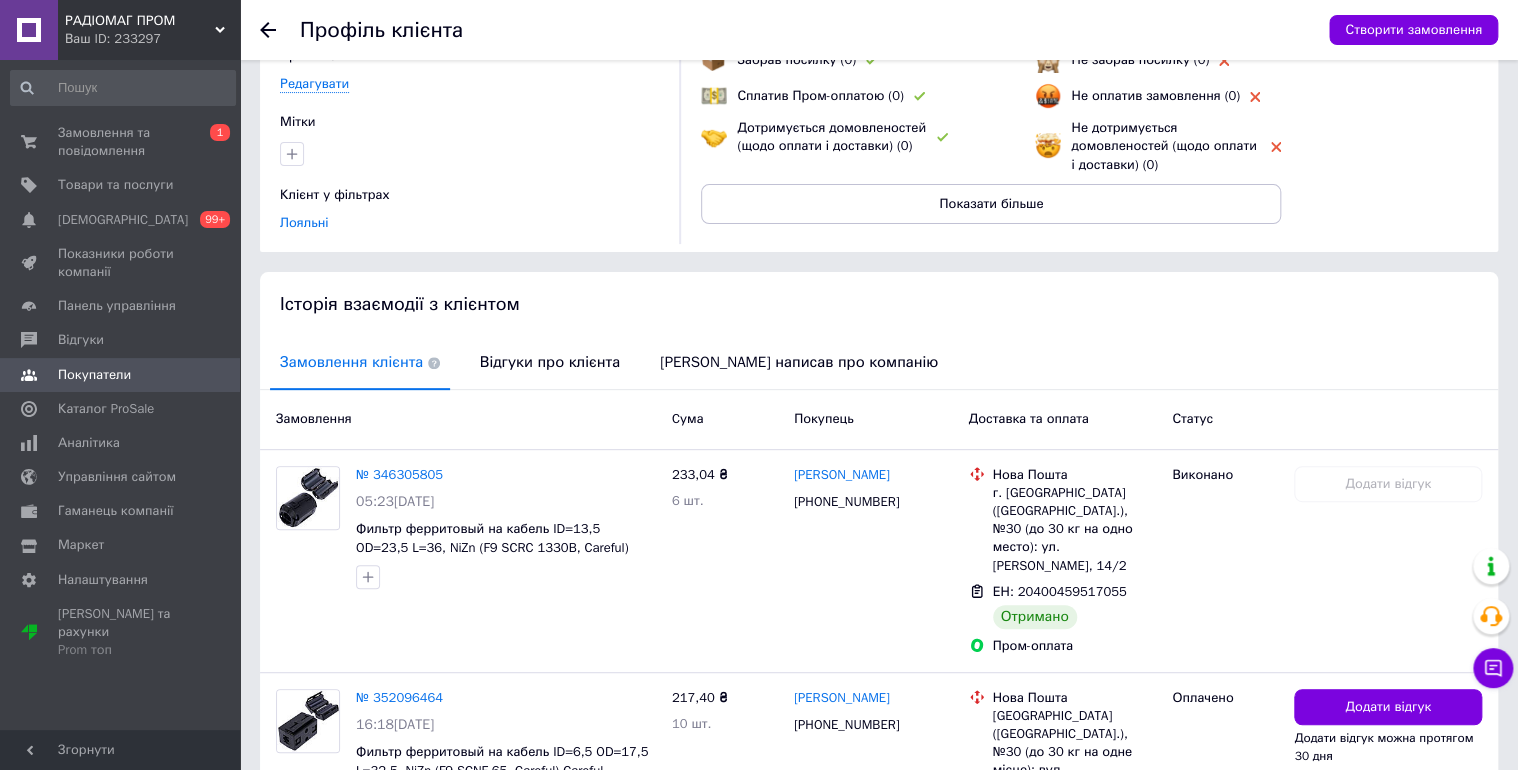 scroll, scrollTop: 330, scrollLeft: 0, axis: vertical 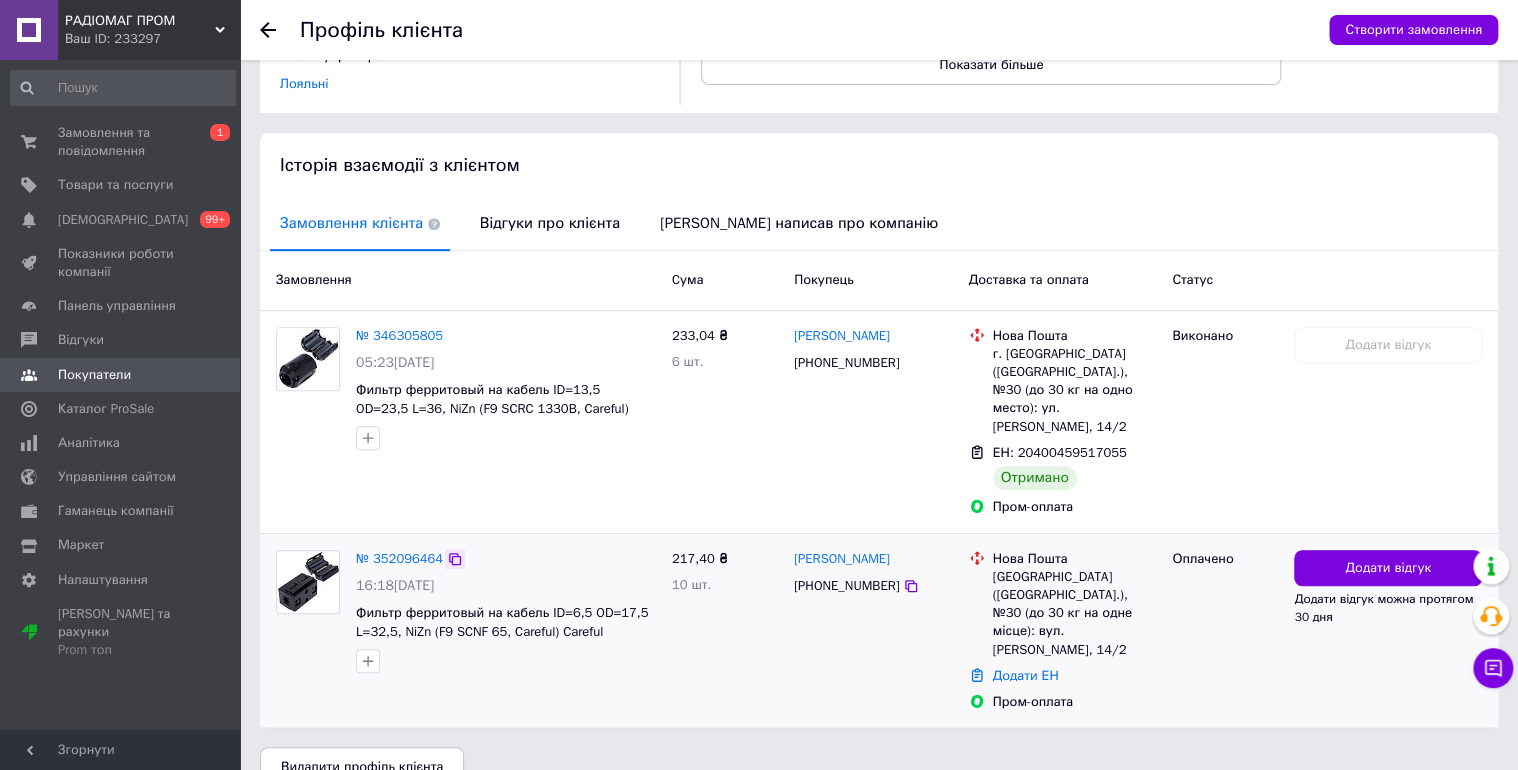 click 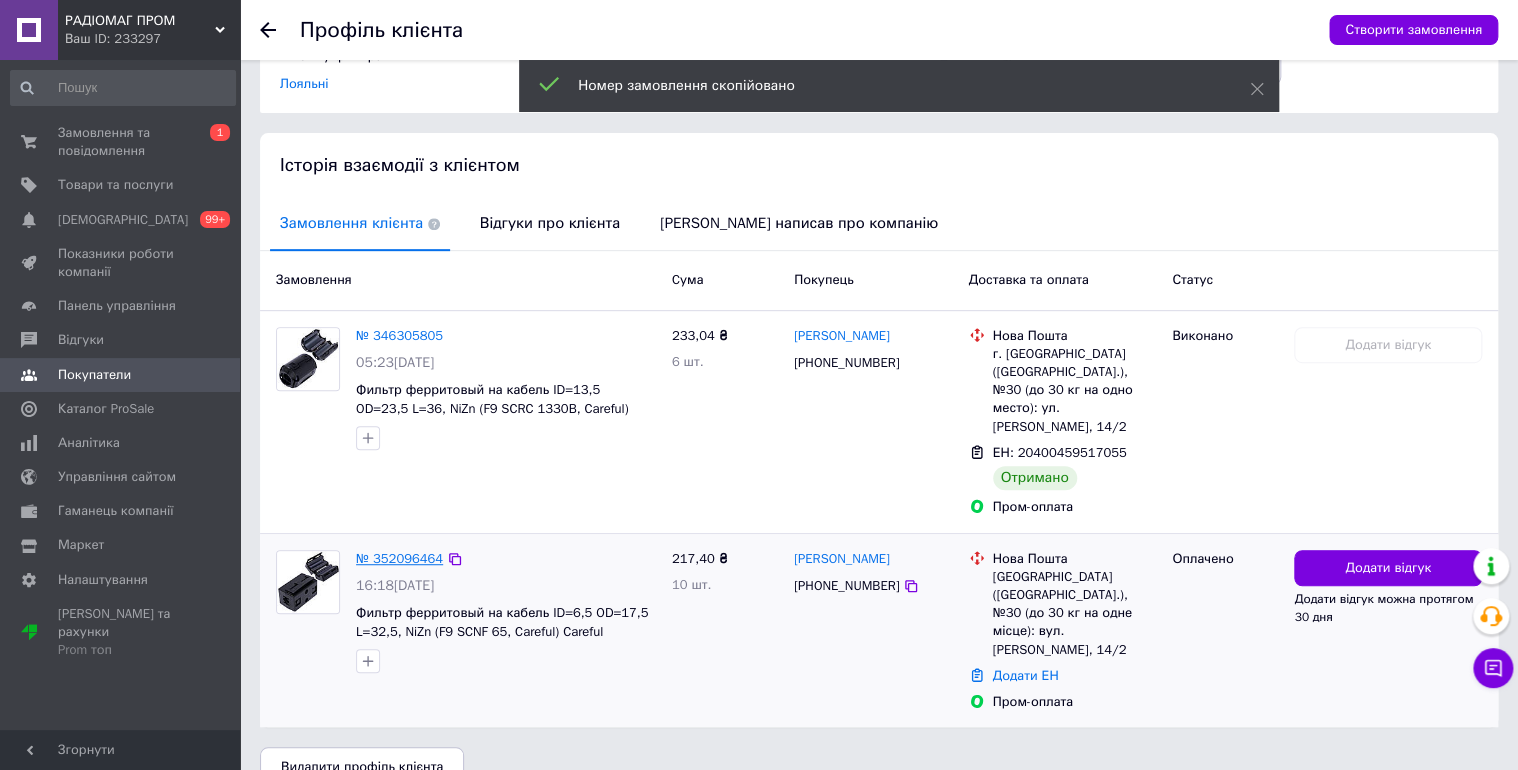 click on "№ 352096464" at bounding box center [399, 558] 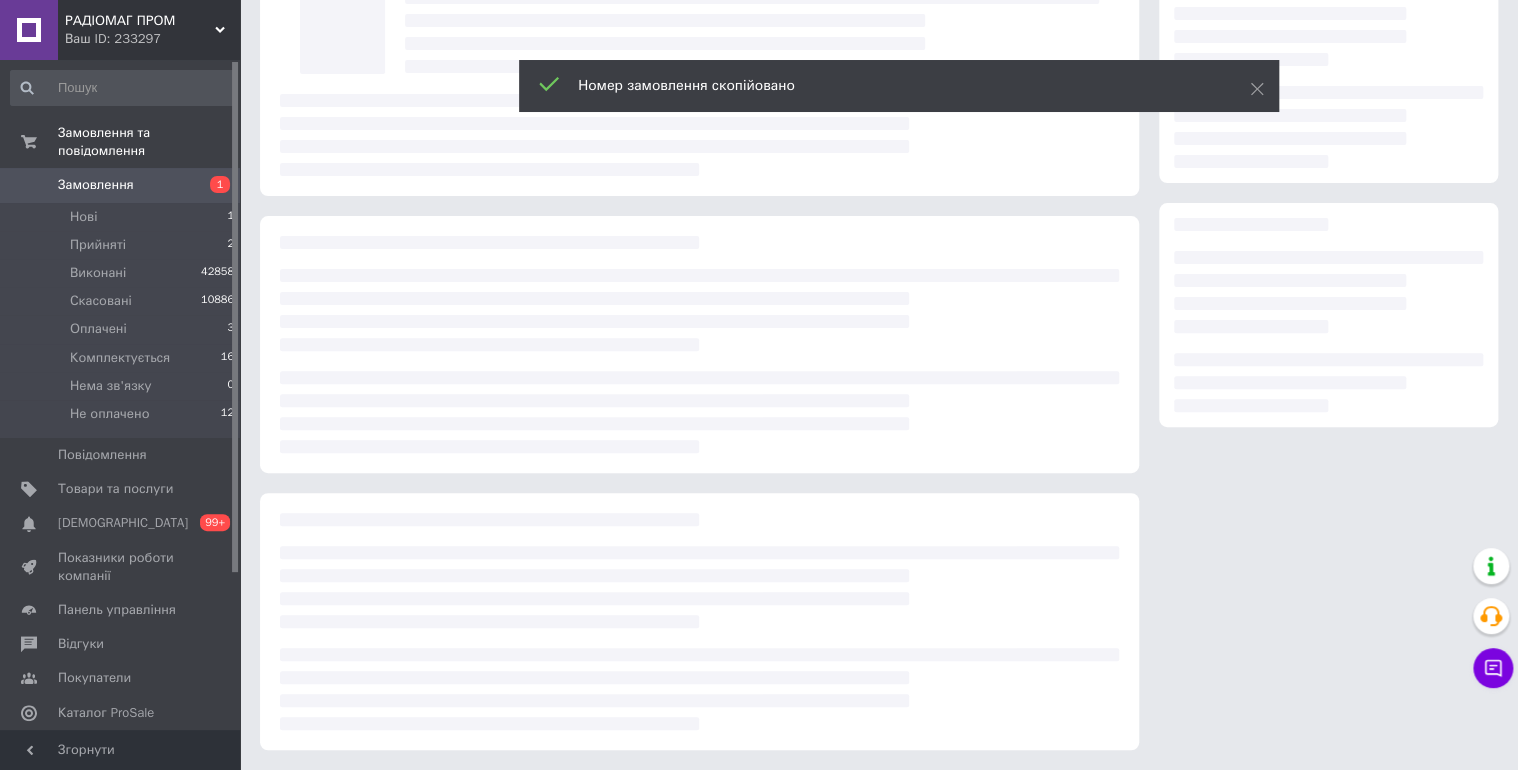 scroll, scrollTop: 0, scrollLeft: 0, axis: both 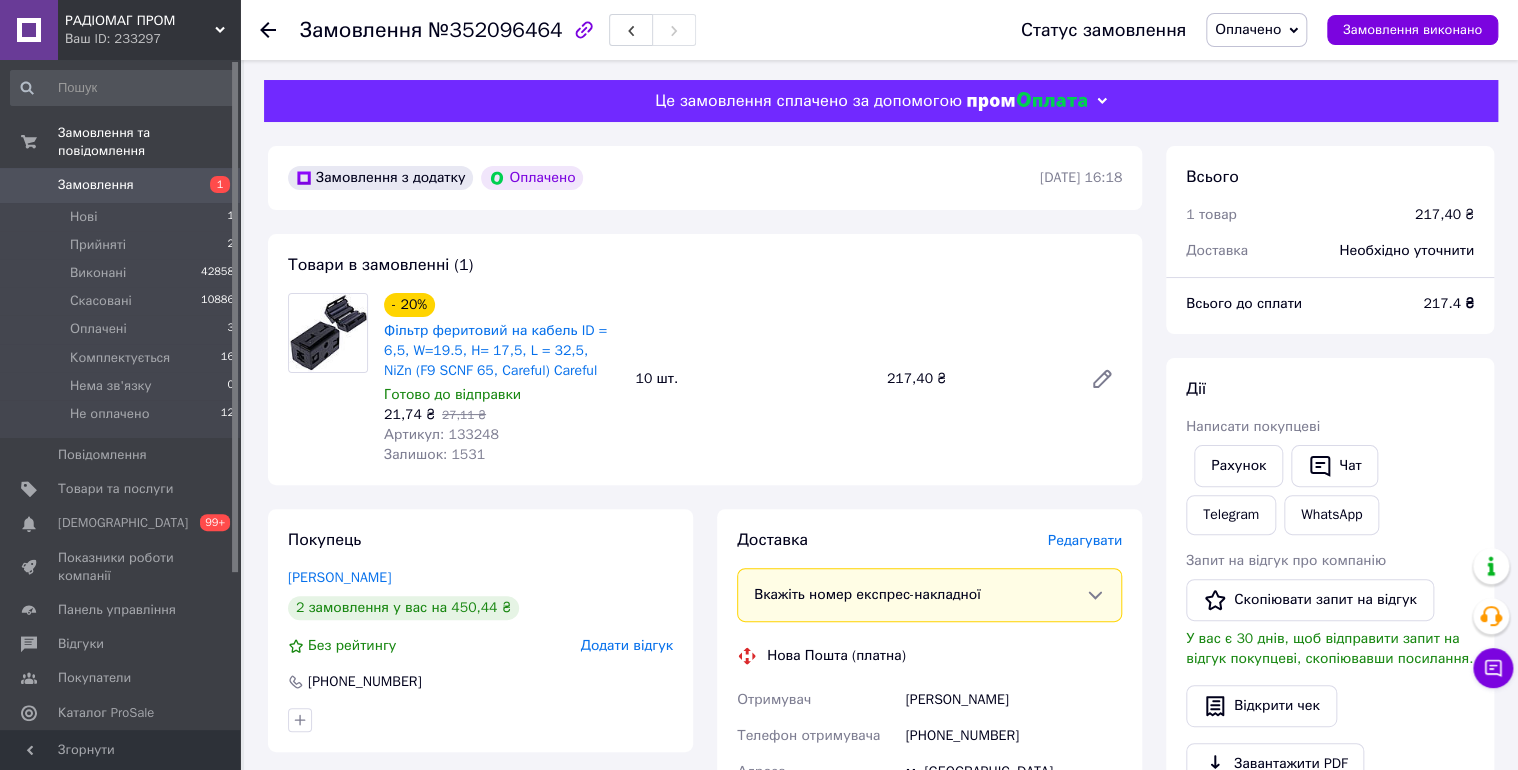 click on "Оплачено" at bounding box center [1248, 29] 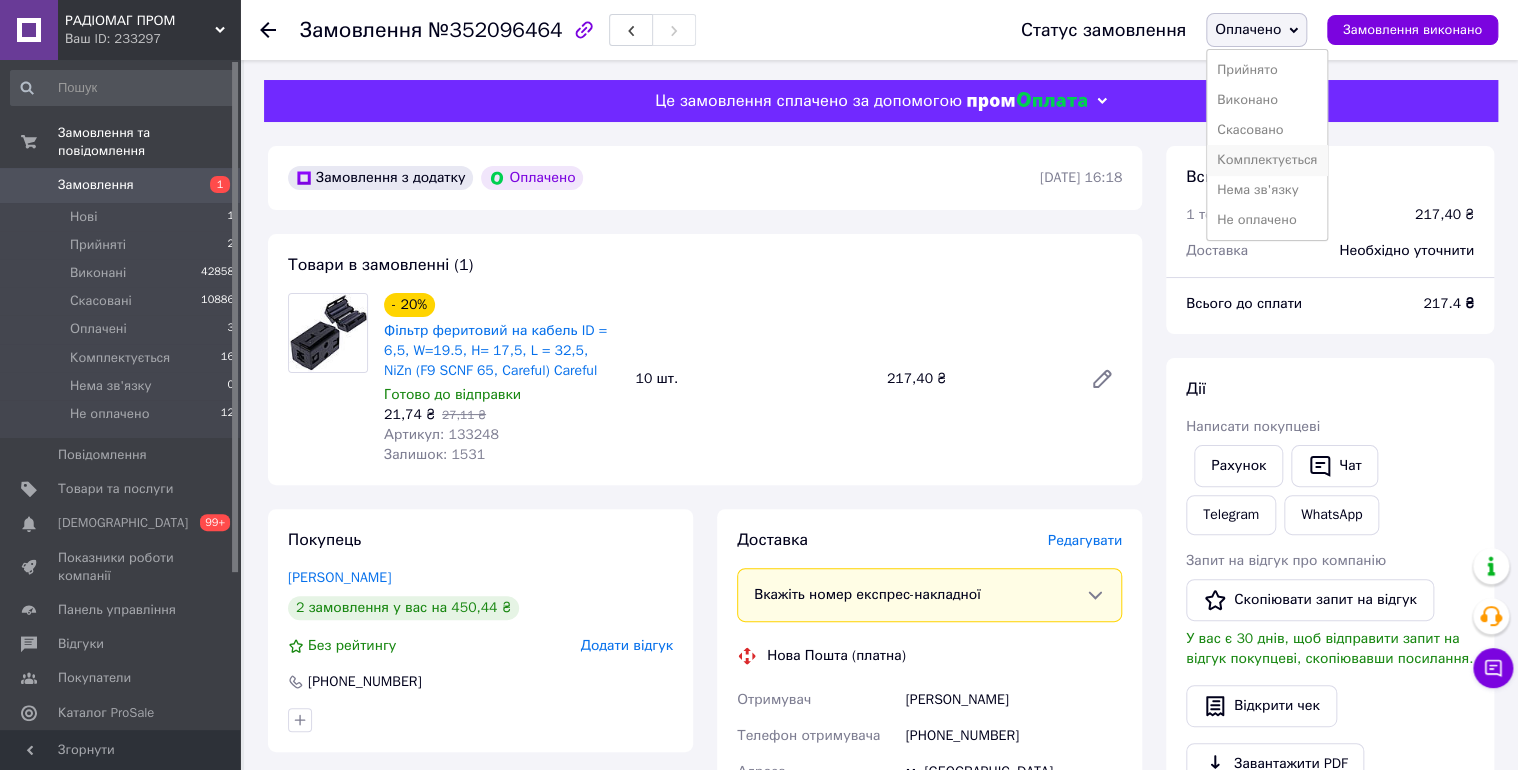 click on "Комплектується" at bounding box center (1267, 160) 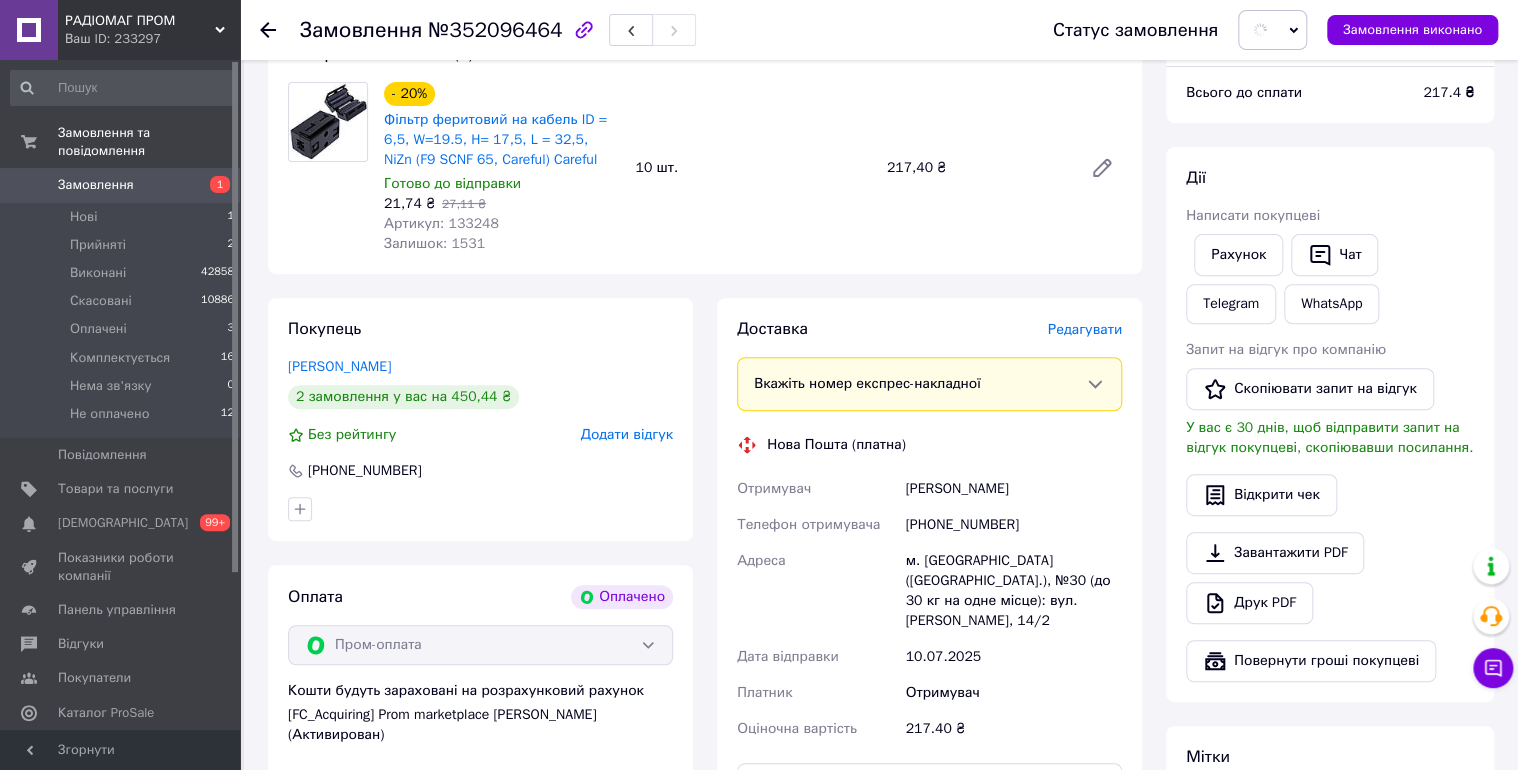 scroll, scrollTop: 213, scrollLeft: 0, axis: vertical 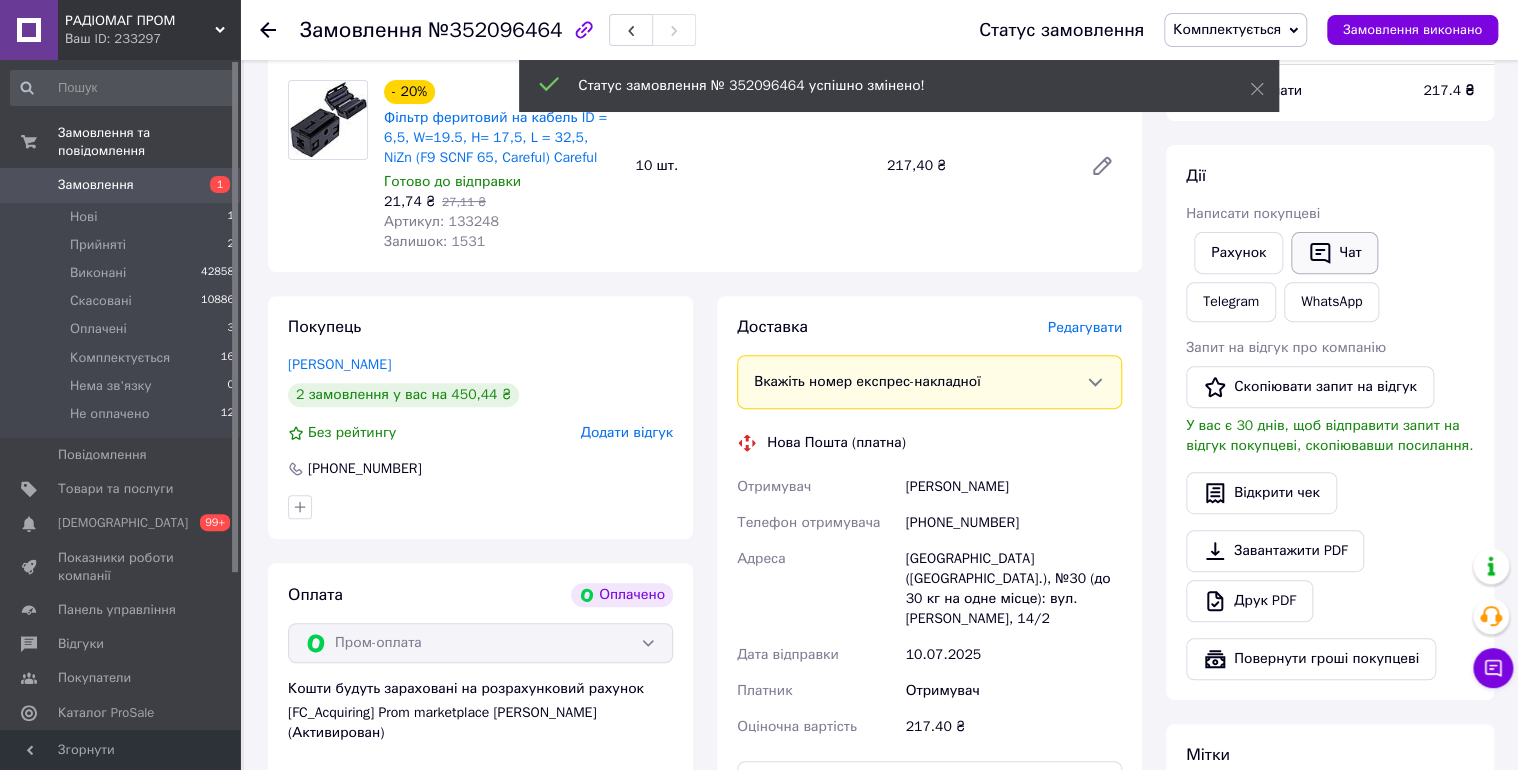 click on "Чат" at bounding box center [1334, 253] 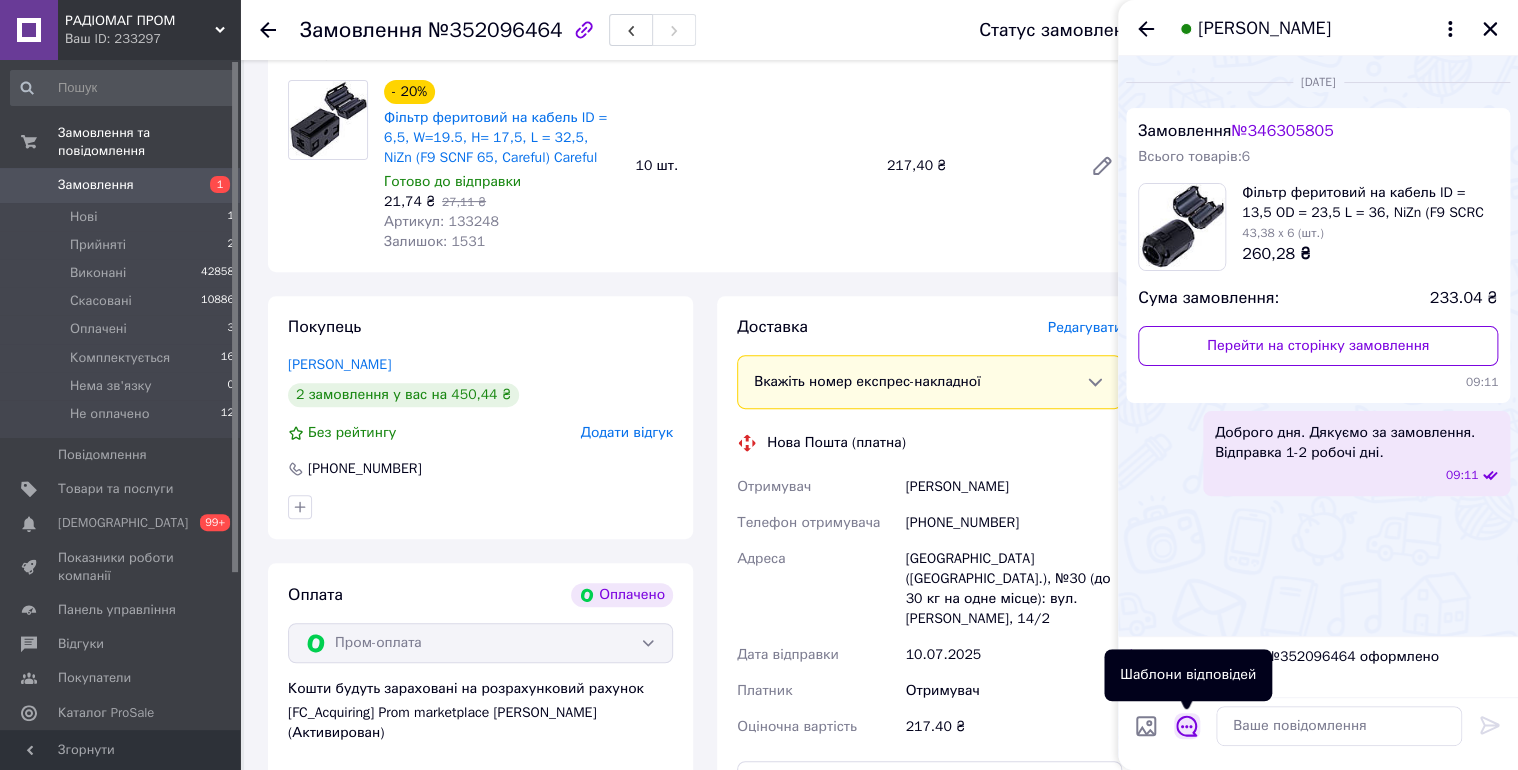 click 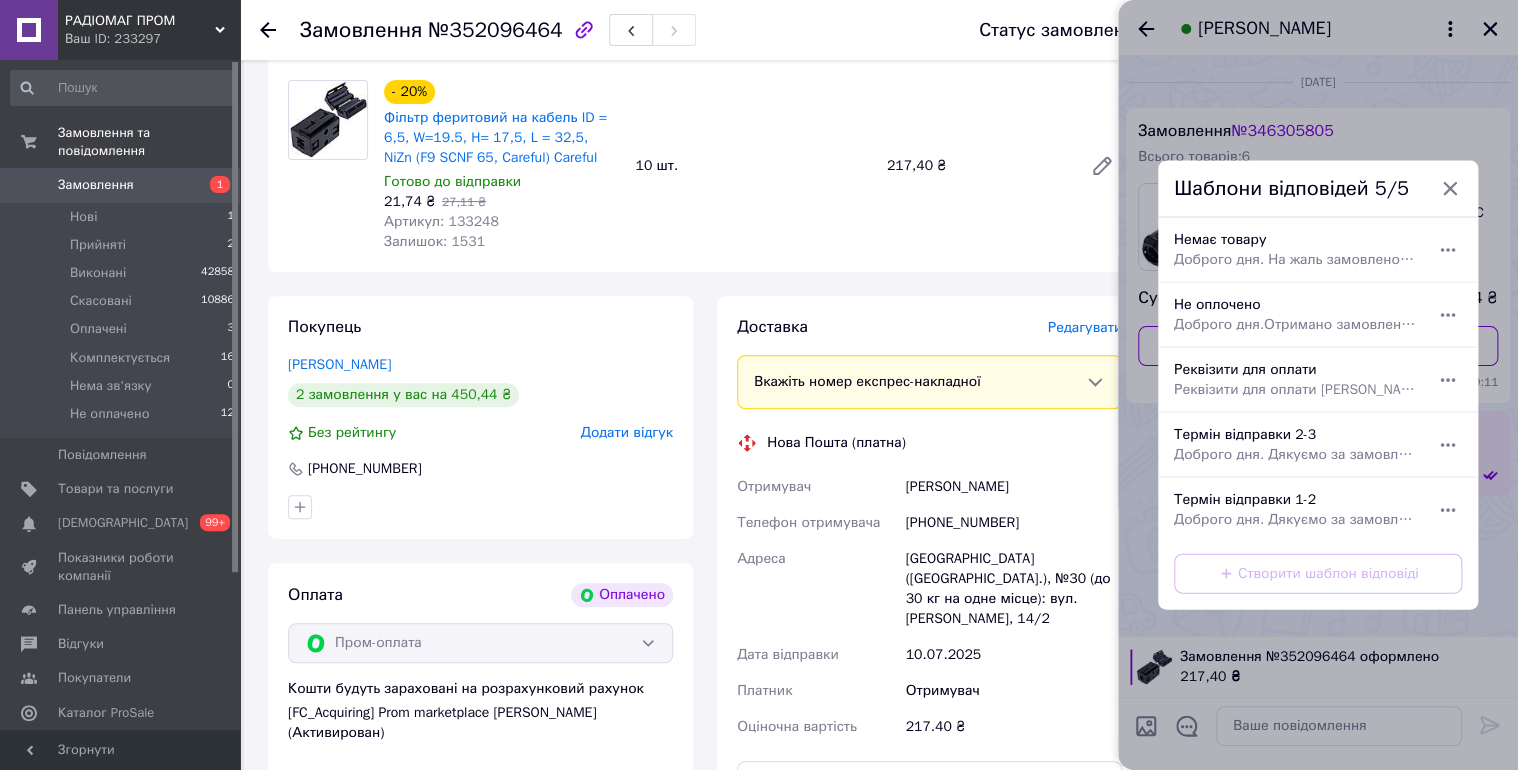 drag, startPoint x: 1259, startPoint y: 499, endPoint x: 1485, endPoint y: 644, distance: 268.5163 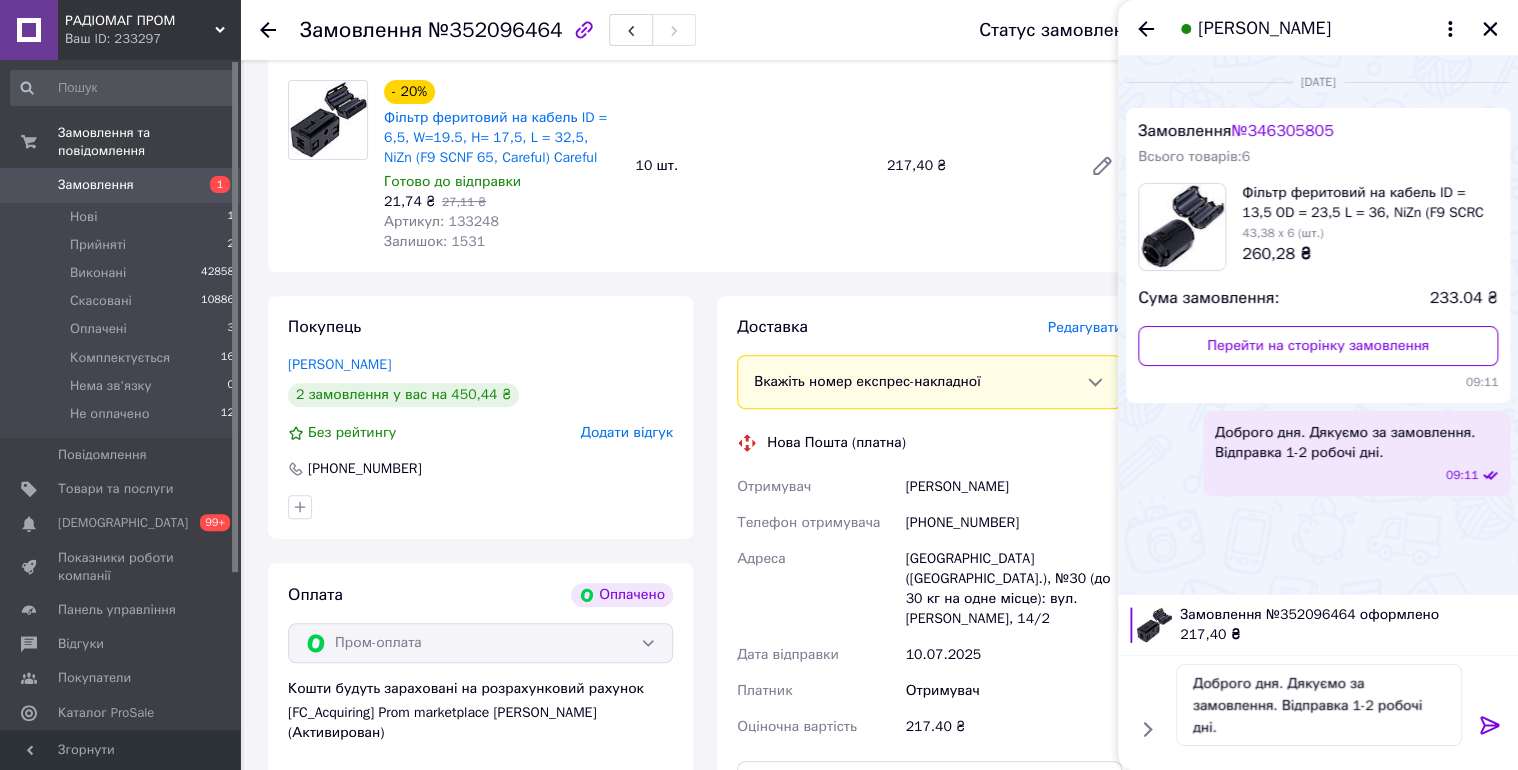 click 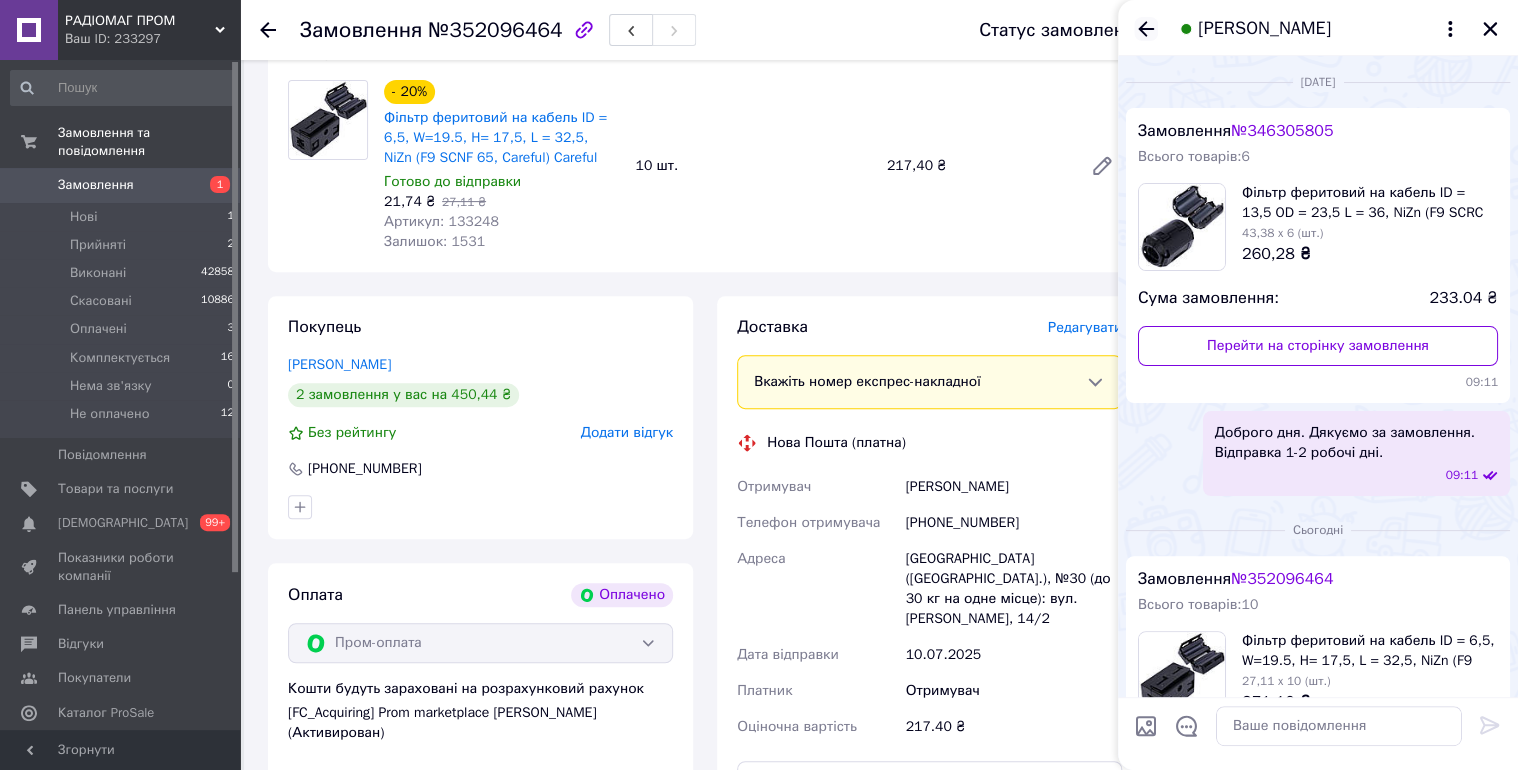 click 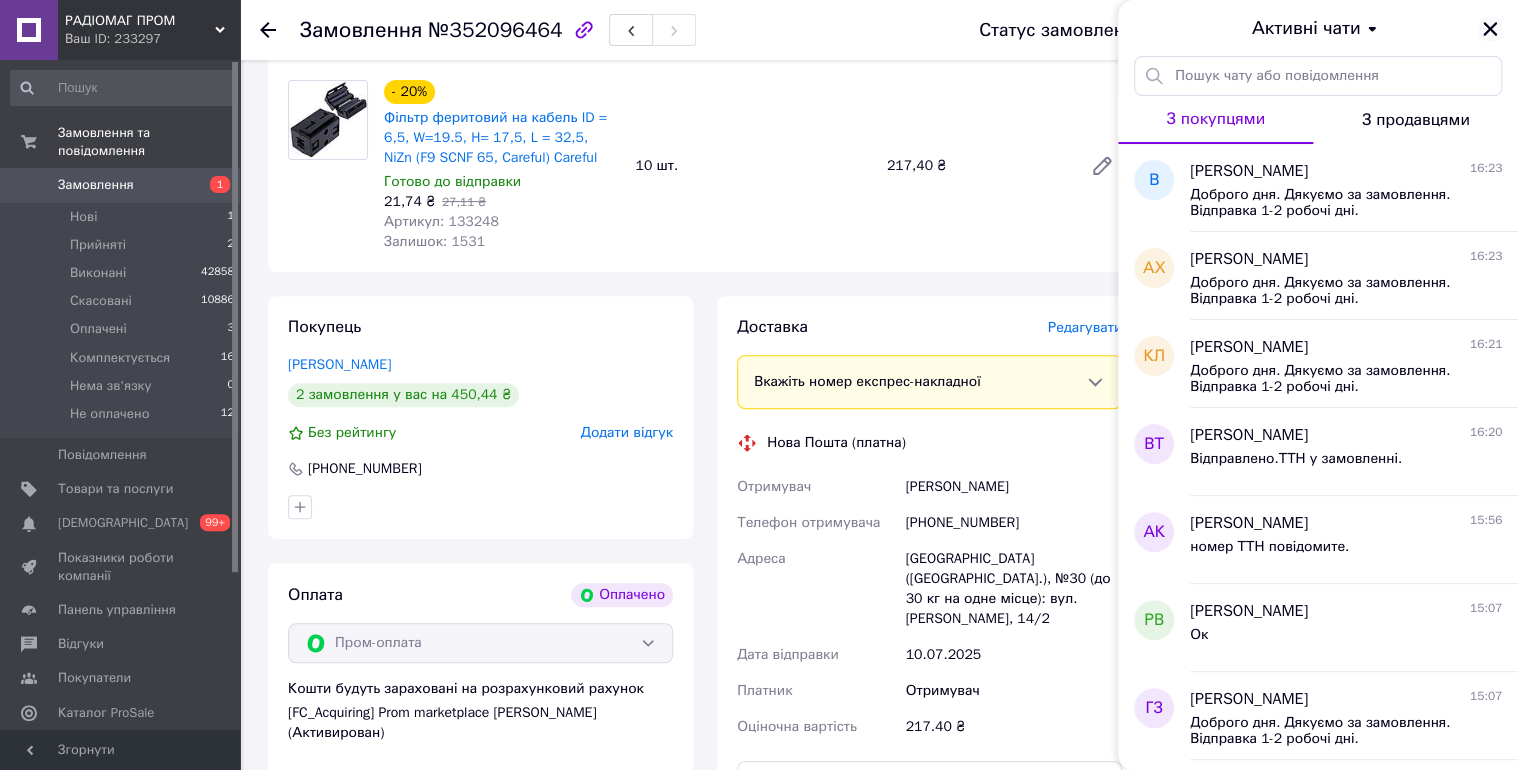 click 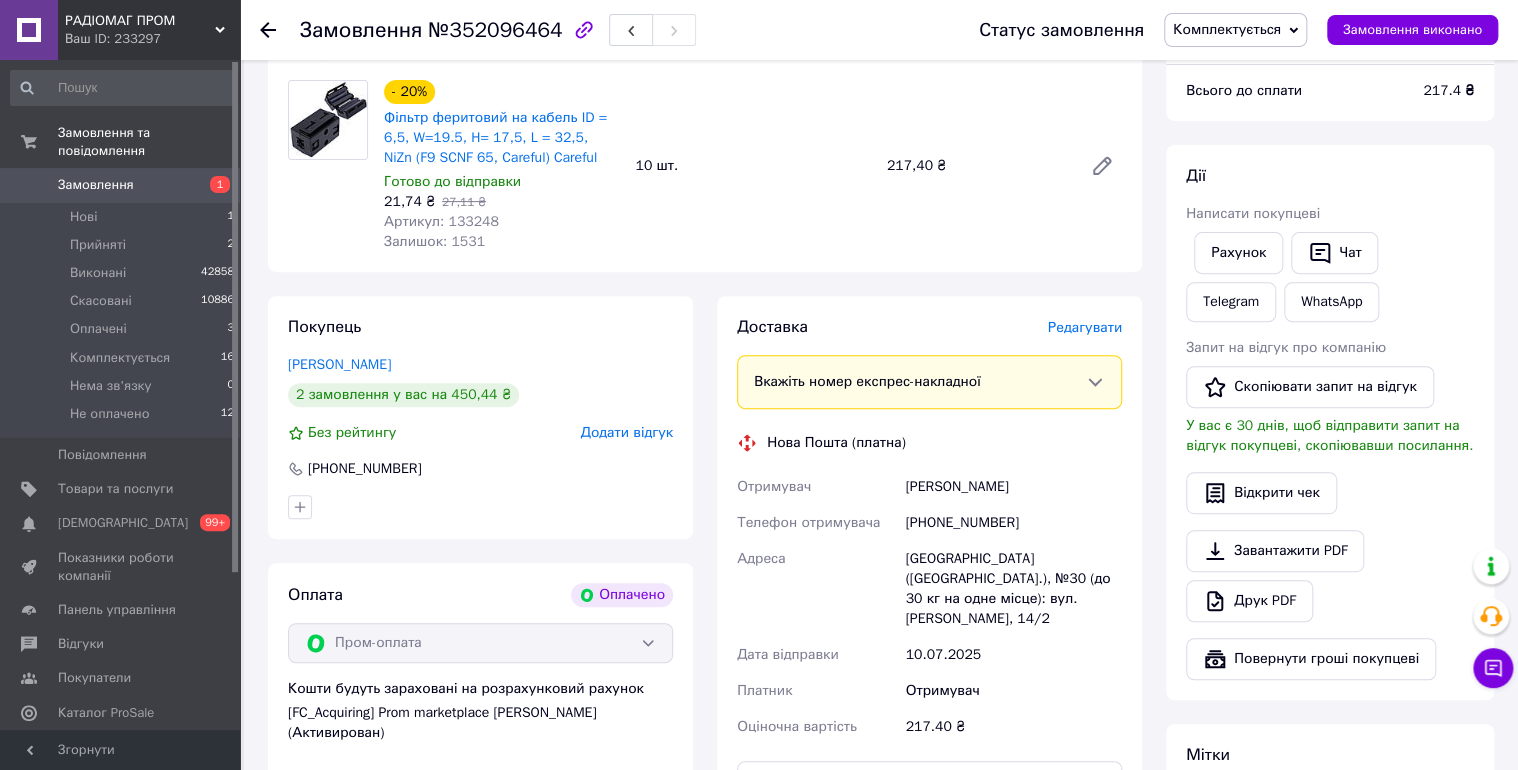 scroll, scrollTop: 694, scrollLeft: 0, axis: vertical 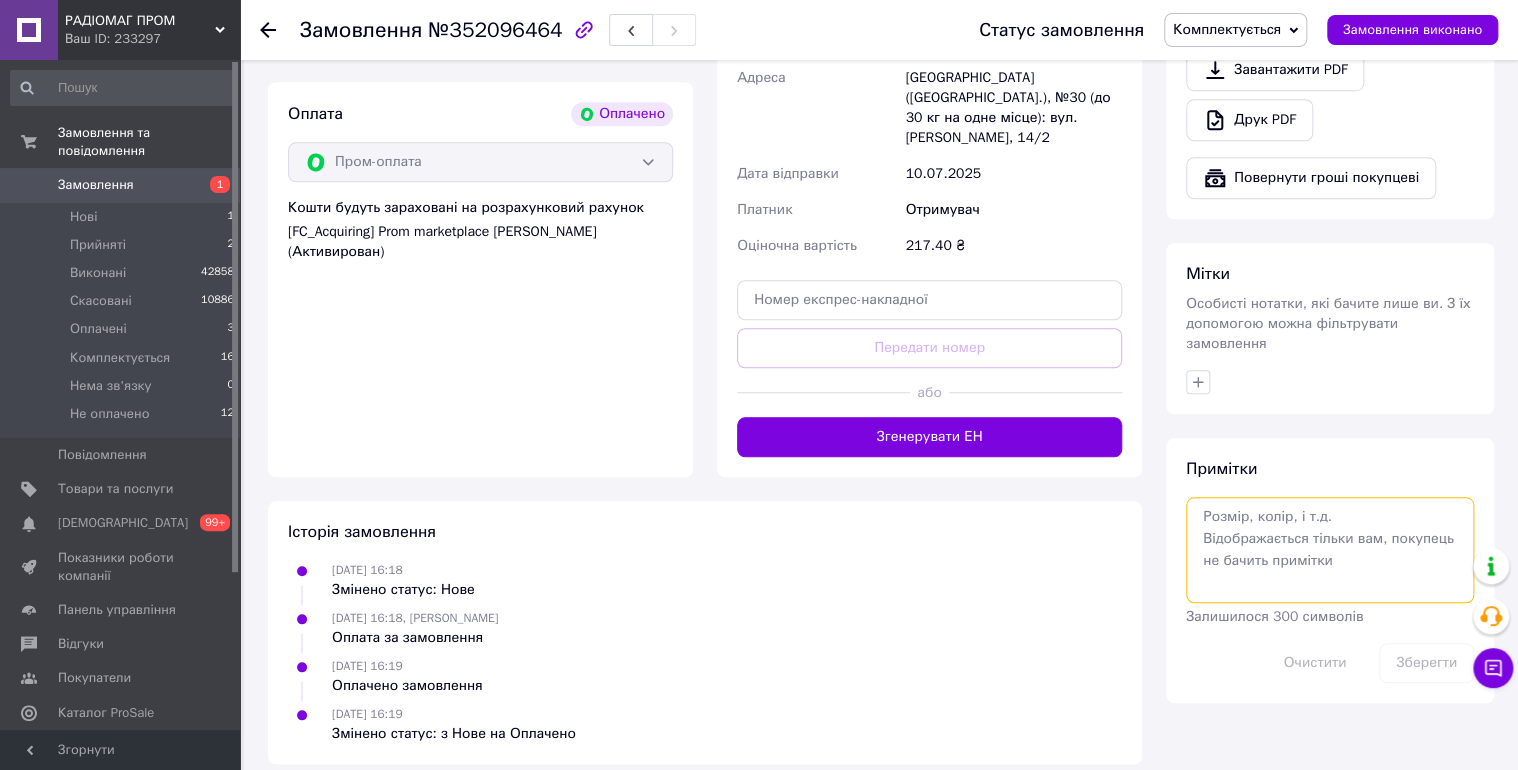 click at bounding box center (1330, 550) 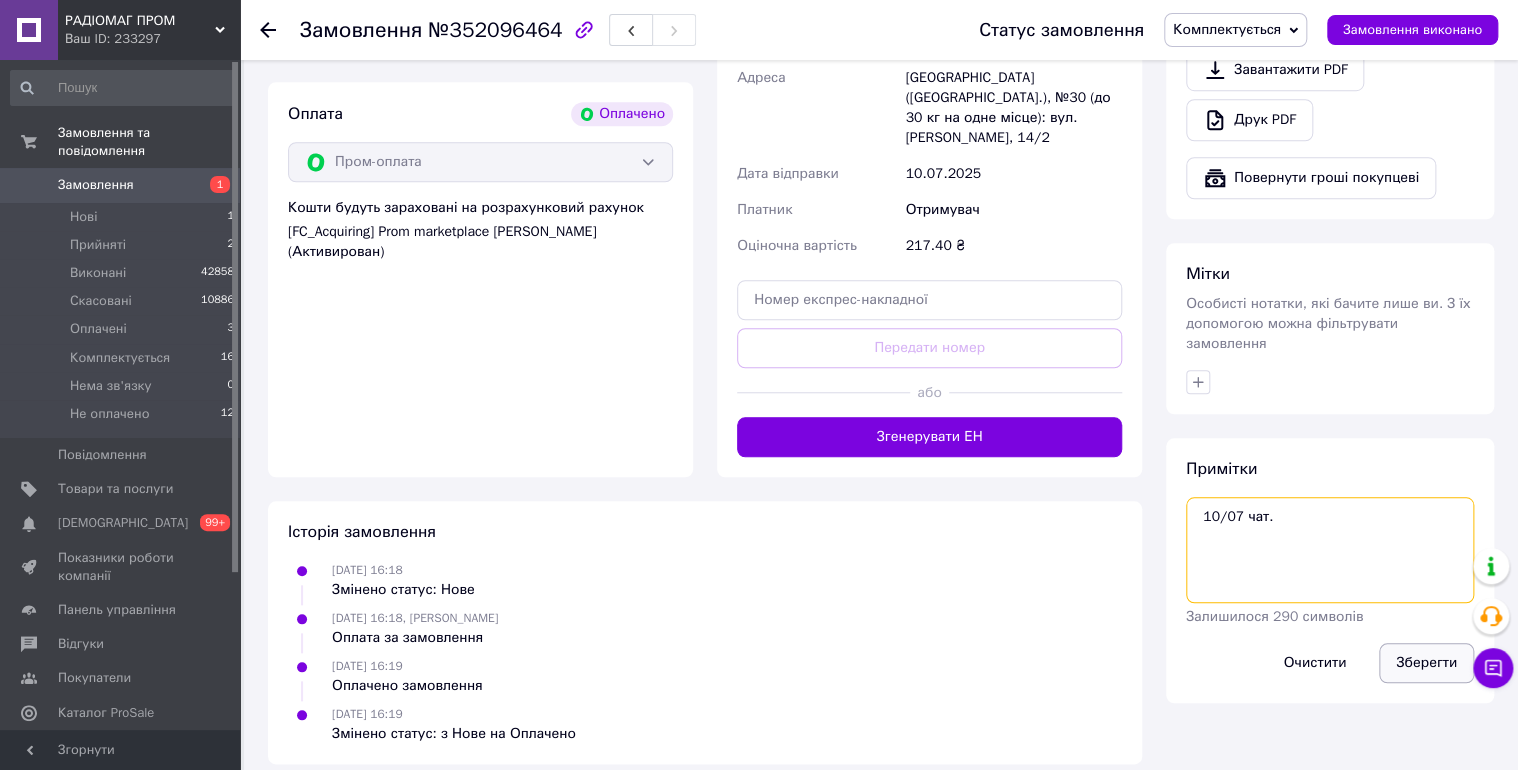 type on "10/07 чат." 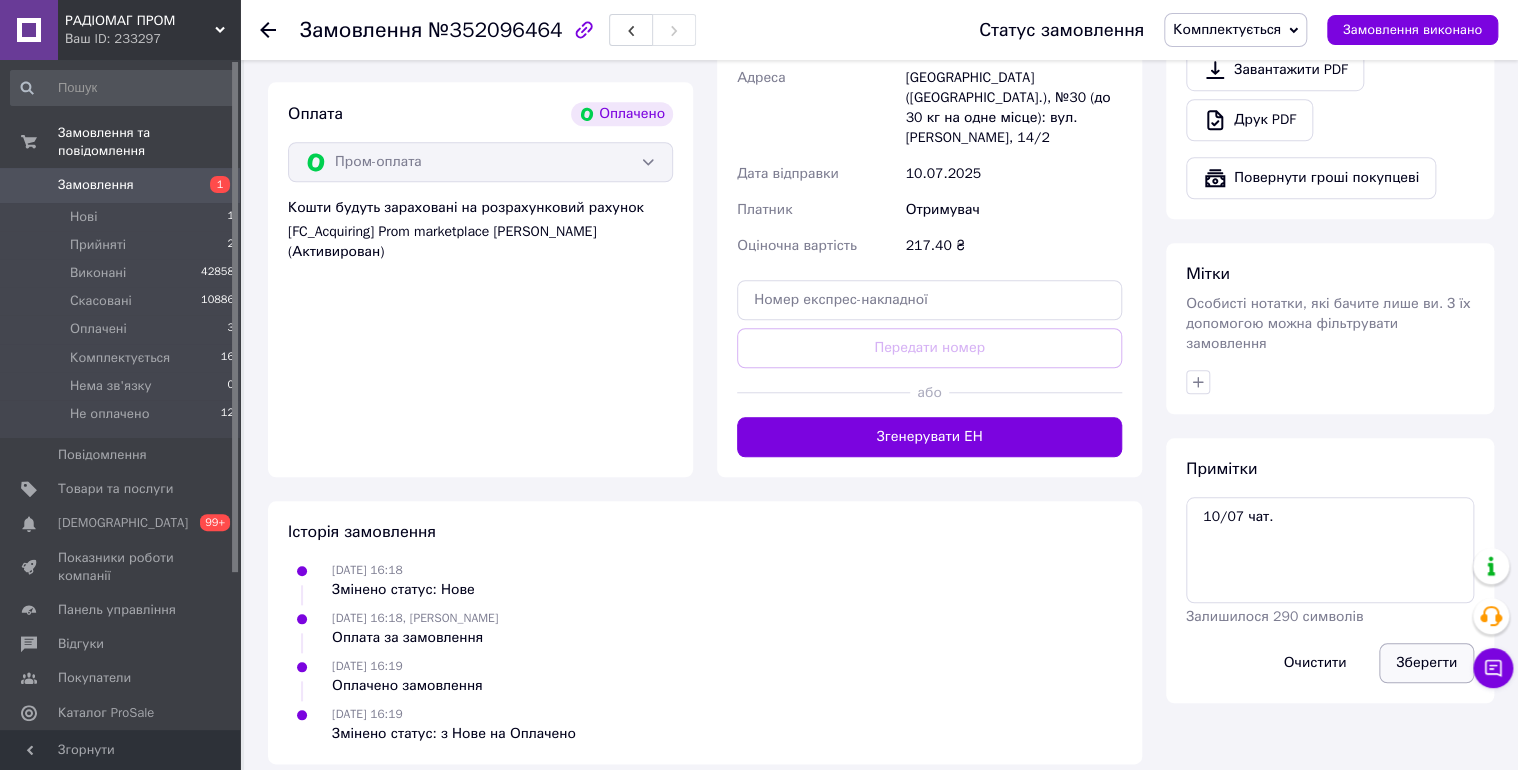 click on "Зберегти" at bounding box center [1426, 663] 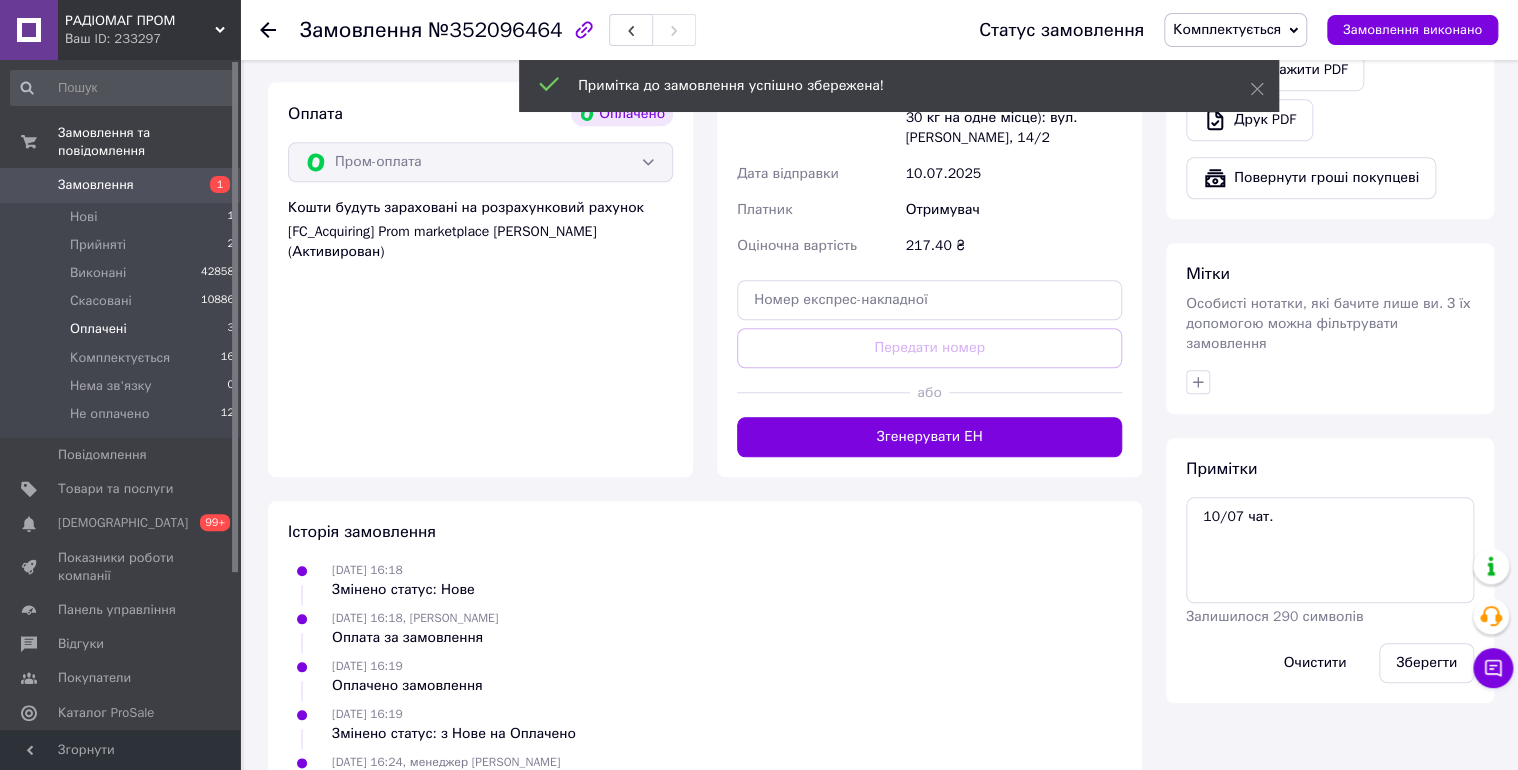 click on "Оплачені" at bounding box center [98, 329] 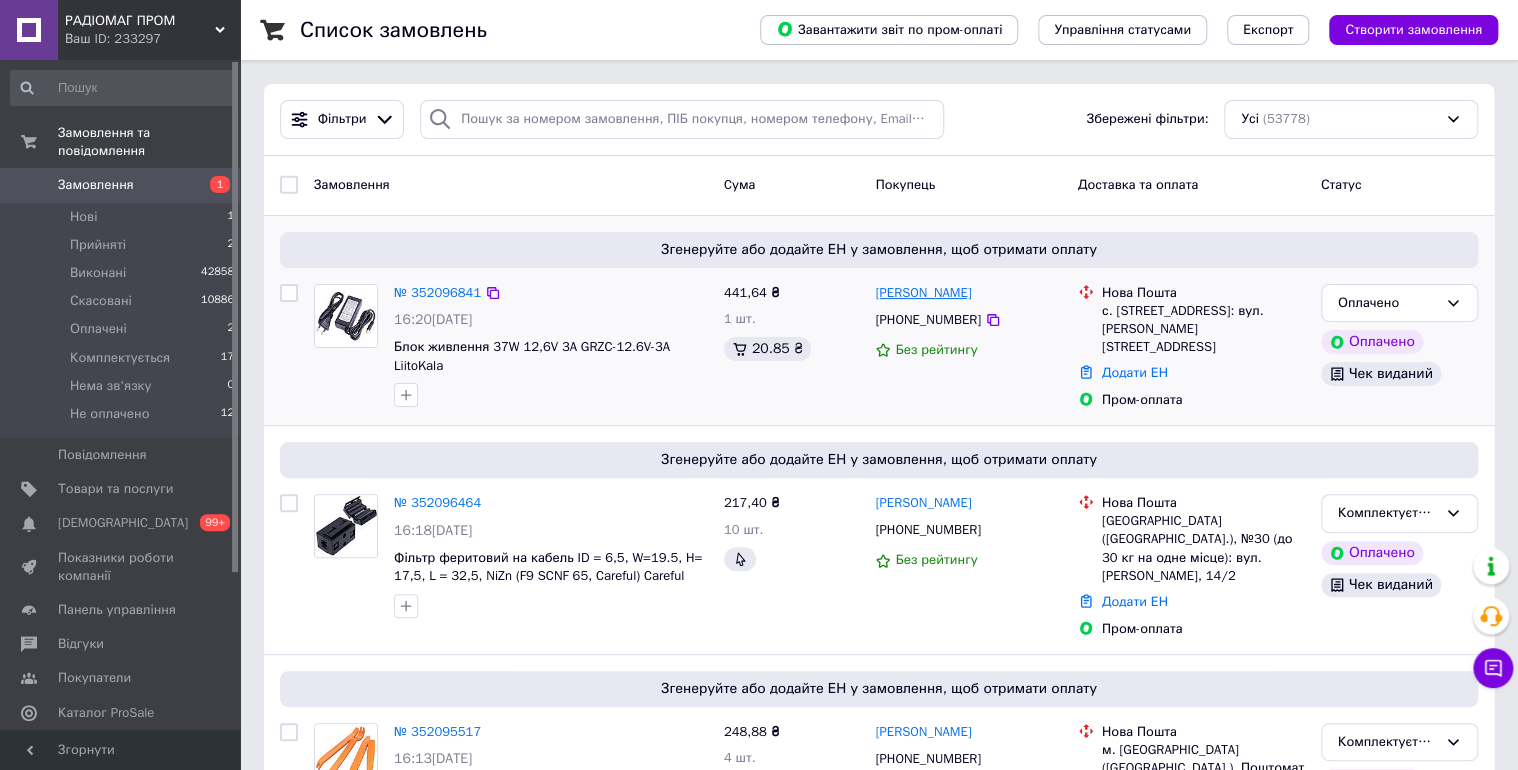 click on "Анна Албул" at bounding box center [923, 293] 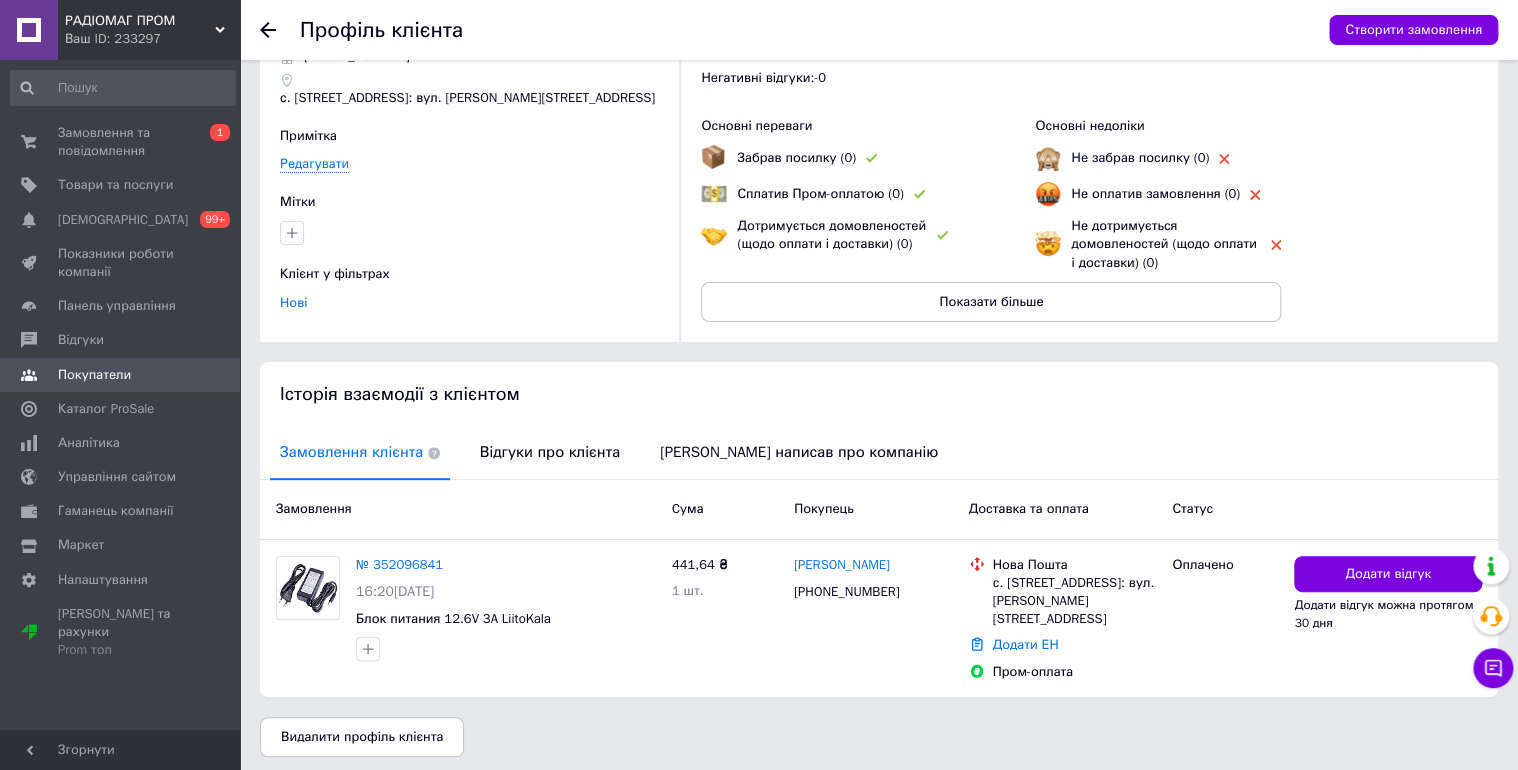 scroll, scrollTop: 100, scrollLeft: 0, axis: vertical 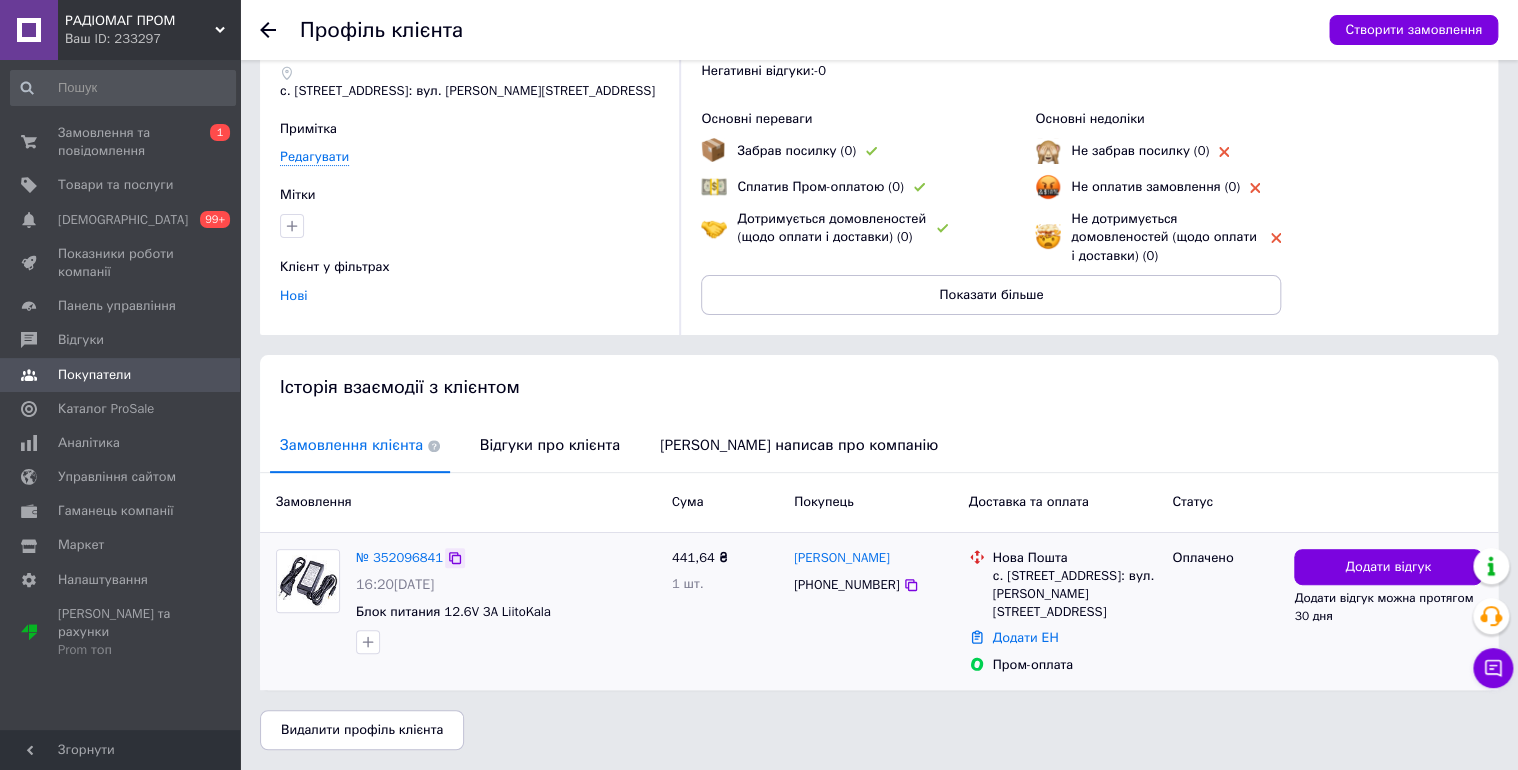 click 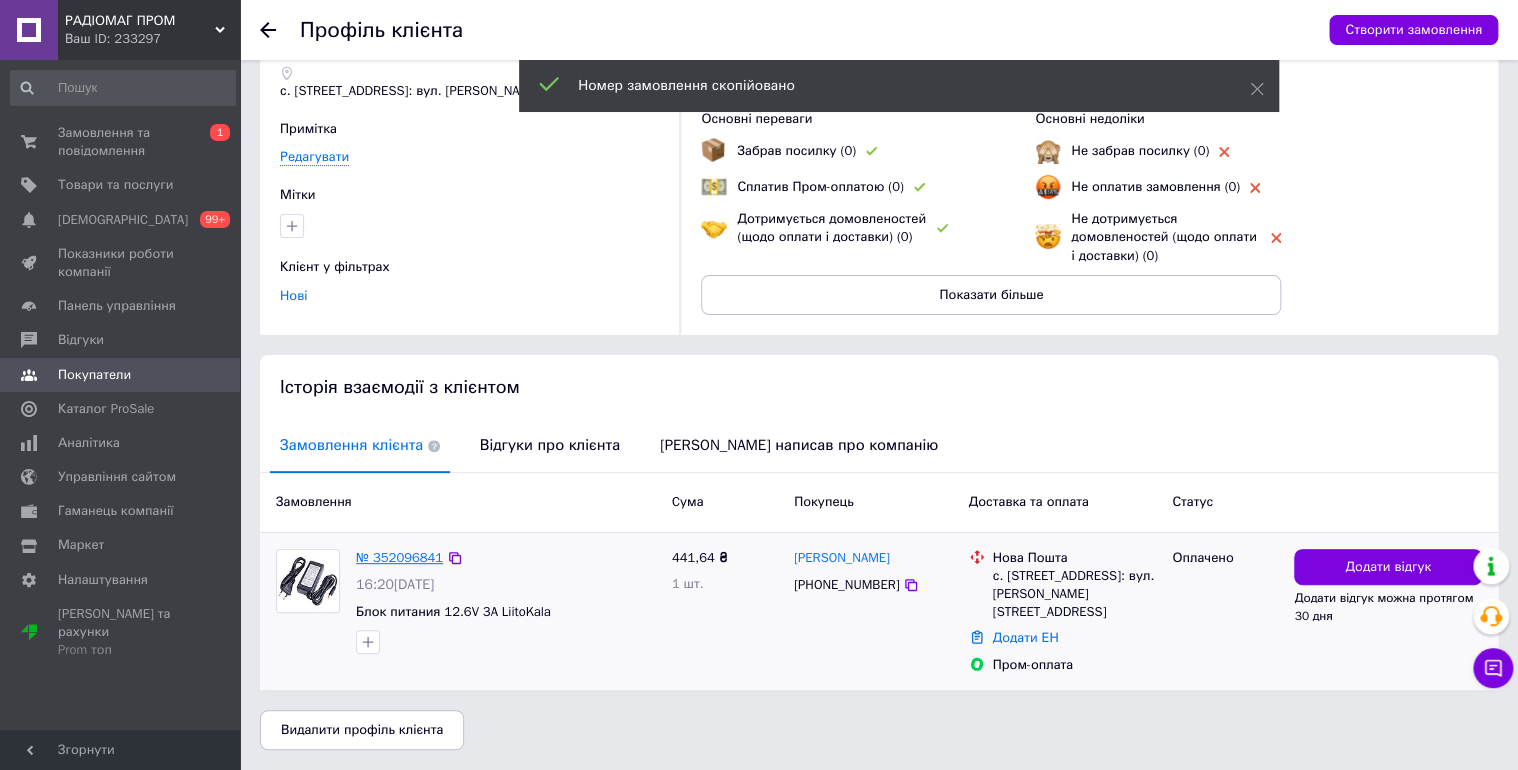click on "№ 352096841" at bounding box center (399, 557) 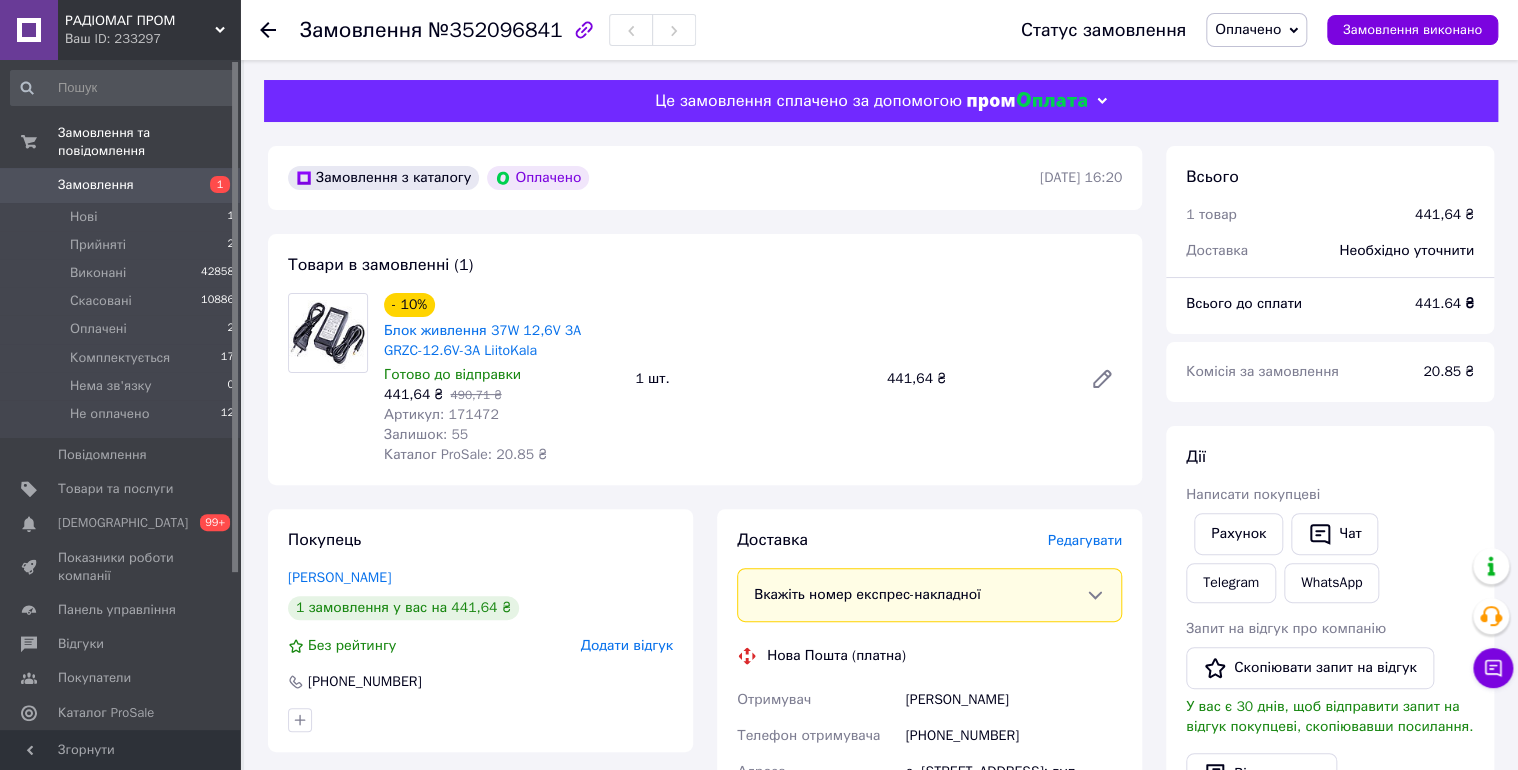 click on "Оплачено" at bounding box center (1248, 29) 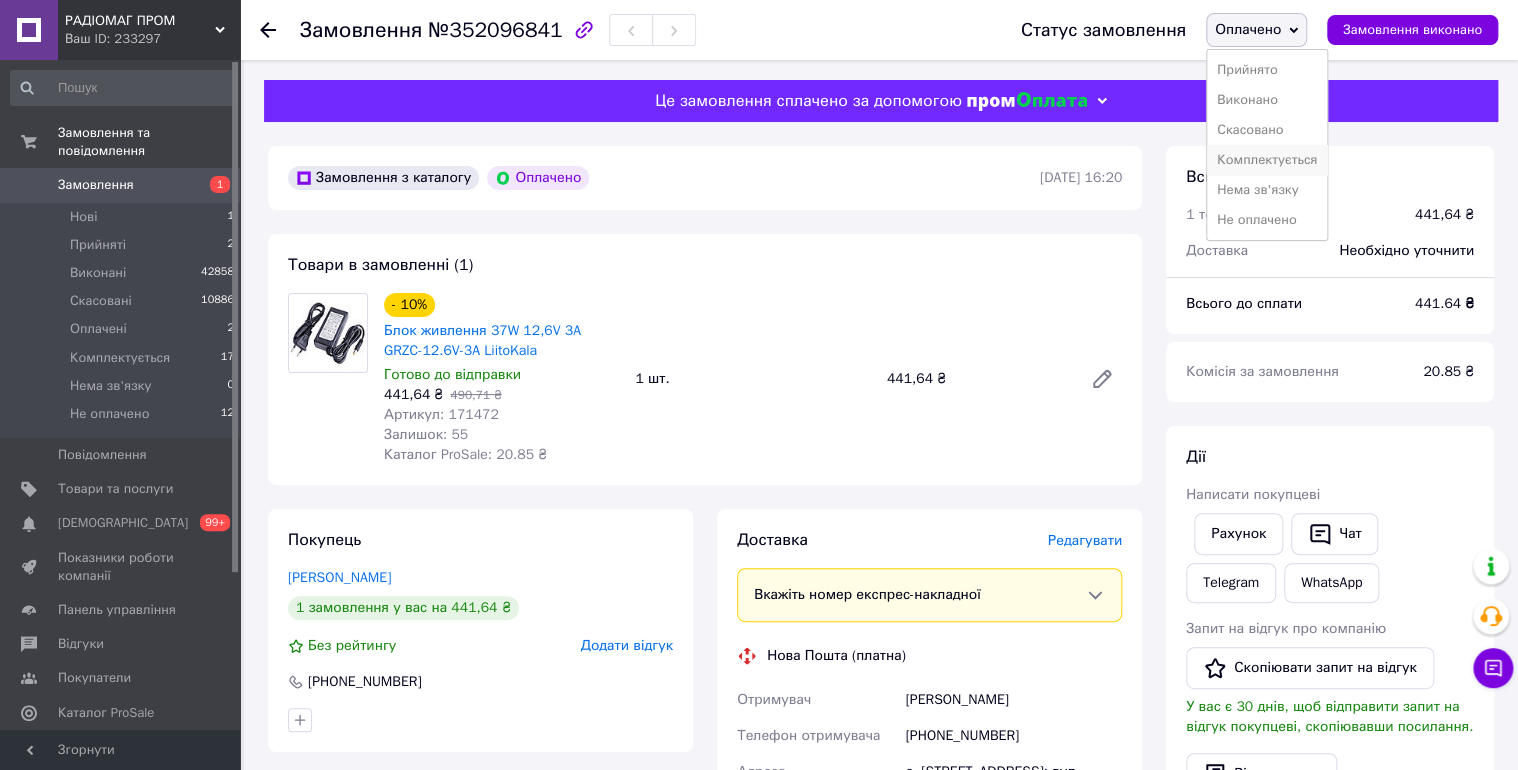 click on "Комплектується" at bounding box center [1267, 160] 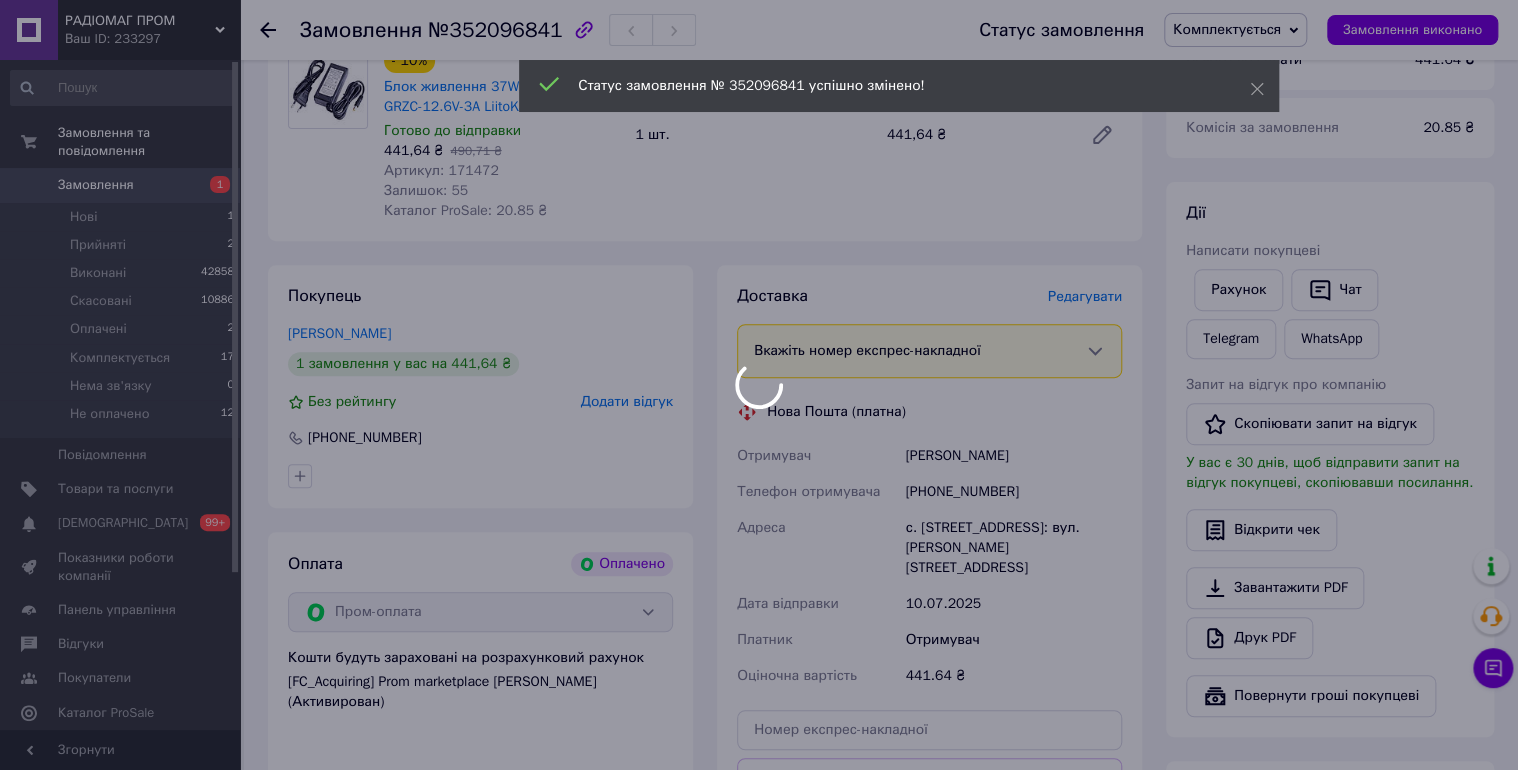 scroll, scrollTop: 320, scrollLeft: 0, axis: vertical 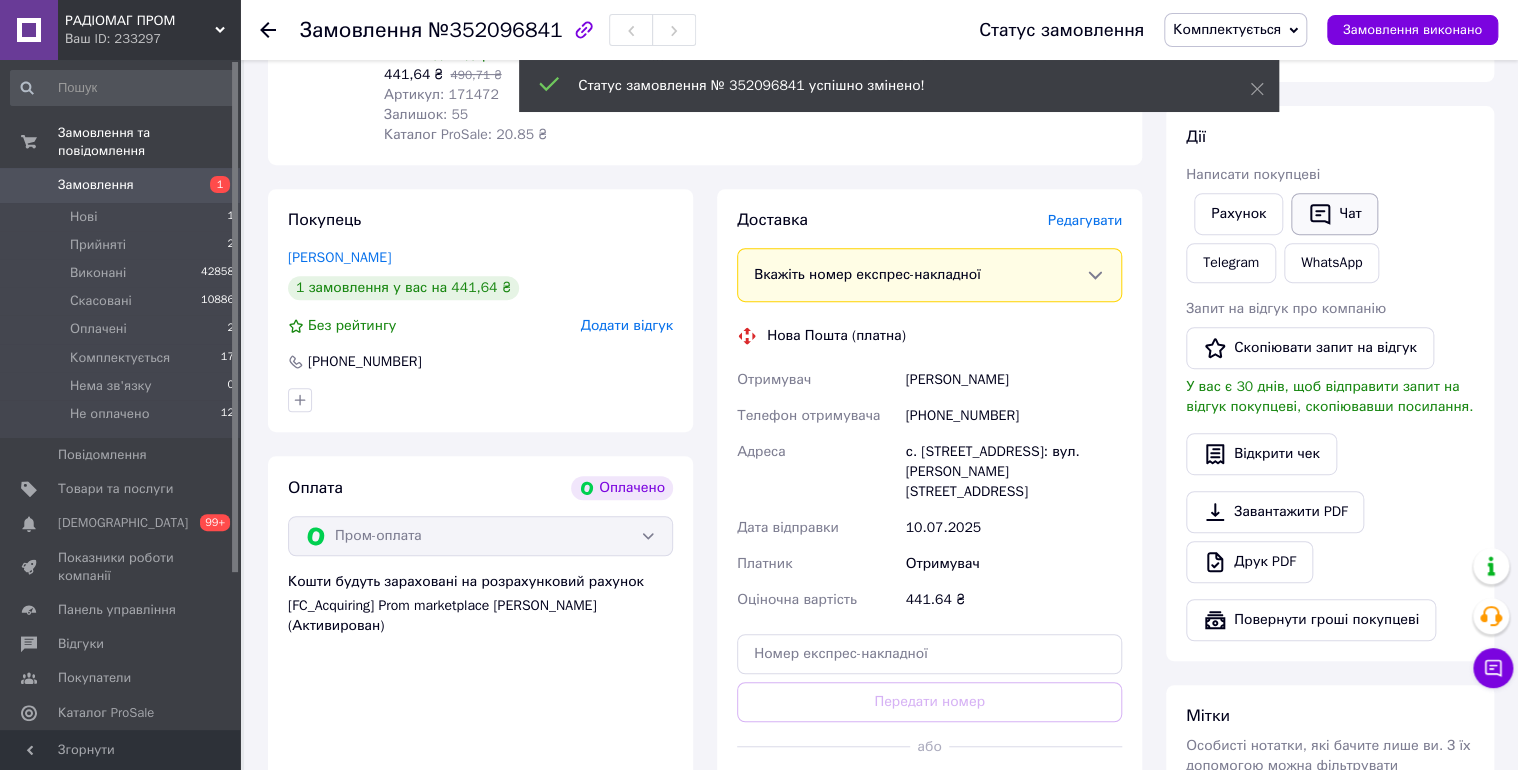 click 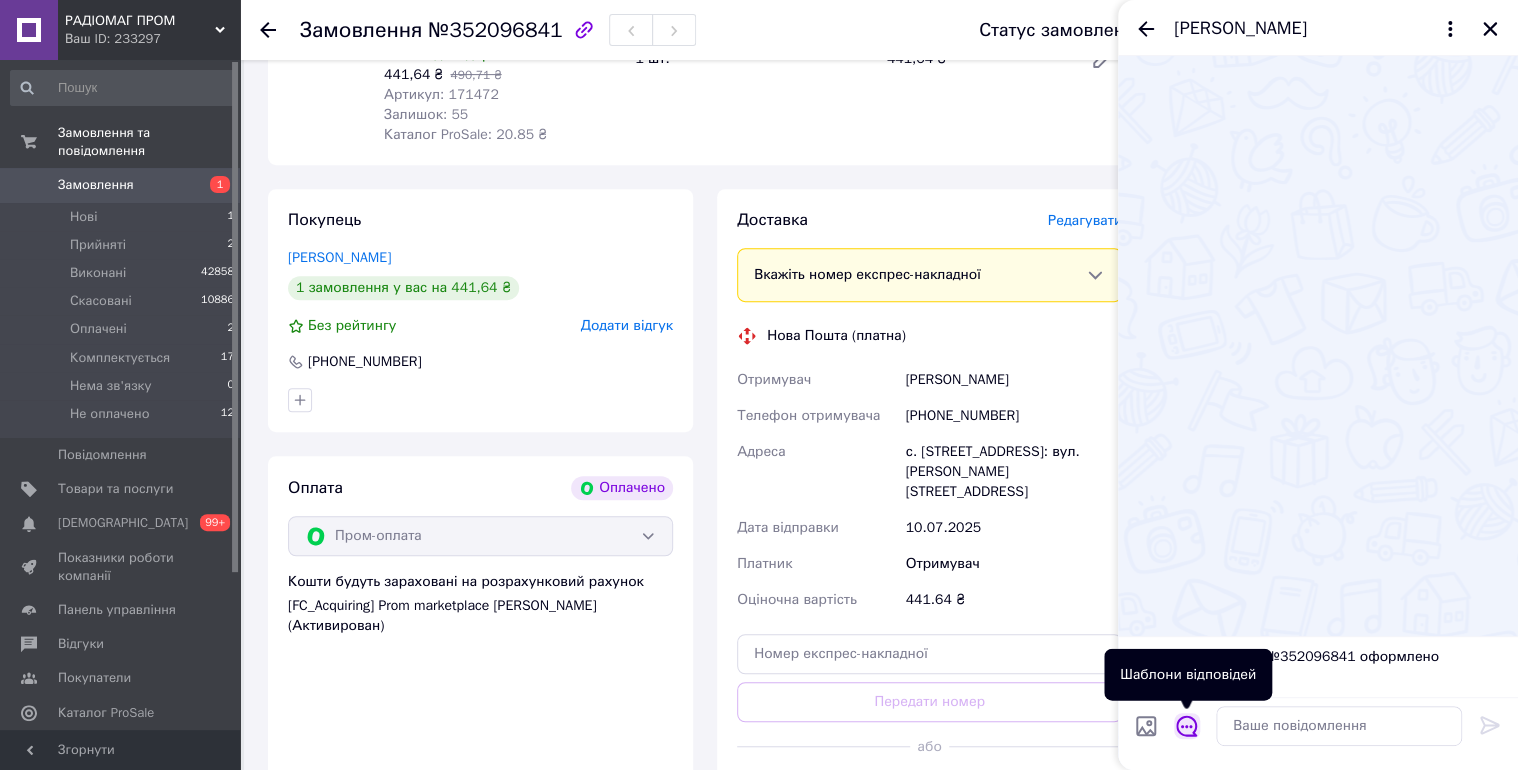 click 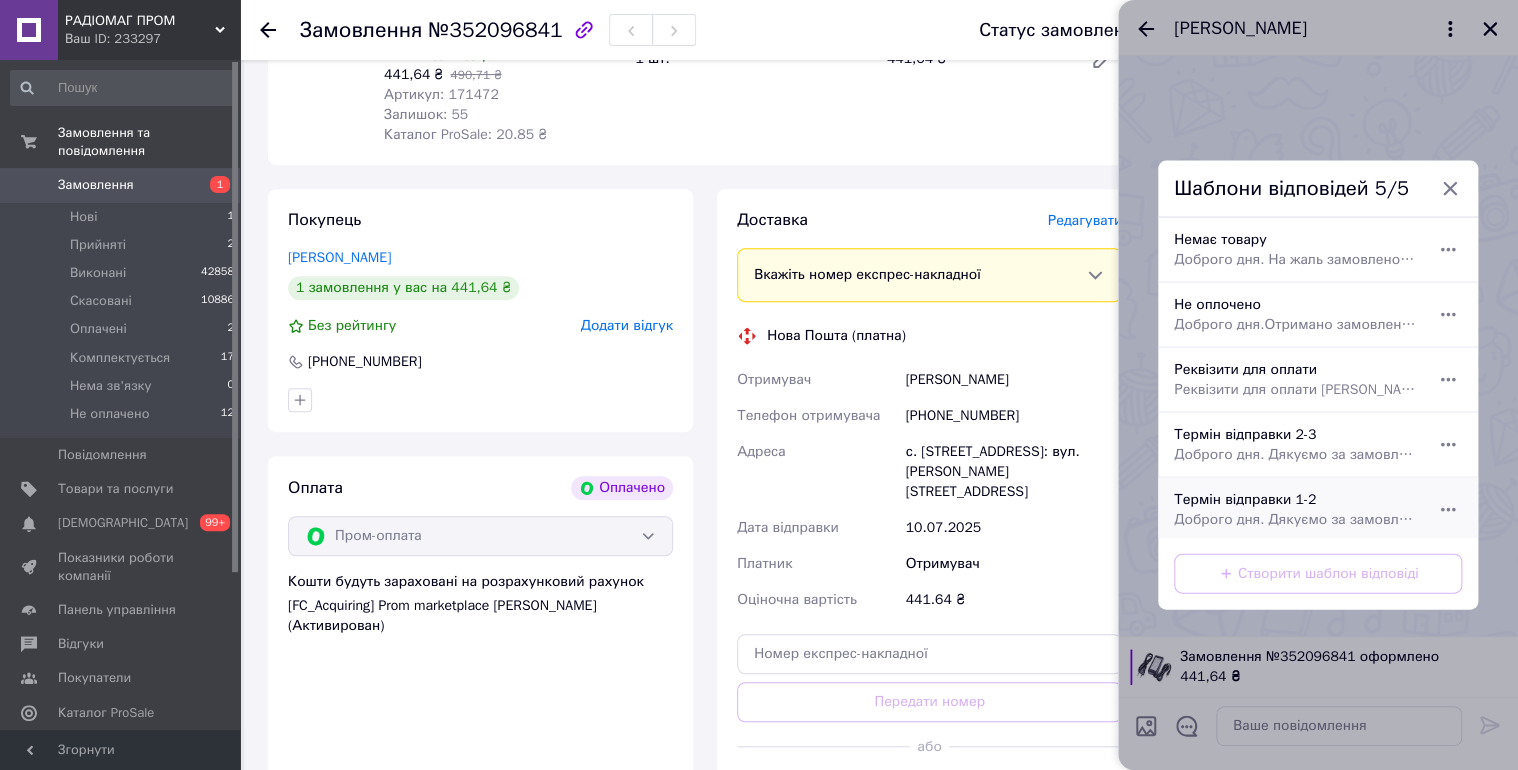 drag, startPoint x: 1284, startPoint y: 500, endPoint x: 1428, endPoint y: 611, distance: 181.81584 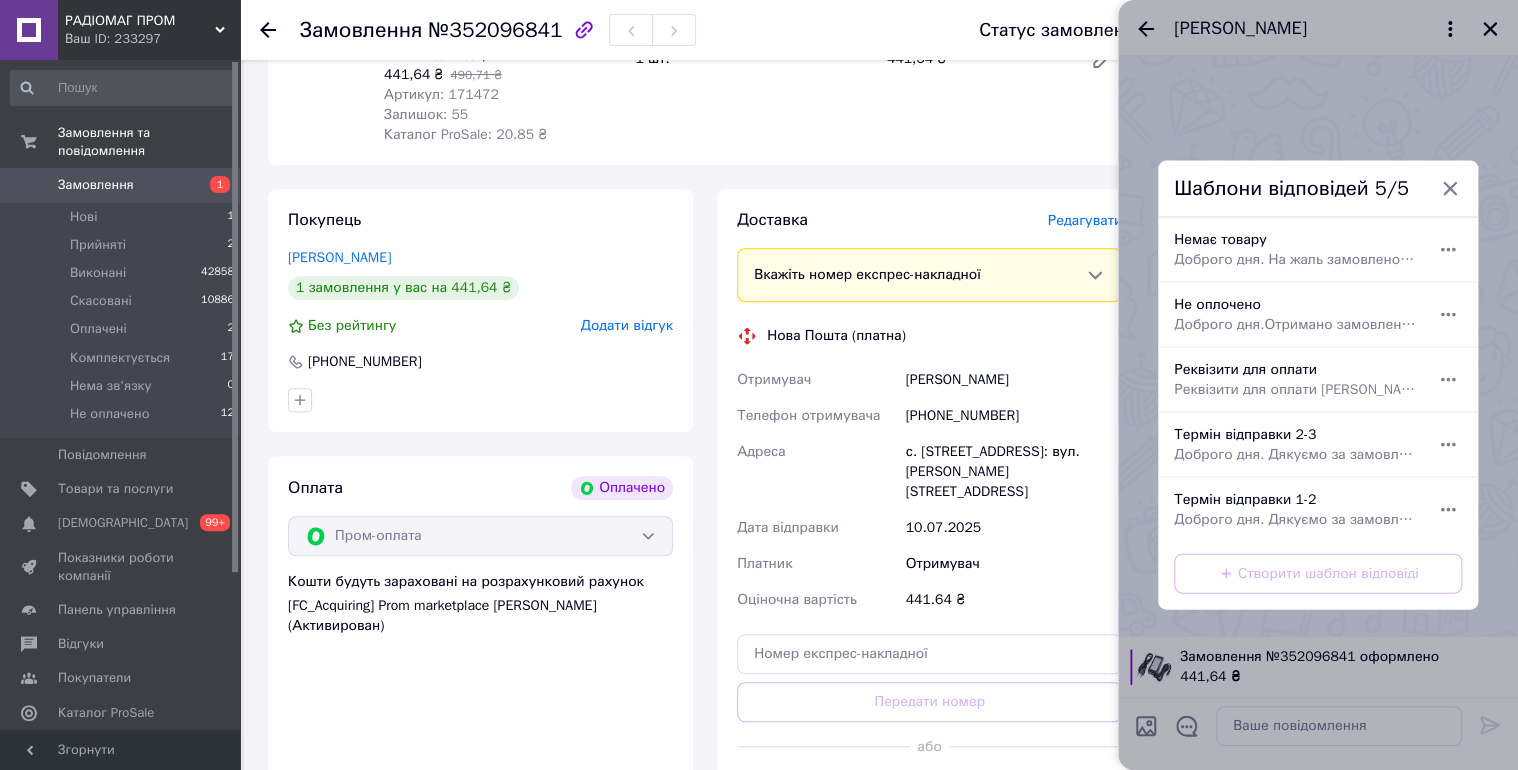 click on "Термін відправки 1-2 Доброго дня. Дякуємо за замовлення. Відправка 1-2 робочі дні." at bounding box center [1296, 510] 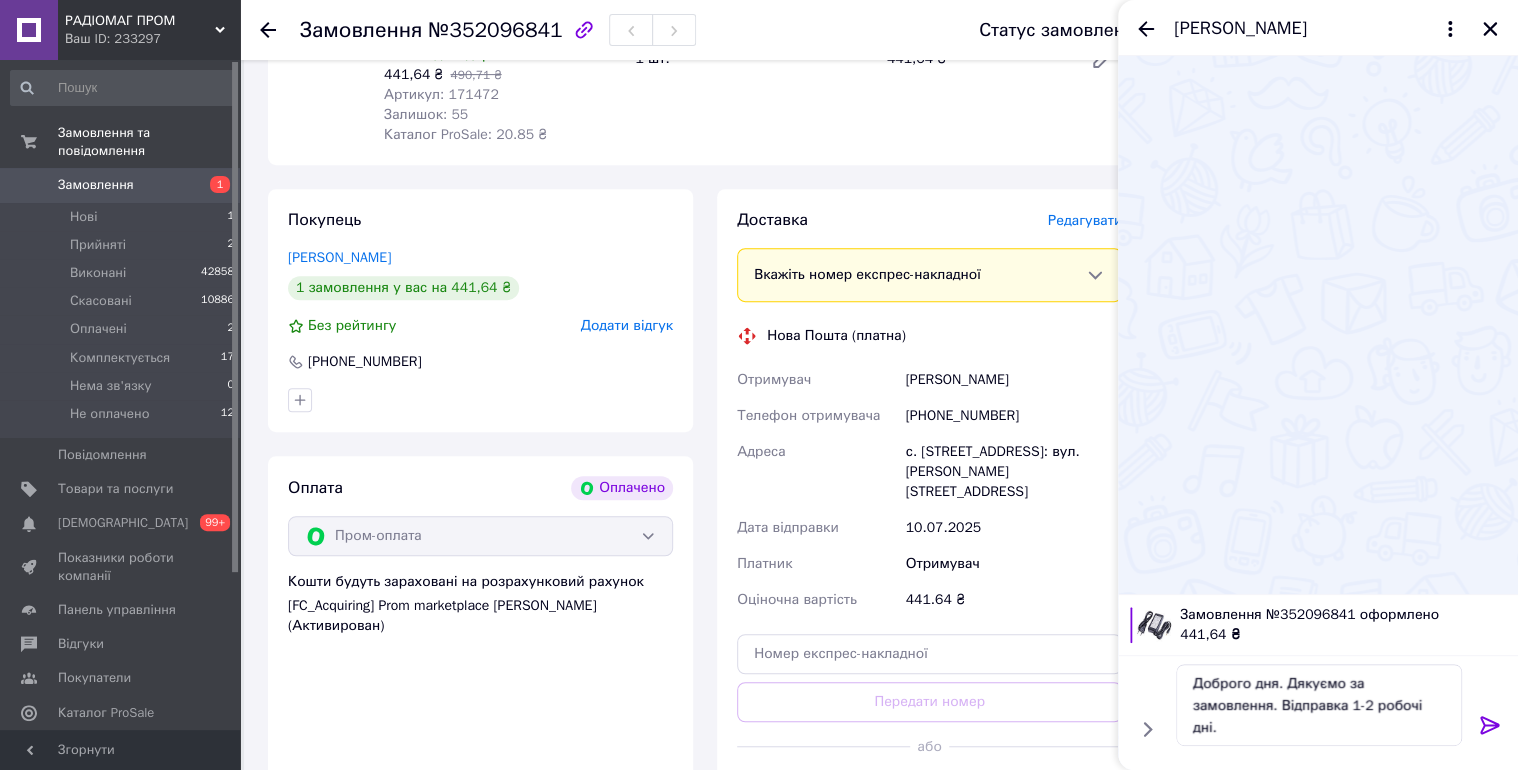 click 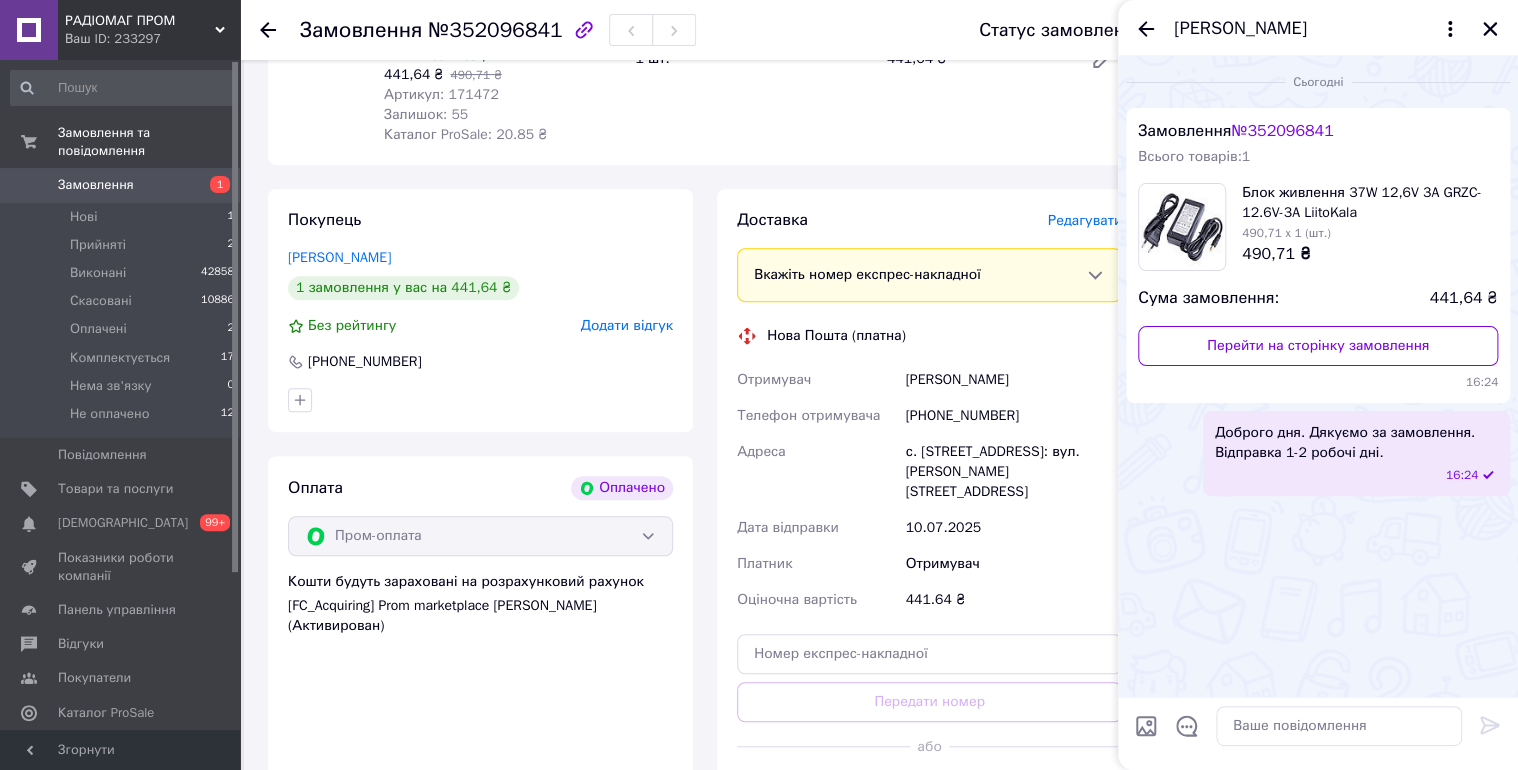 click 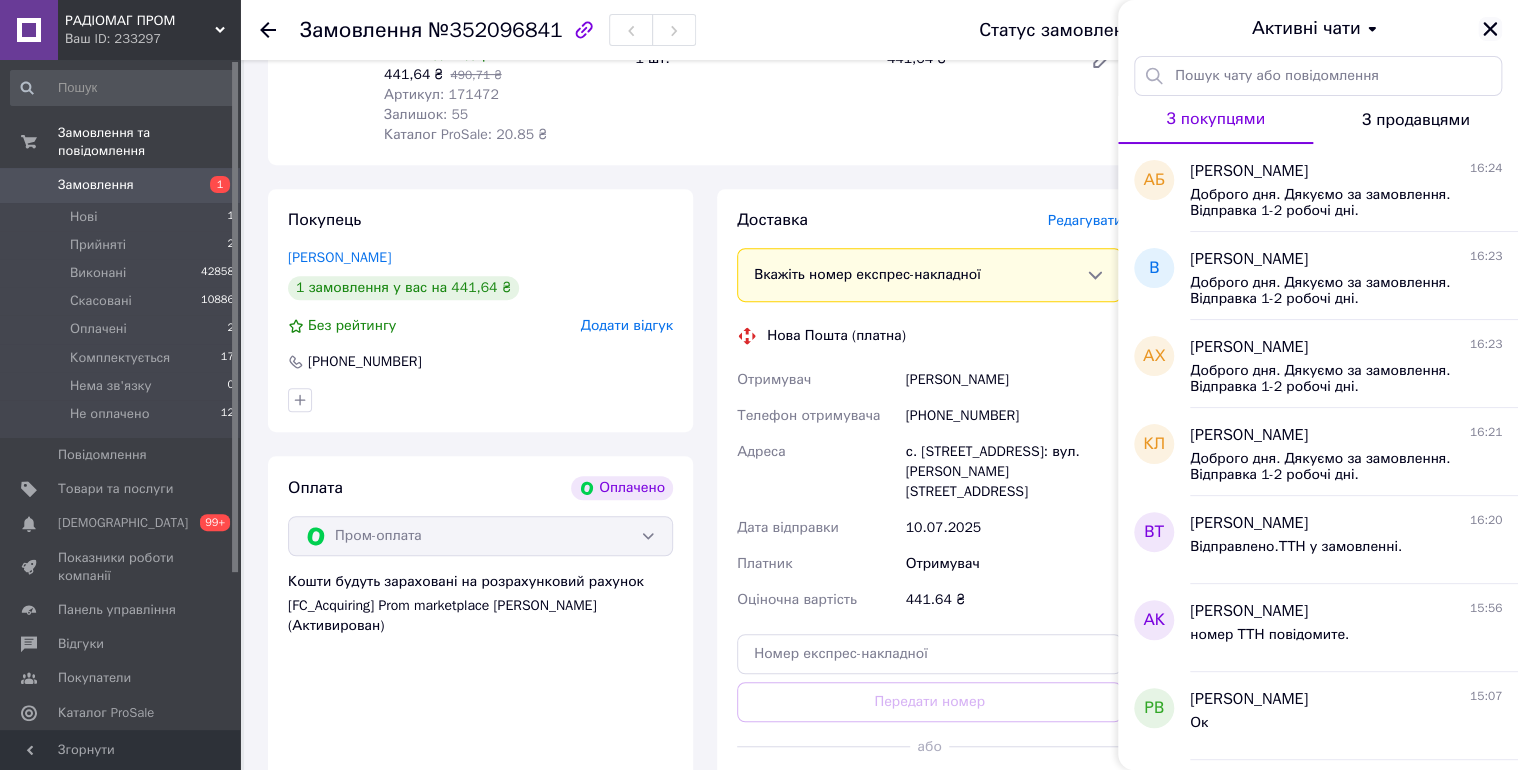 click 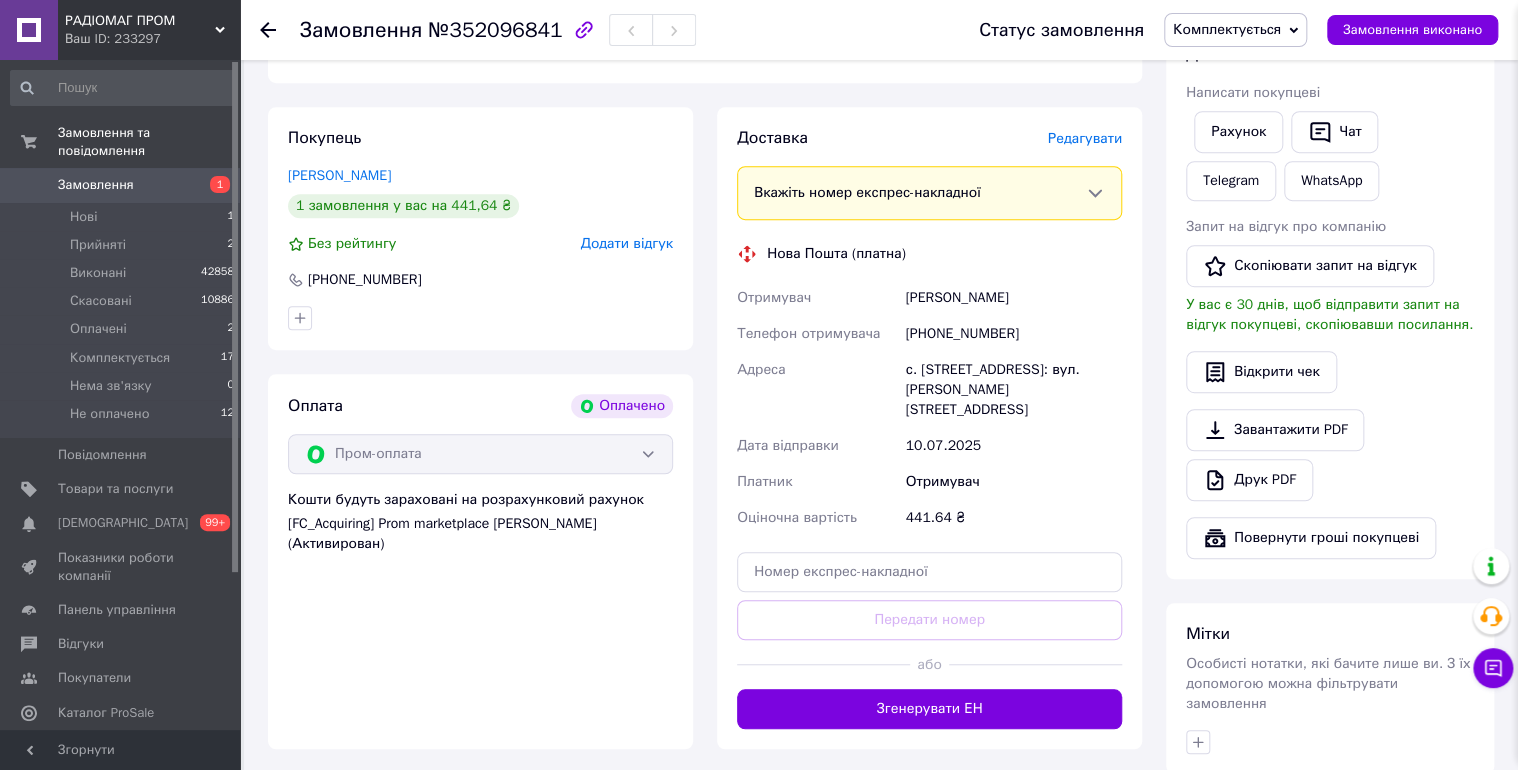 scroll, scrollTop: 698, scrollLeft: 0, axis: vertical 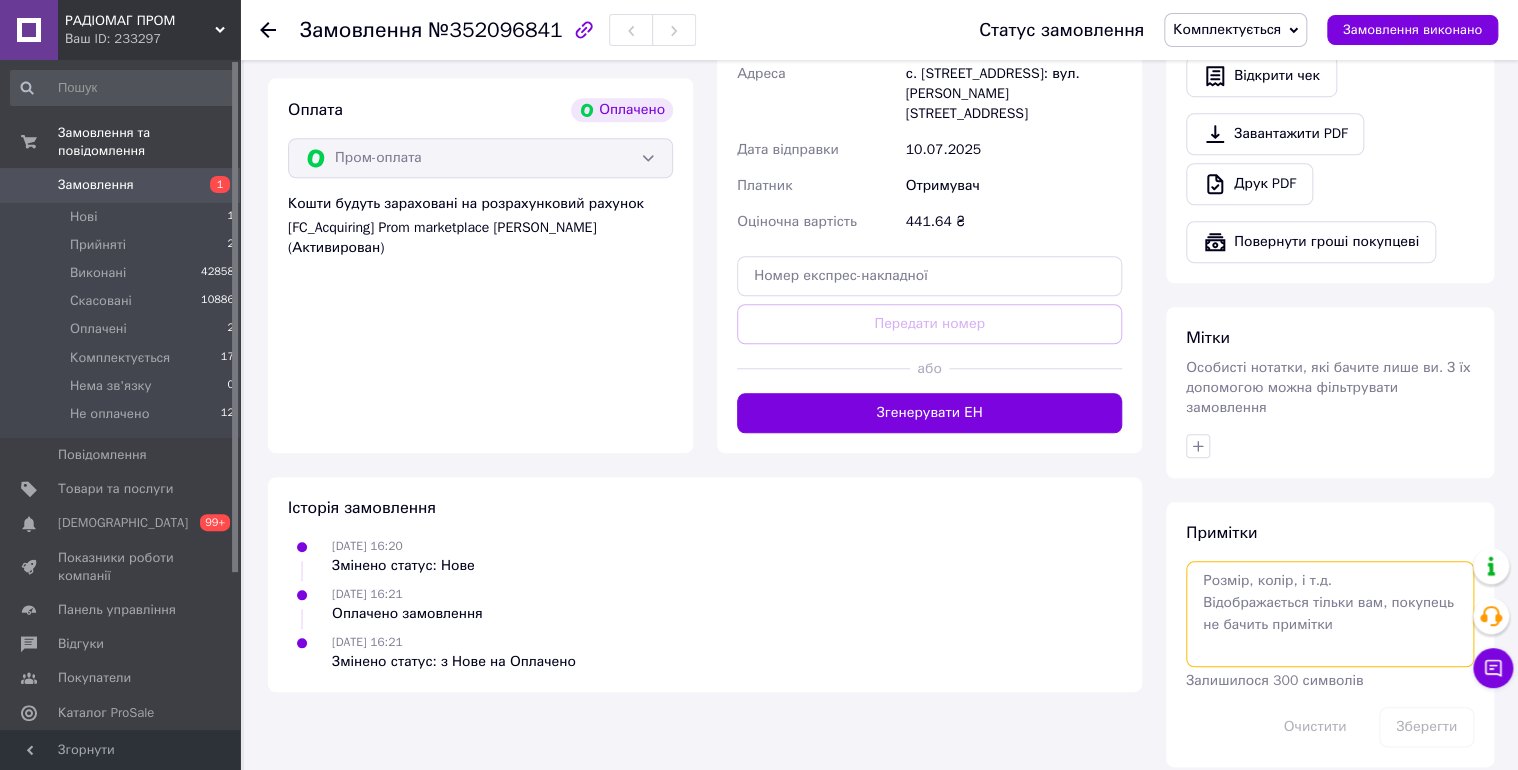click at bounding box center (1330, 614) 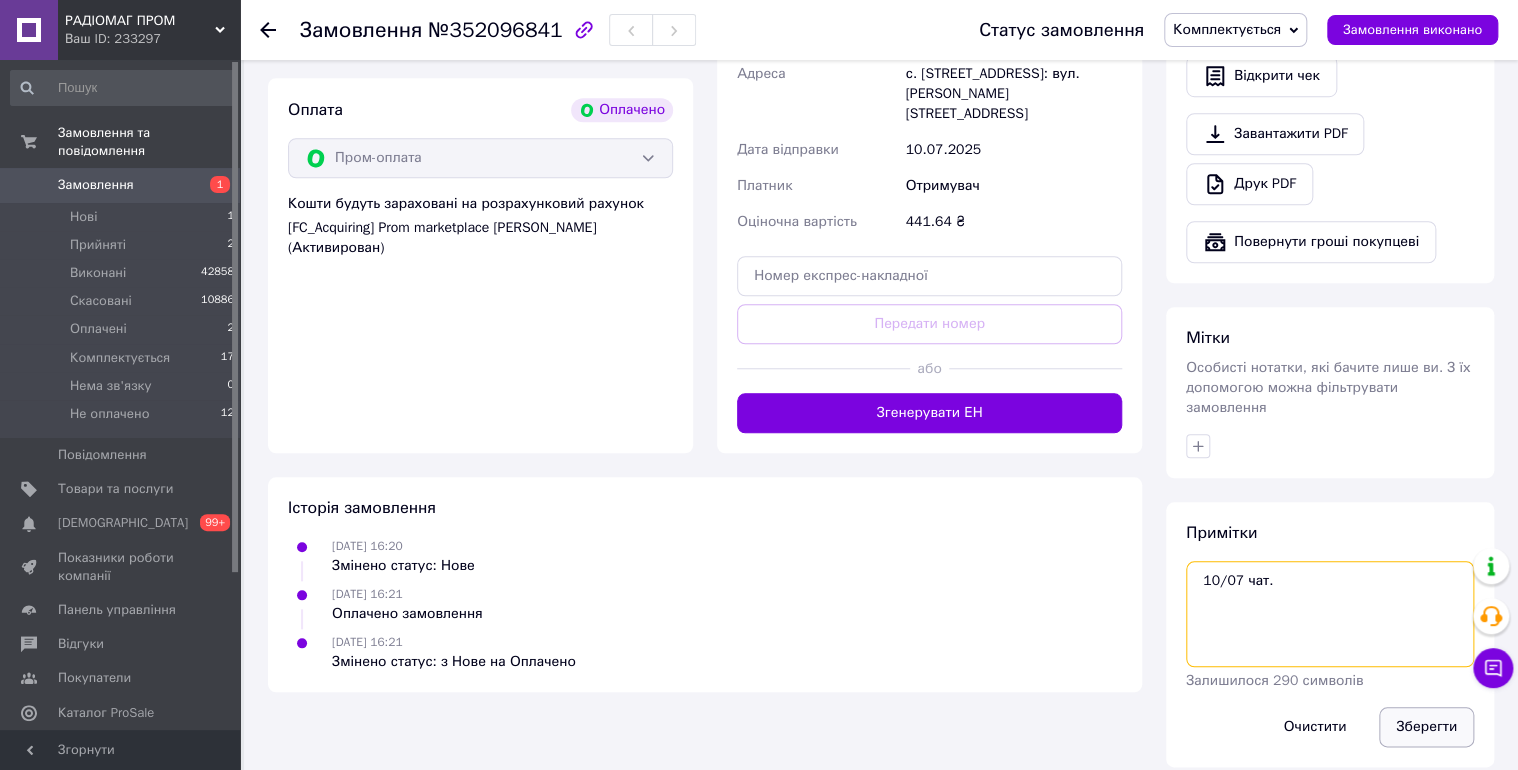 type on "10/07 чат." 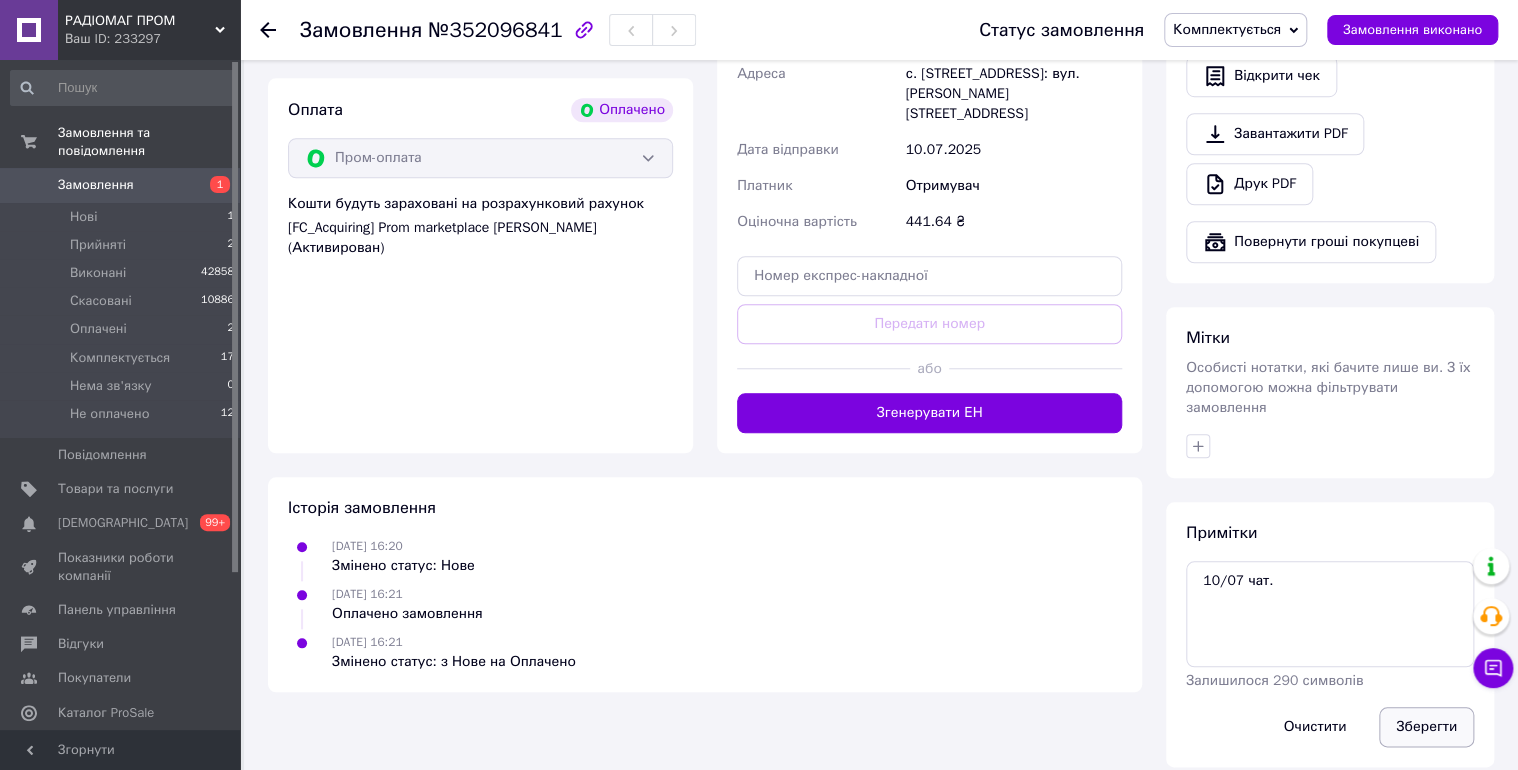 click on "Зберегти" at bounding box center (1426, 727) 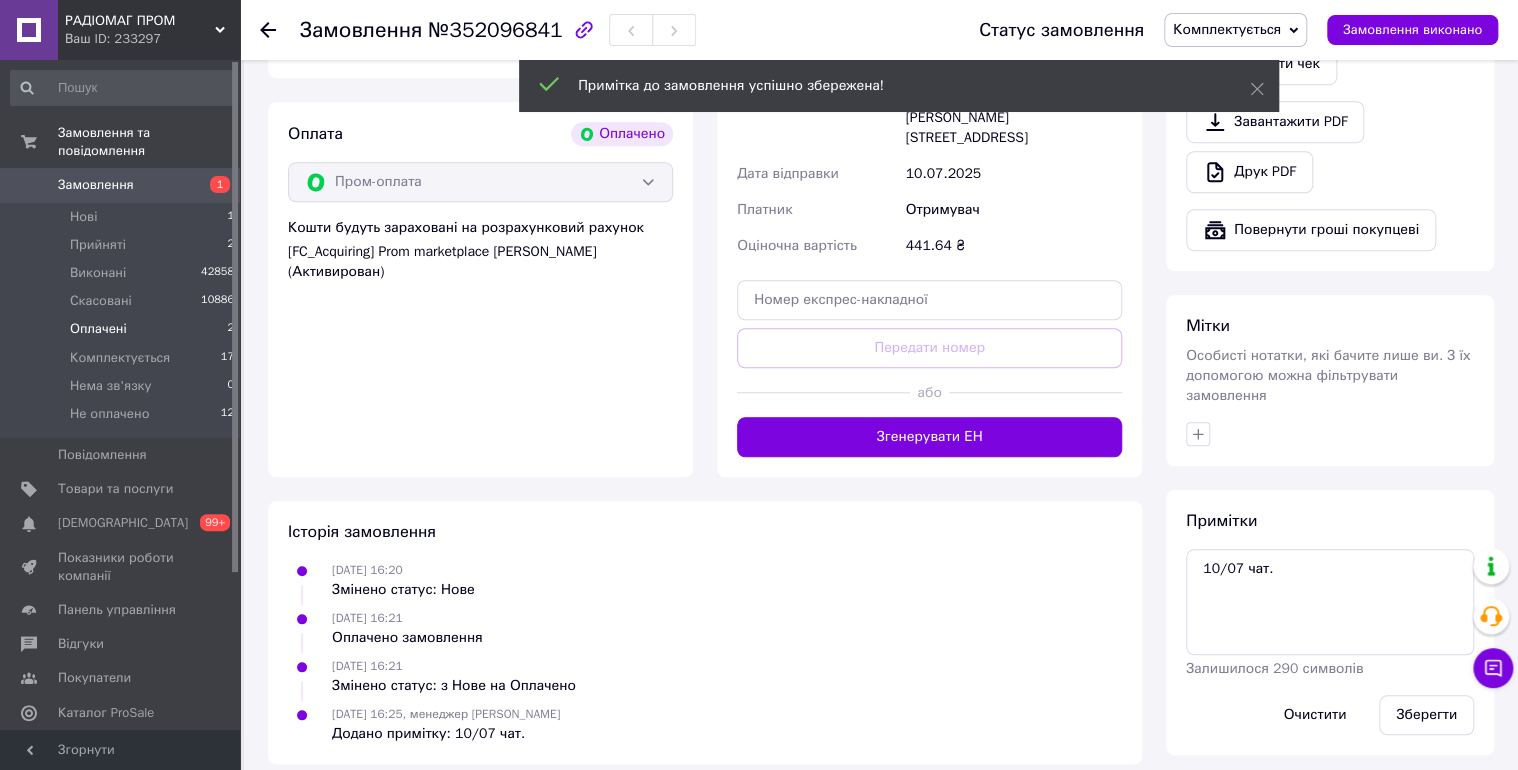 scroll, scrollTop: 698, scrollLeft: 0, axis: vertical 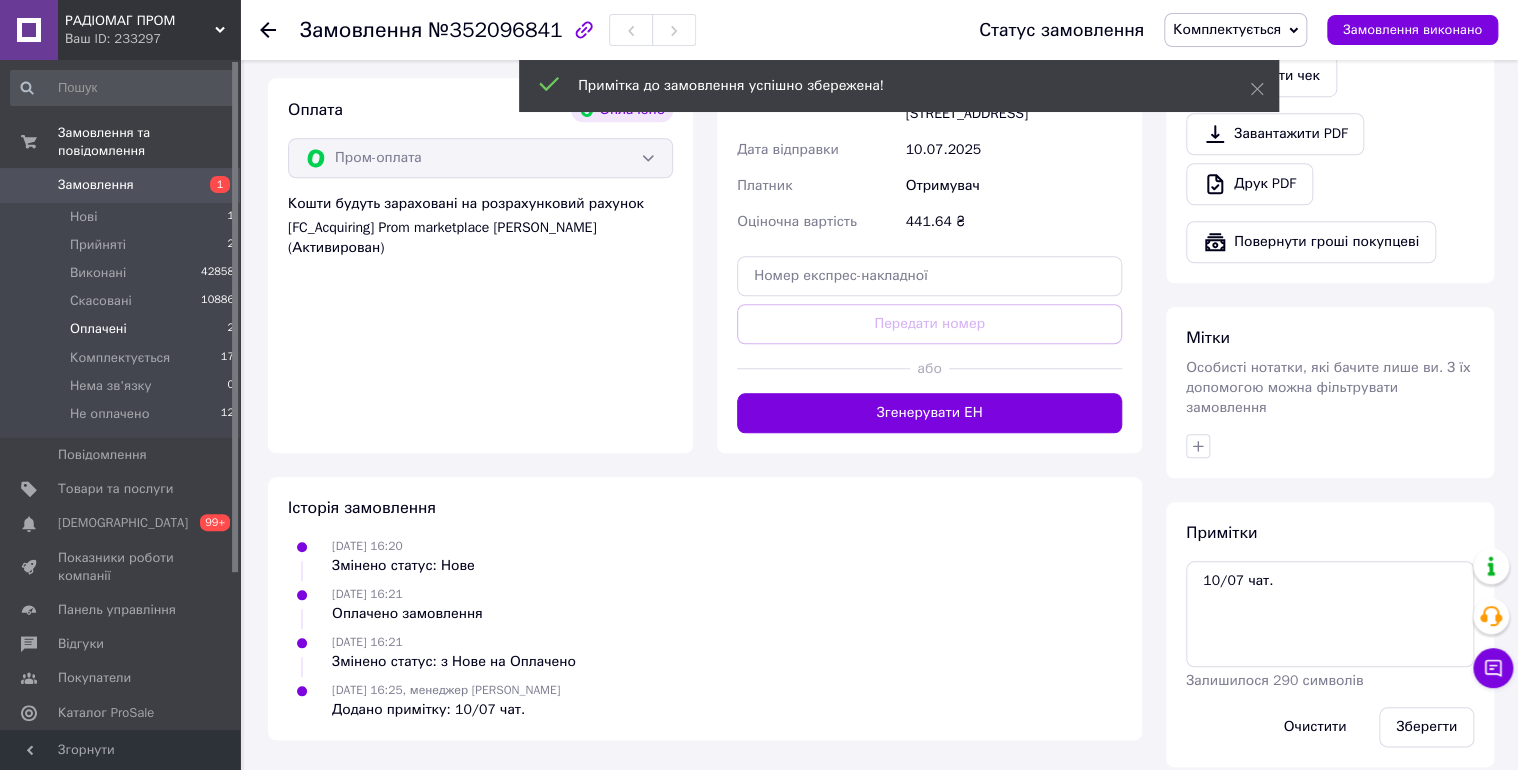 click on "Оплачені" at bounding box center (98, 329) 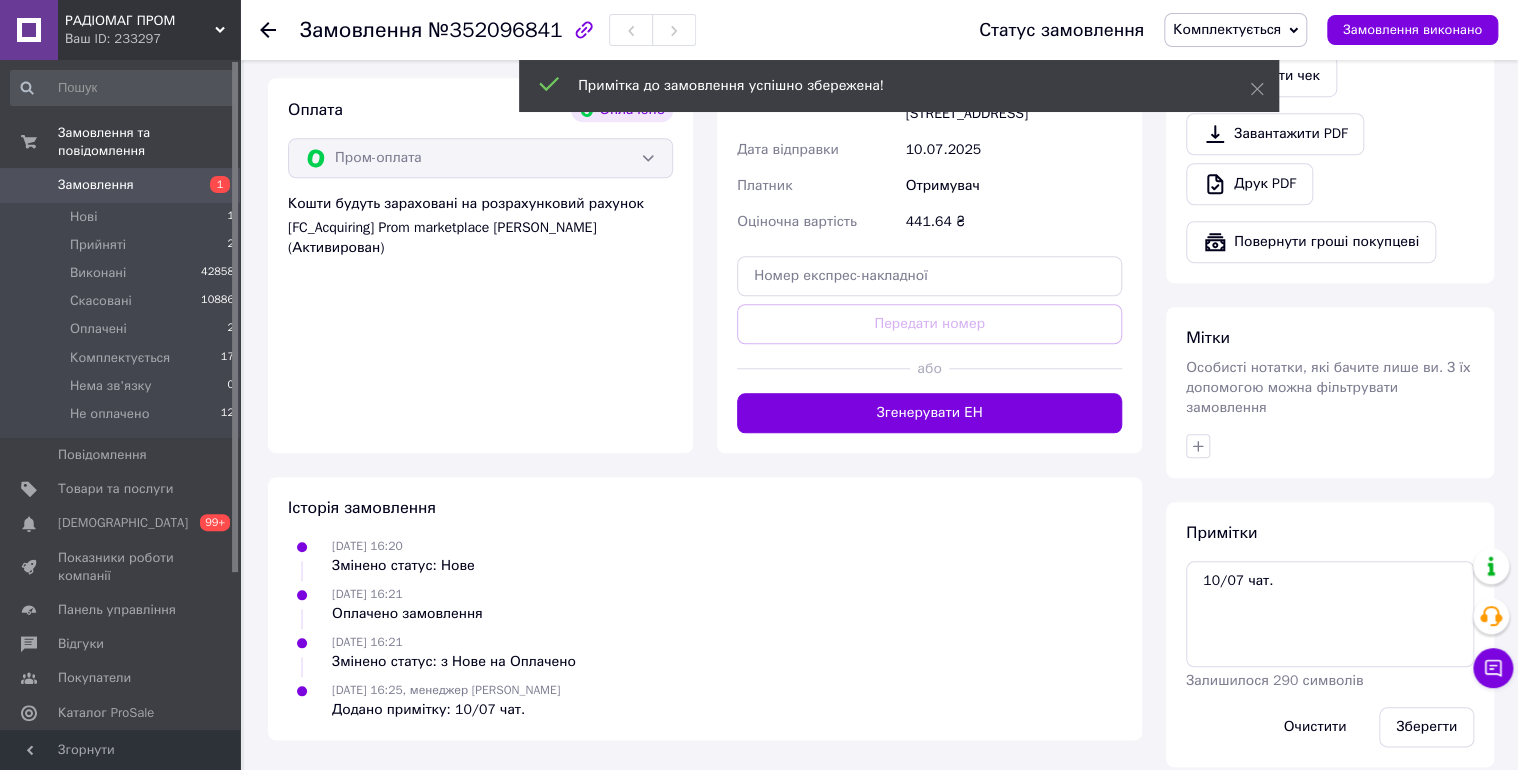 scroll, scrollTop: 0, scrollLeft: 0, axis: both 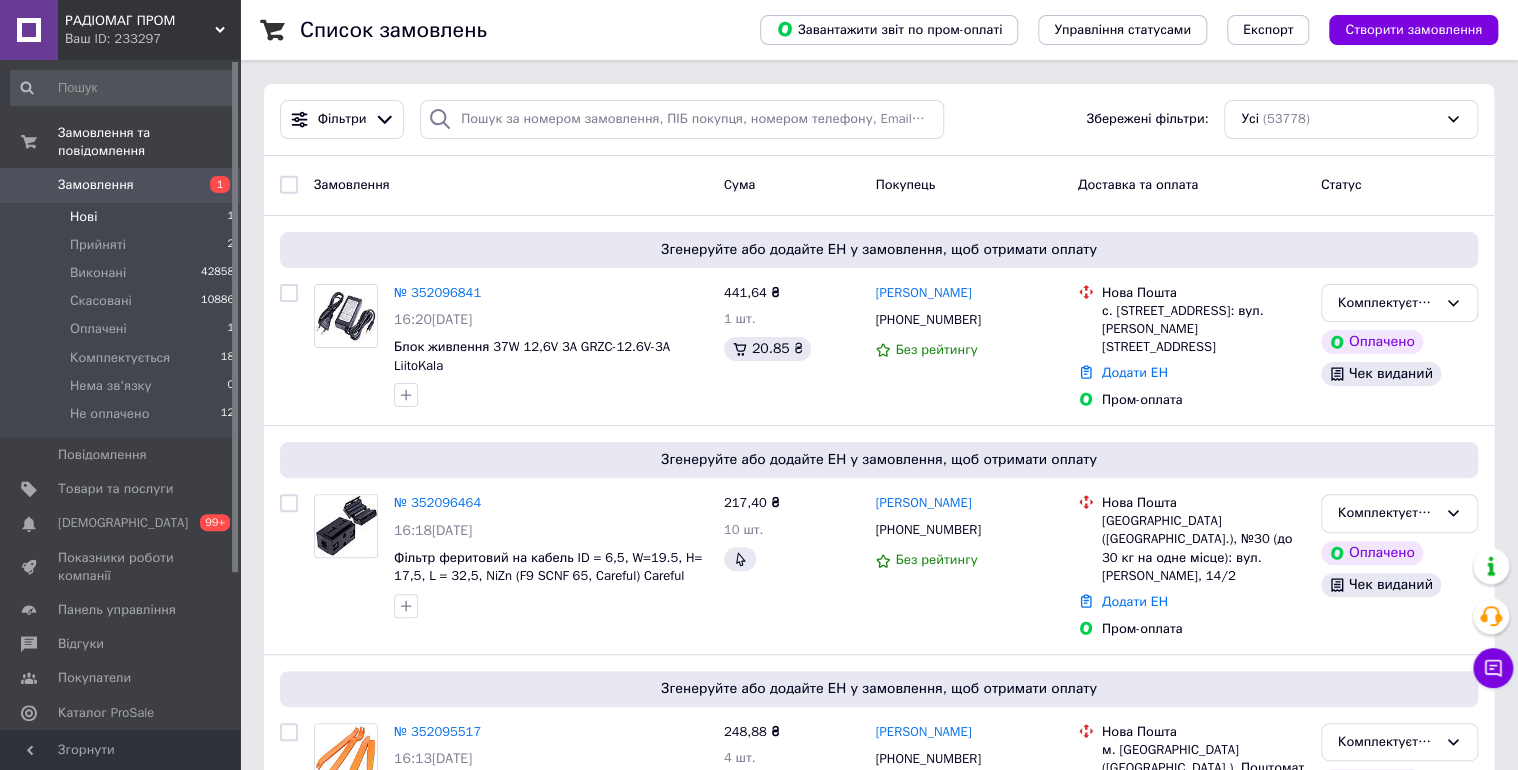 click on "Нові 1" at bounding box center [123, 217] 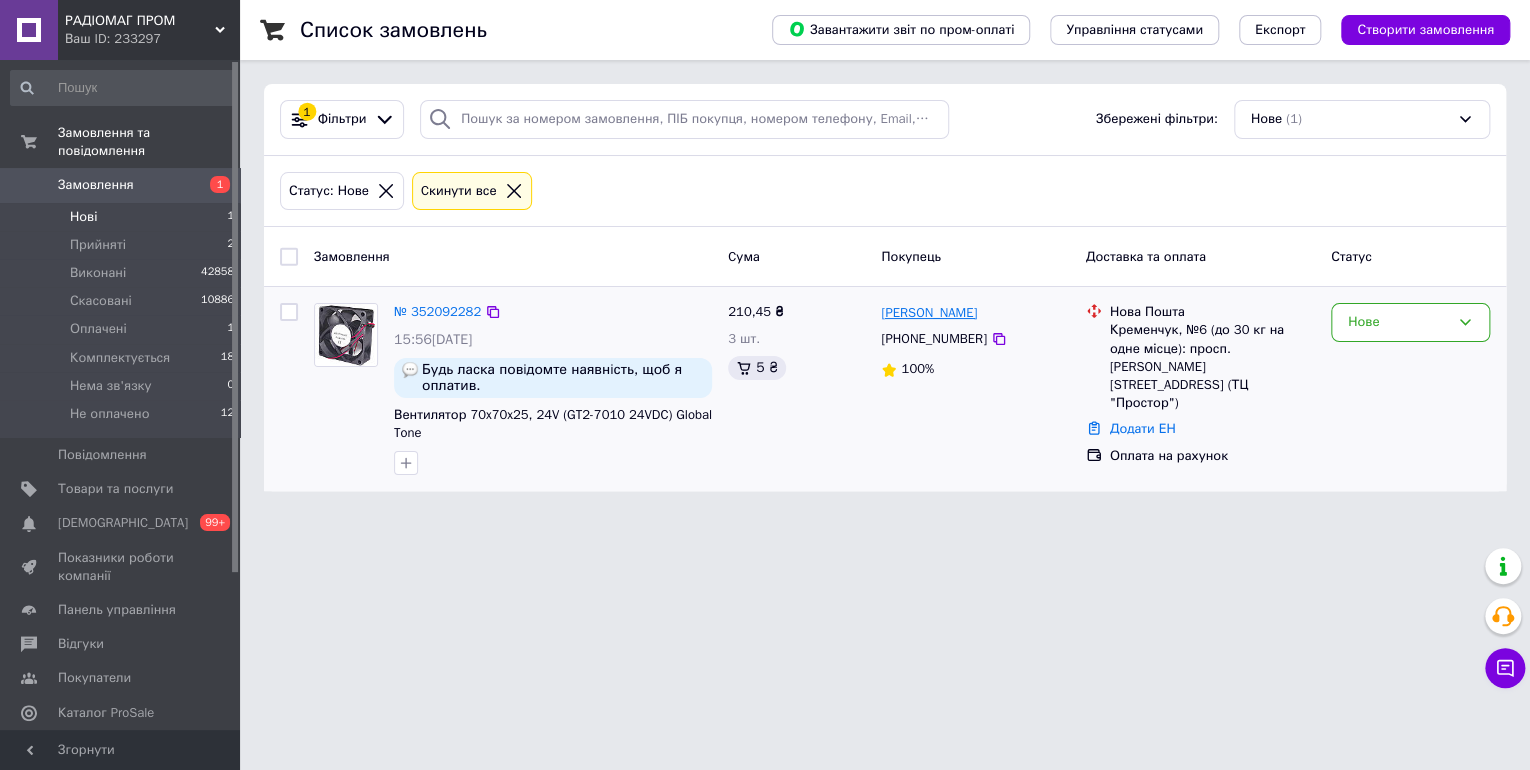 click on "Владимир Баранович" at bounding box center (929, 313) 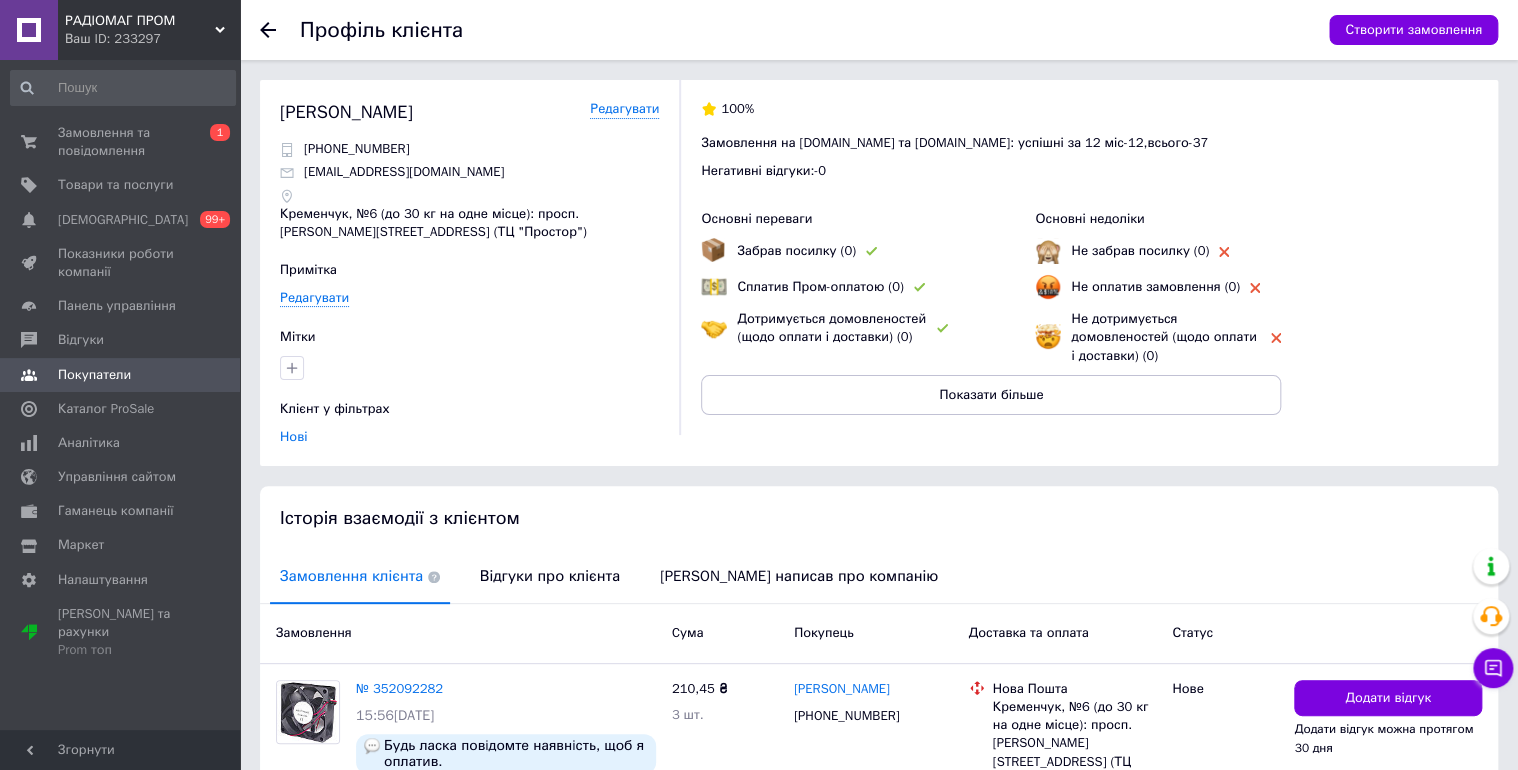 scroll, scrollTop: 177, scrollLeft: 0, axis: vertical 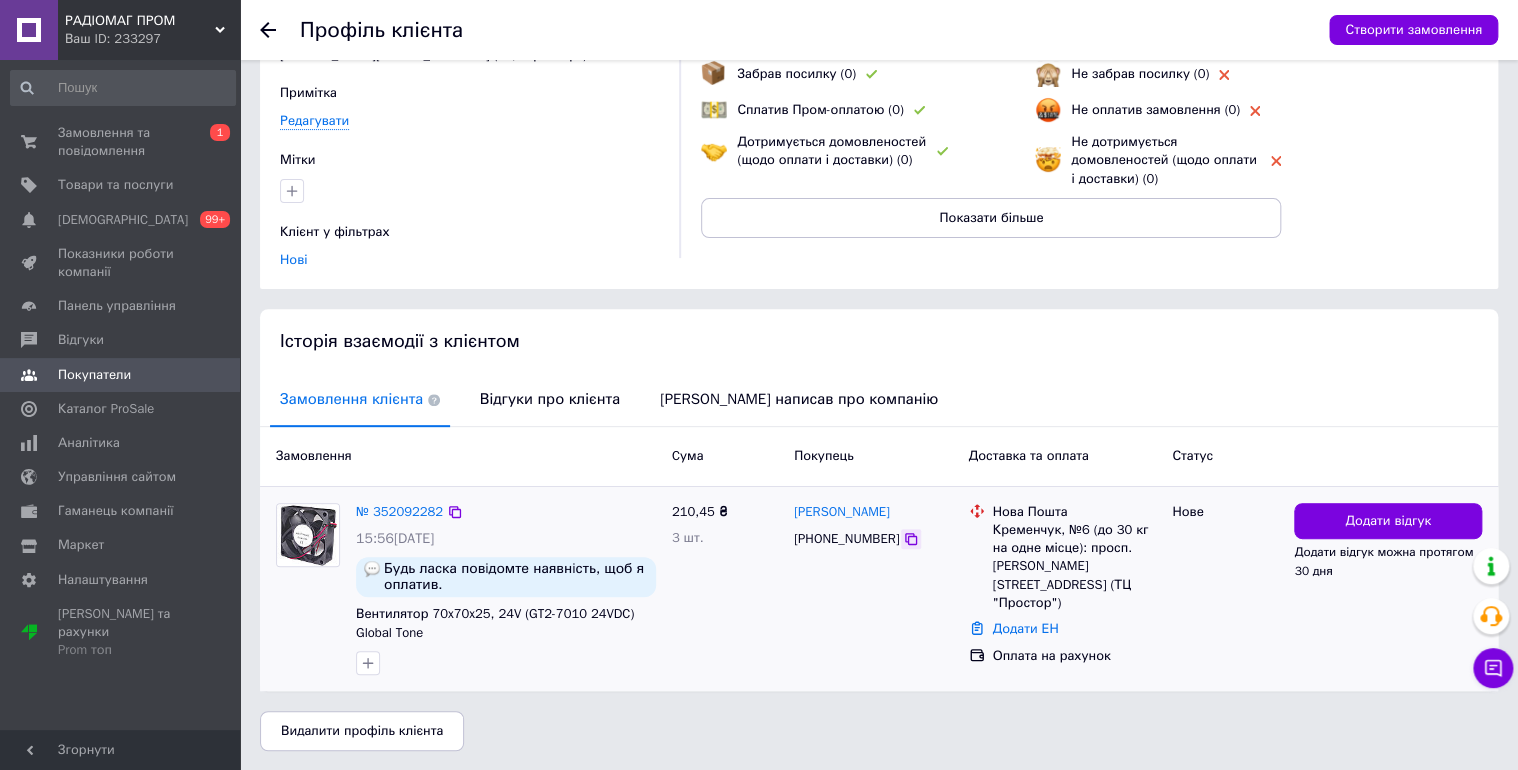 click 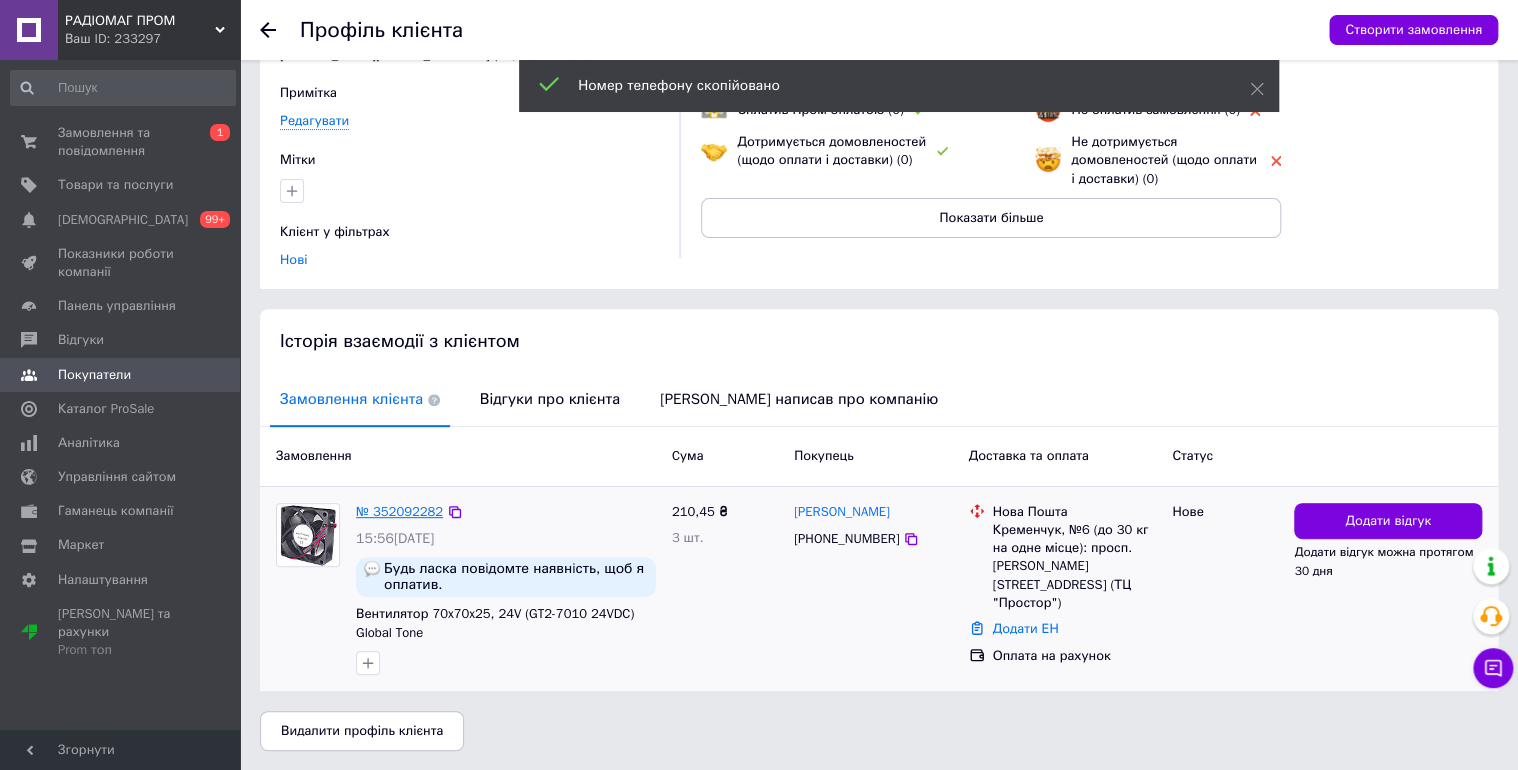 click on "№ 352092282" at bounding box center [399, 511] 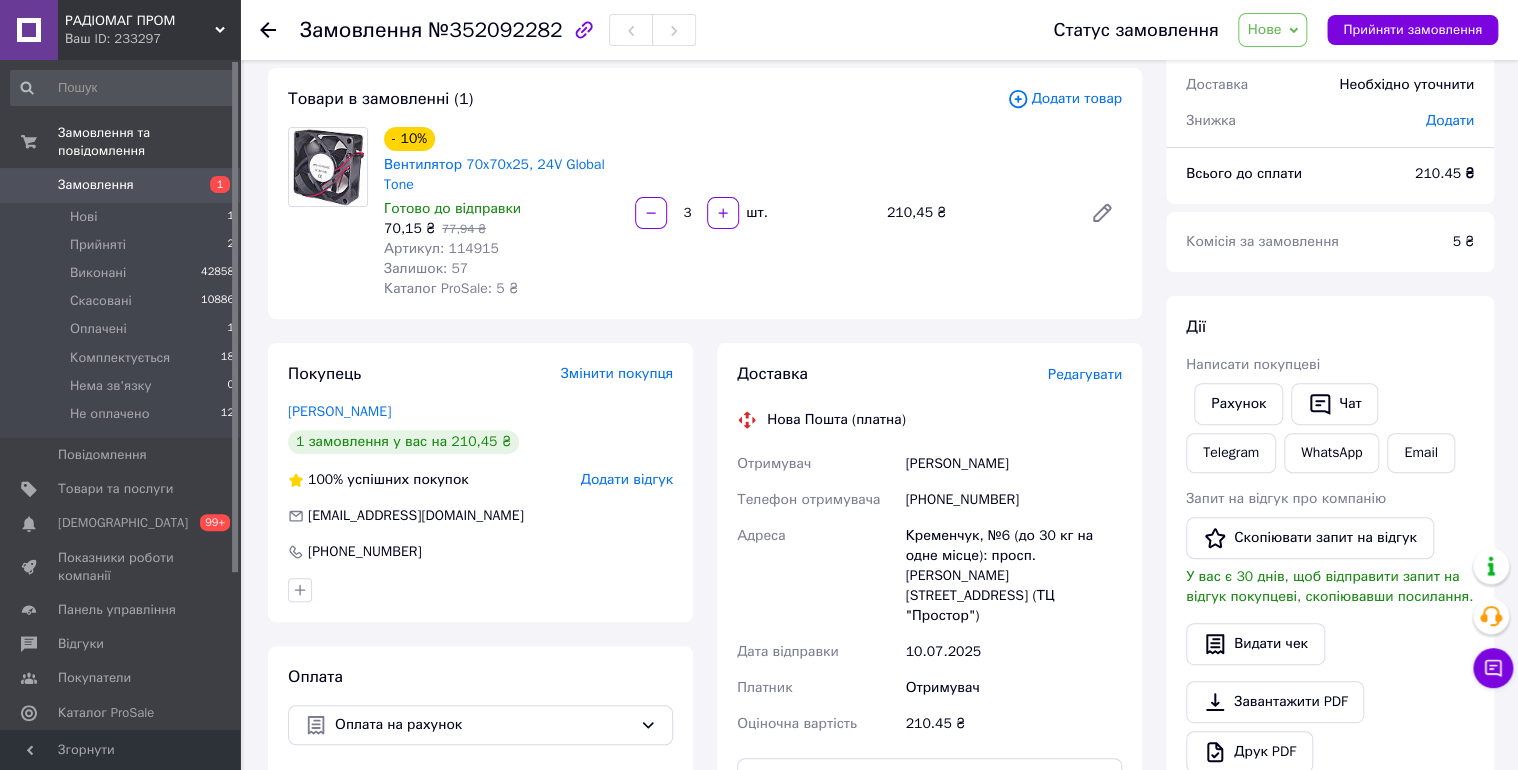 scroll, scrollTop: 320, scrollLeft: 0, axis: vertical 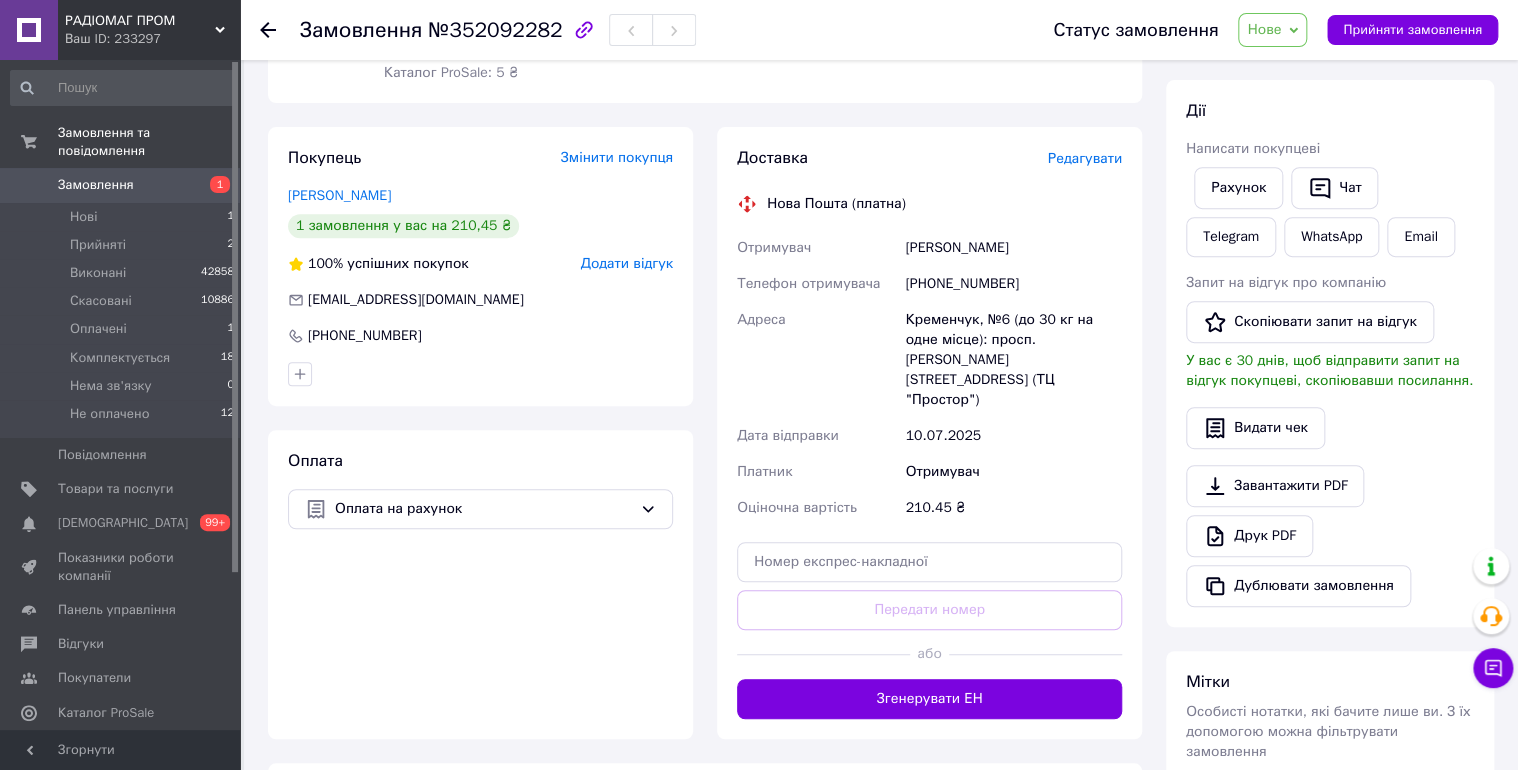 drag, startPoint x: 1284, startPoint y: 18, endPoint x: 1288, endPoint y: 33, distance: 15.524175 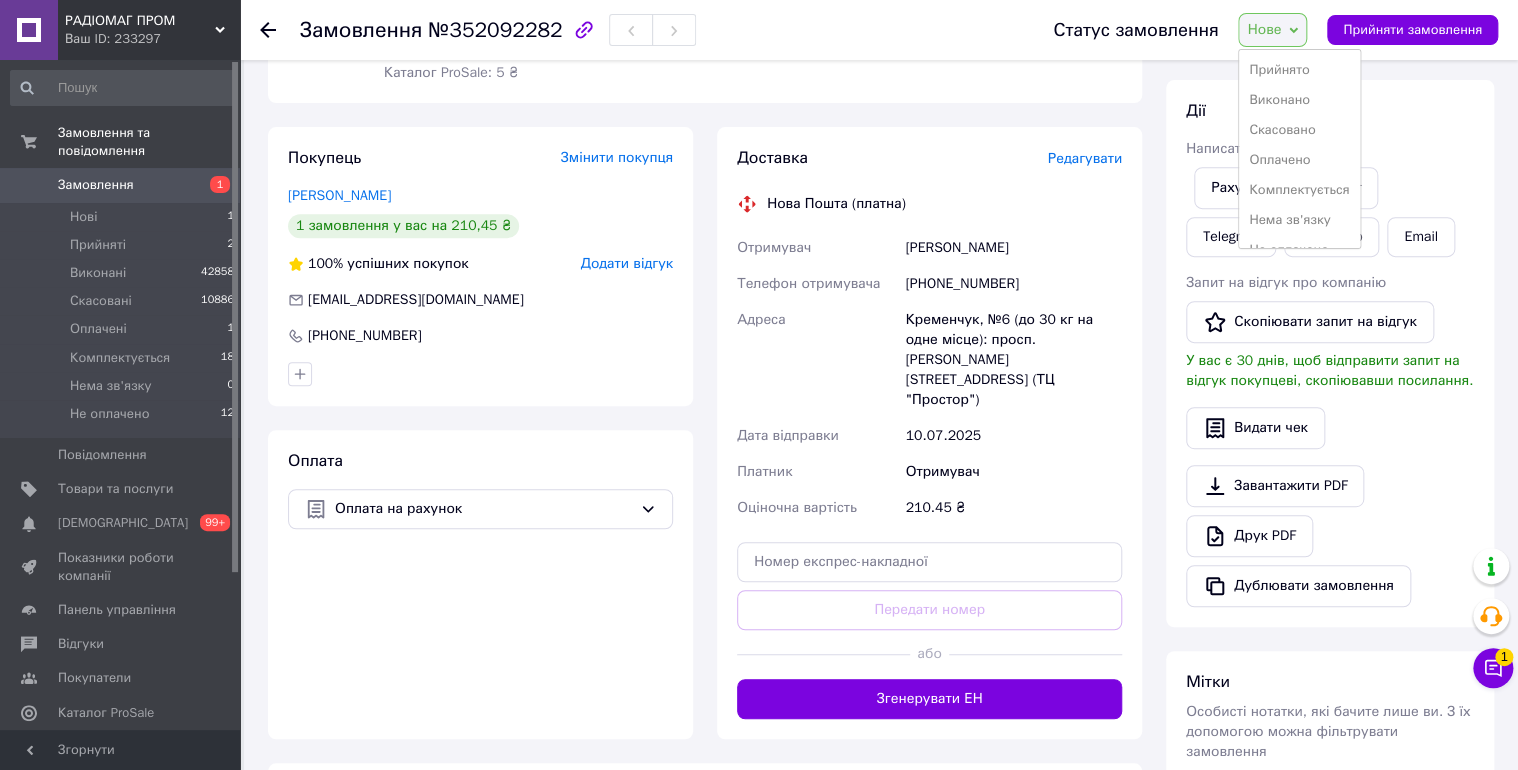 click on "Прийнято Виконано Скасовано Оплачено Комплектується Нема зв'язку Не оплачено" at bounding box center [1299, 149] 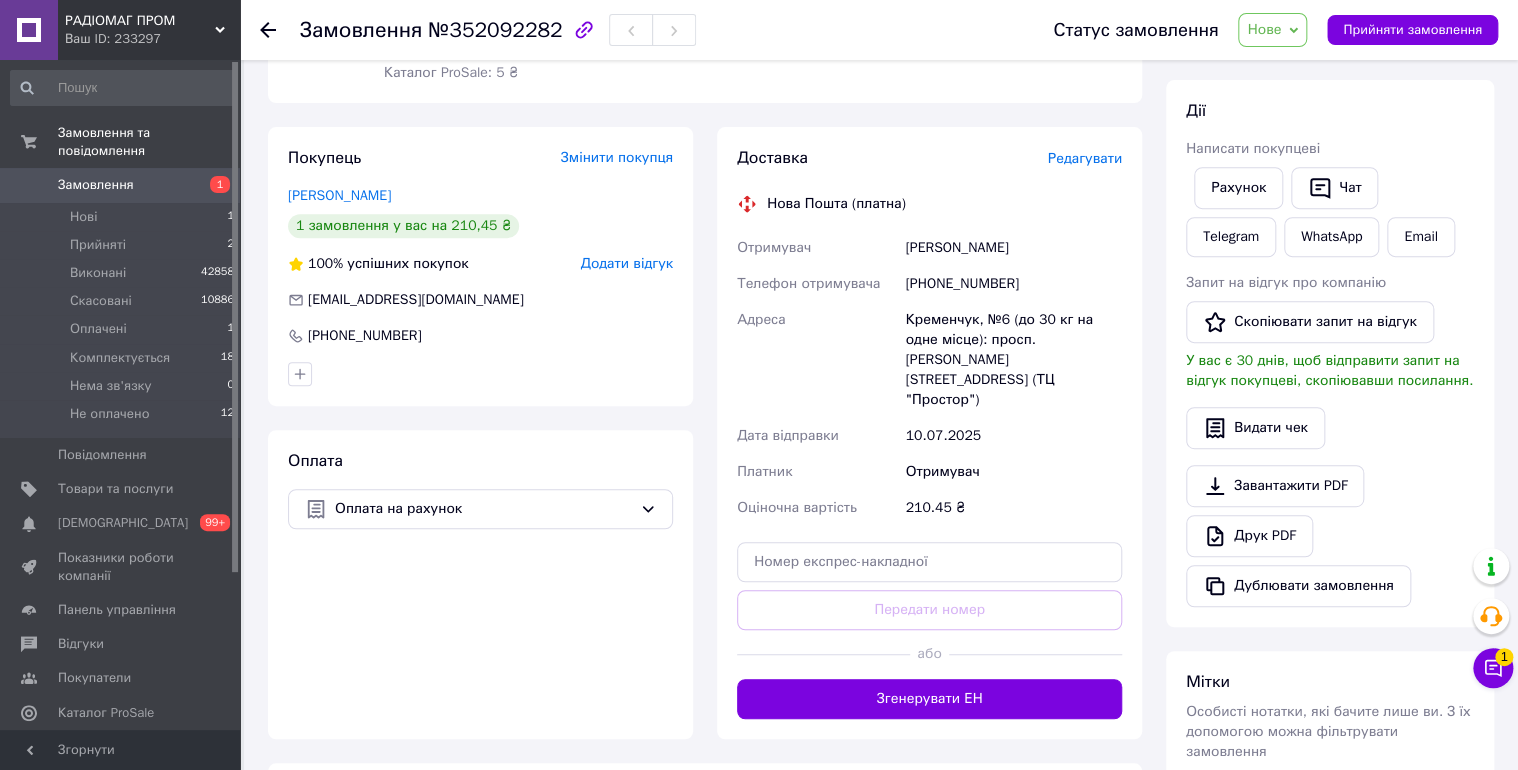 click on "Нове" at bounding box center (1264, 29) 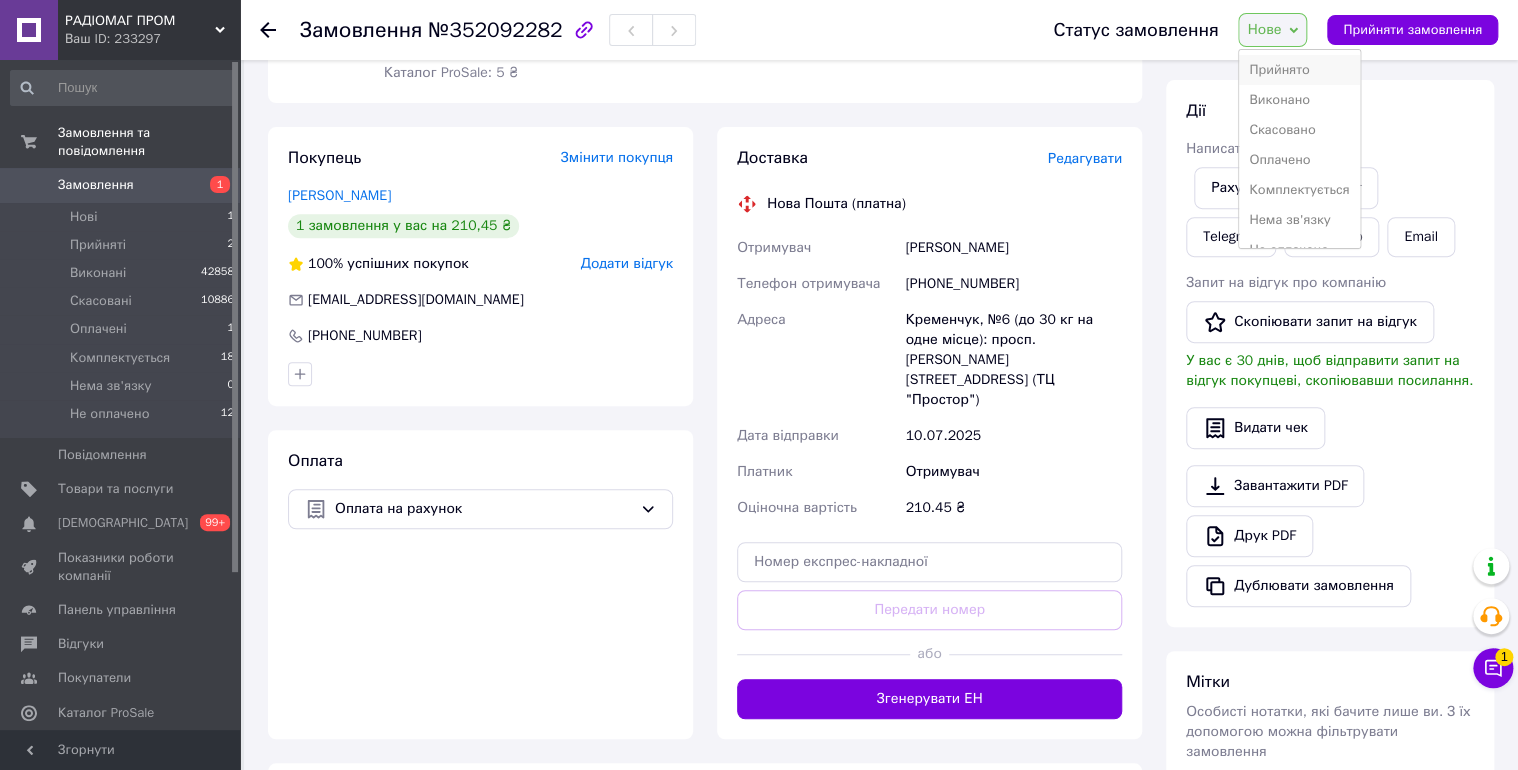 click on "Прийнято" at bounding box center (1299, 70) 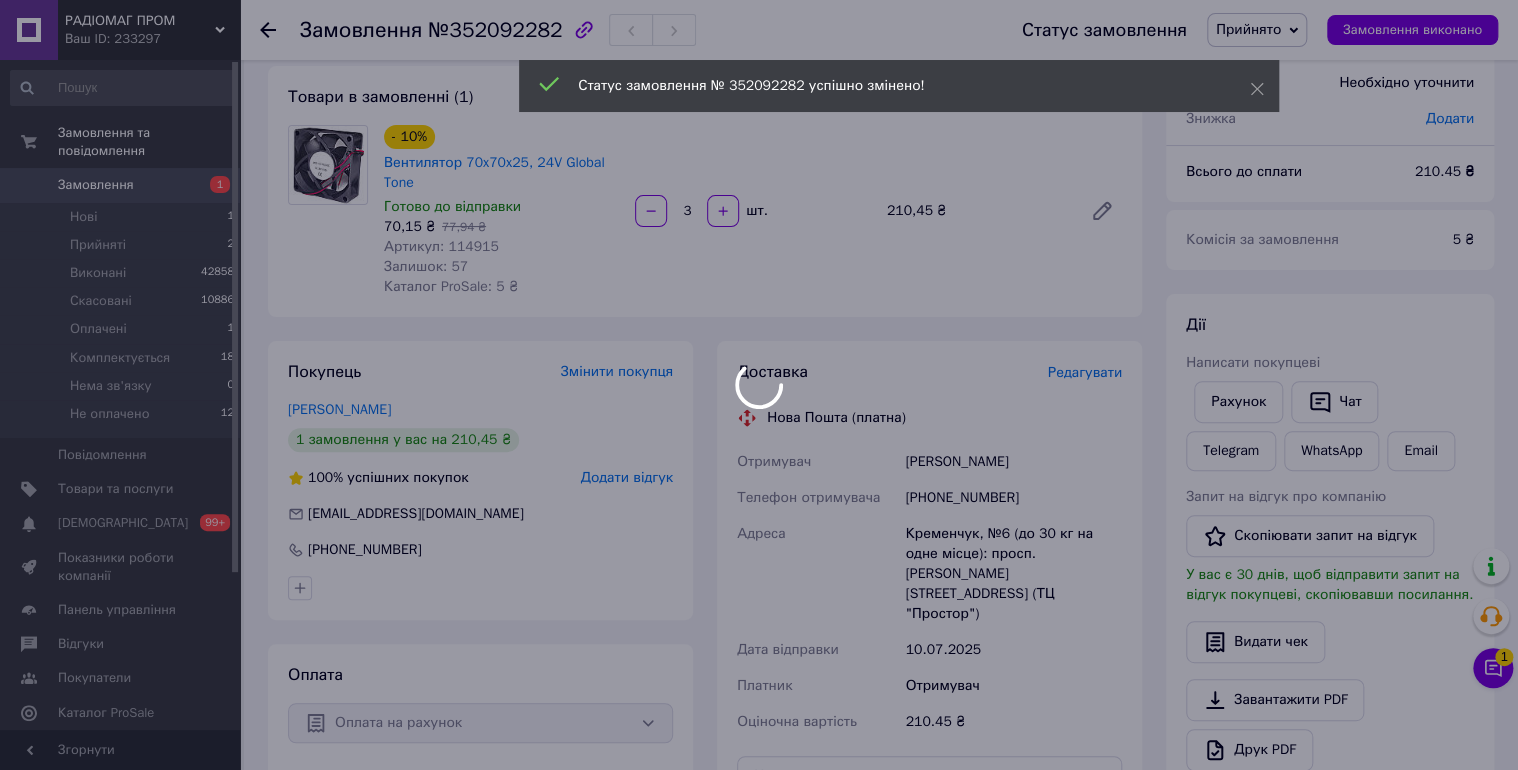 scroll, scrollTop: 213, scrollLeft: 0, axis: vertical 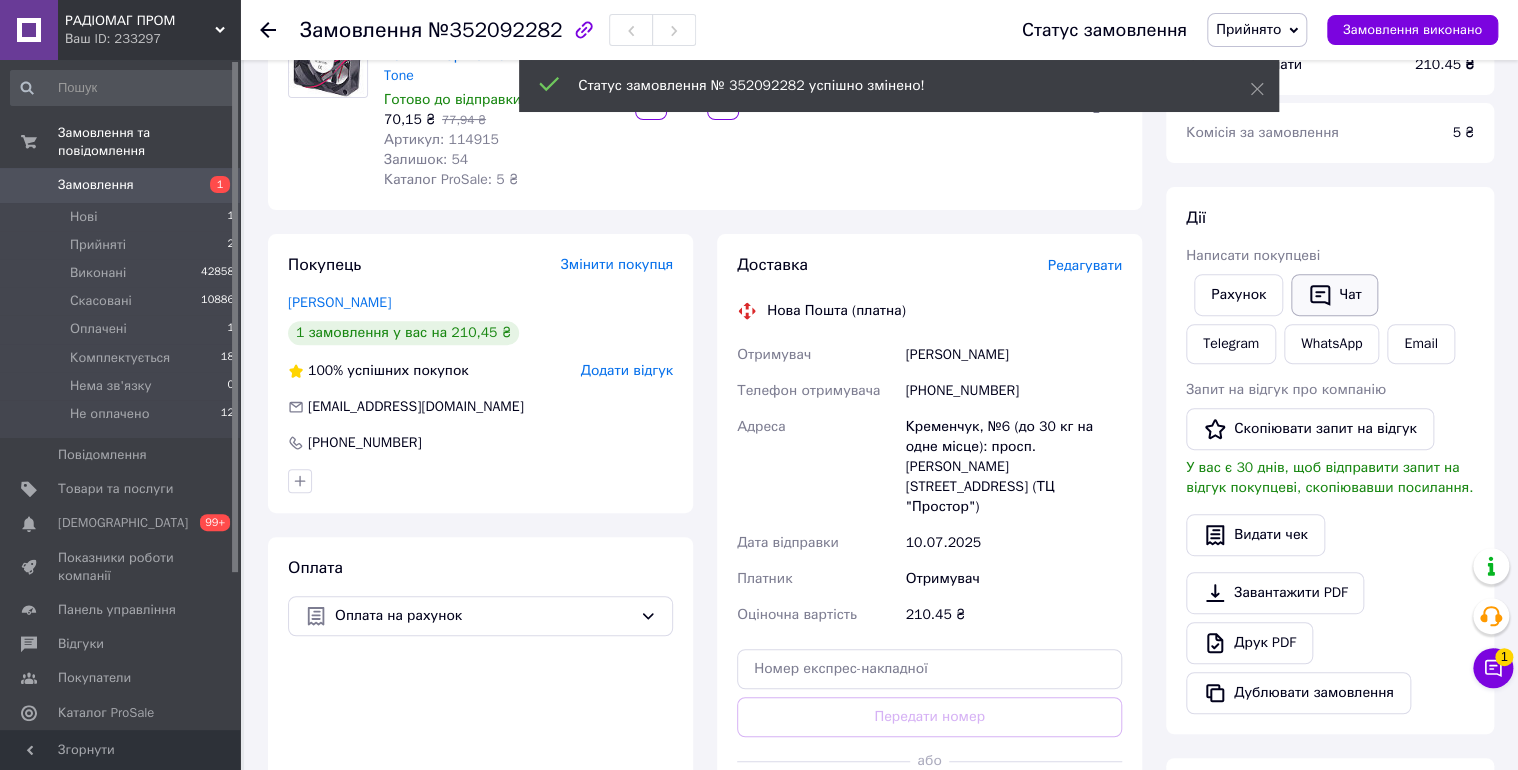 click on "Чат" at bounding box center (1334, 295) 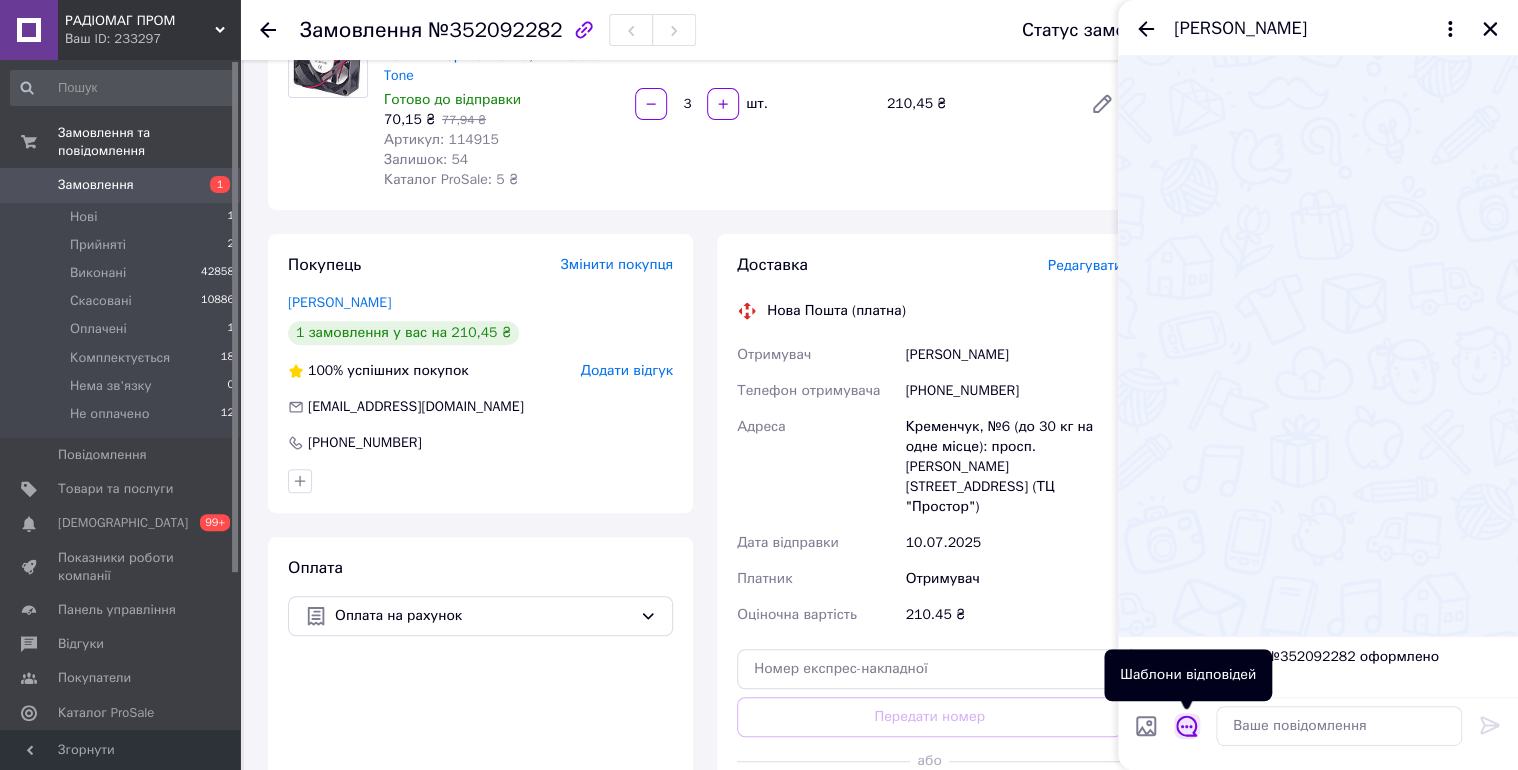 click 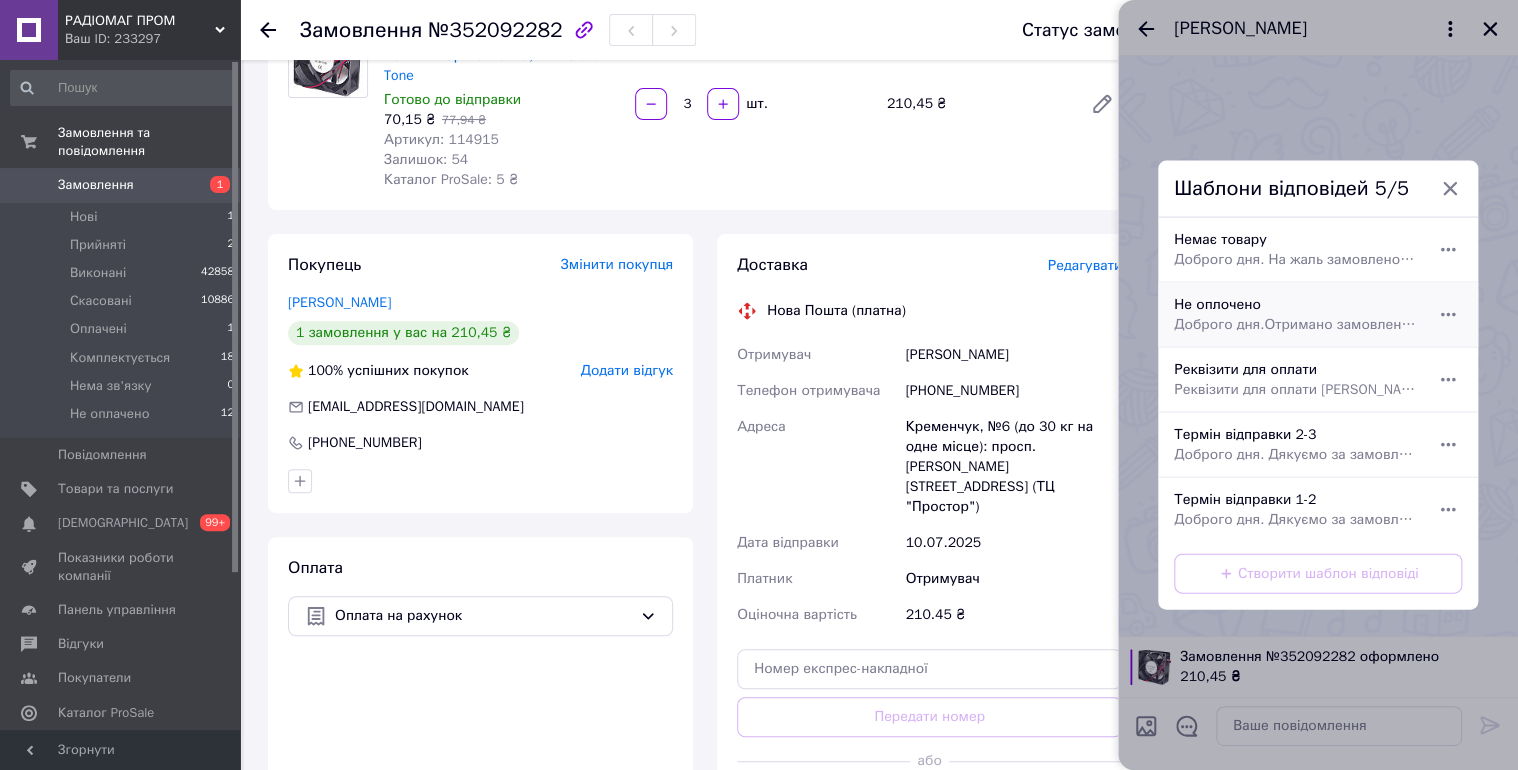click on "Доброго дня.Отримано замовлення.Ви можете його сплатити Пром оплатою або за реквізитами." at bounding box center (1296, 325) 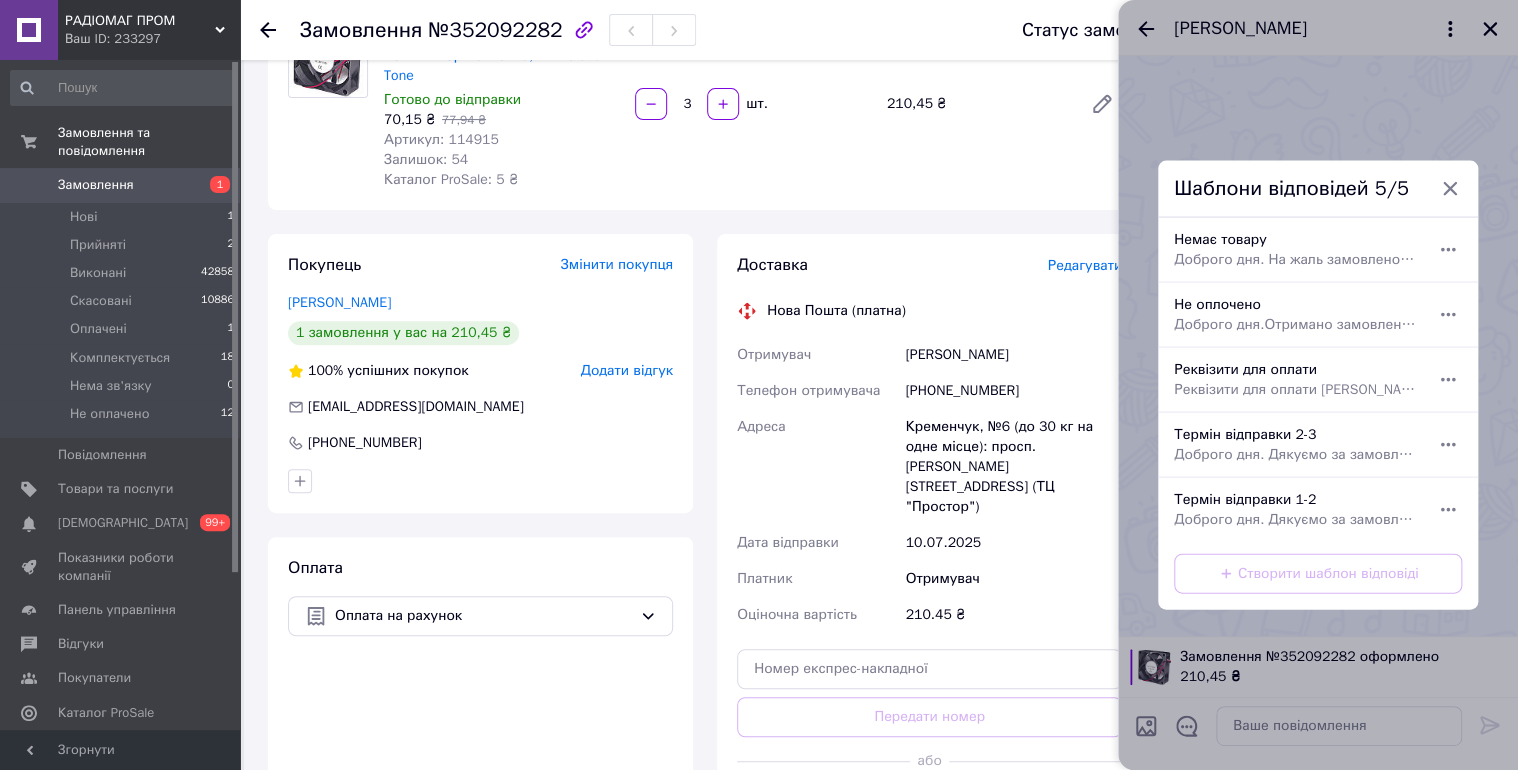 type on "Доброго дня.Отримано замовлення.Ви можете його сплатити Пром оплатою або за реквізитами." 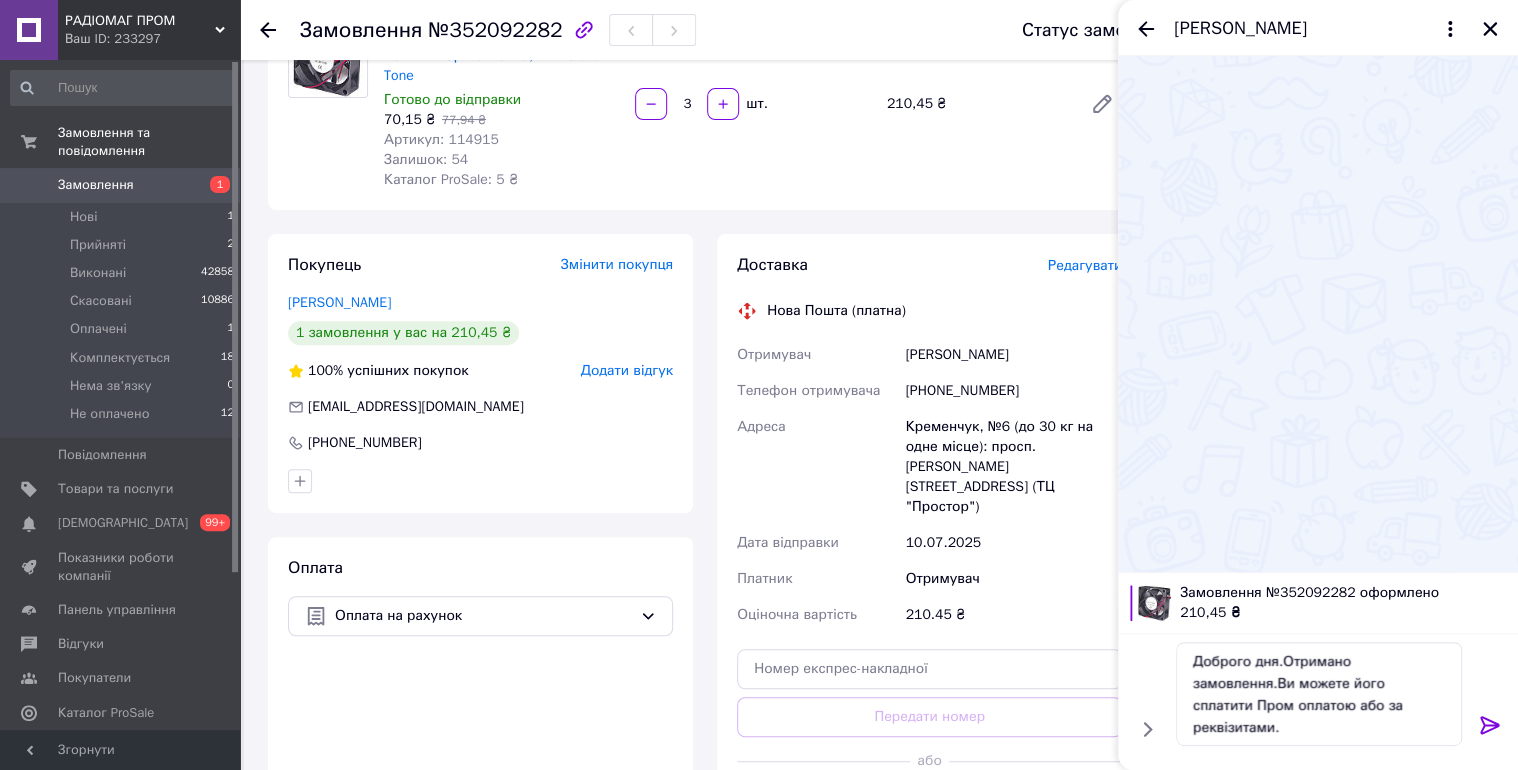 click 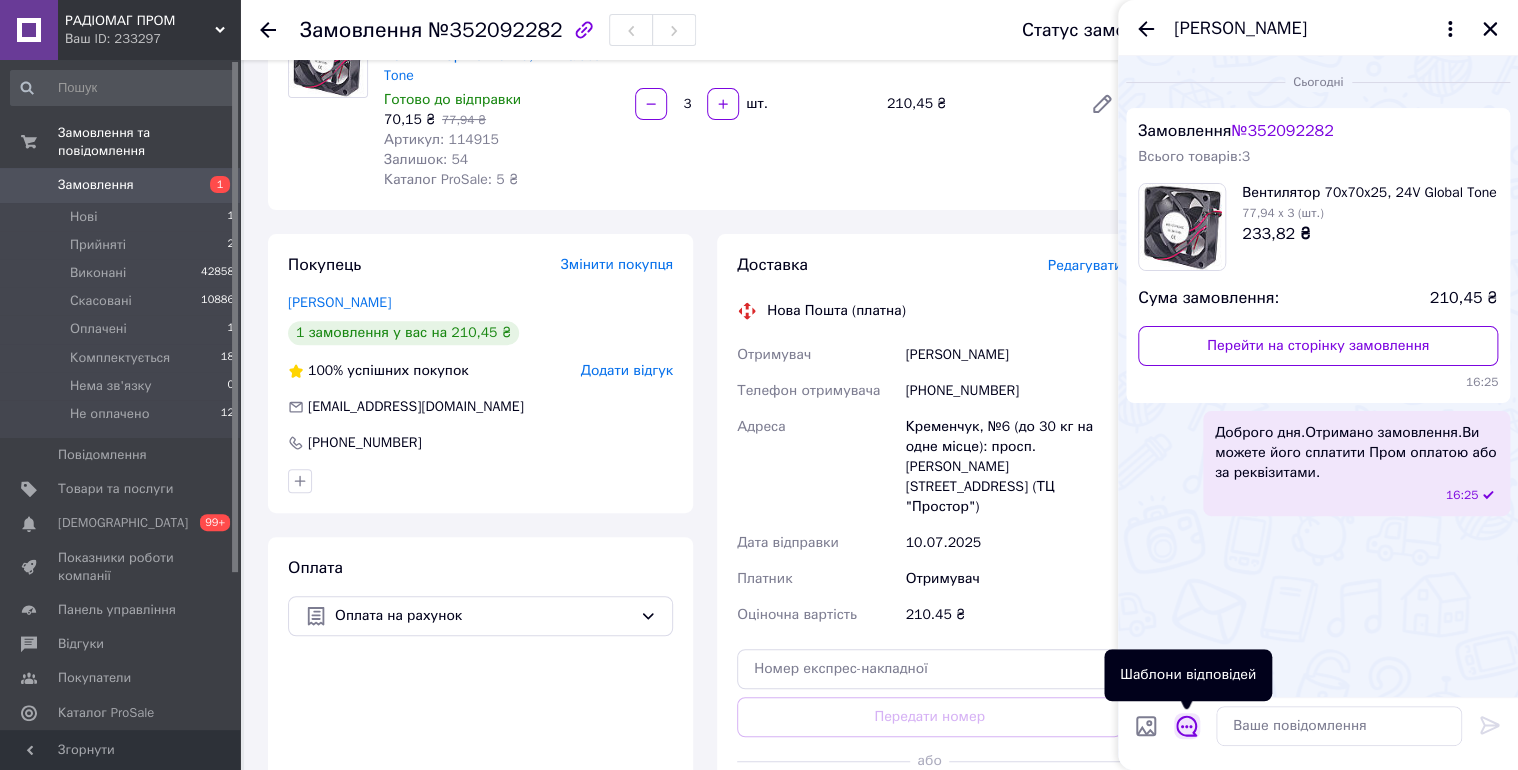 click 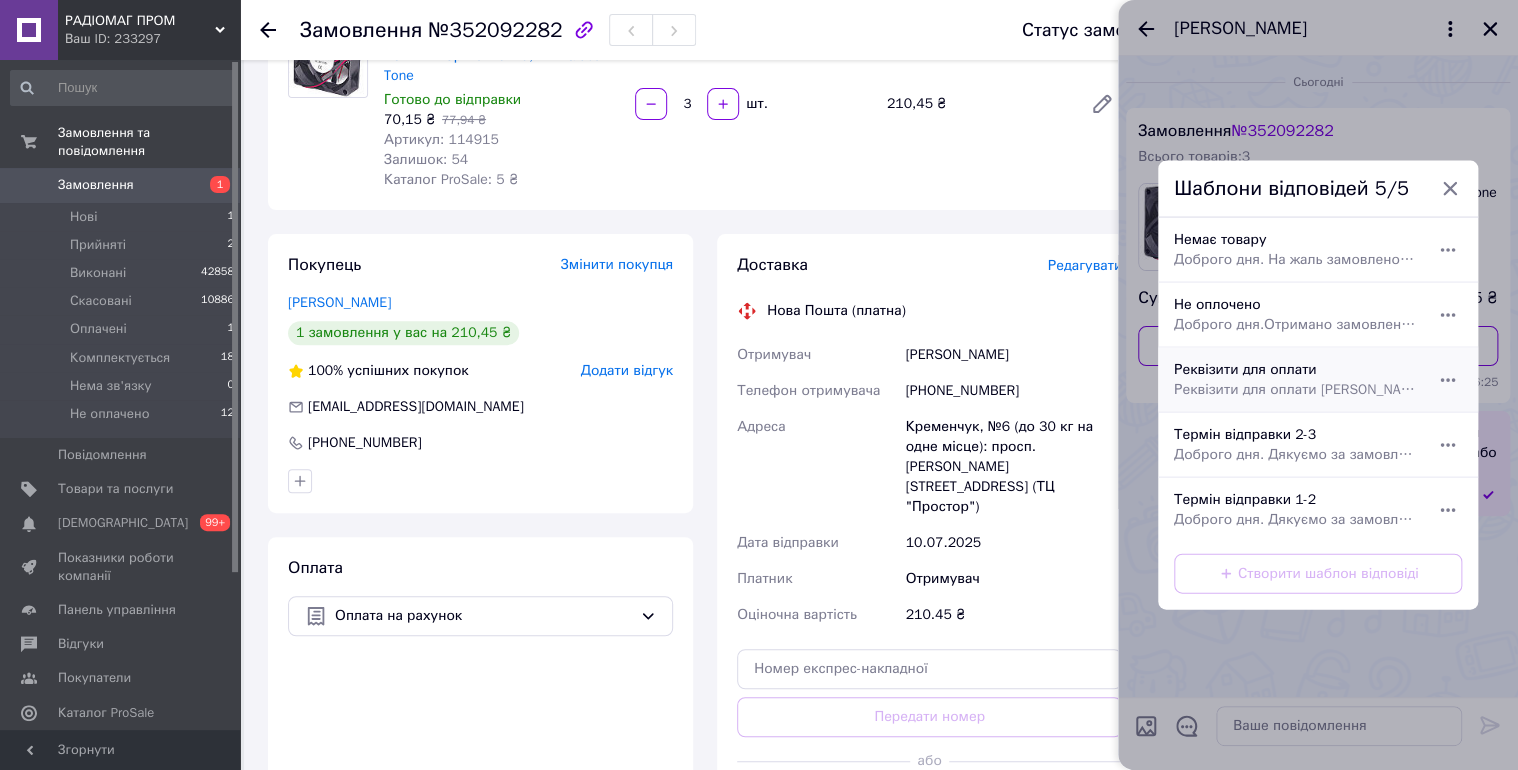 click on "Реквізити для оплати
ФОП Коваленко Валентина Павлівна
РНОКПП/ІПН/ЄДРПОУ 2496019982
АТ КБ 'Приватбанк', МФО 305299
UA313052990000026001015040626
Призначення платежу "за товар по замовленню _тут_введіть_номер_замовлення"
Після оплати відправка 2-3 робочі дні.
Дякуємо за замовлення." at bounding box center [1296, 390] 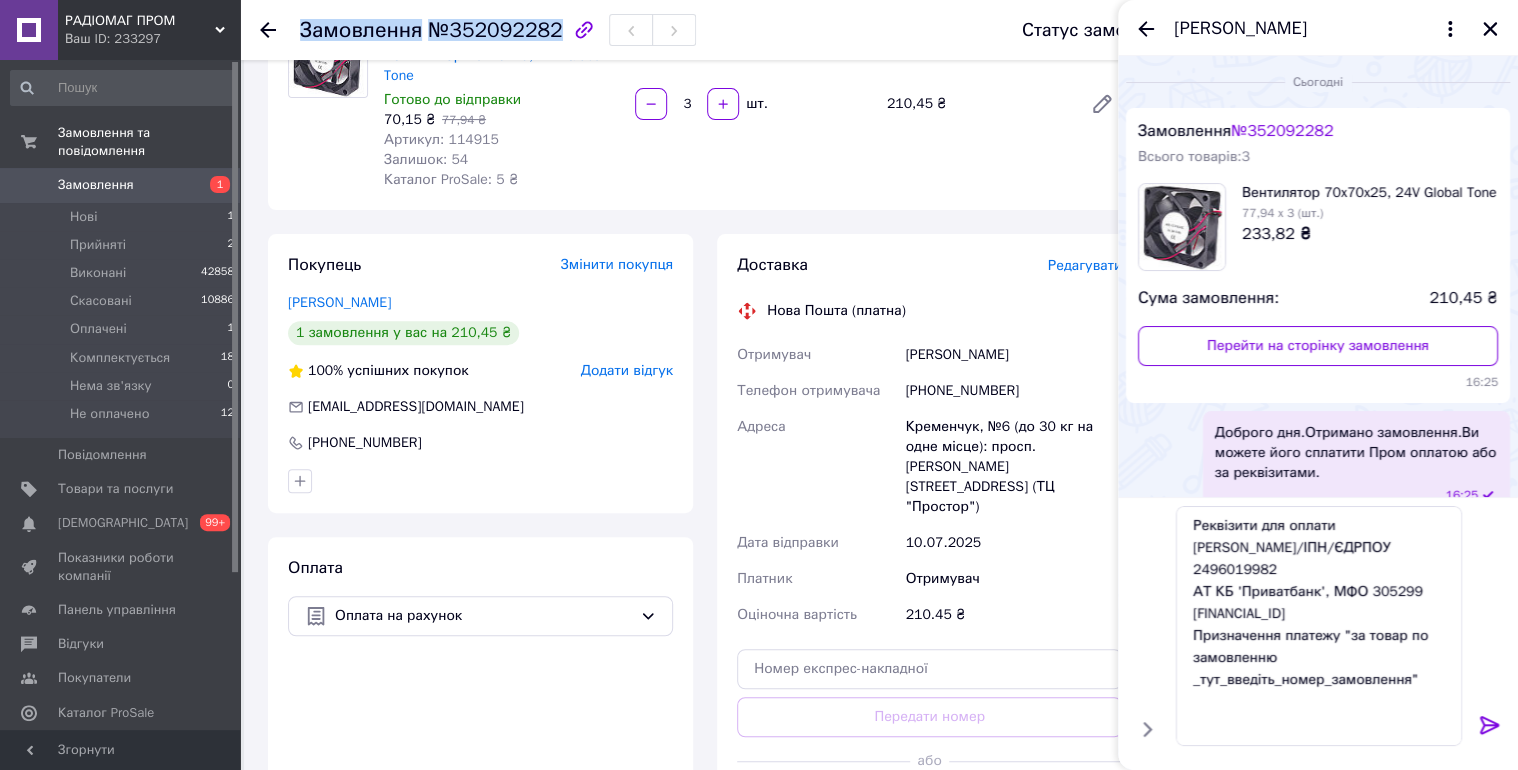 drag, startPoint x: 302, startPoint y: 30, endPoint x: 543, endPoint y: 28, distance: 241.0083 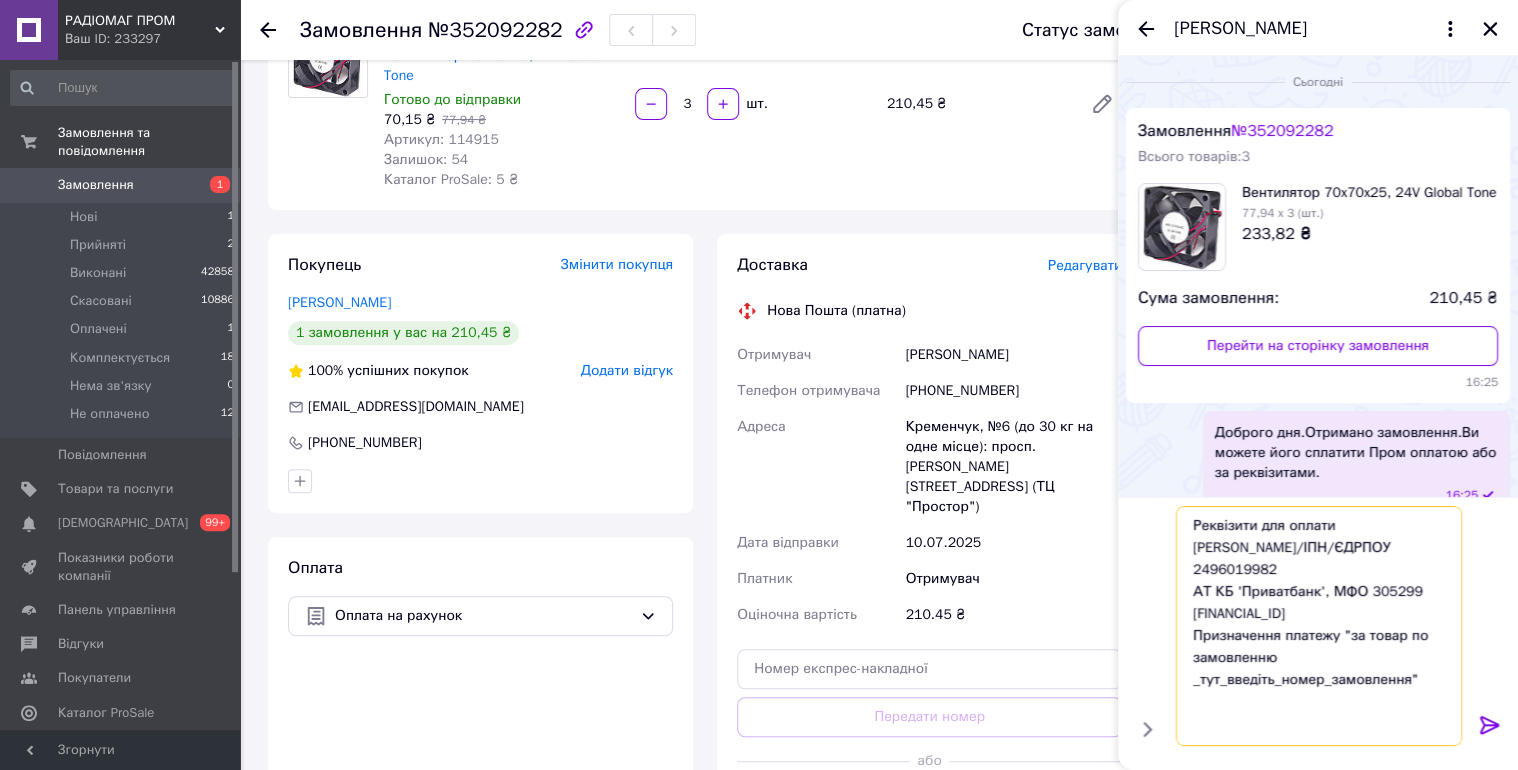 click on "Реквізити для оплати
ФОП Коваленко Валентина Павлівна
РНОКПП/ІПН/ЄДРПОУ 2496019982
АТ КБ 'Приватбанк', МФО 305299
UA313052990000026001015040626
Призначення платежу "за товар по замовленню _тут_введіть_номер_замовлення"
Після оплати відправка 2-3 робочі дні.
Дякуємо за замовлення." at bounding box center (1319, 626) 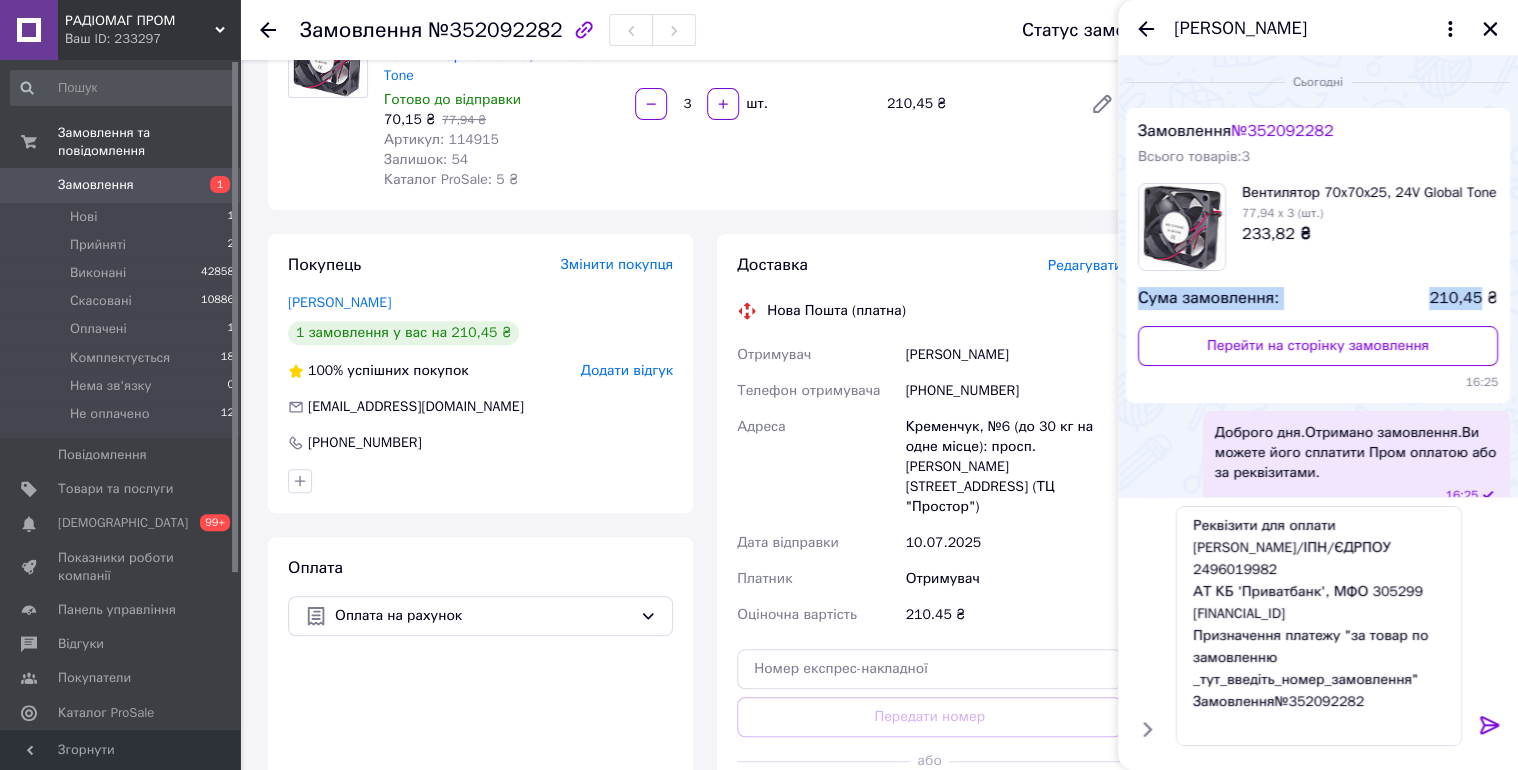 drag, startPoint x: 1136, startPoint y: 297, endPoint x: 1480, endPoint y: 298, distance: 344.00146 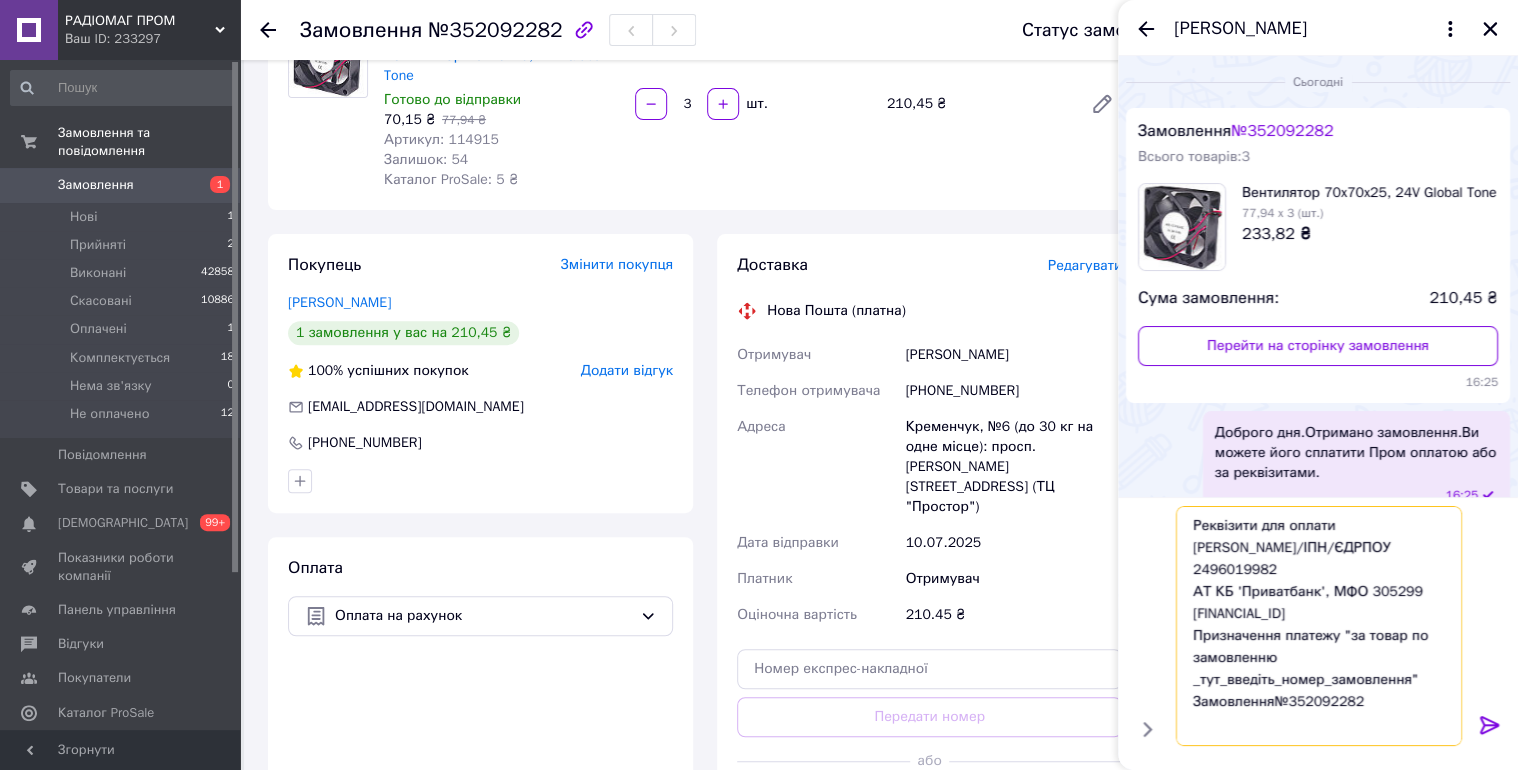 click on "Реквізити для оплати
ФОП Коваленко Валентина Павлівна
РНОКПП/ІПН/ЄДРПОУ 2496019982
АТ КБ 'Приватбанк', МФО 305299
UA313052990000026001015040626
Призначення платежу "за товар по замовленню _тут_введіть_номер_замовлення"
Замовлення№352092282
Після оплати відправка 2-3 робочі дні.
Дякуємо за замовлення." at bounding box center [1319, 626] 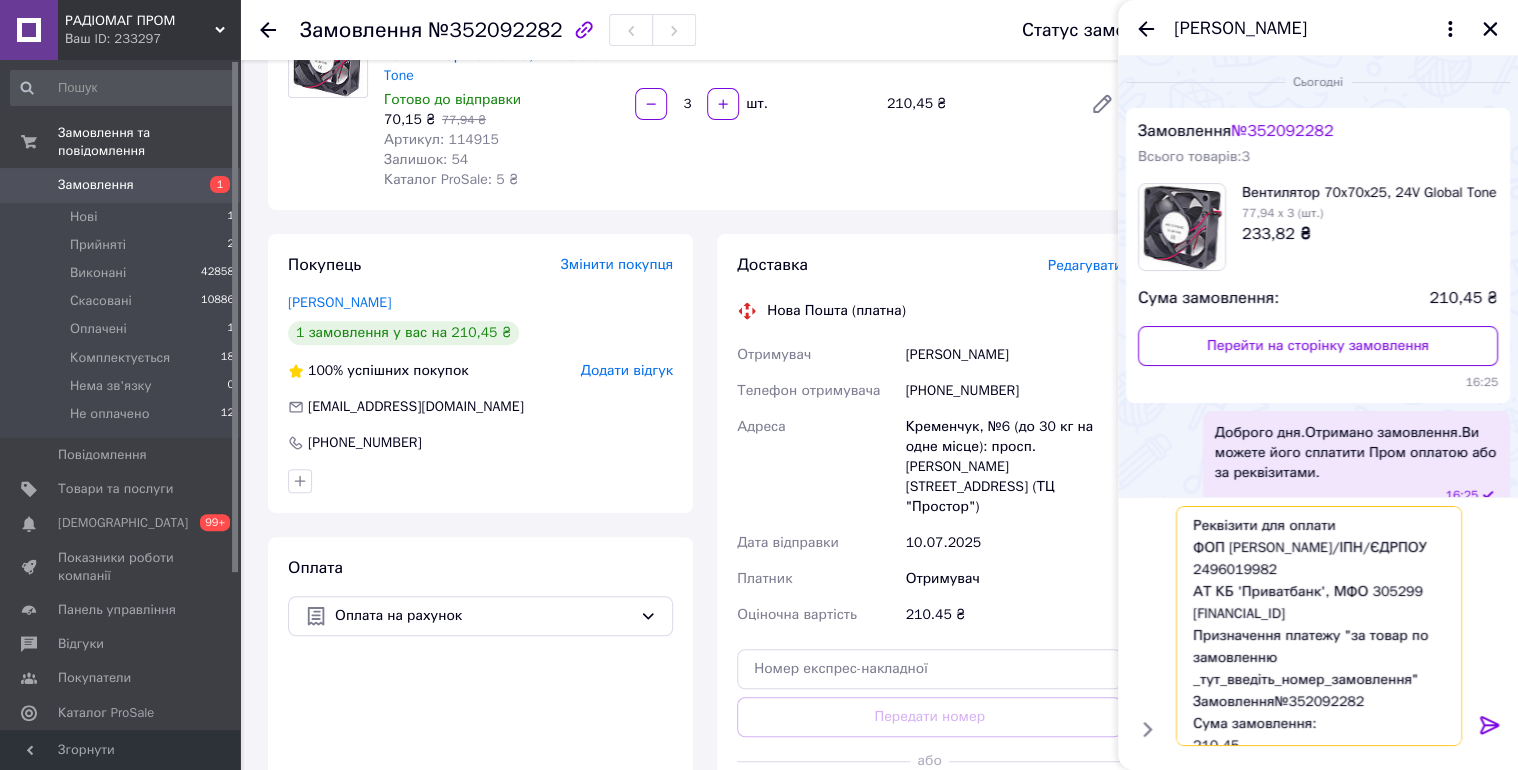 scroll, scrollTop: 9, scrollLeft: 0, axis: vertical 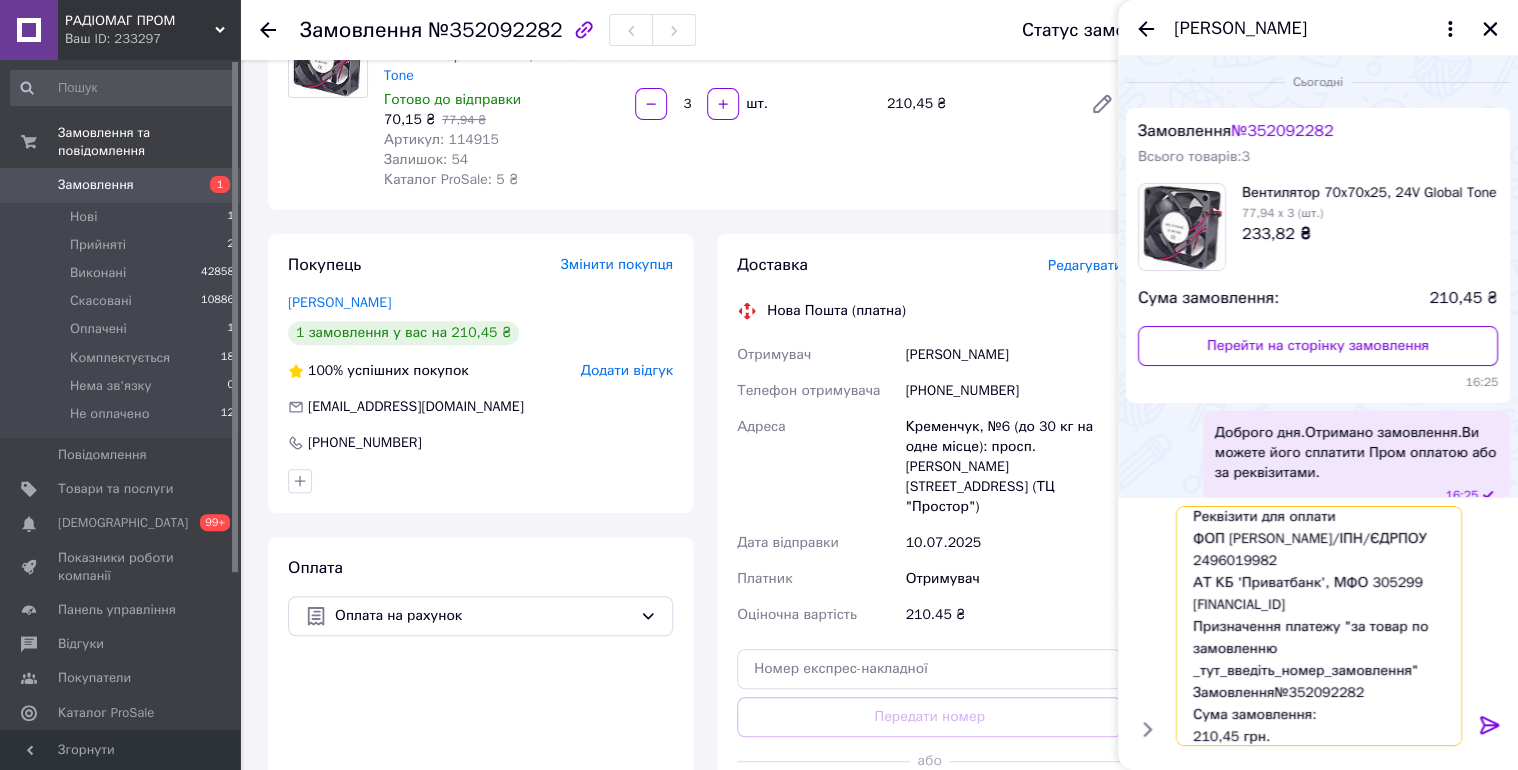 type on "Реквізити для оплати
ФОП Коваленко Валентина Павлівна
РНОКПП/ІПН/ЄДРПОУ 2496019982
АТ КБ 'Приватбанк', МФО 305299
UA313052990000026001015040626
Призначення платежу "за товар по замовленню _тут_введіть_номер_замовлення"
Замовлення№352092282
Сума замовлення:
210,45 грн.
Після оплати відправка 2-3 робочі дні.
Дякуємо за замовлення." 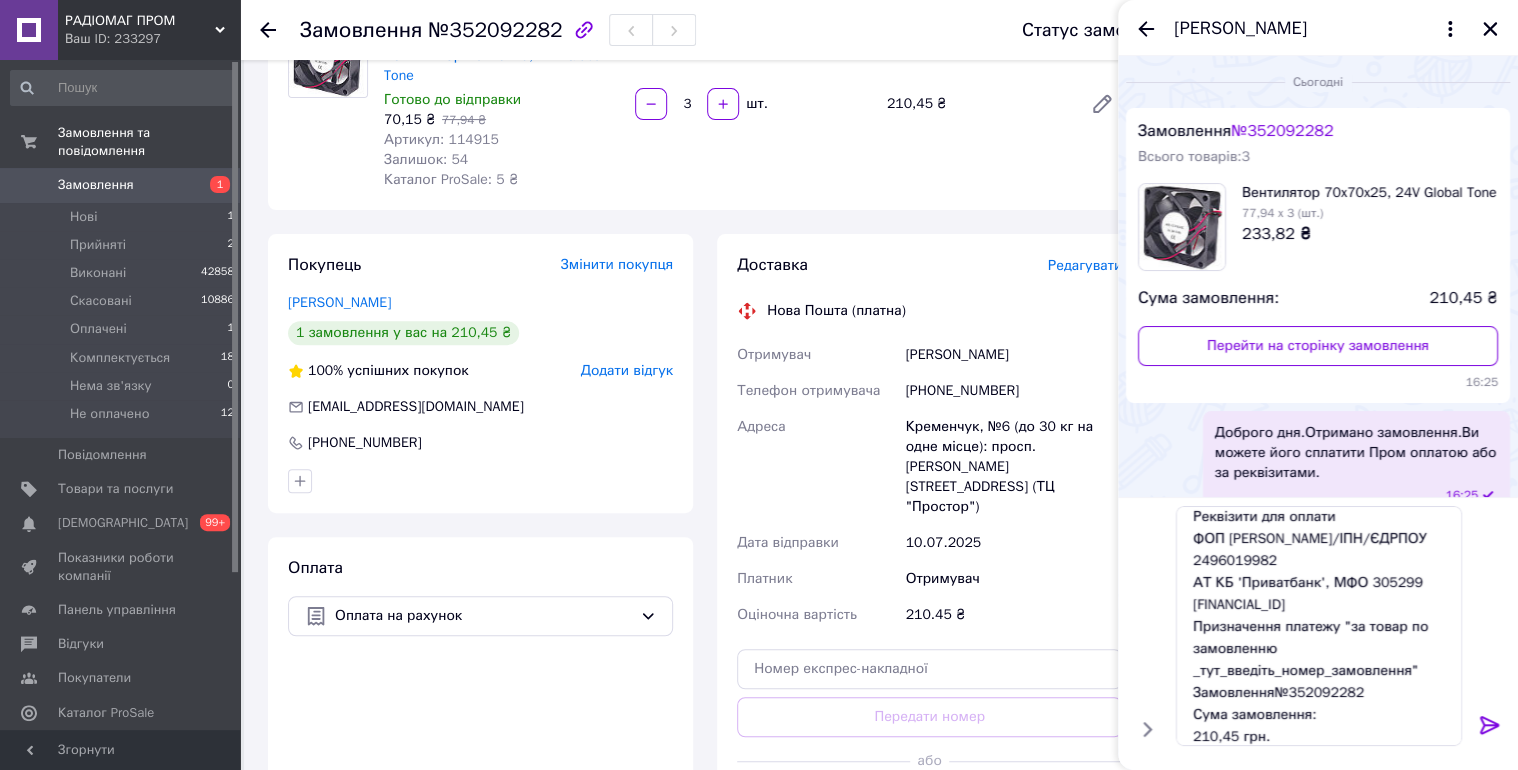 click 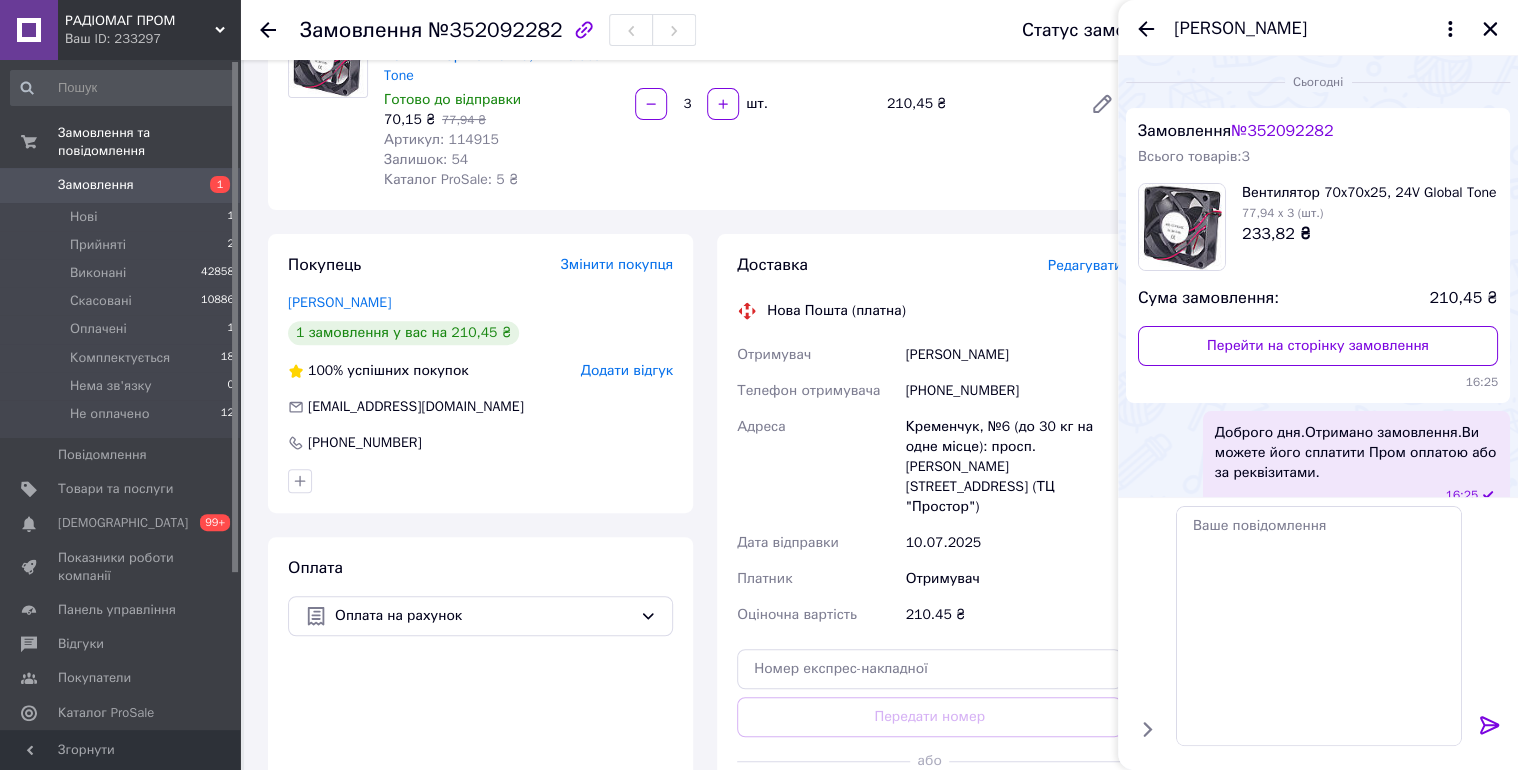 scroll, scrollTop: 0, scrollLeft: 0, axis: both 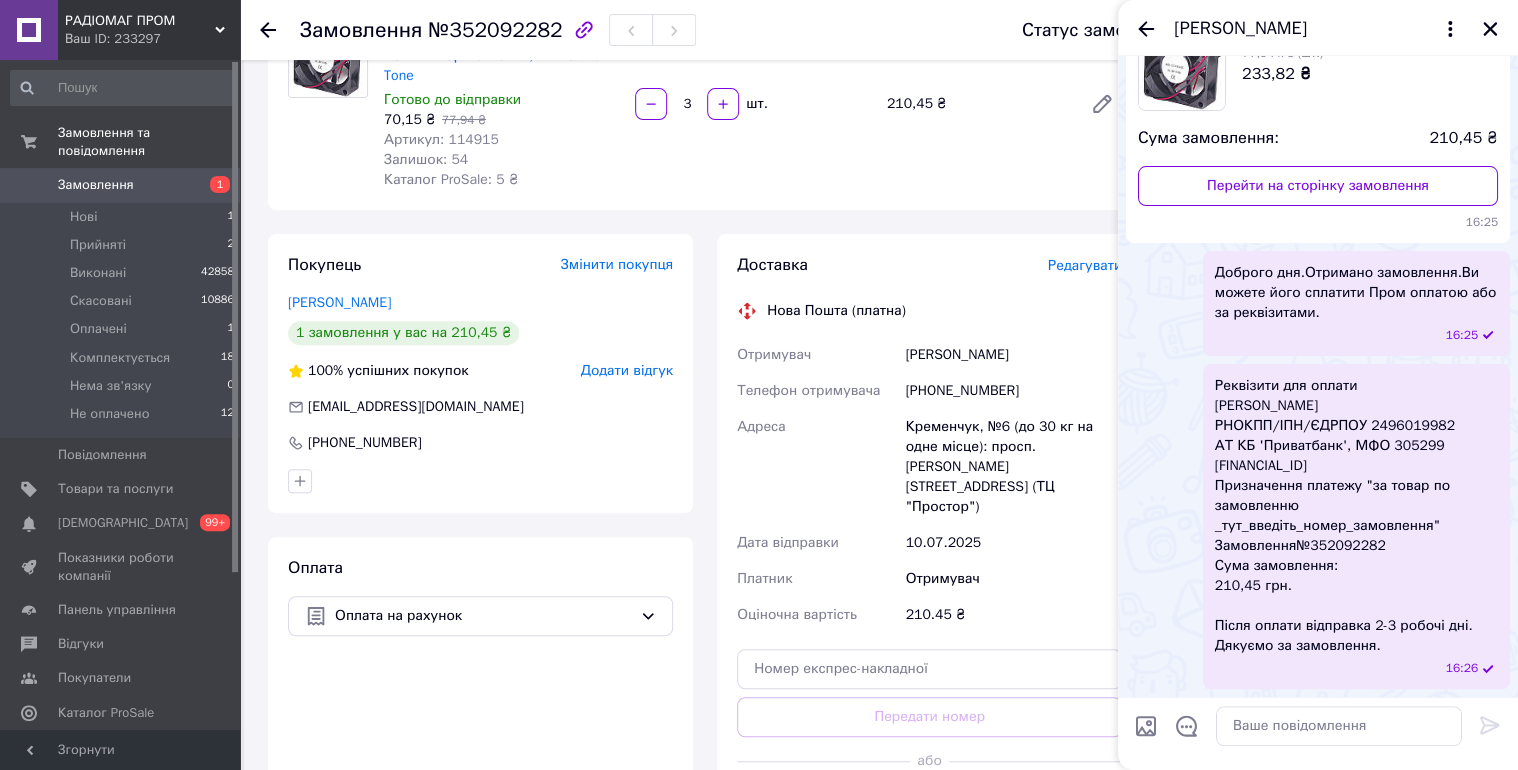 click on "+380688676543" at bounding box center [1013, 391] 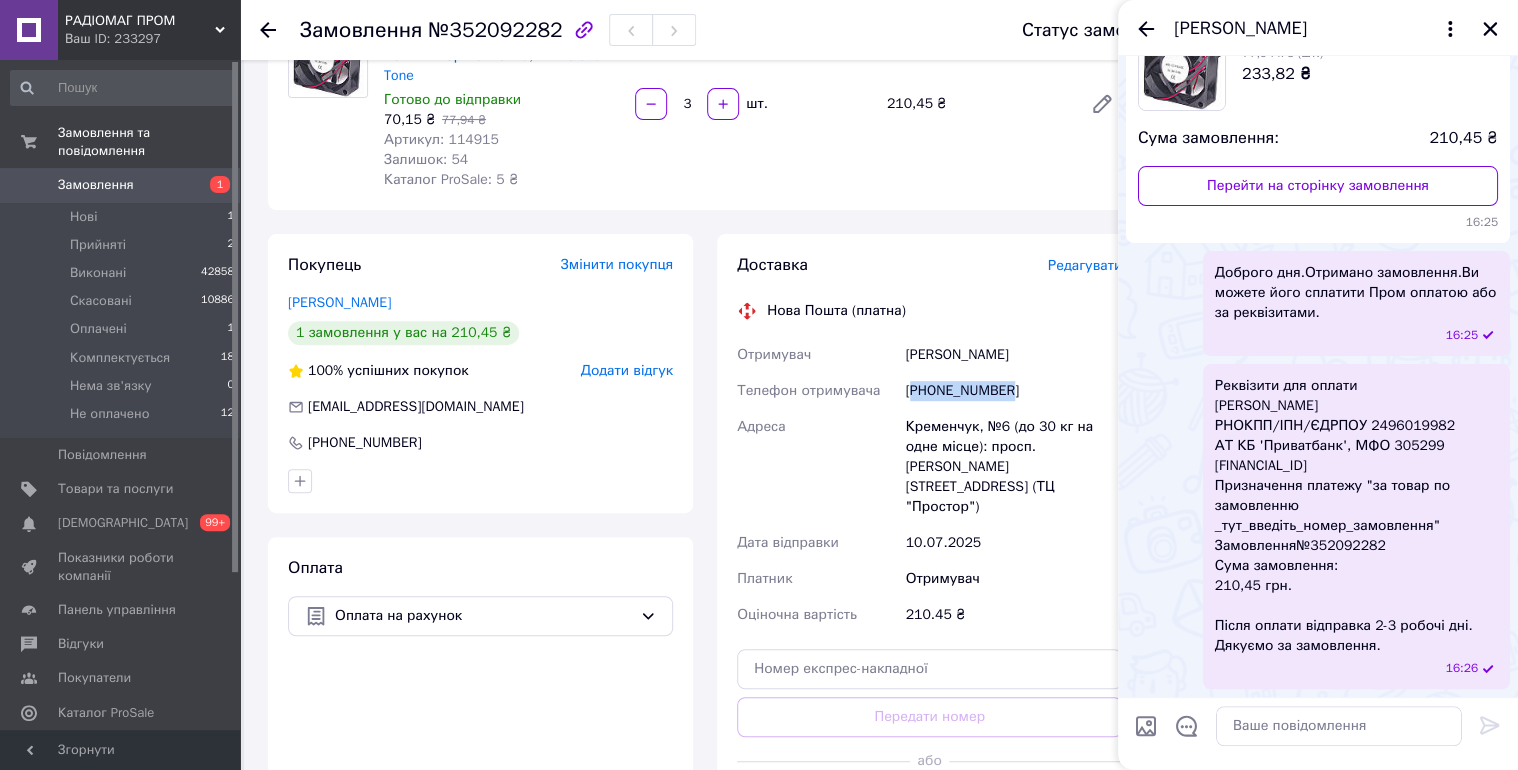 click on "+380688676543" at bounding box center (1013, 391) 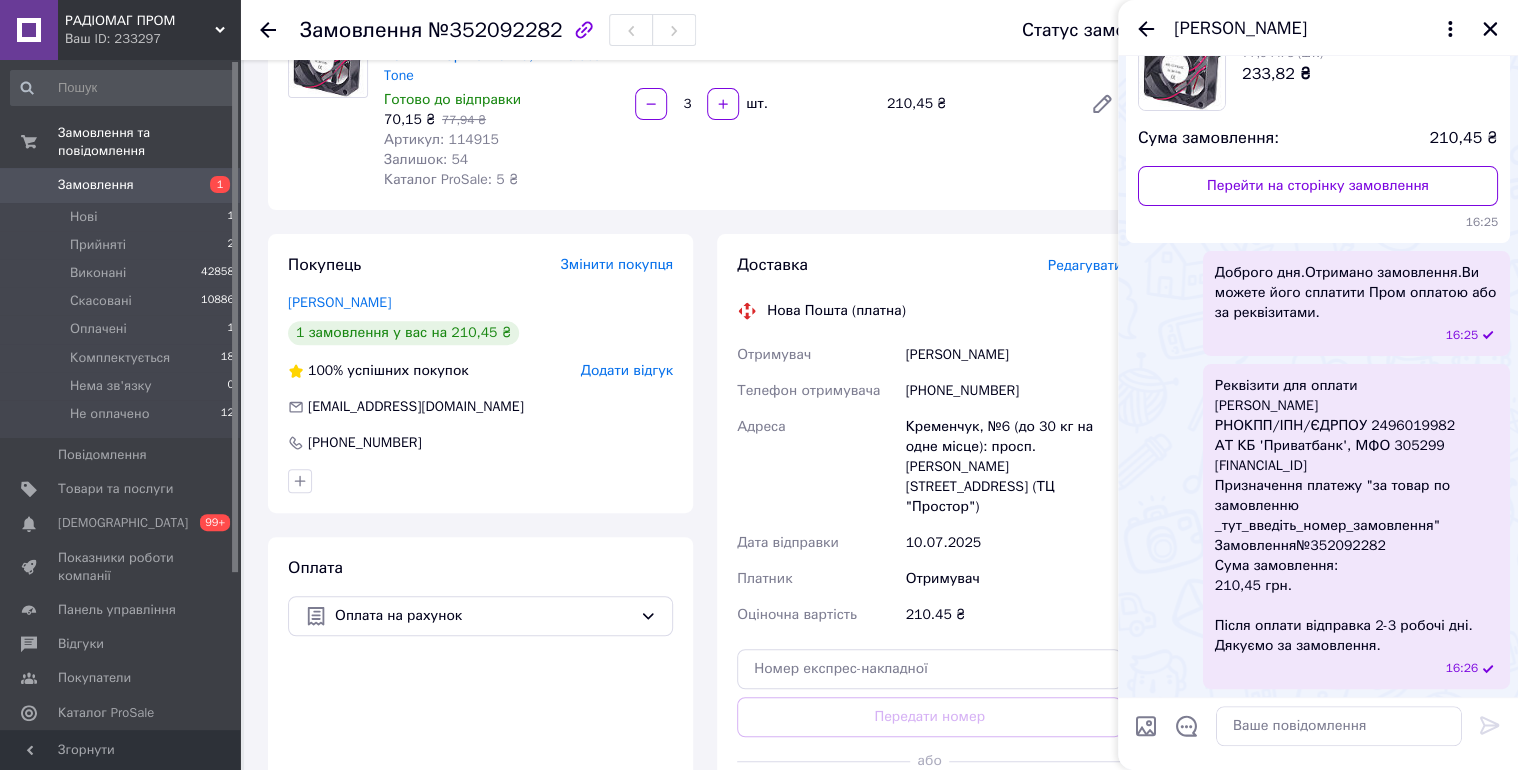 click on "Реквізити для оплати ФОП Коваленко Валентина Павлівна РНОКПП/ІПН/ЄДРПОУ 2496019982 АТ КБ 'Приватбанк', МФО 305299 UA313052990000026001015040626 Призначення платежу "за товар по замовленню _тут_введіть_номер_замовлення"  Замовлення№352092282 Сума замовлення: 210,45 грн. Після оплати відправка 2-3 робочі дні. Дякуємо за замовлення." at bounding box center [1356, 516] 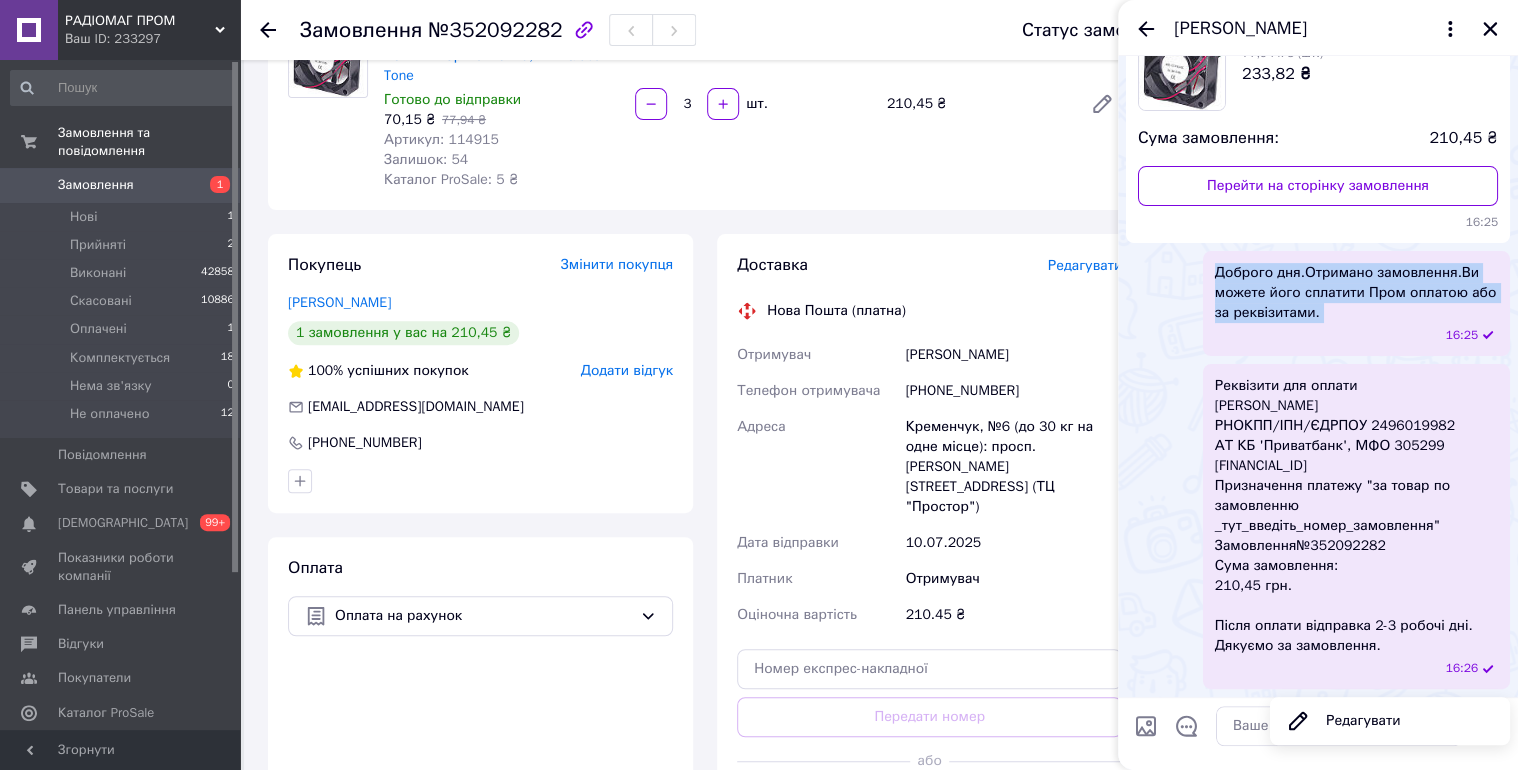 drag, startPoint x: 1215, startPoint y: 271, endPoint x: 1364, endPoint y: 336, distance: 162.56076 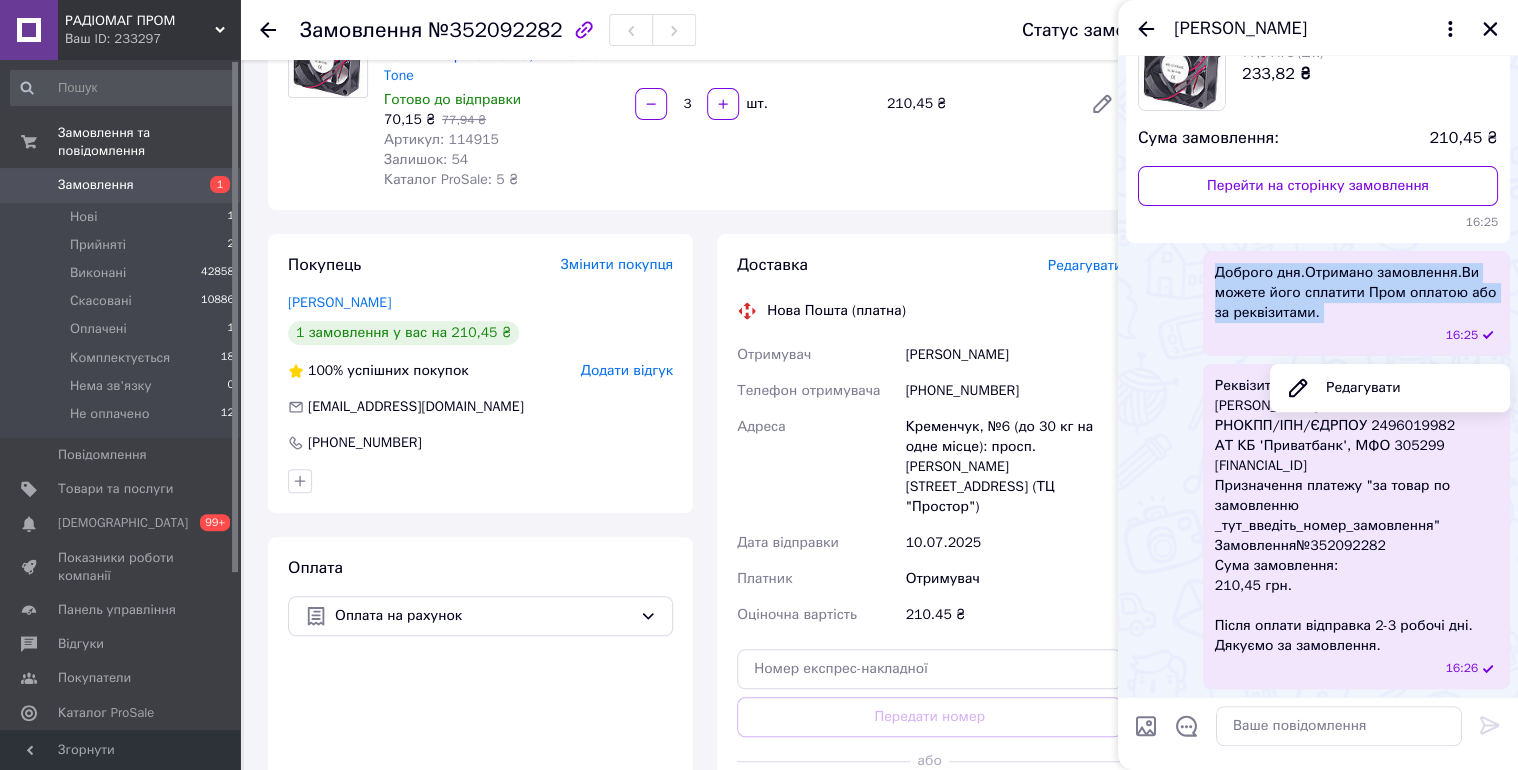 drag, startPoint x: 1364, startPoint y: 336, endPoint x: 1272, endPoint y: 302, distance: 98.0816 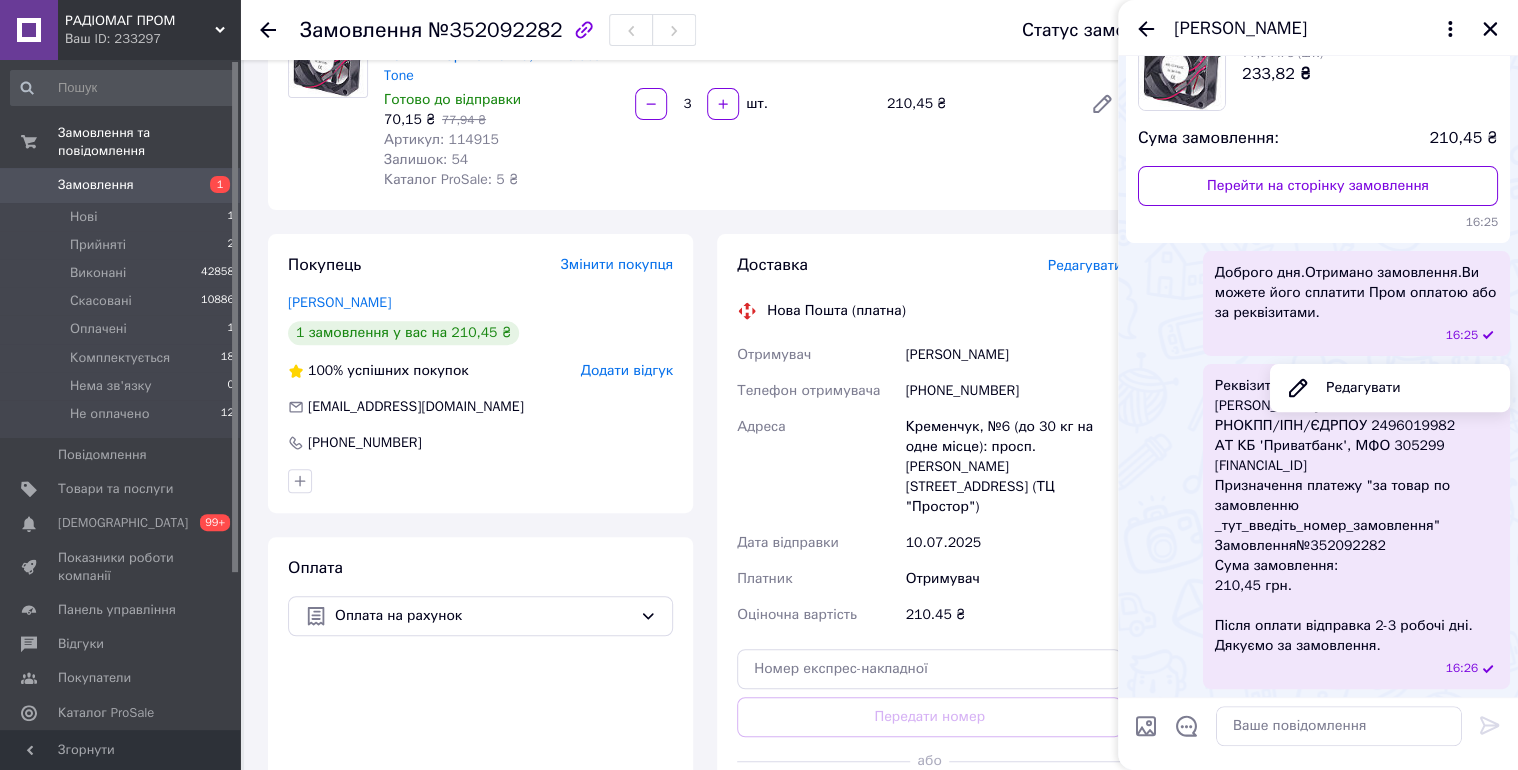 click on "Реквізити для оплати ФОП Коваленко Валентина Павлівна РНОКПП/ІПН/ЄДРПОУ 2496019982 АТ КБ 'Приватбанк', МФО 305299 UA313052990000026001015040626 Призначення платежу "за товар по замовленню _тут_введіть_номер_замовлення"  Замовлення№352092282 Сума замовлення: 210,45 грн. Після оплати відправка 2-3 робочі дні. Дякуємо за замовлення." at bounding box center [1356, 516] 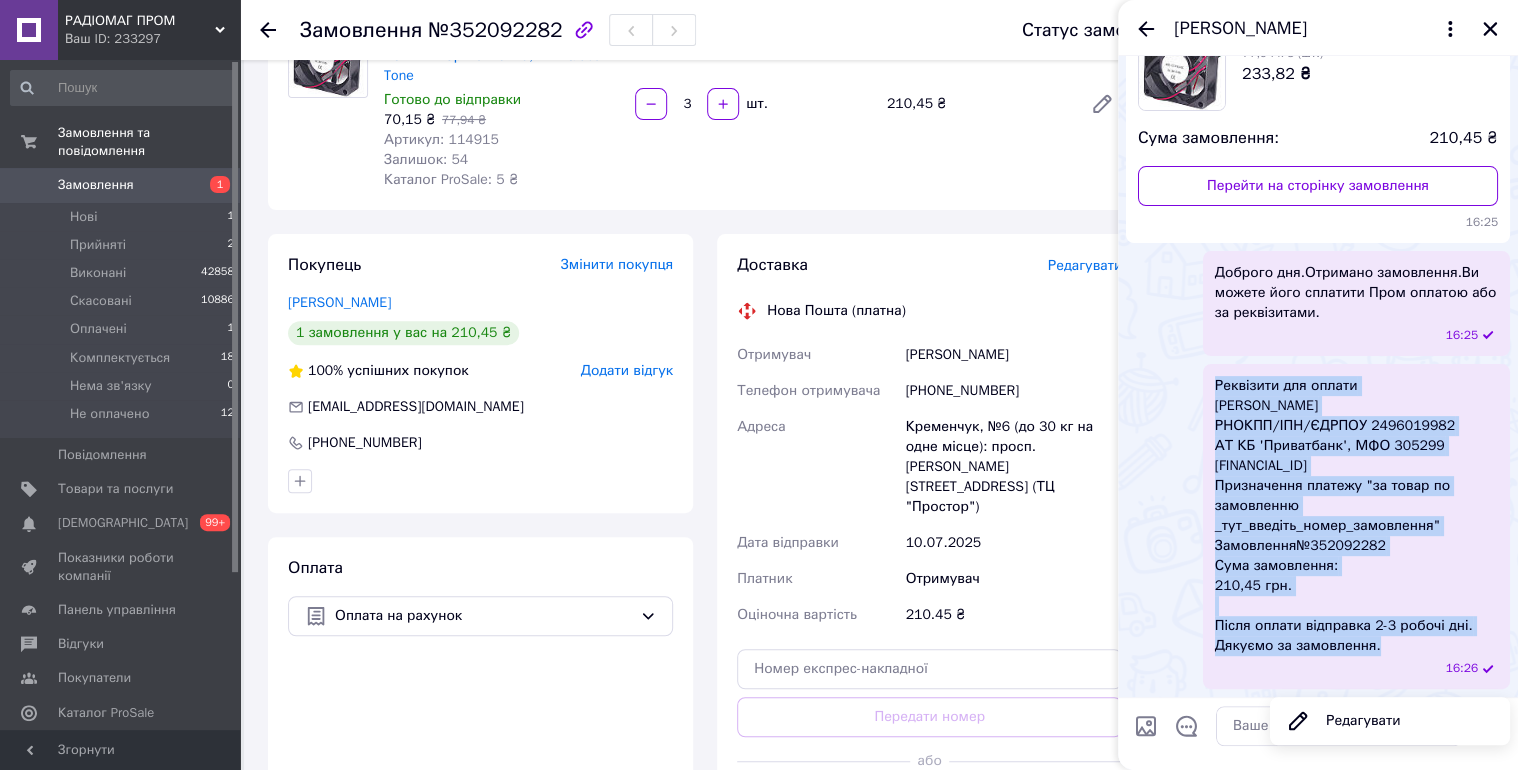drag, startPoint x: 1251, startPoint y: 404, endPoint x: 1388, endPoint y: 650, distance: 281.57593 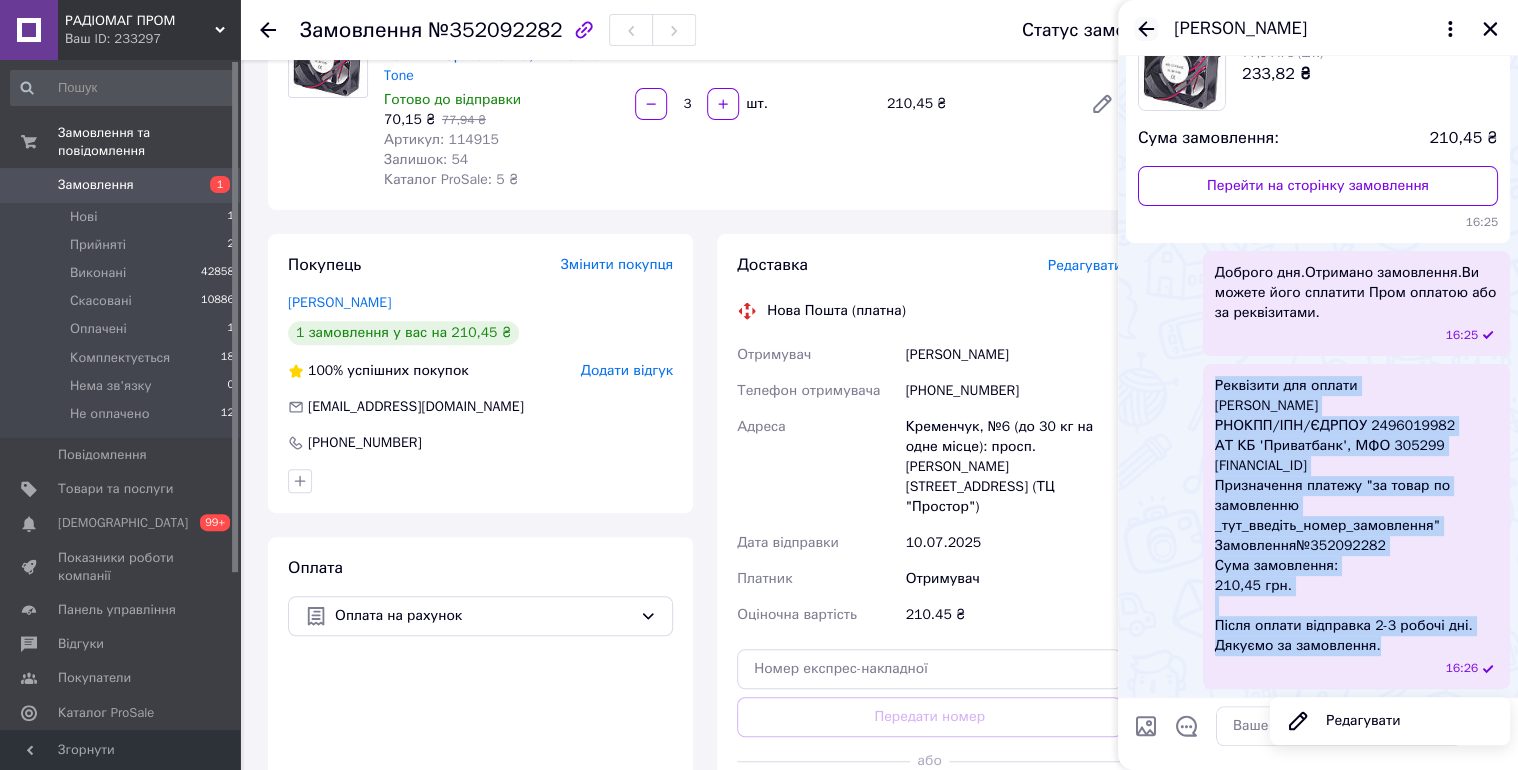 click 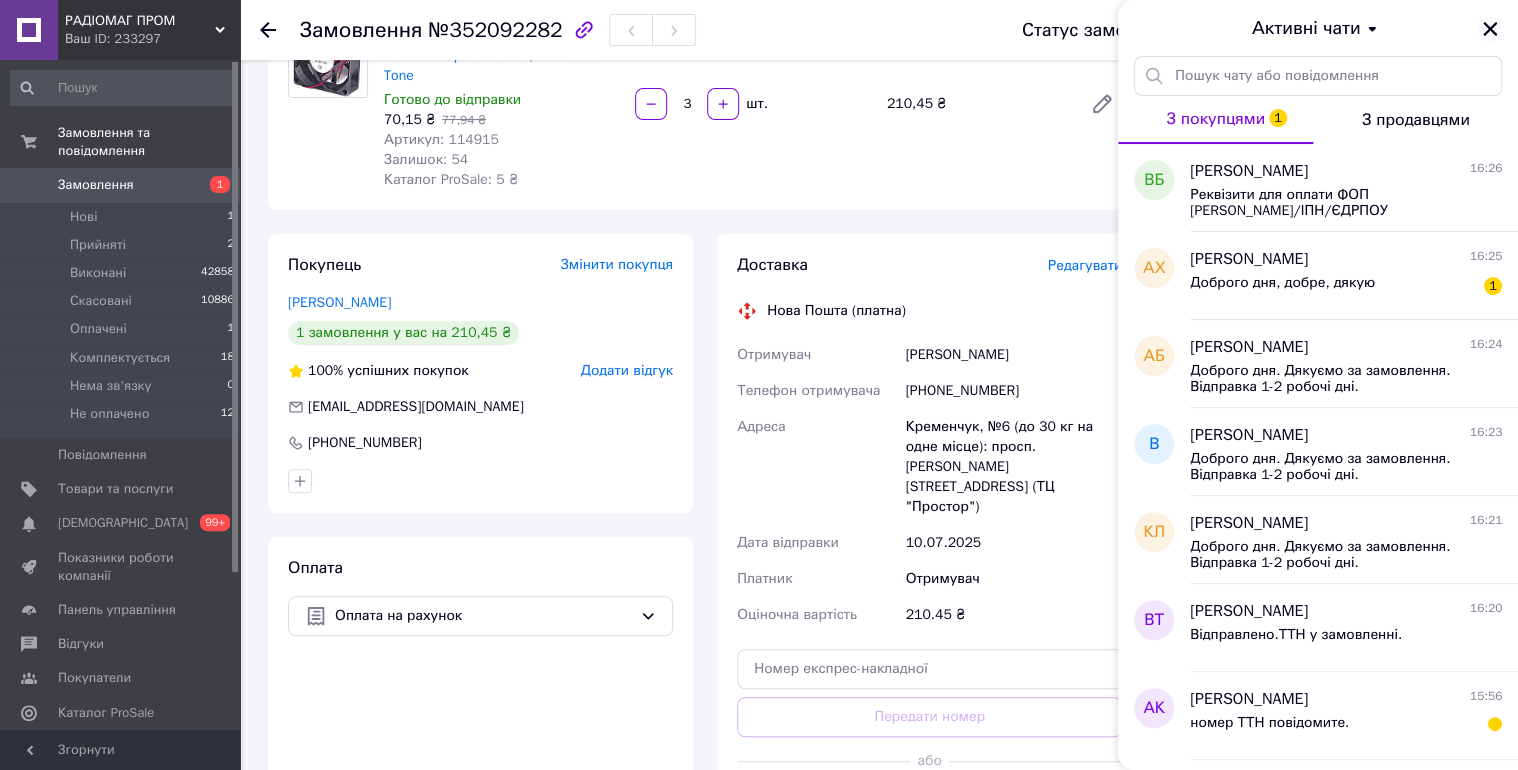 click 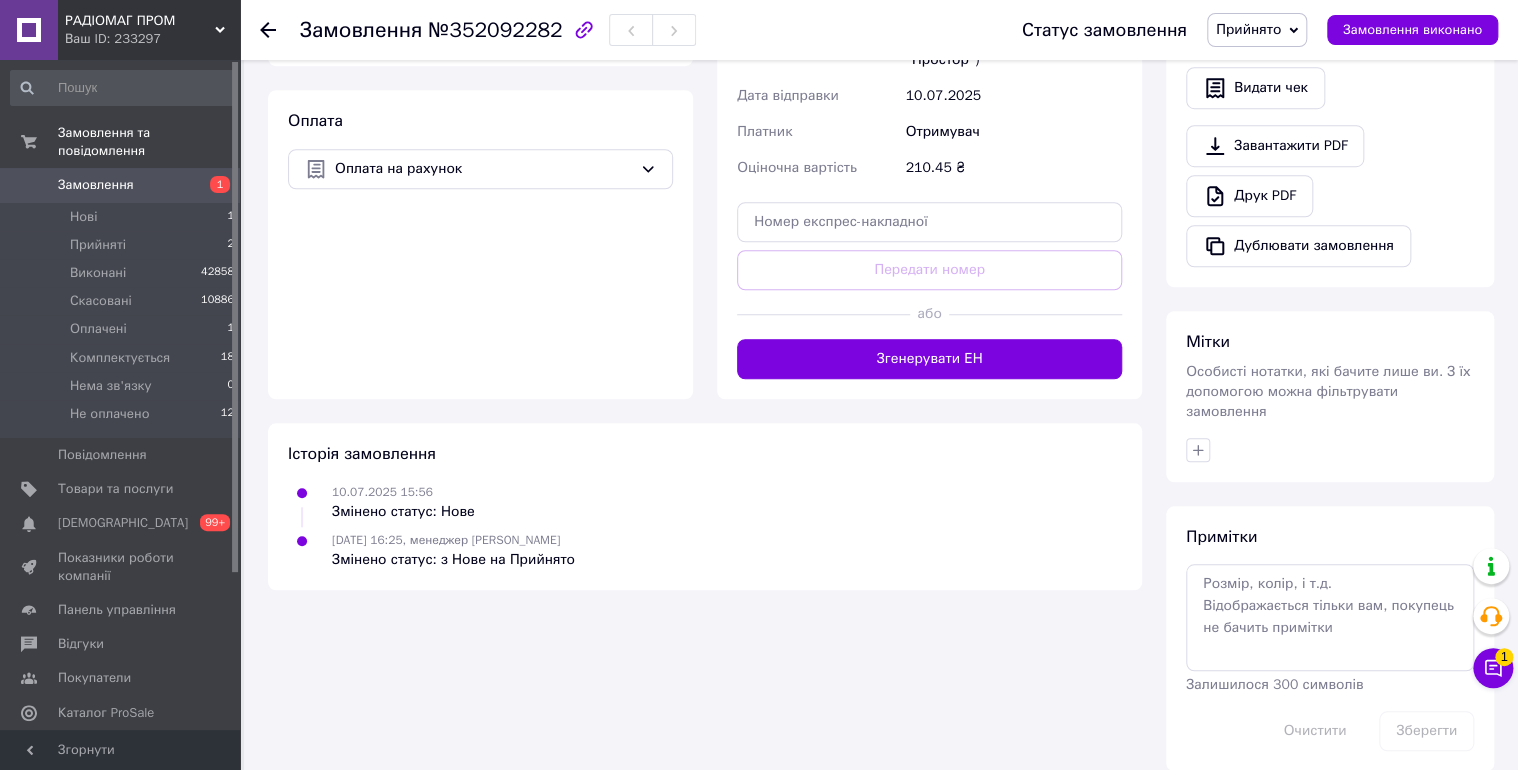 scroll, scrollTop: 662, scrollLeft: 0, axis: vertical 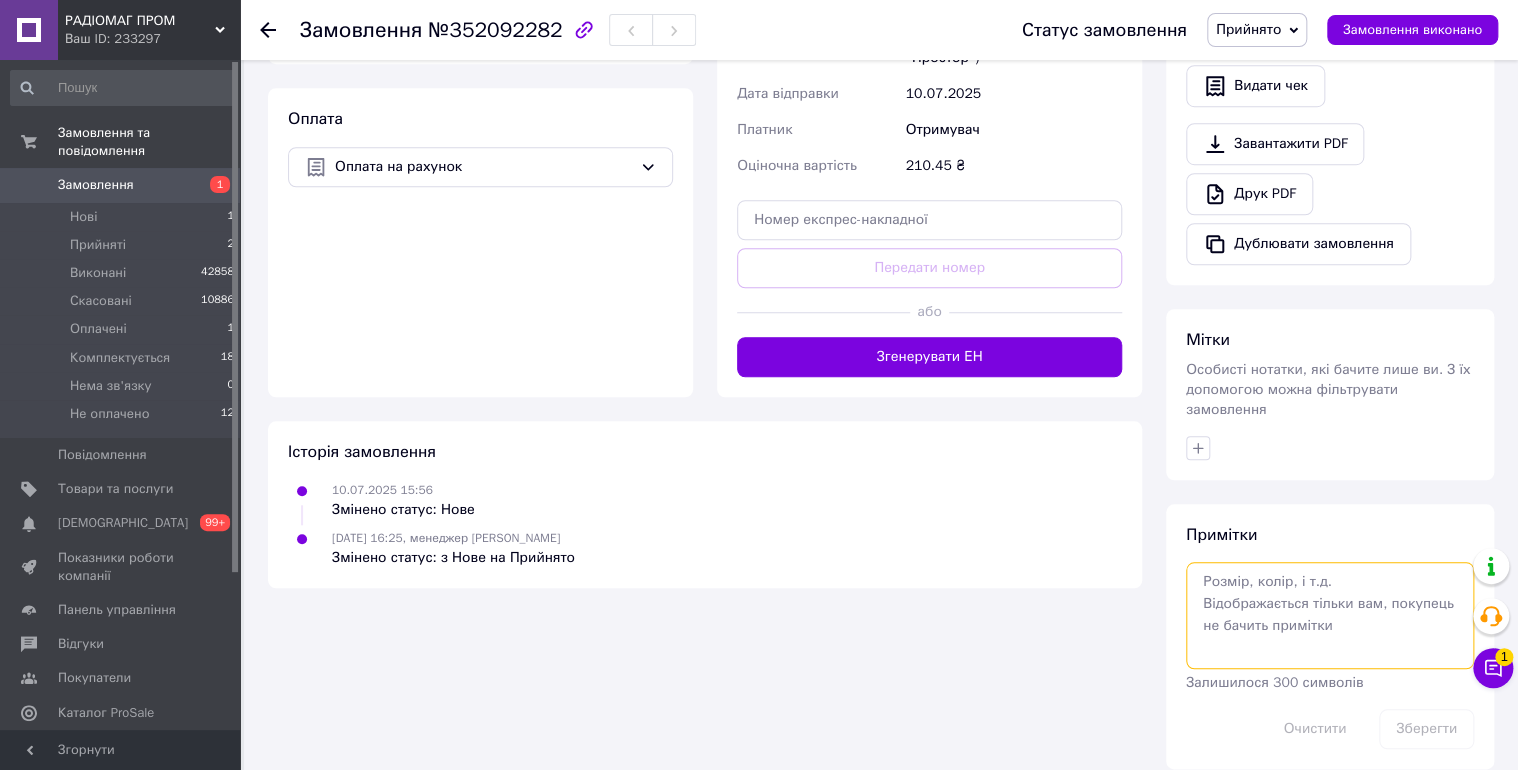 click at bounding box center [1330, 615] 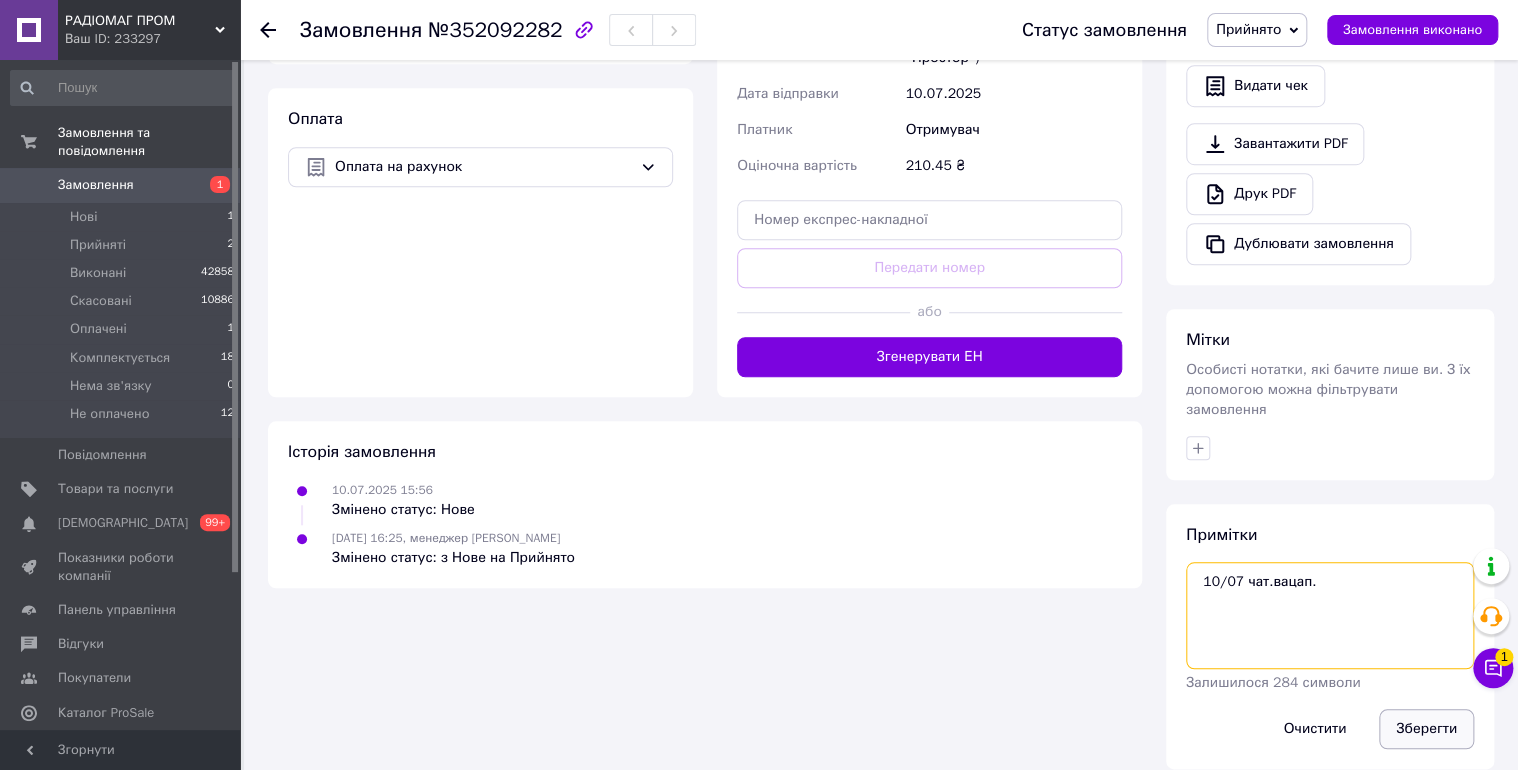 type on "10/07 чат.вацап." 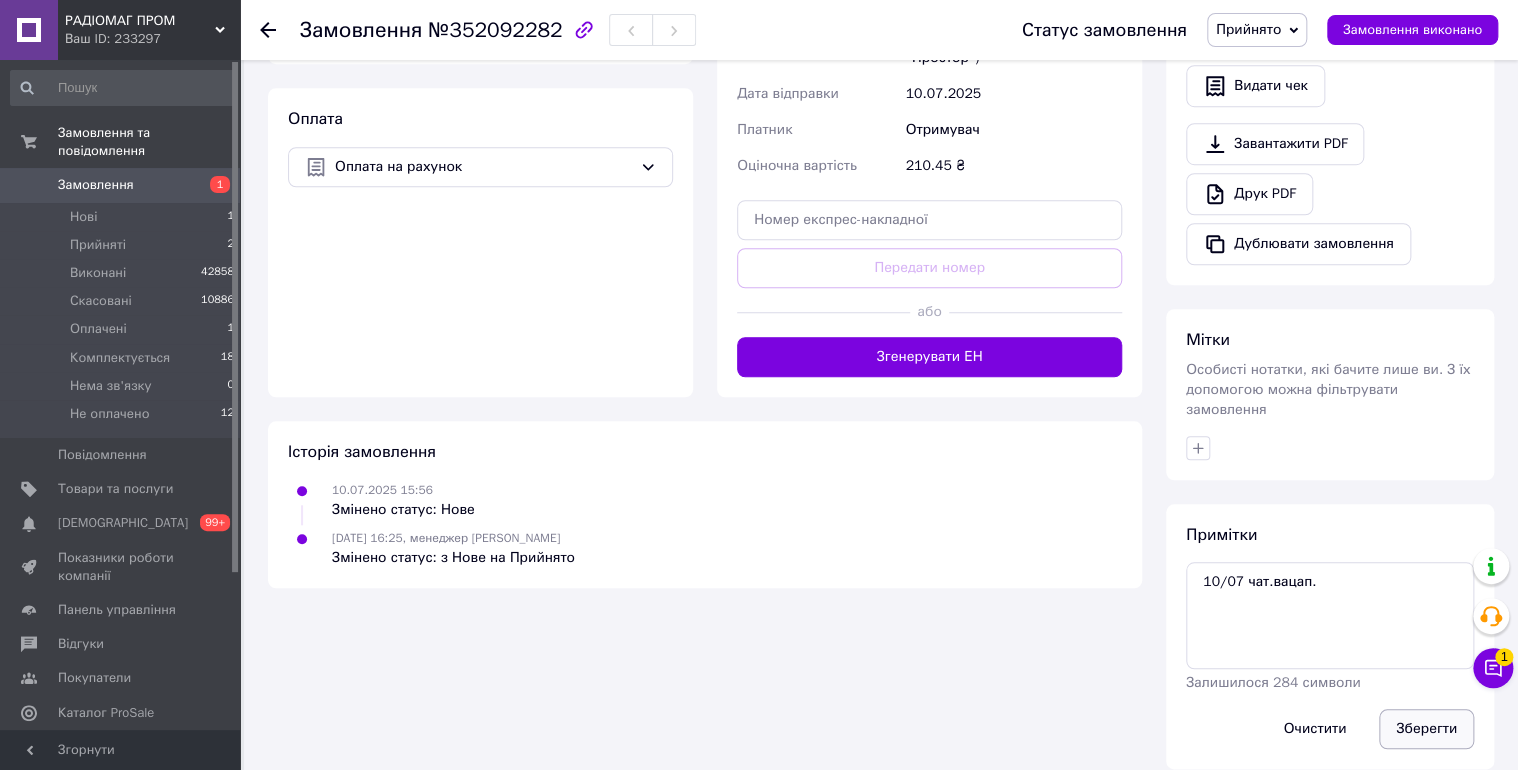 click on "Зберегти" at bounding box center (1426, 729) 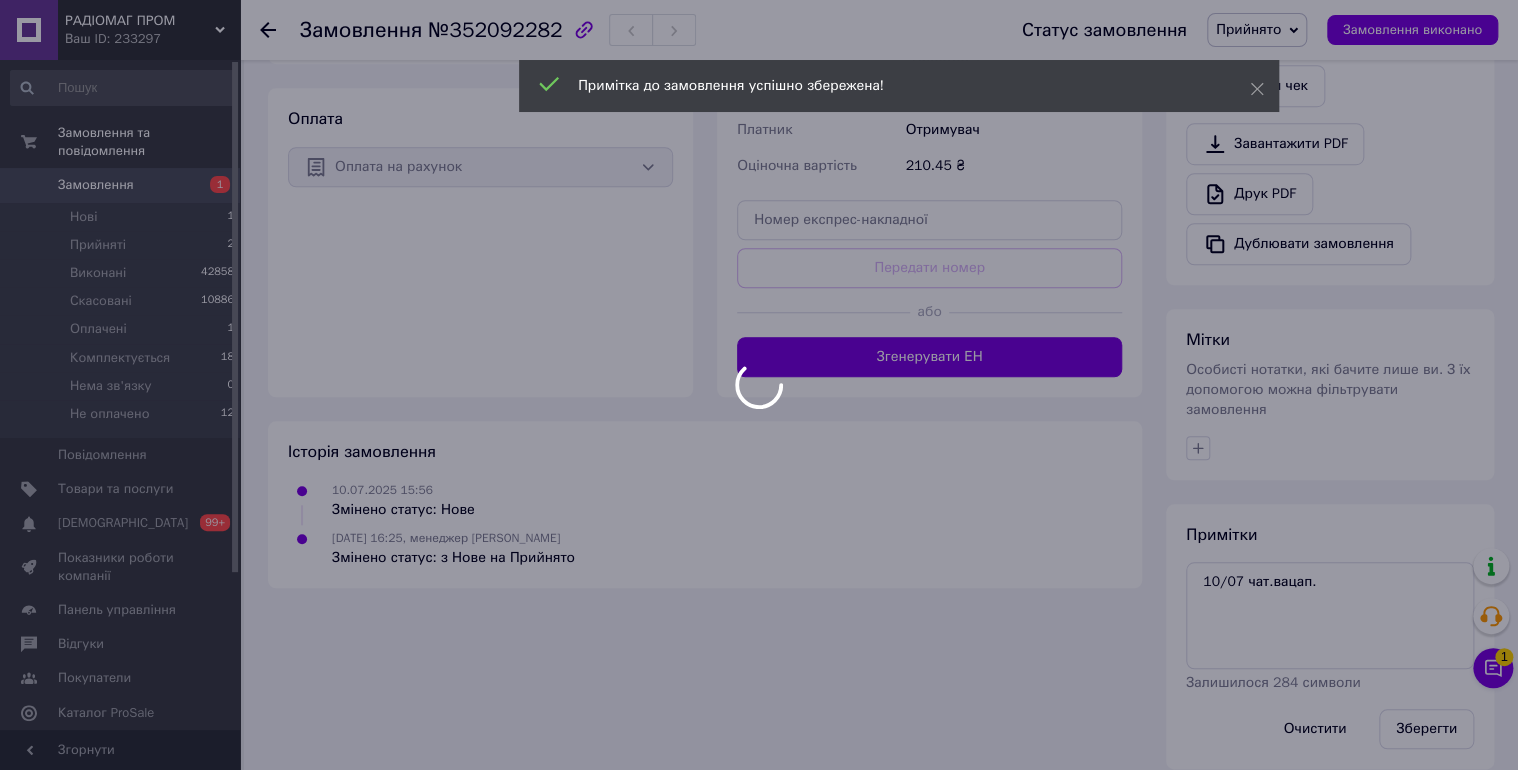 scroll, scrollTop: 626, scrollLeft: 0, axis: vertical 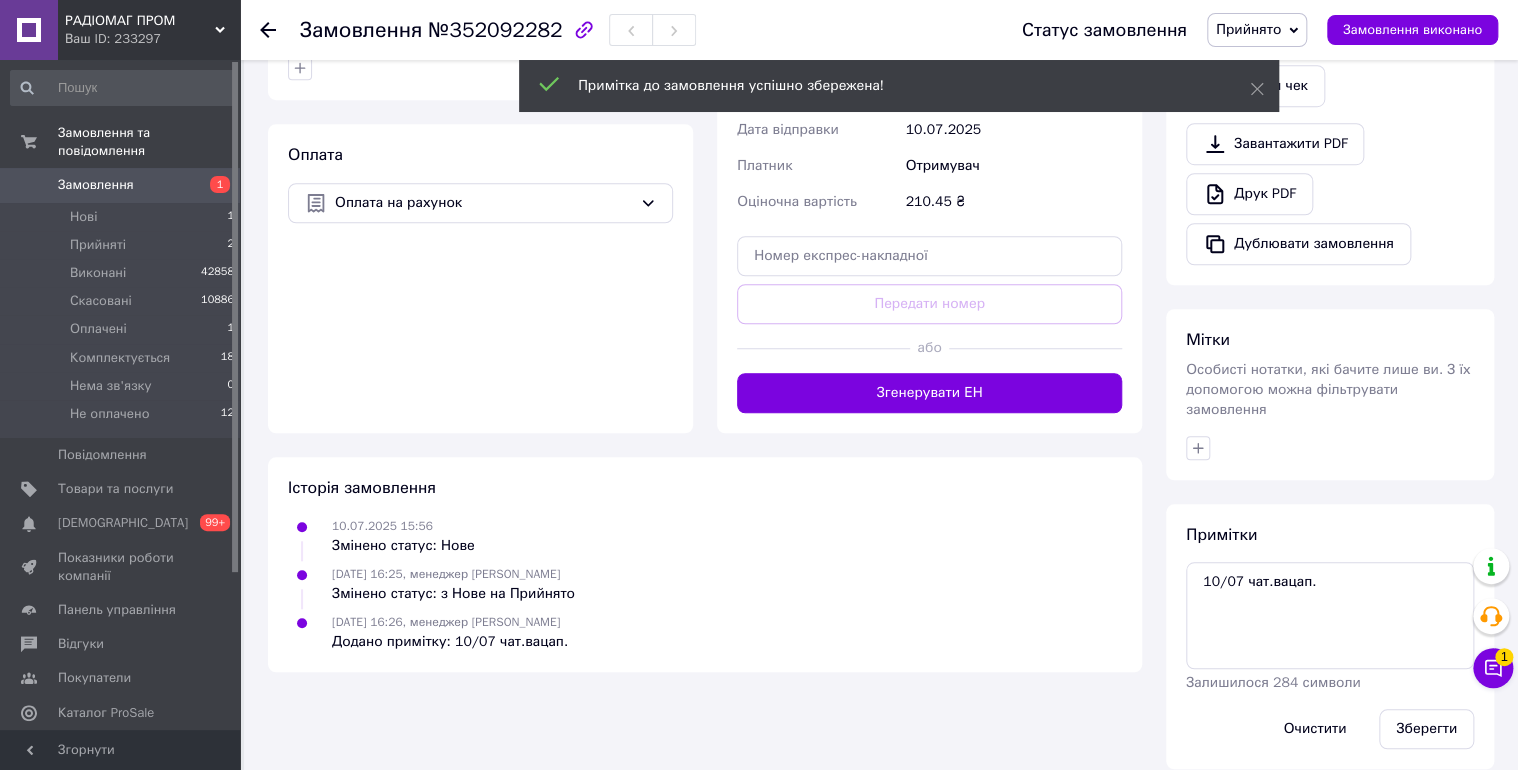 drag, startPoint x: 120, startPoint y: 175, endPoint x: 134, endPoint y: 177, distance: 14.142136 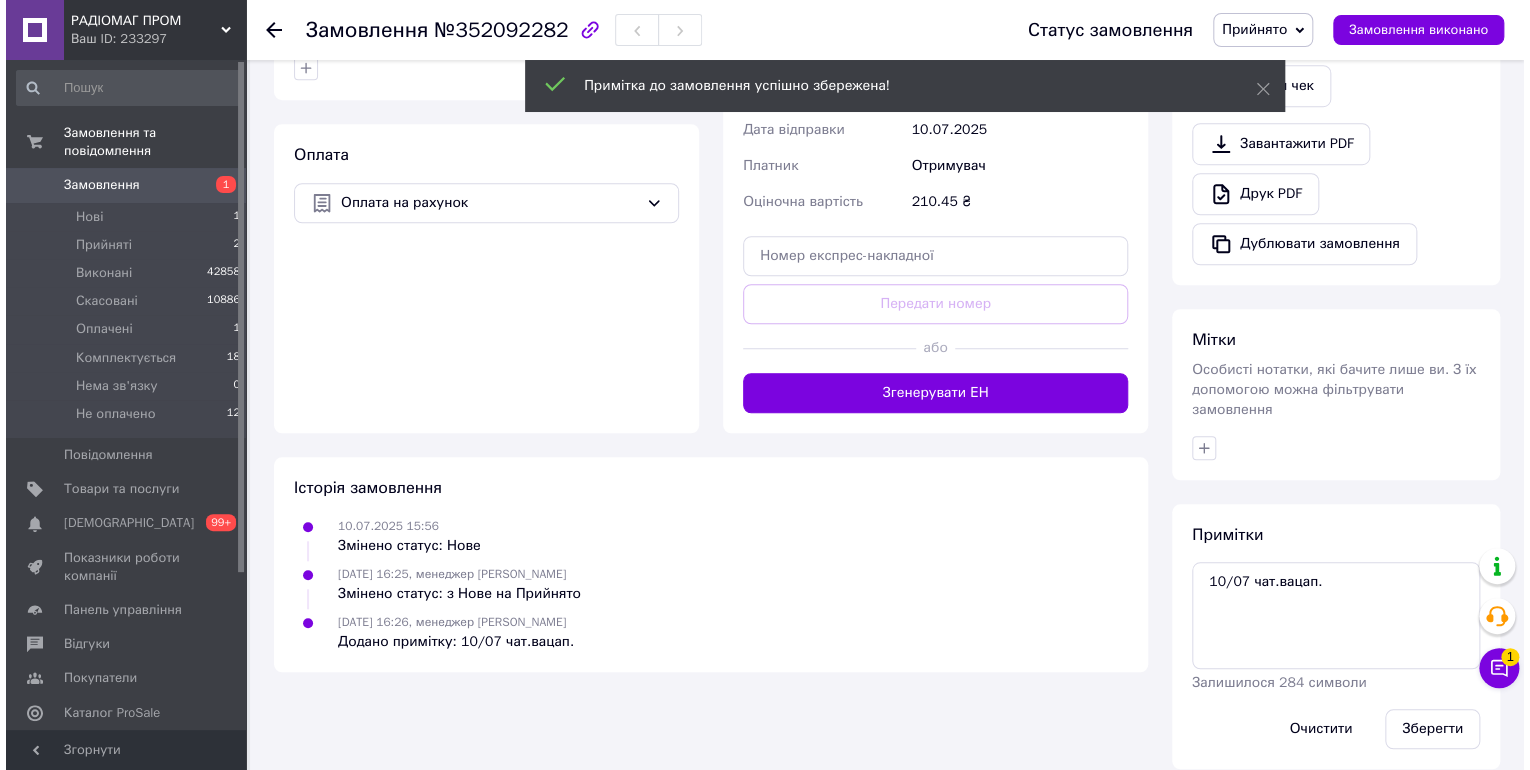 scroll, scrollTop: 0, scrollLeft: 0, axis: both 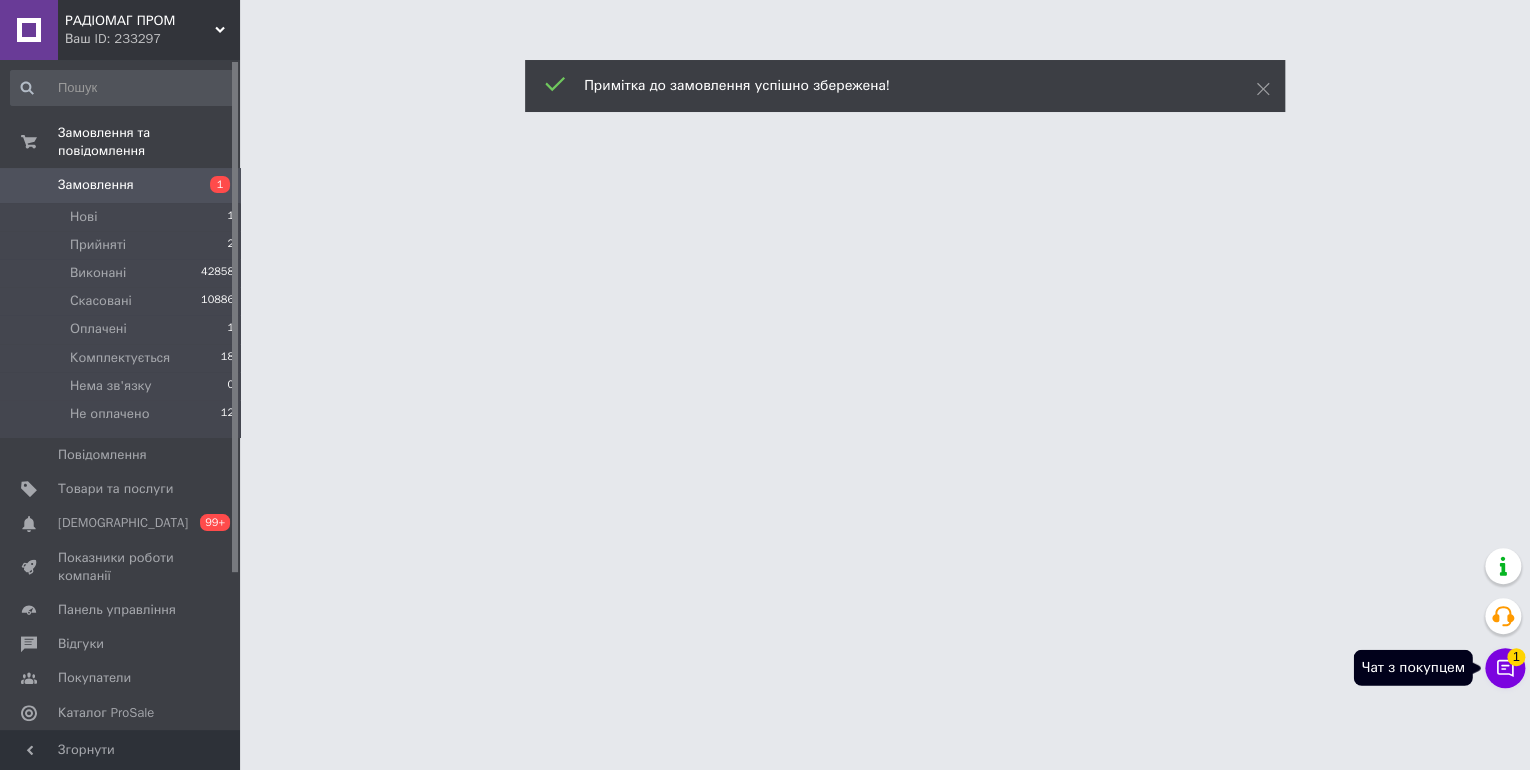 click 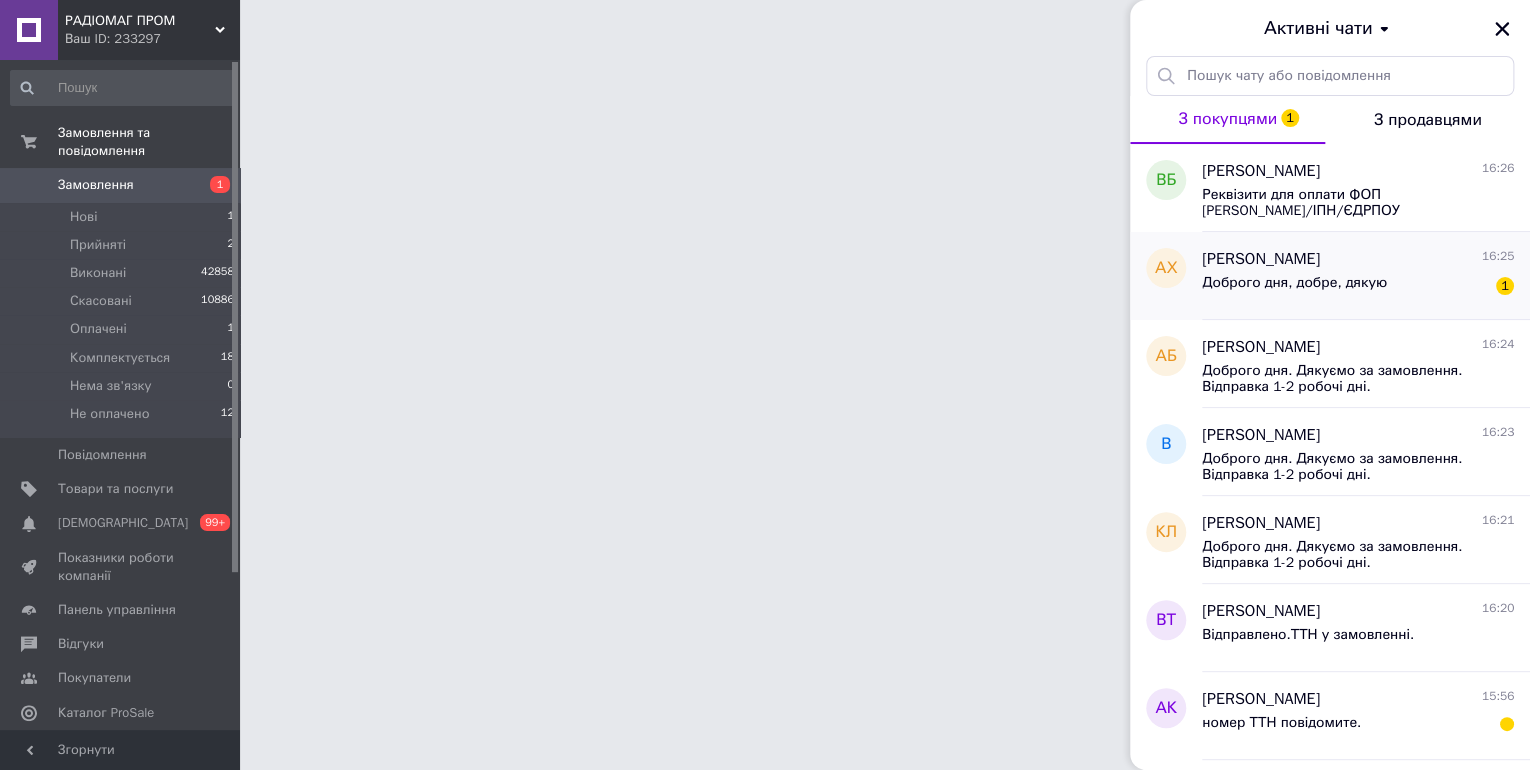 click on "Доброго дня, добре, дякую" at bounding box center [1294, 289] 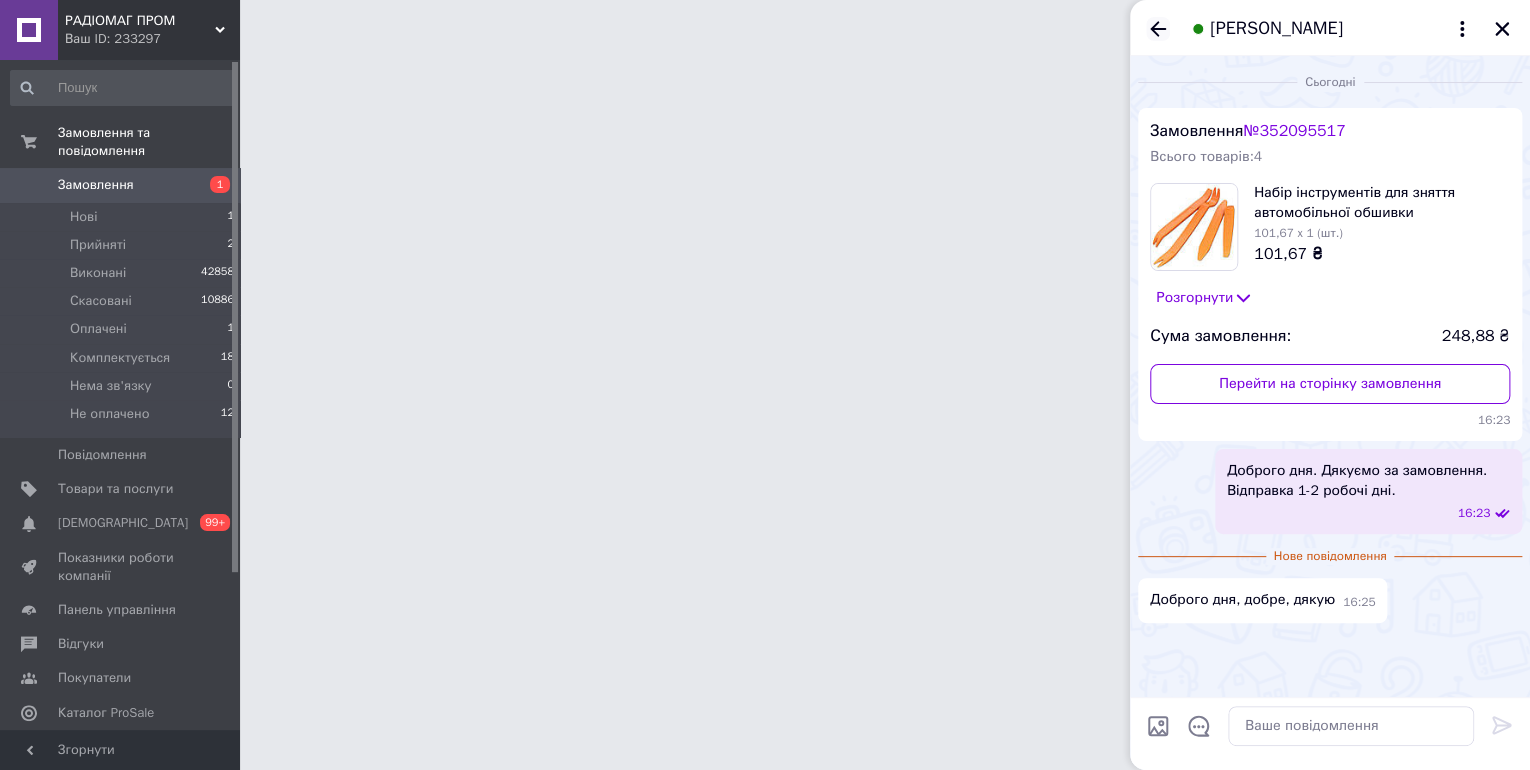 click 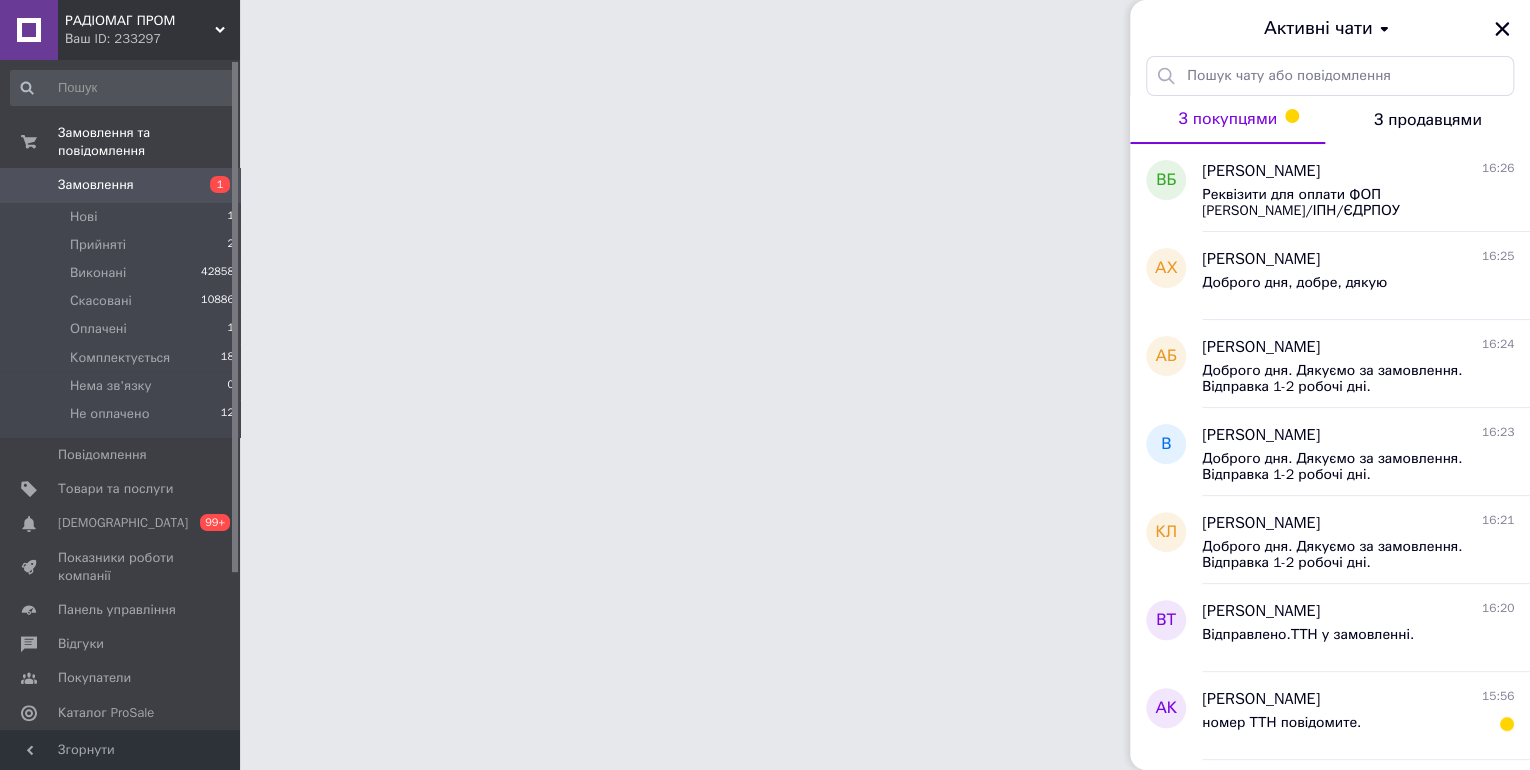 drag, startPoint x: 1502, startPoint y: 24, endPoint x: 1482, endPoint y: 32, distance: 21.540659 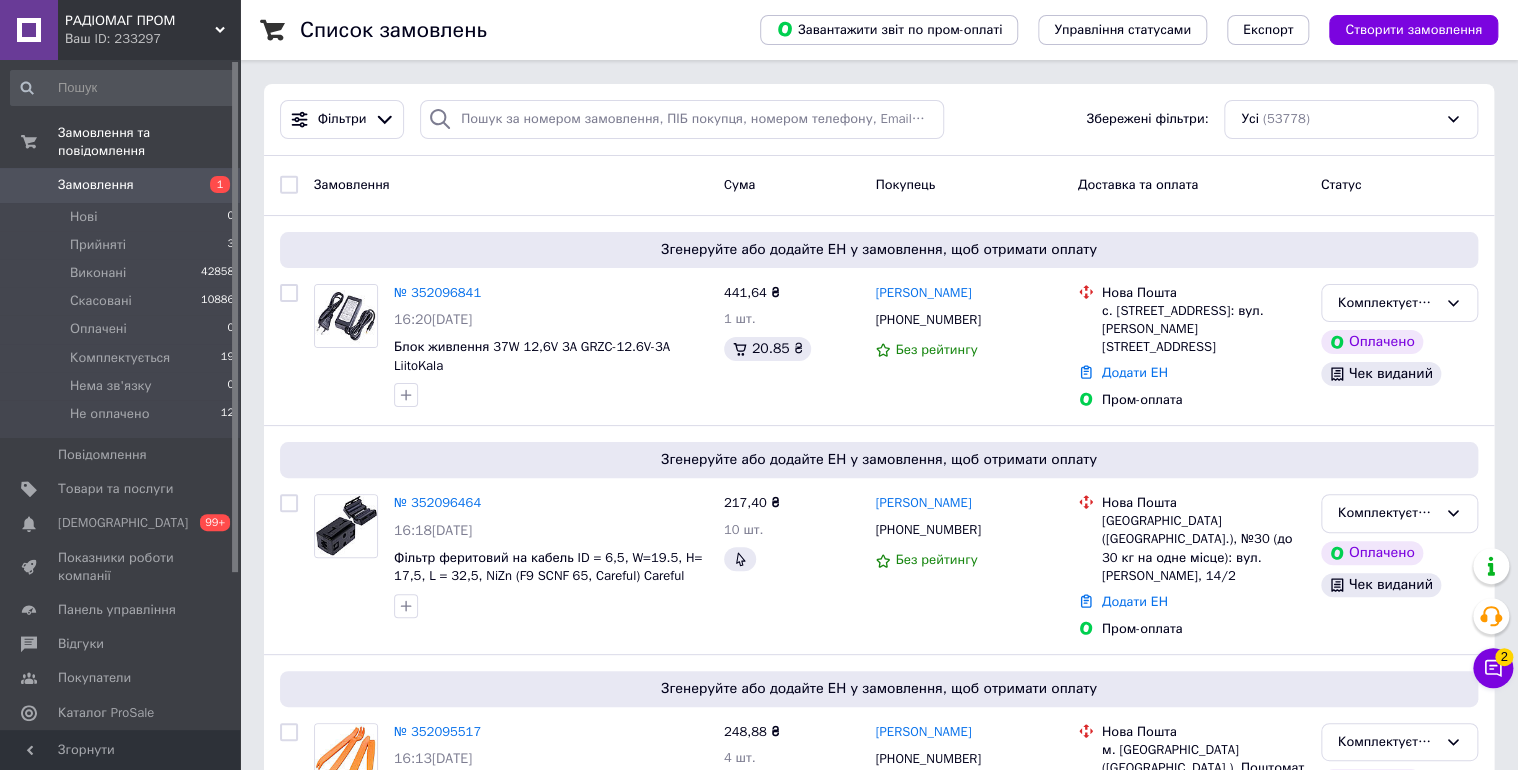 click on "Замовлення" at bounding box center [96, 185] 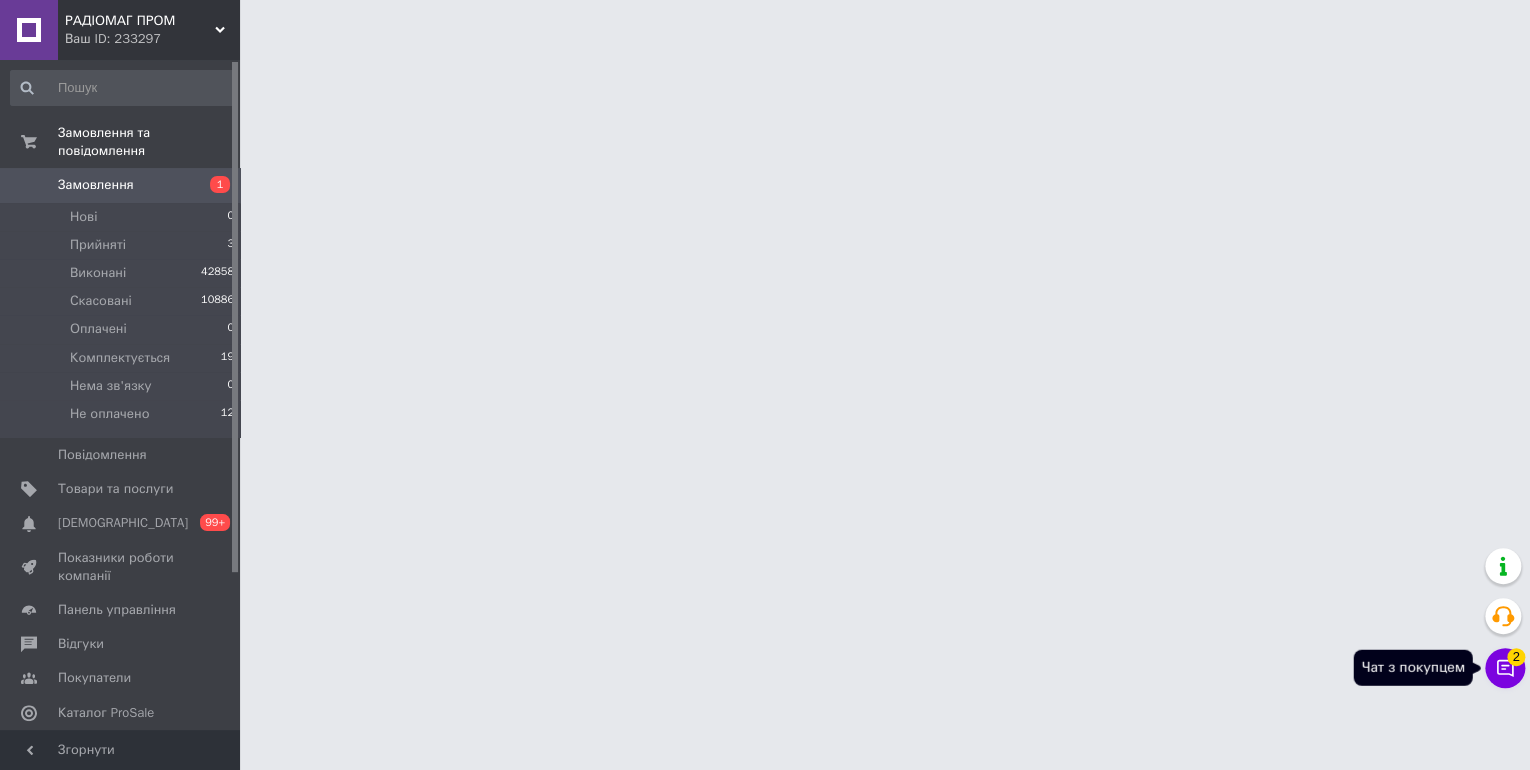 click 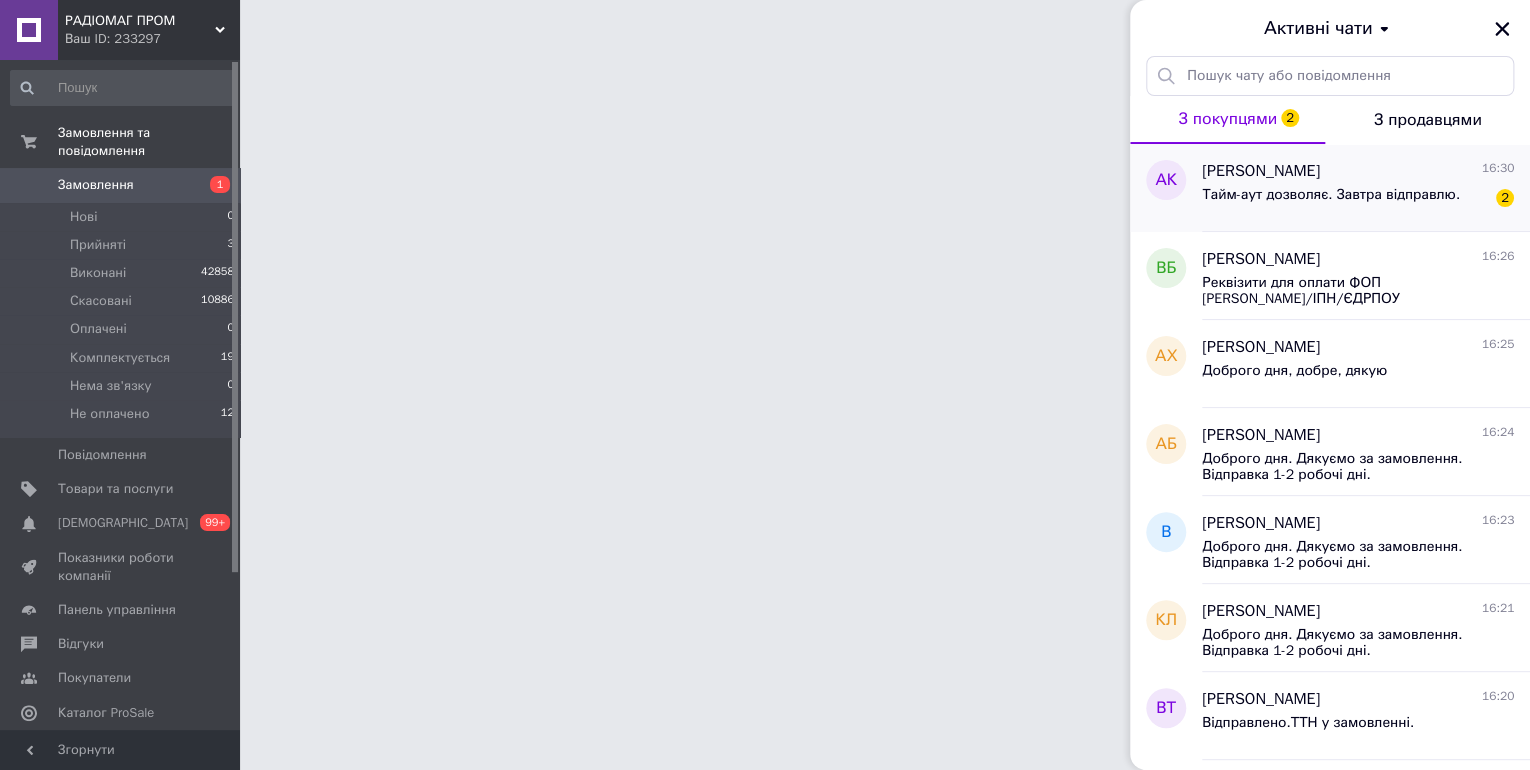 click on "Тайм-аут дозволяє.
Завтра відправлю." at bounding box center [1331, 195] 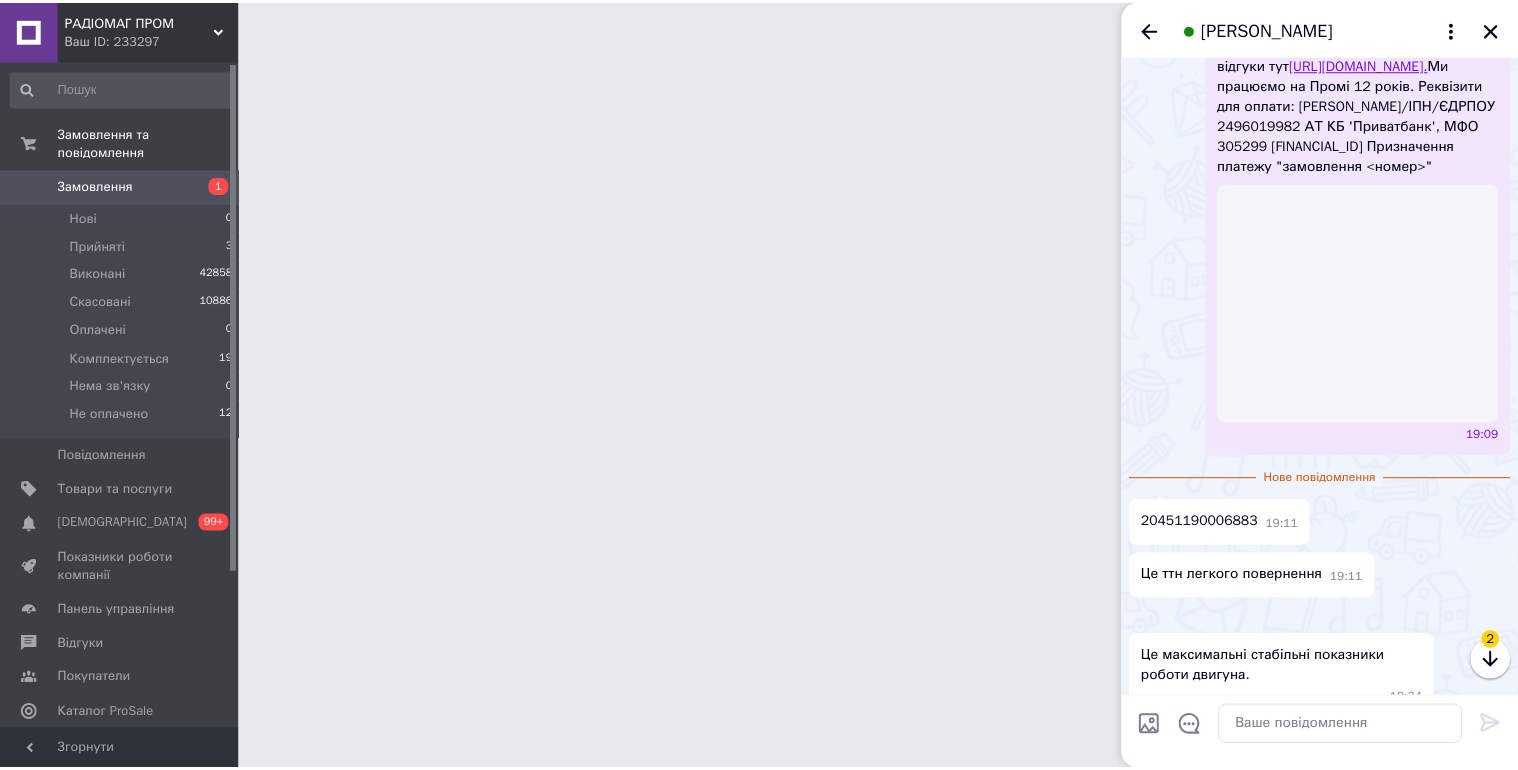 scroll, scrollTop: 1686, scrollLeft: 0, axis: vertical 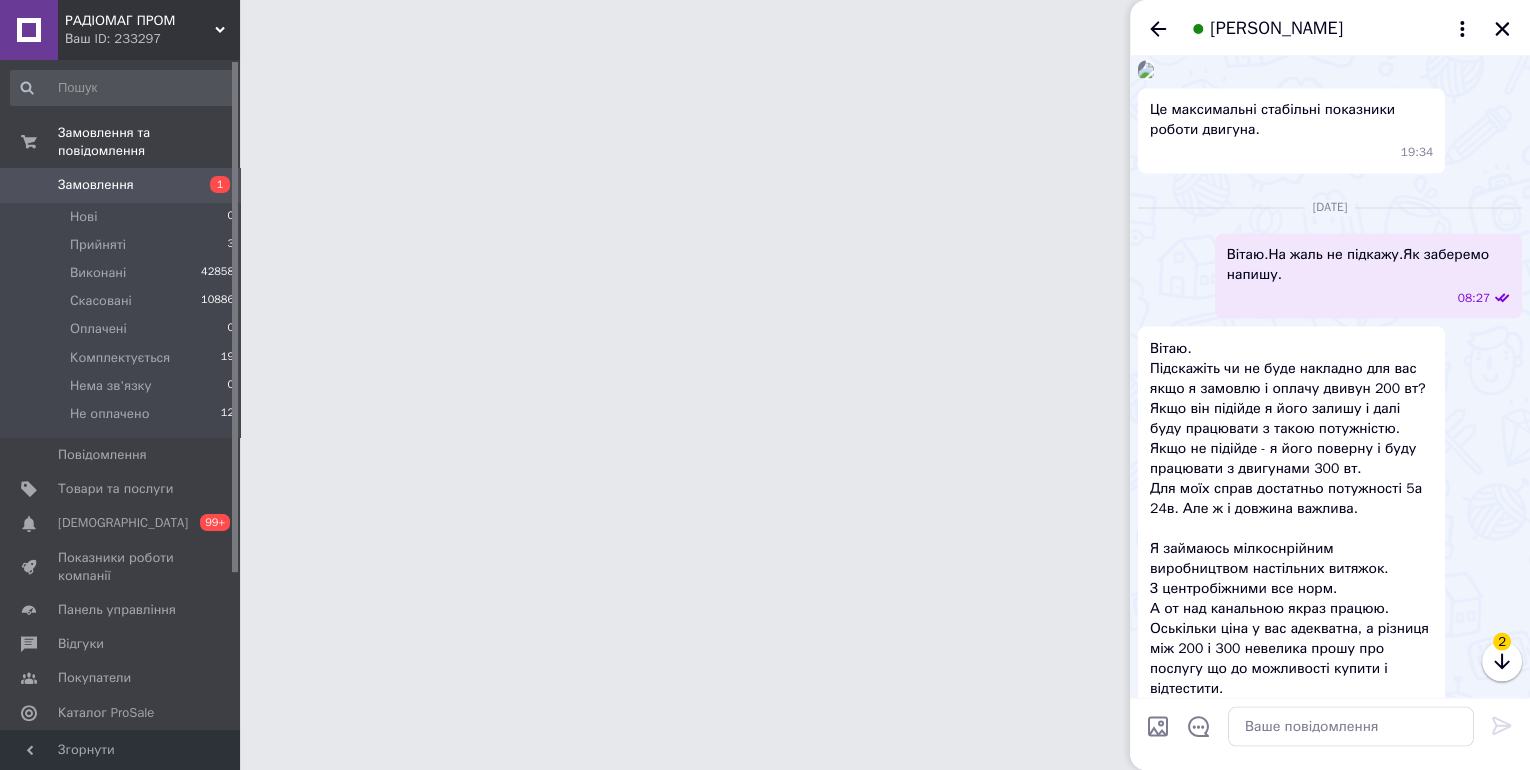 click 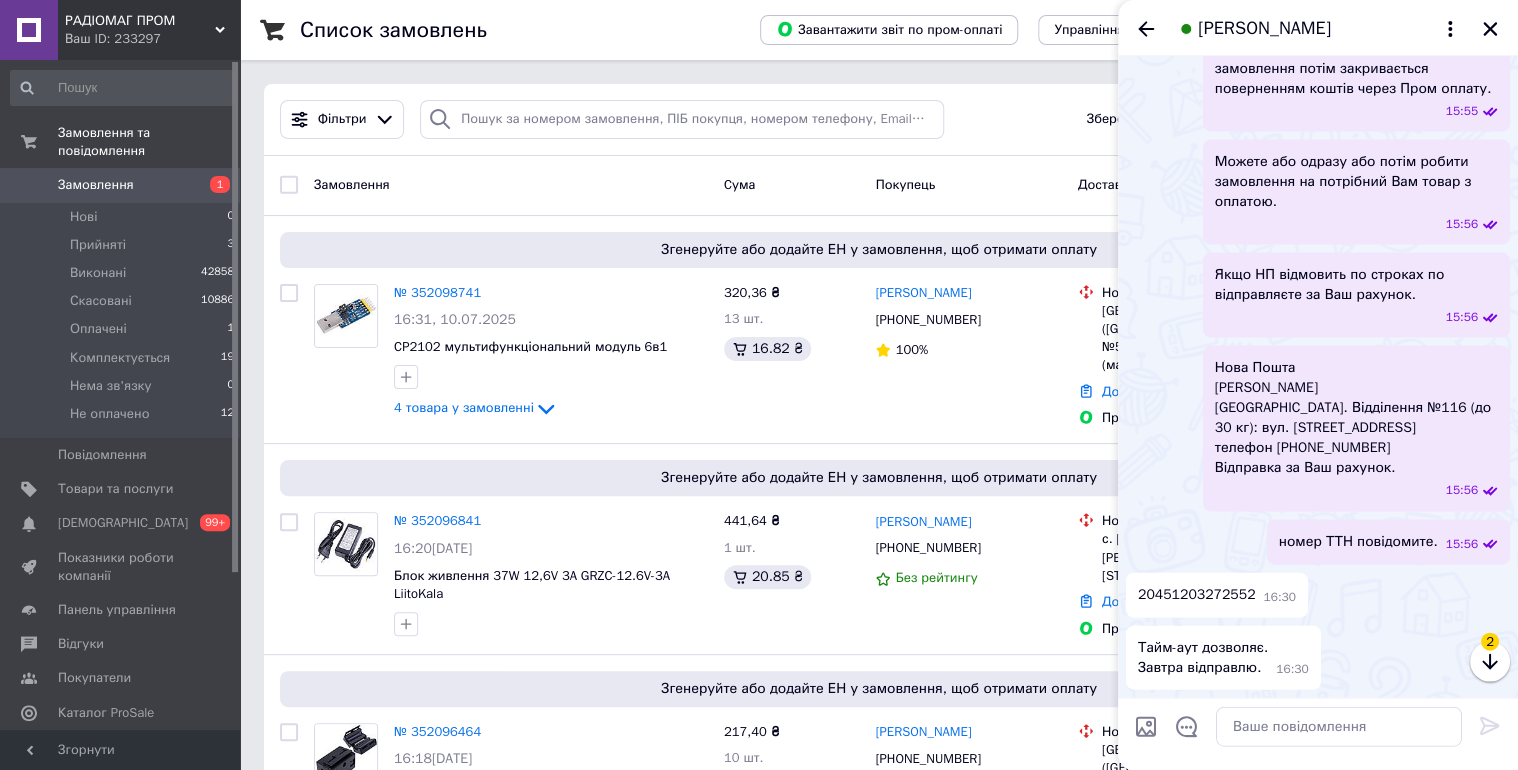 scroll, scrollTop: 6035, scrollLeft: 0, axis: vertical 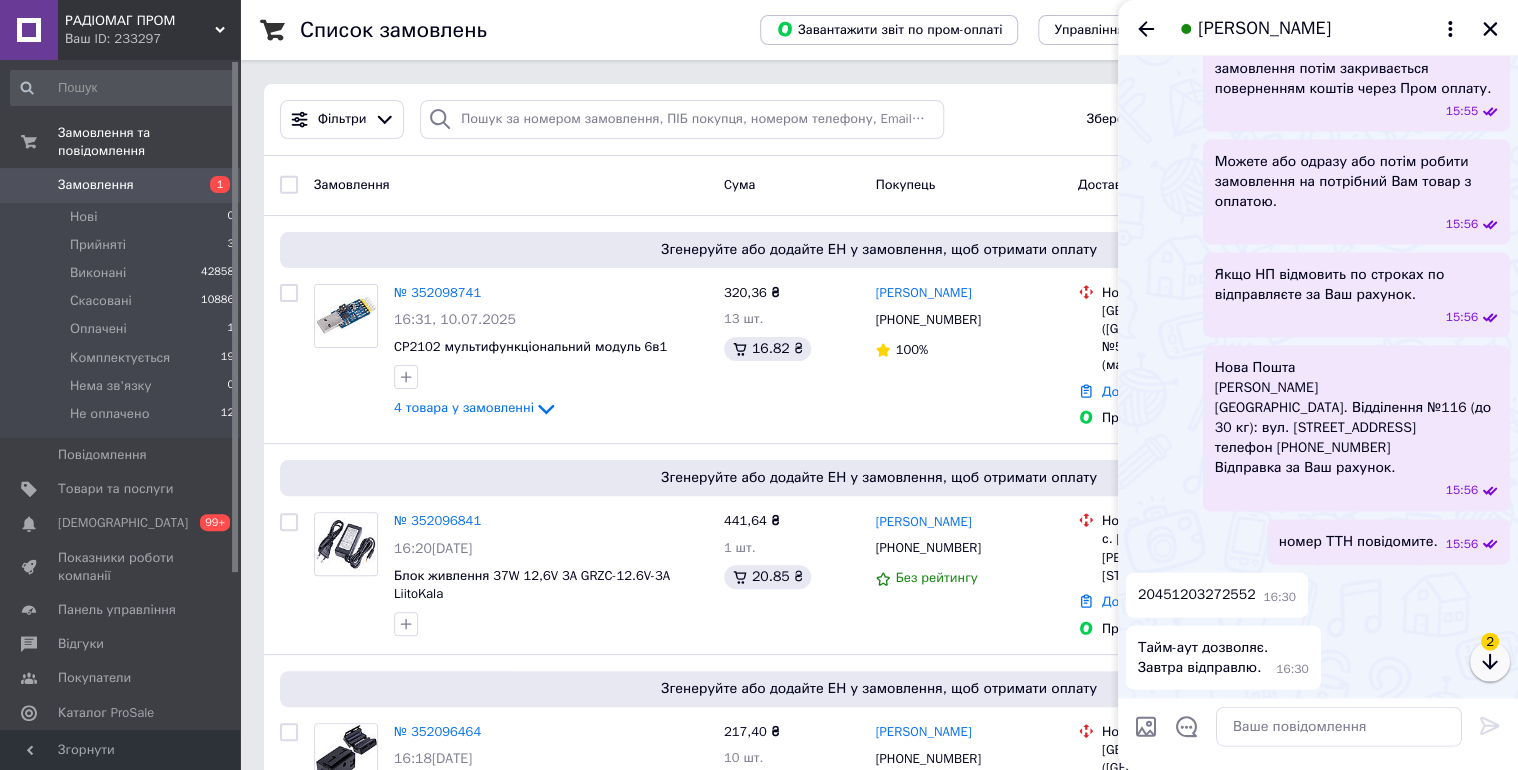 click 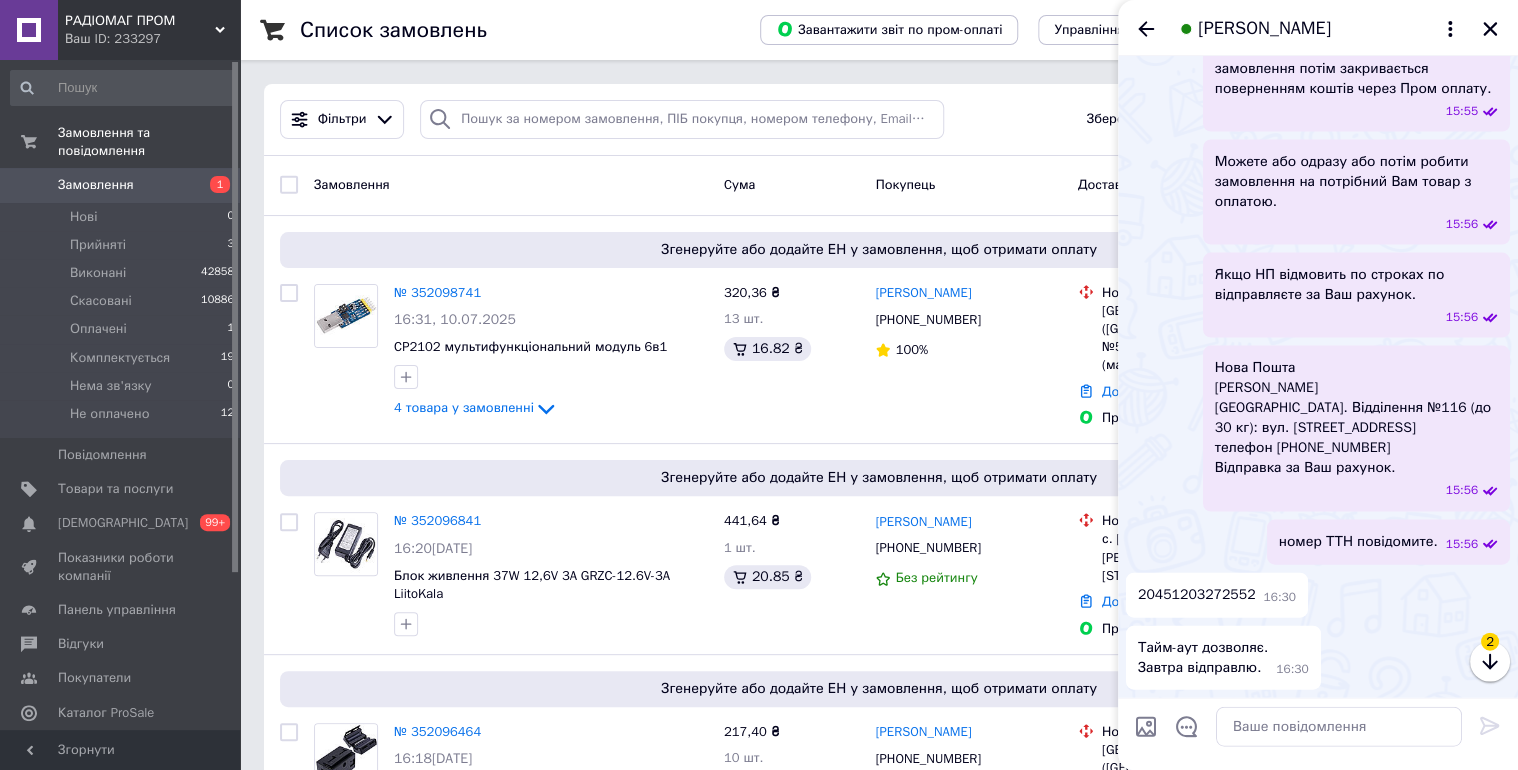 scroll, scrollTop: 5902, scrollLeft: 0, axis: vertical 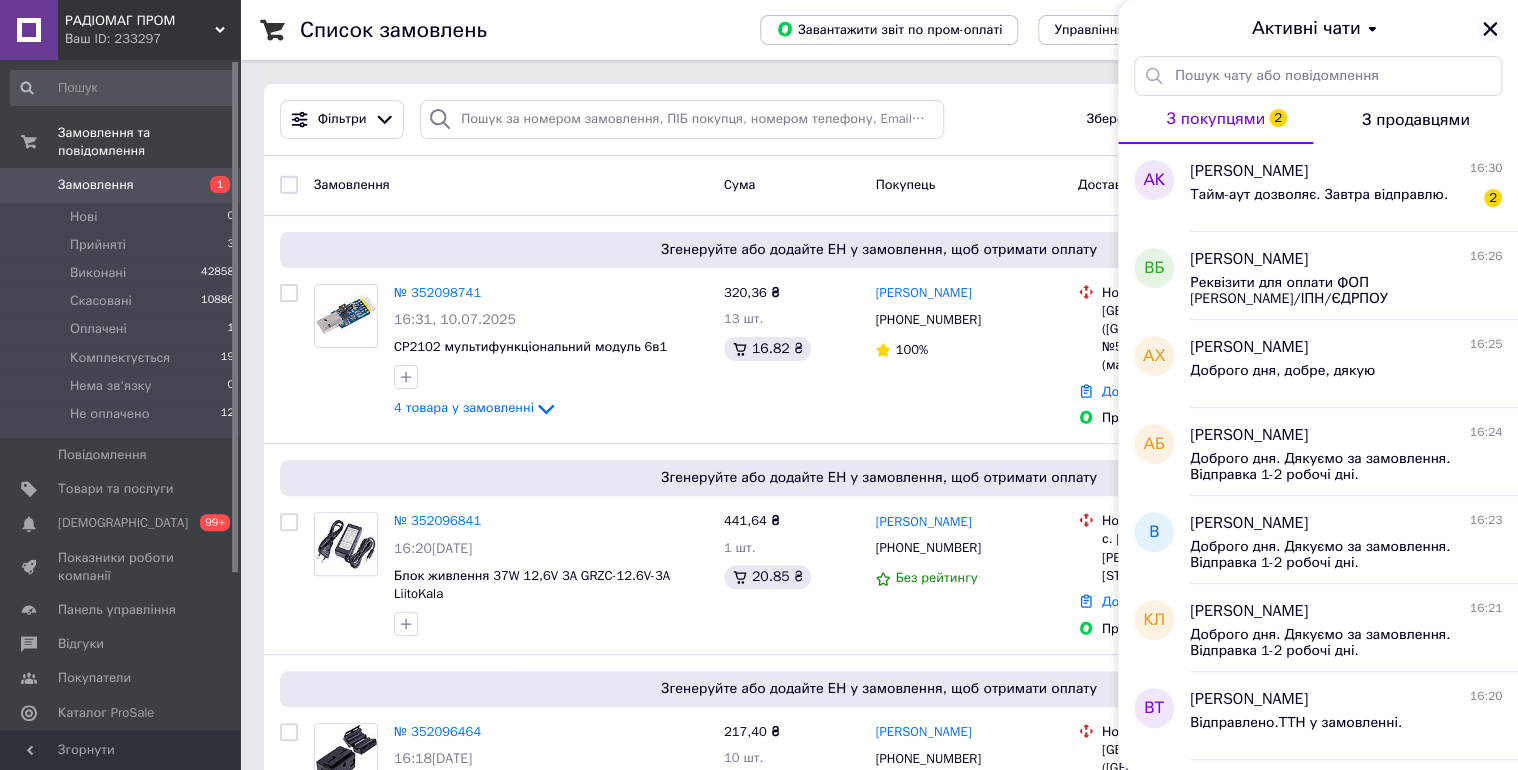 click 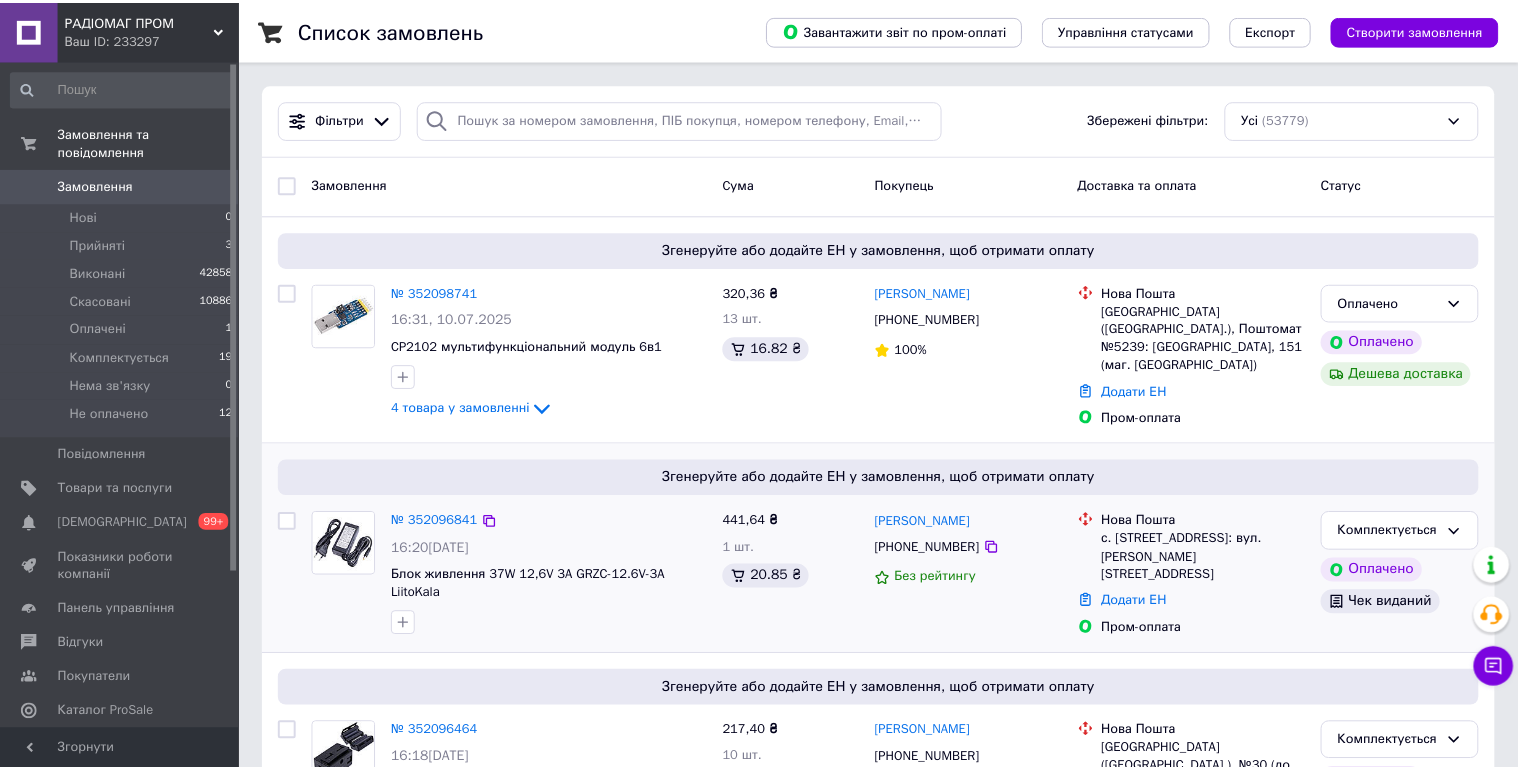 scroll, scrollTop: 0, scrollLeft: 0, axis: both 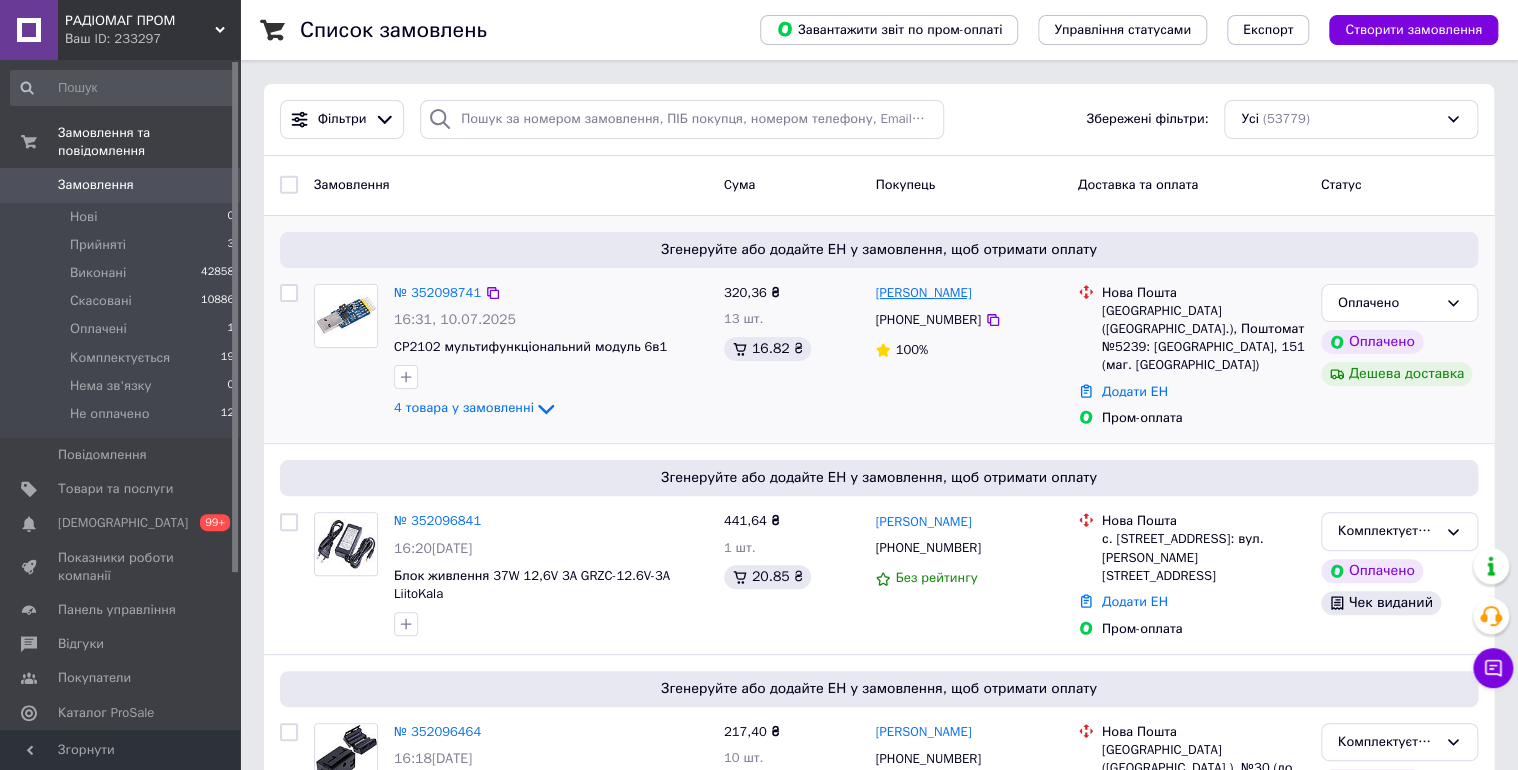 click on "[PERSON_NAME]" at bounding box center (923, 293) 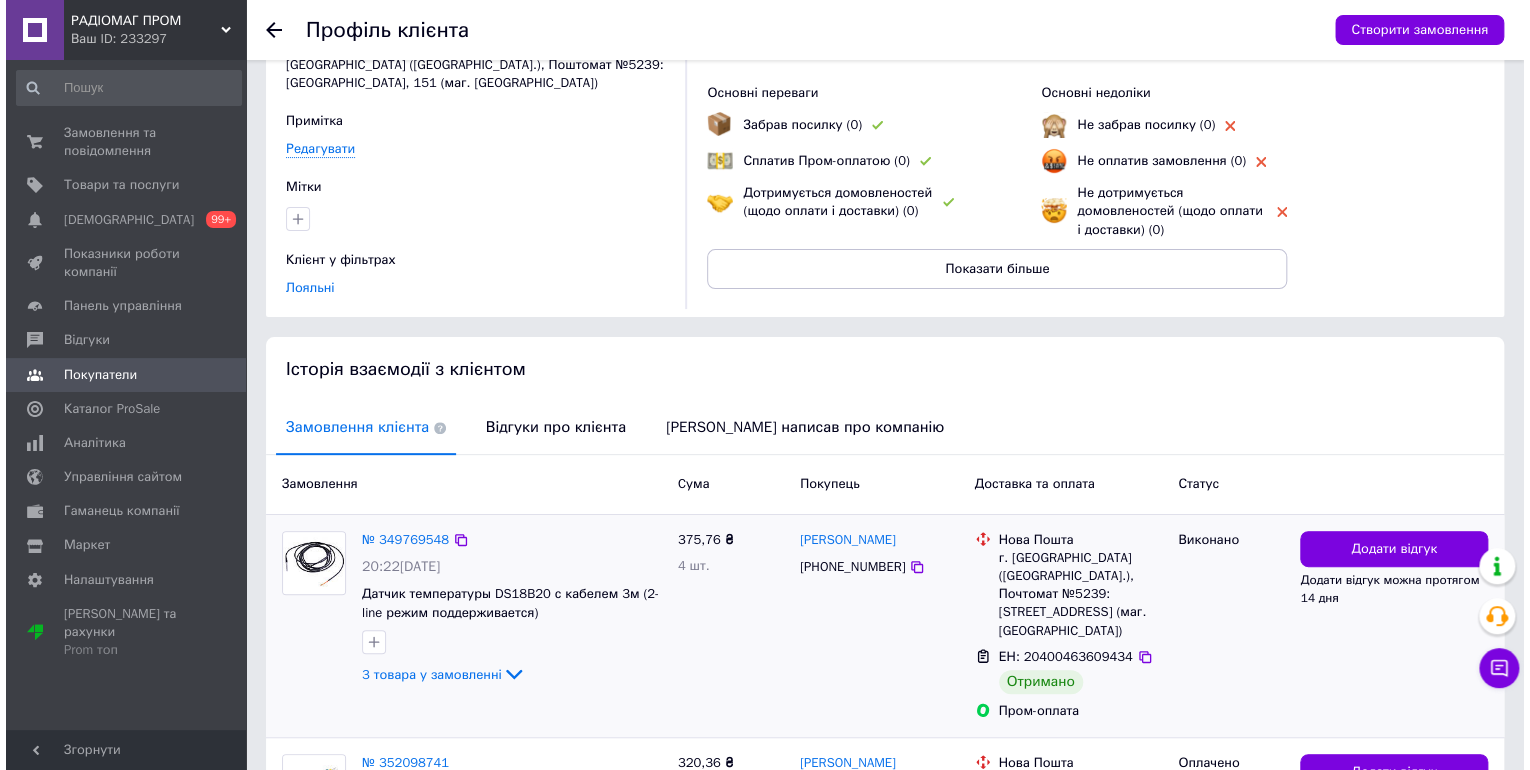 scroll, scrollTop: 330, scrollLeft: 0, axis: vertical 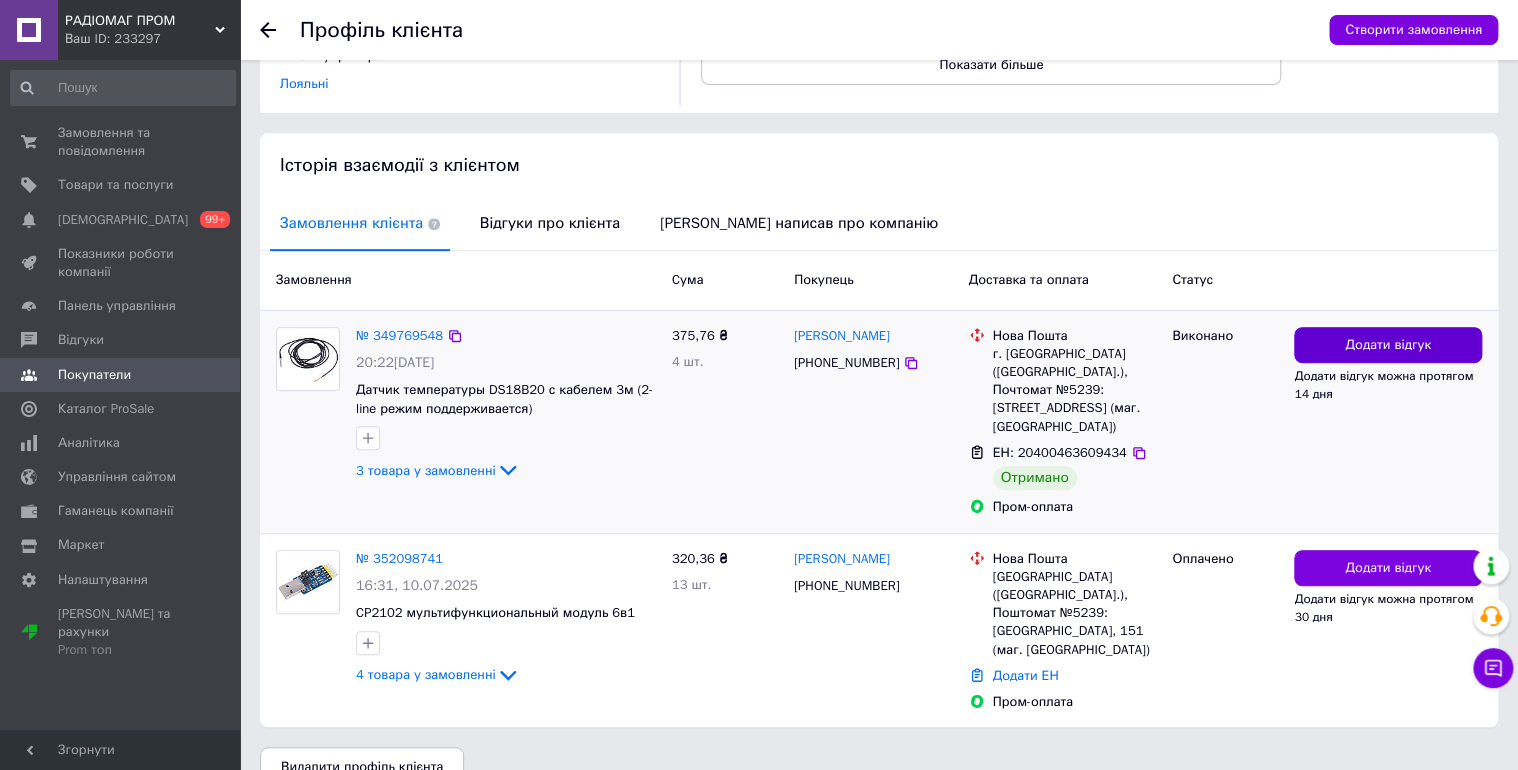 click on "Додати відгук" at bounding box center [1388, 345] 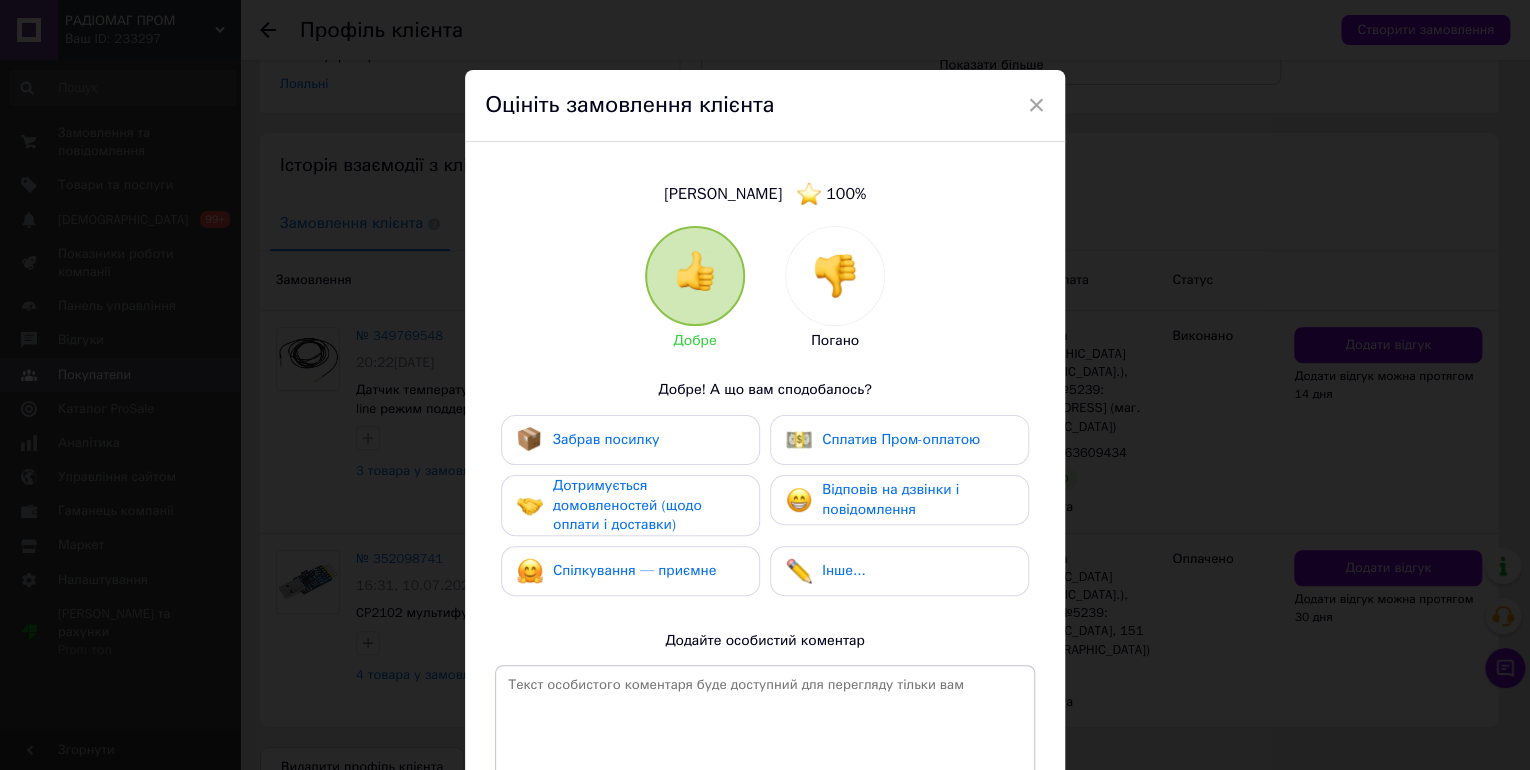 click on "Забрав посилку" at bounding box center [606, 439] 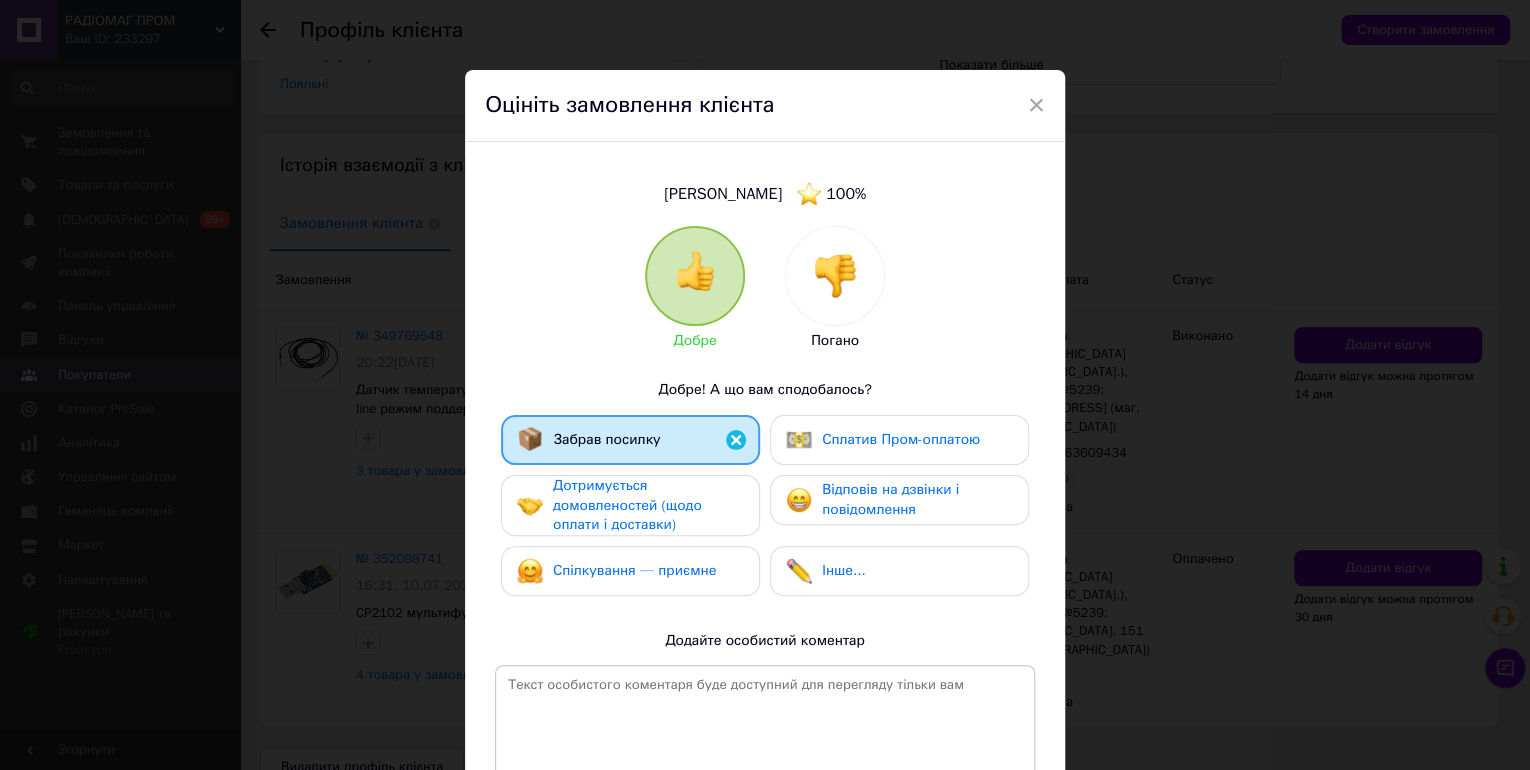 click on "Сплатив Пром-оплатою" at bounding box center (901, 439) 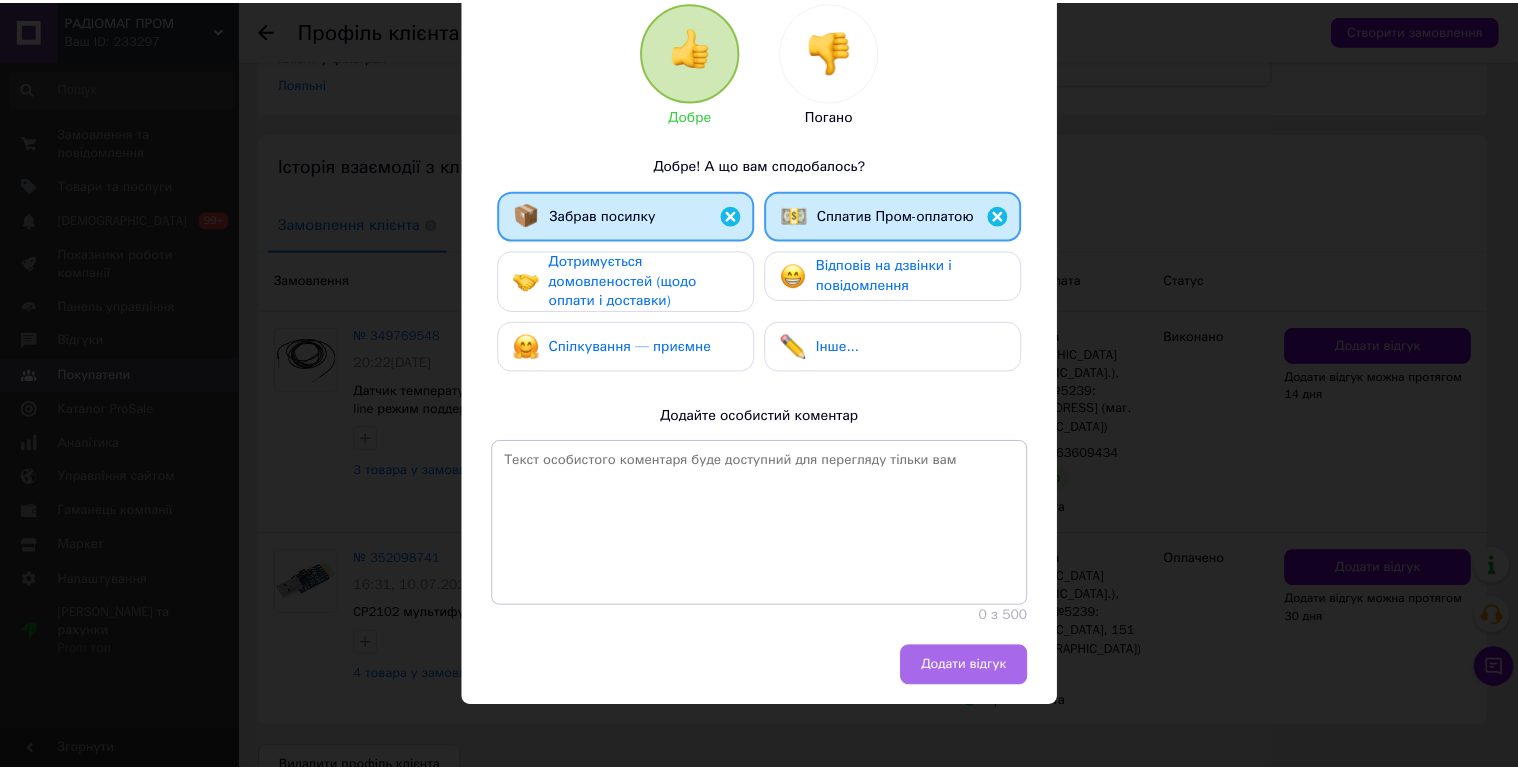 scroll, scrollTop: 227, scrollLeft: 0, axis: vertical 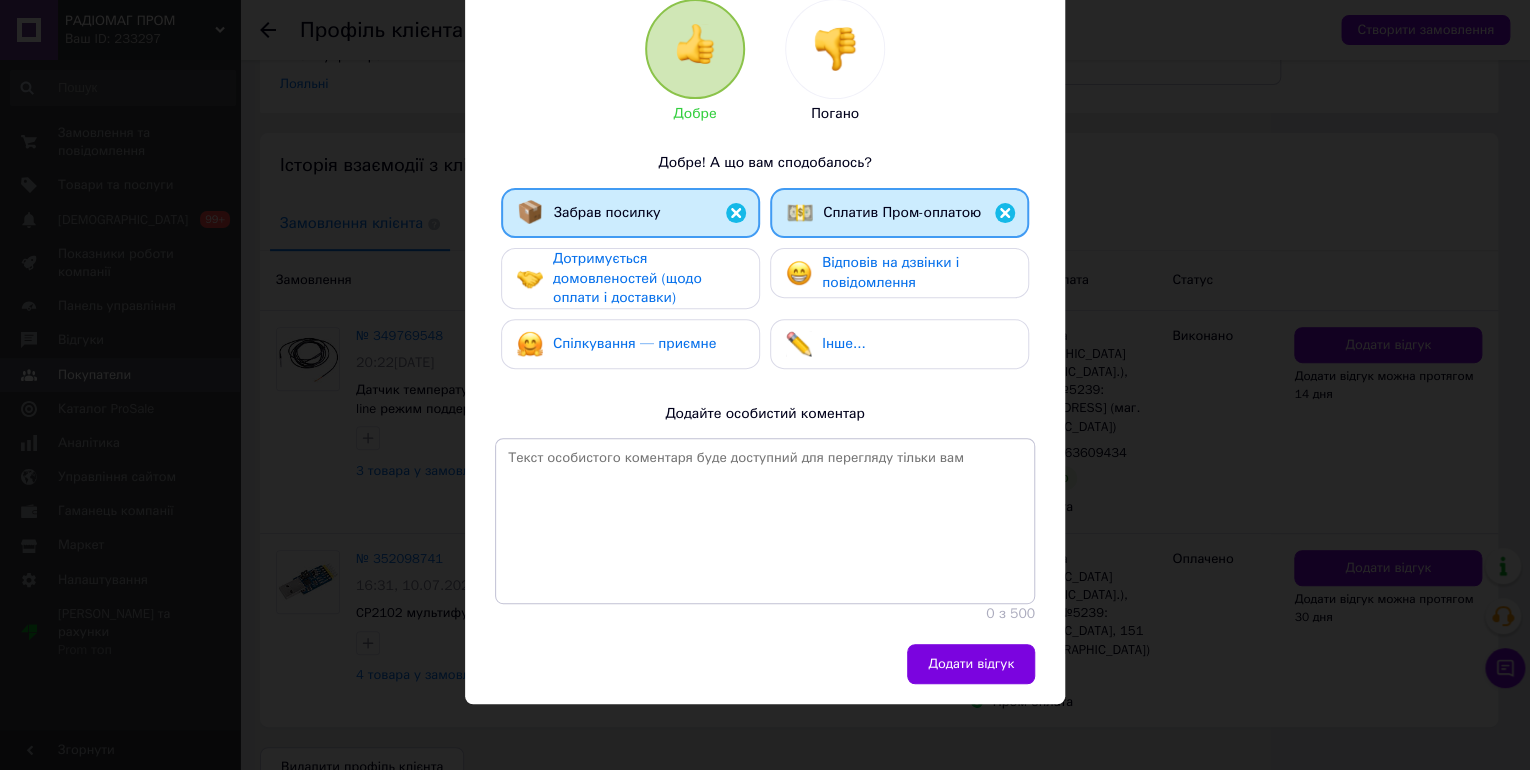 click on "Додати відгук" at bounding box center (971, 664) 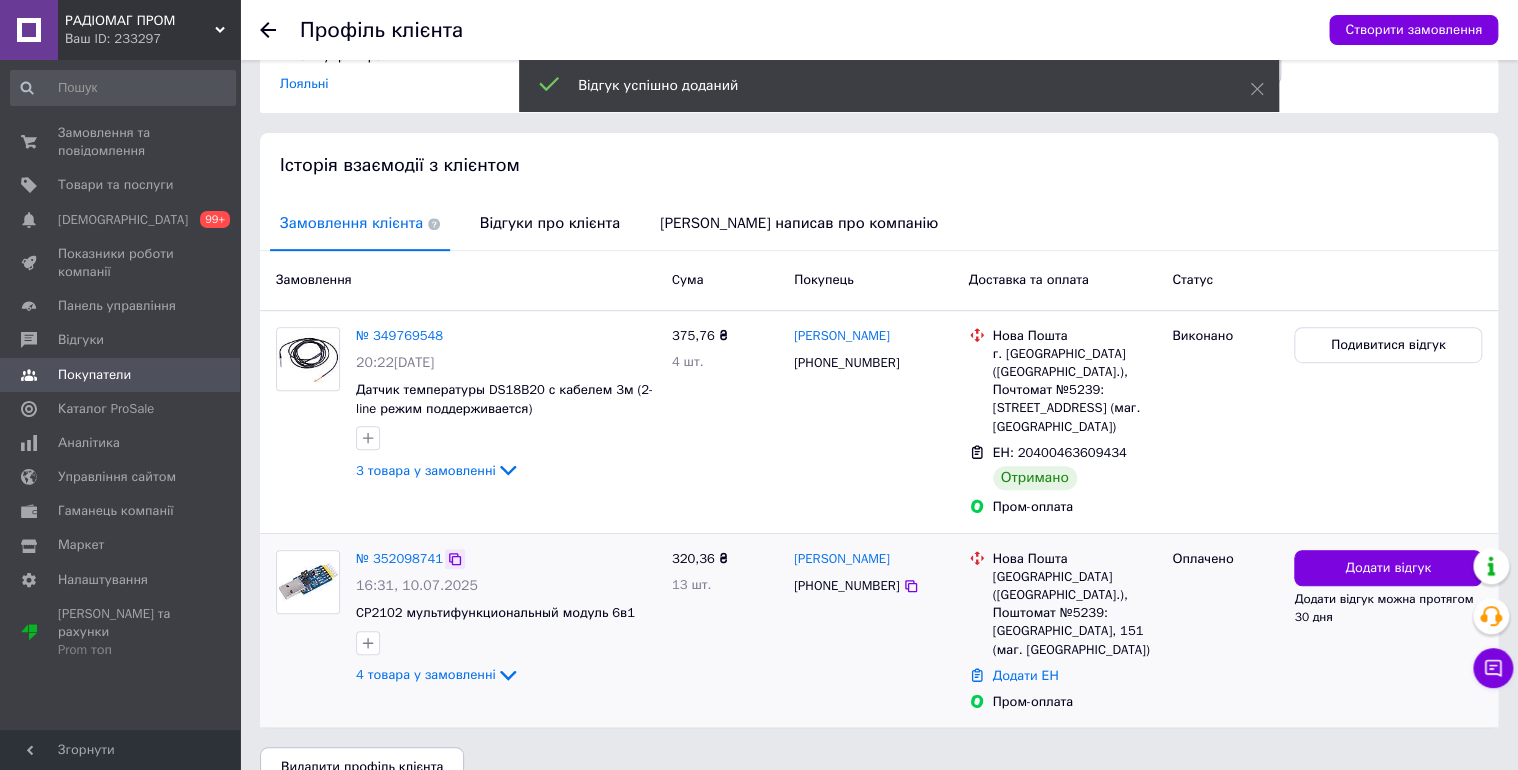 click 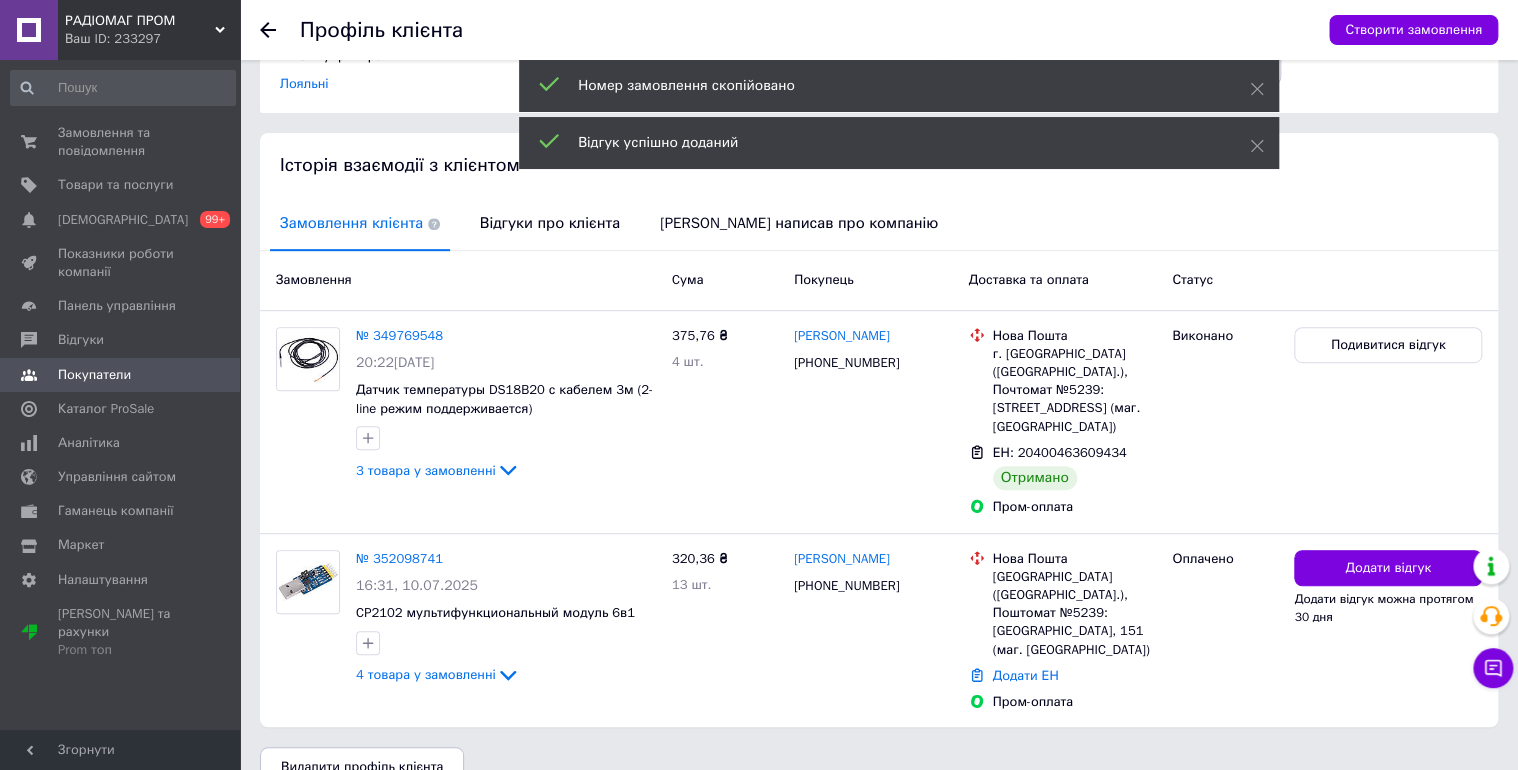 click on "№ 352098741" at bounding box center [399, 558] 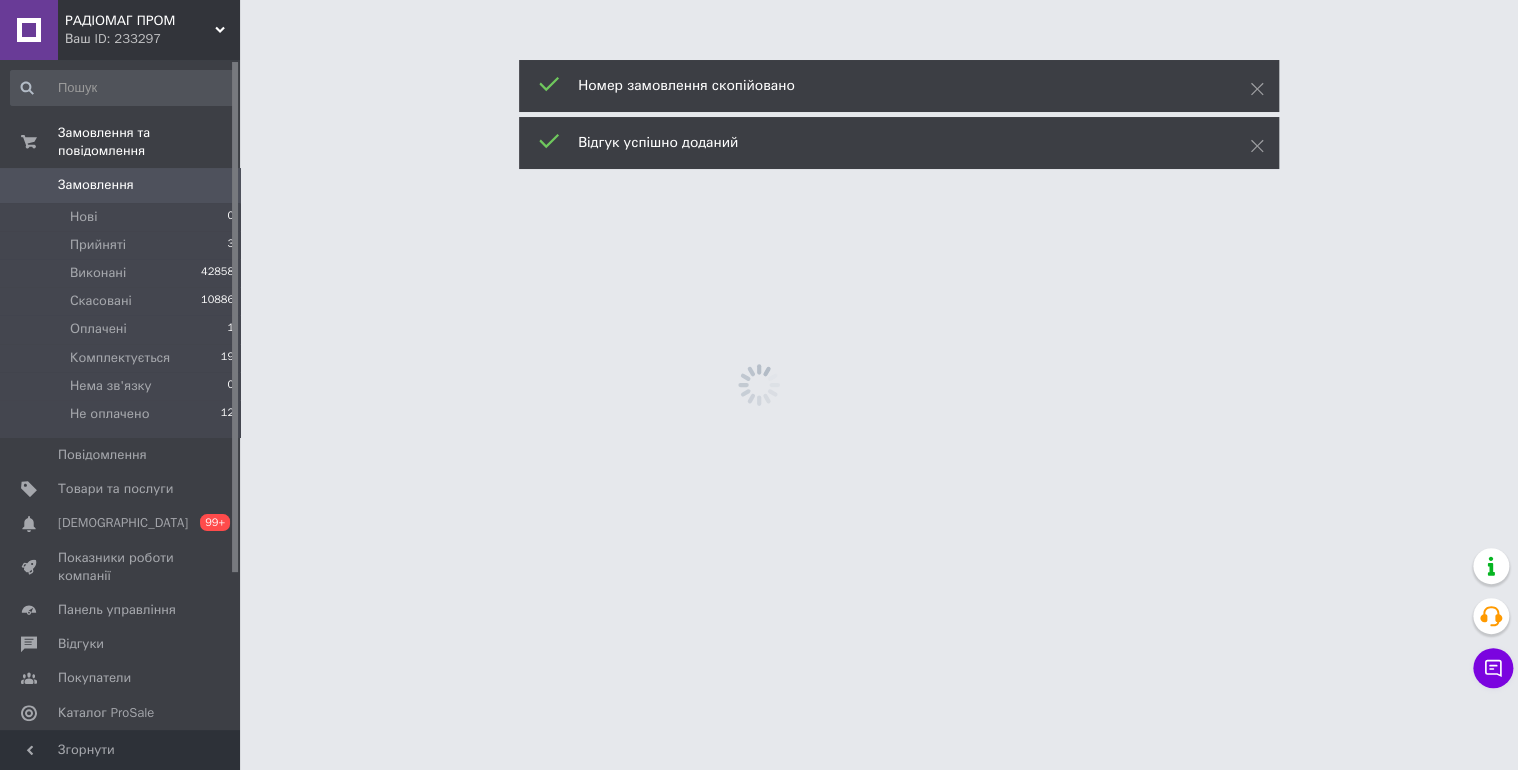scroll, scrollTop: 0, scrollLeft: 0, axis: both 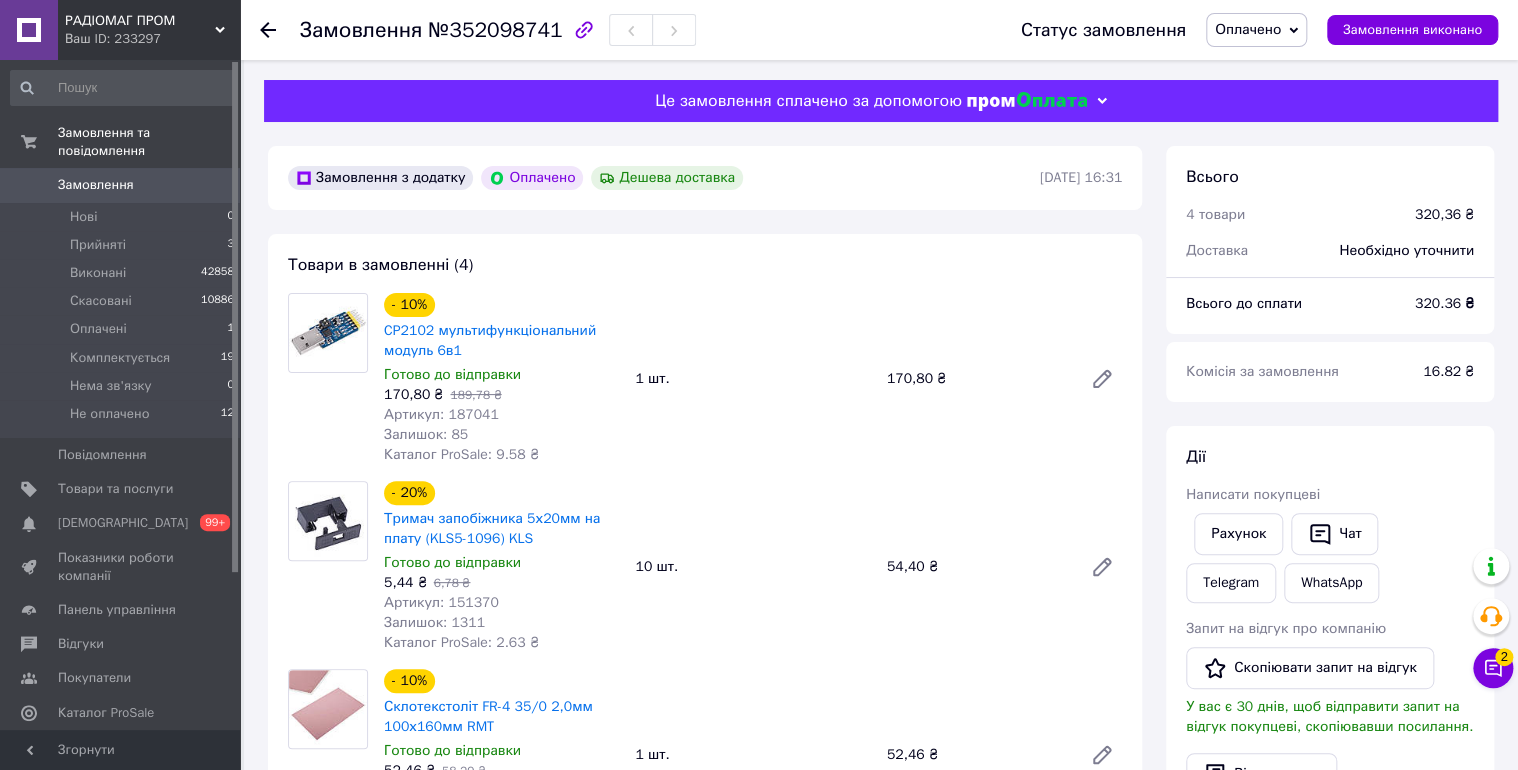click on "Оплачено" at bounding box center (1248, 29) 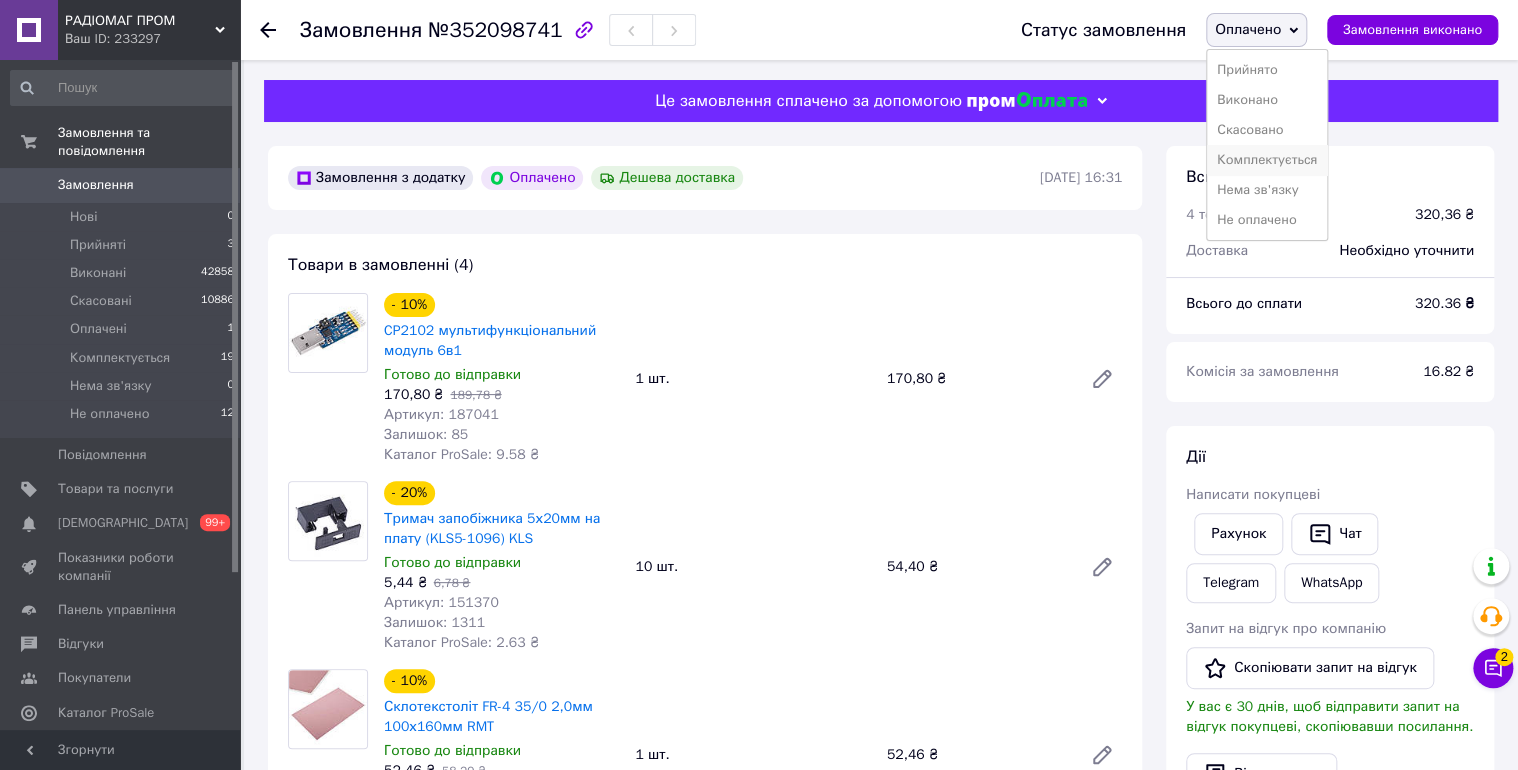 click on "Комплектується" at bounding box center [1267, 160] 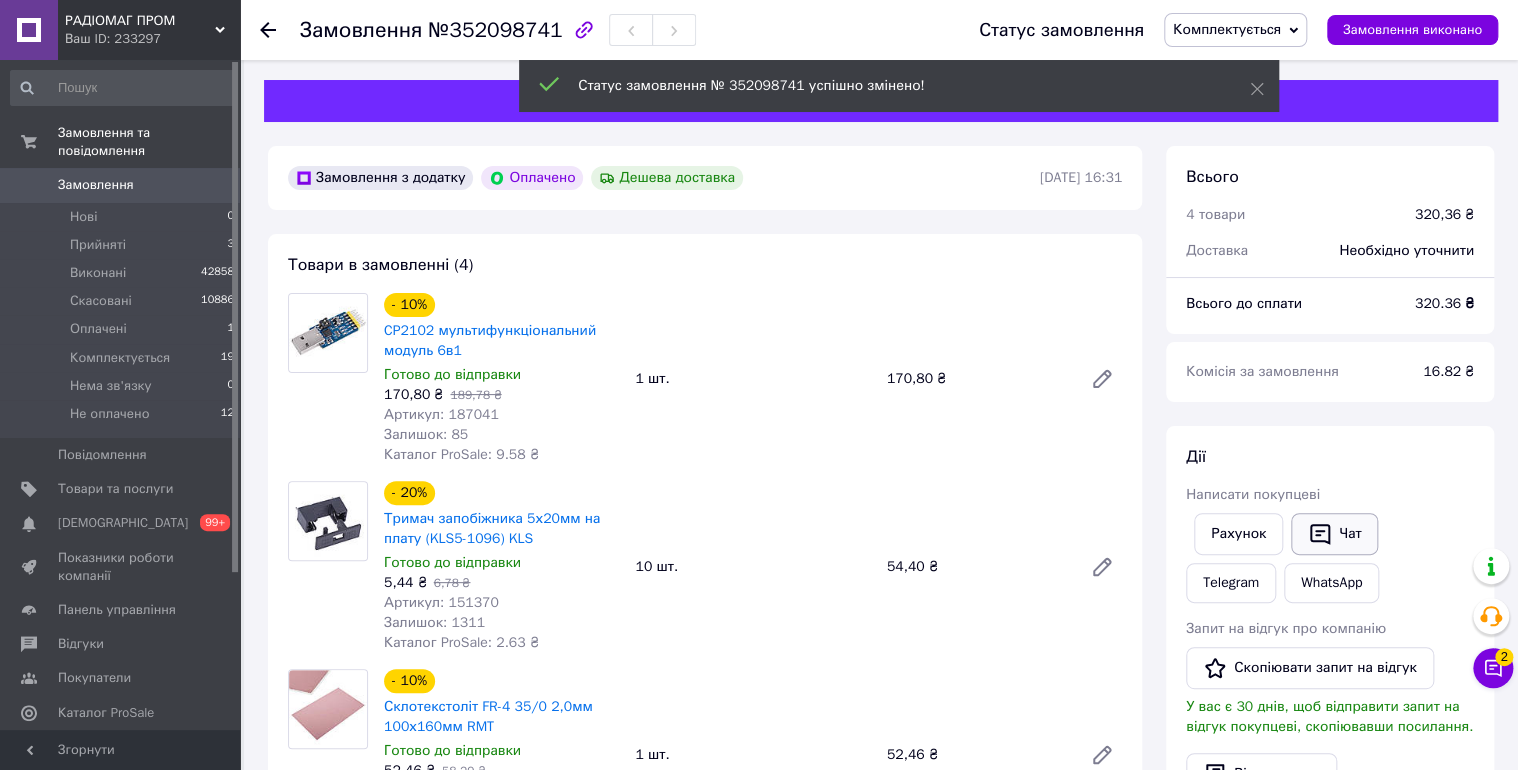 click on "Чат" at bounding box center [1334, 534] 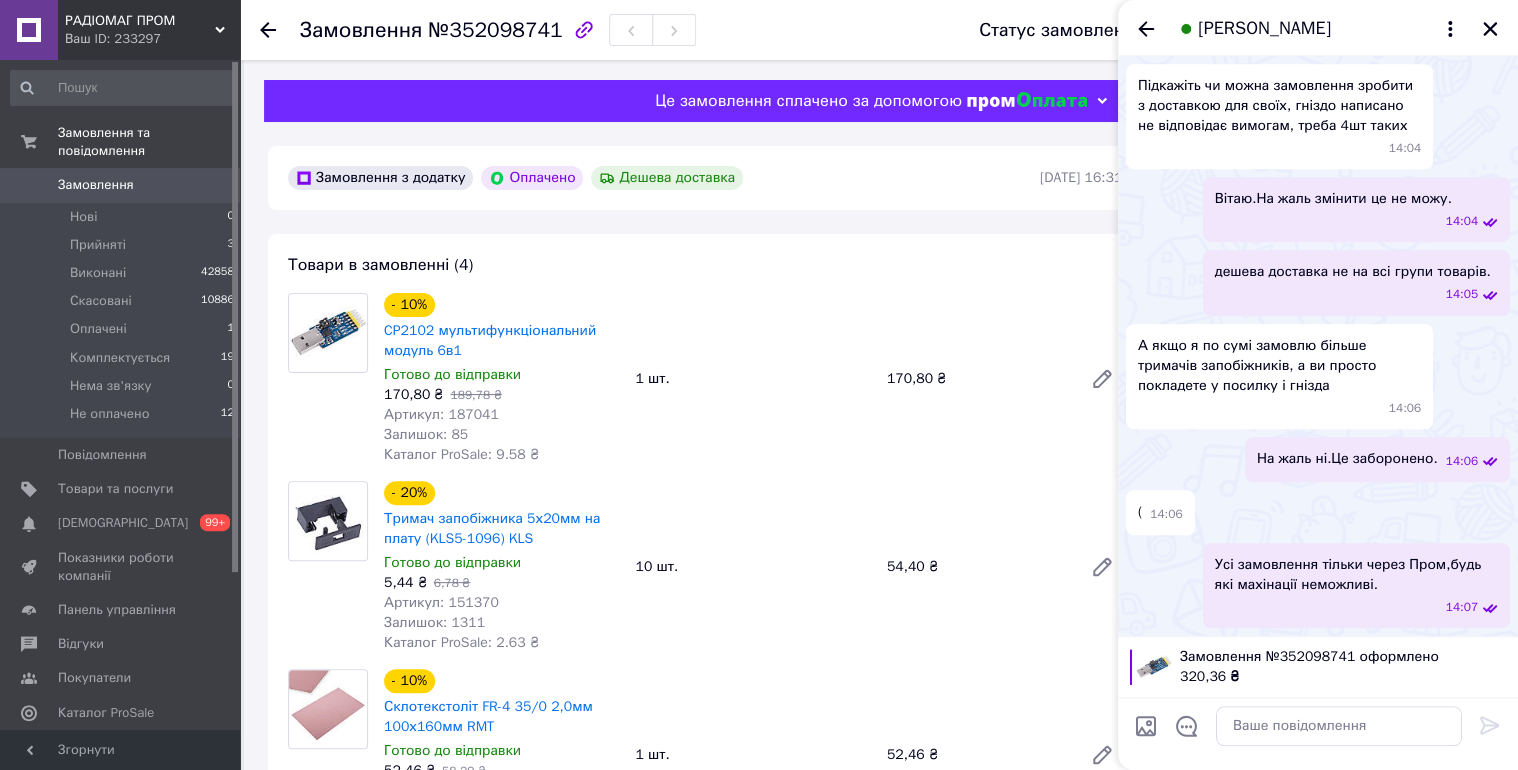 scroll, scrollTop: 871, scrollLeft: 0, axis: vertical 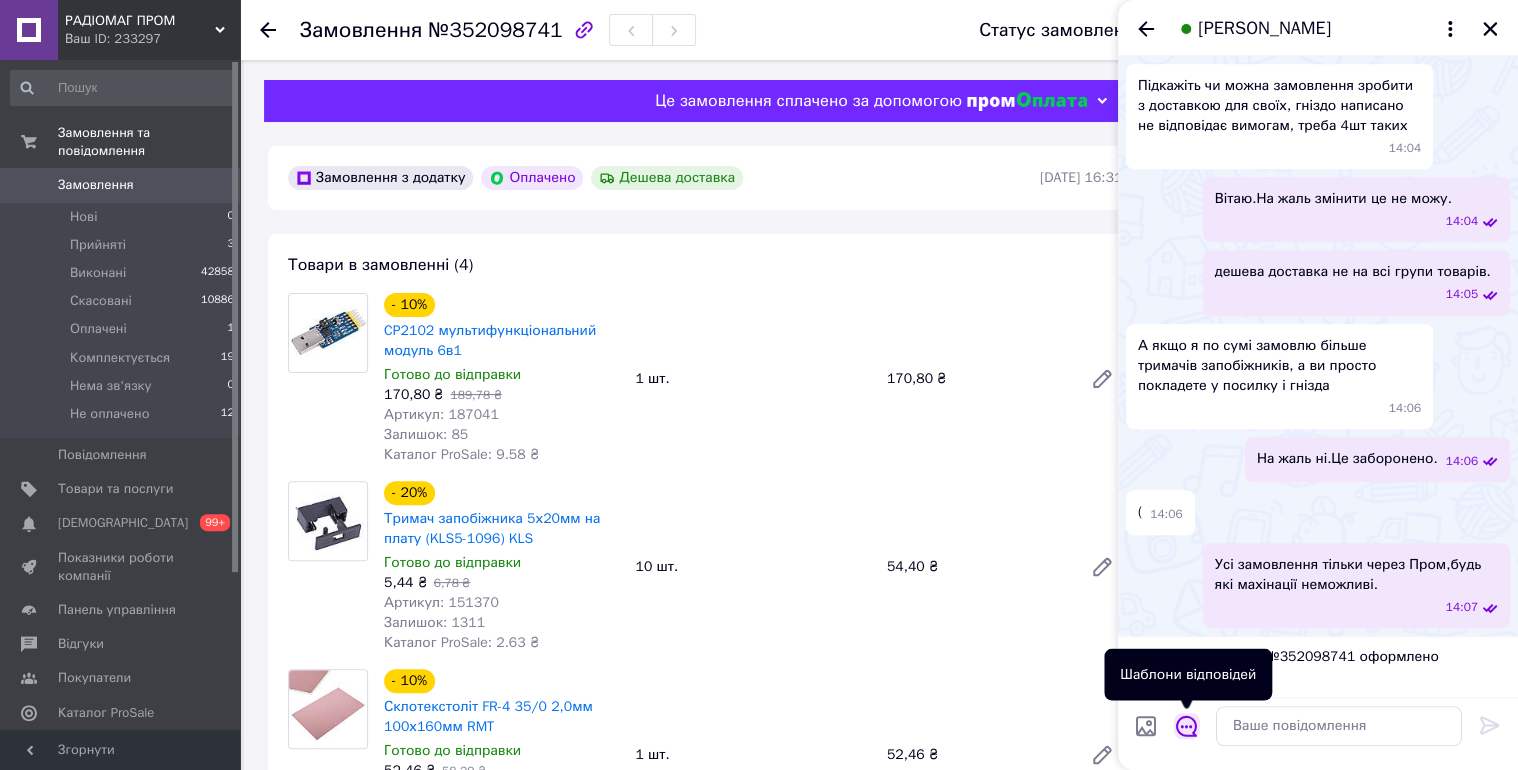 click 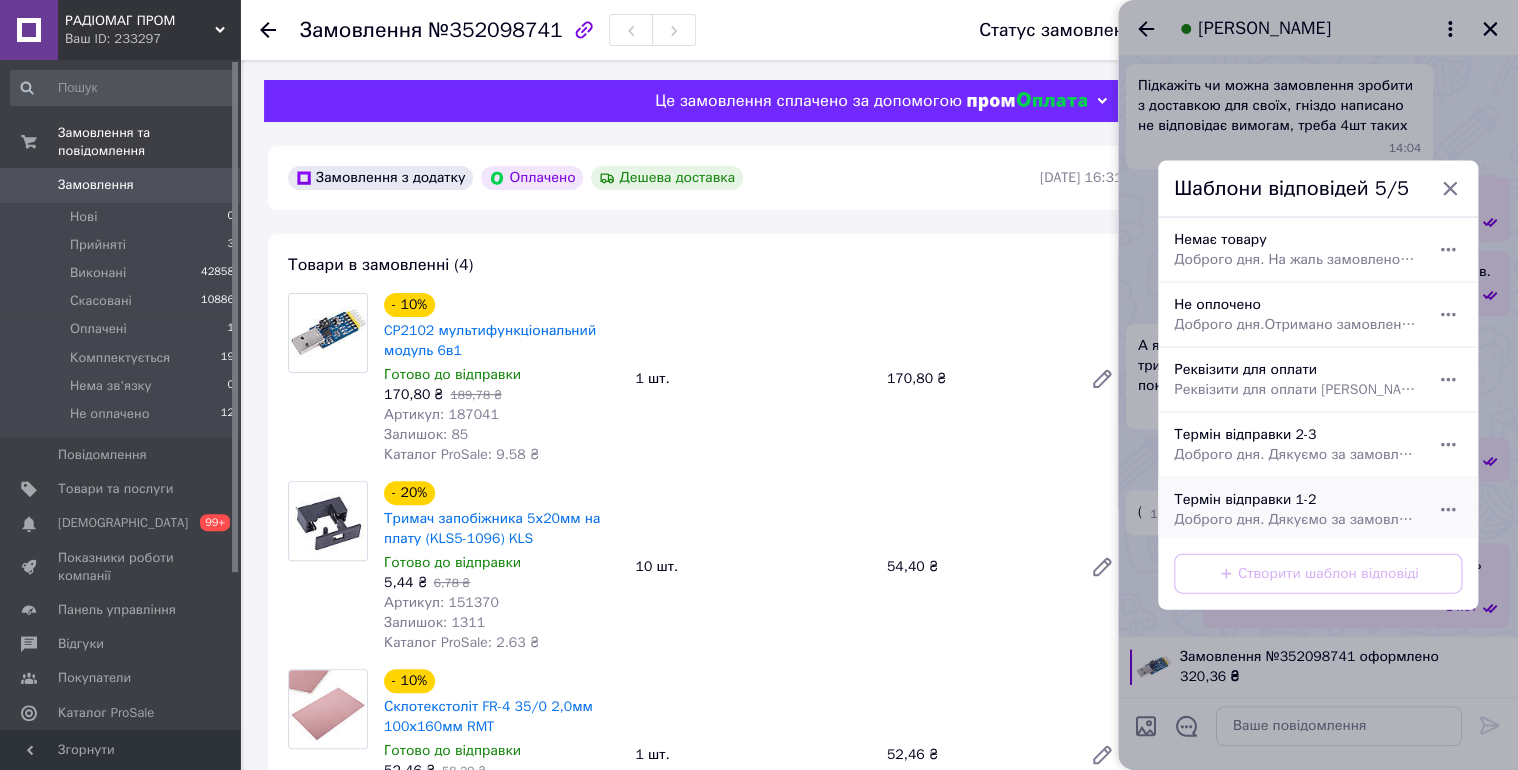 click on "Доброго дня. Дякуємо за замовлення. Відправка 1-2 робочі дні." at bounding box center (1296, 520) 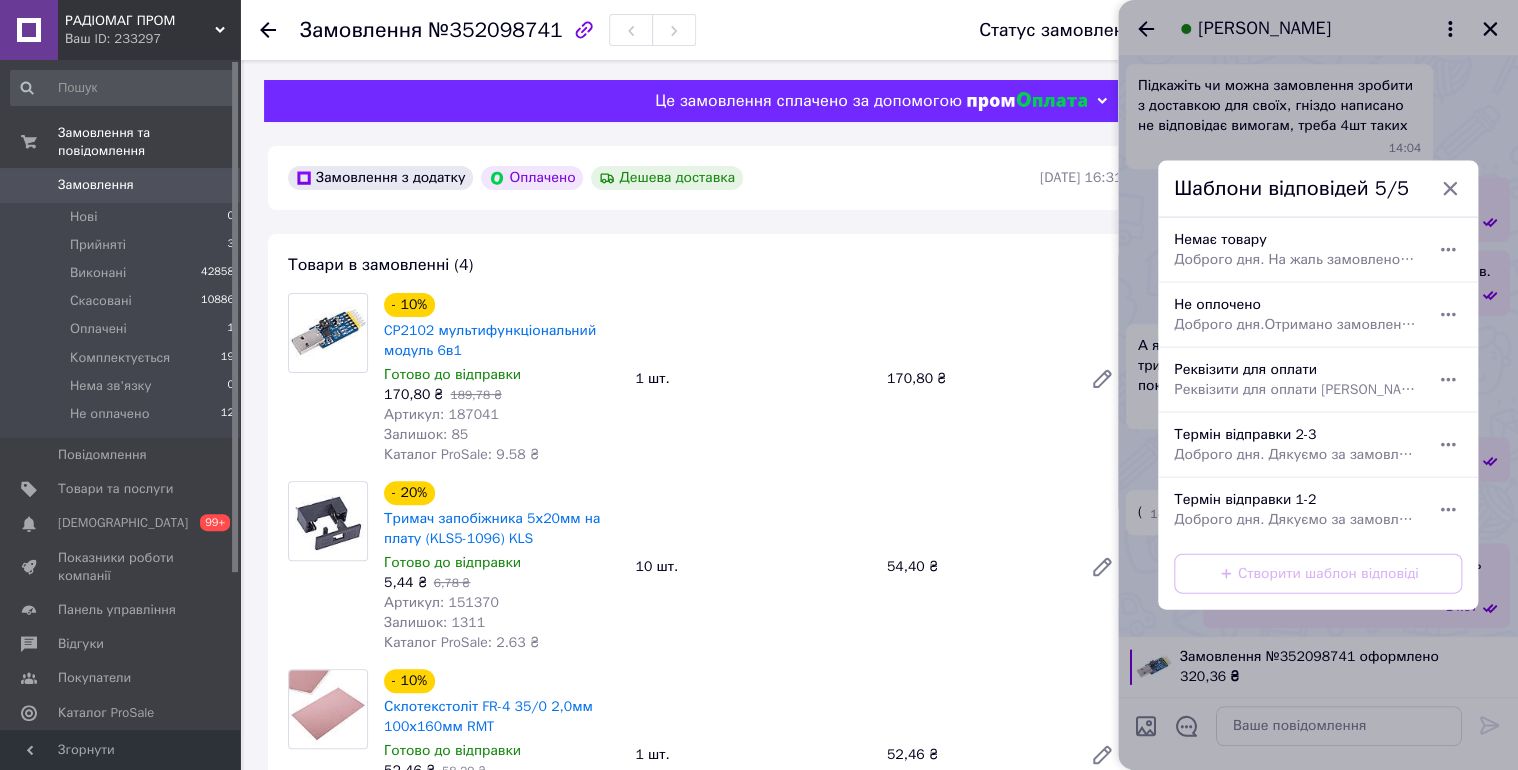 type on "Доброго дня. Дякуємо за замовлення. Відправка 1-2 робочі дні." 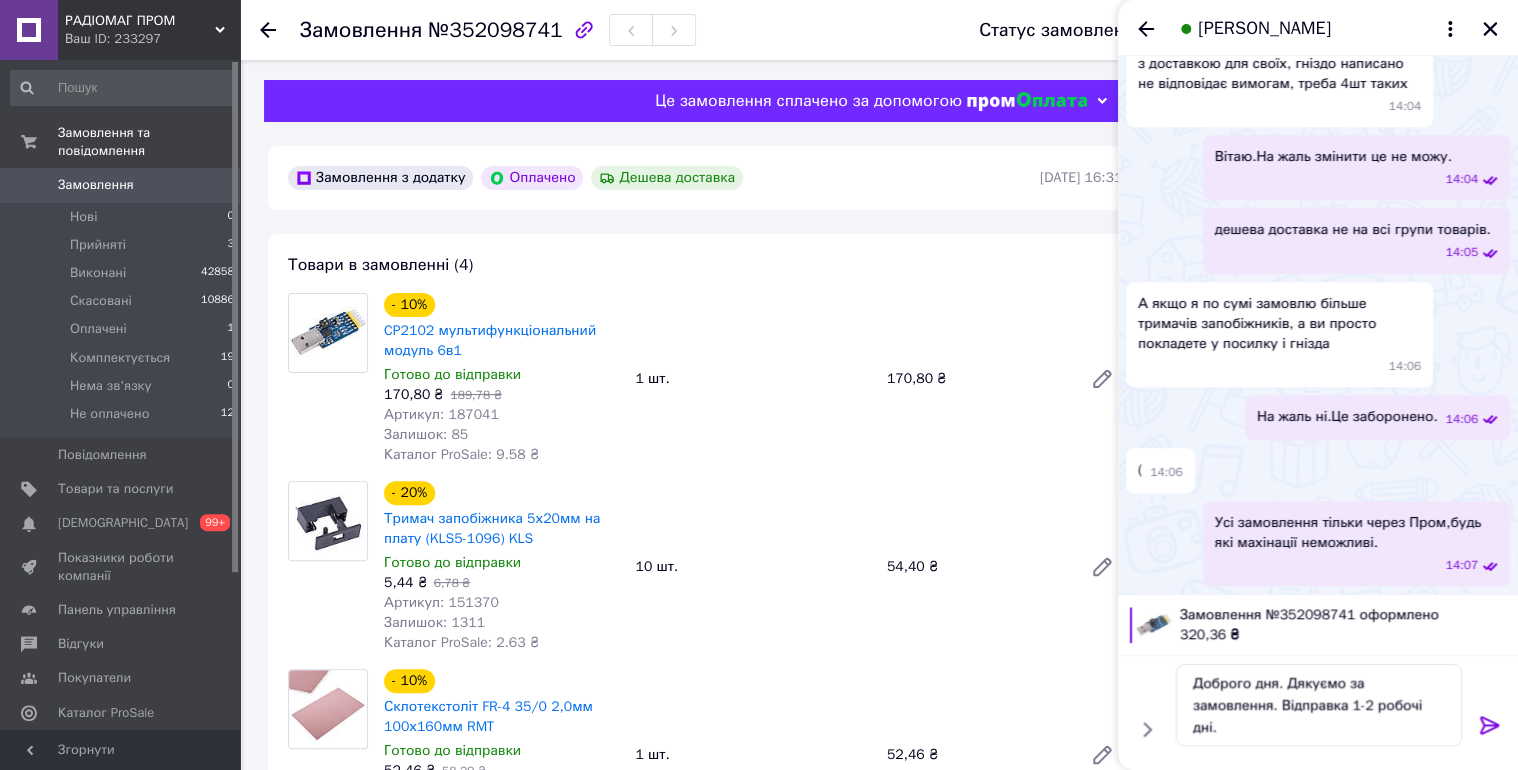 click 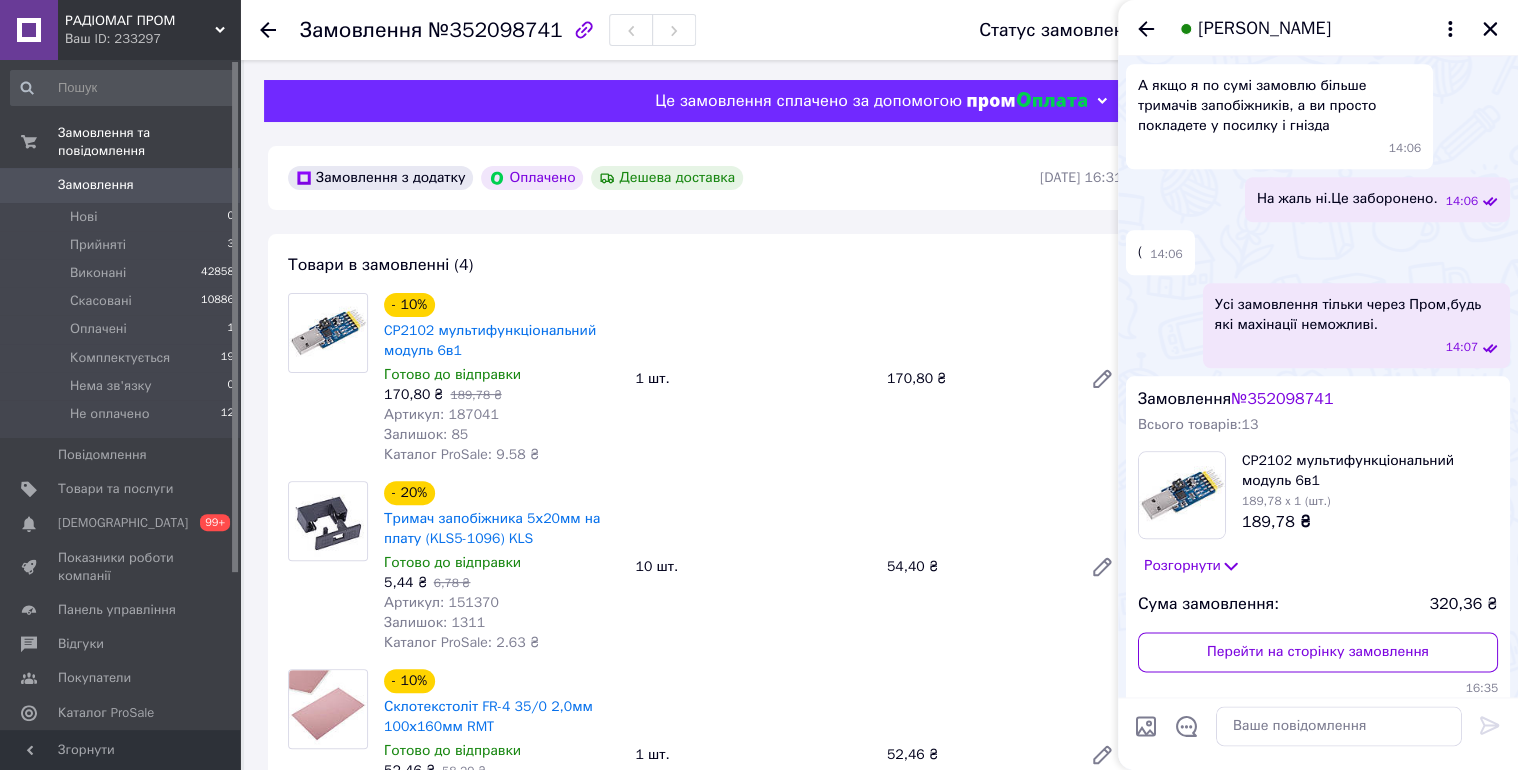 click 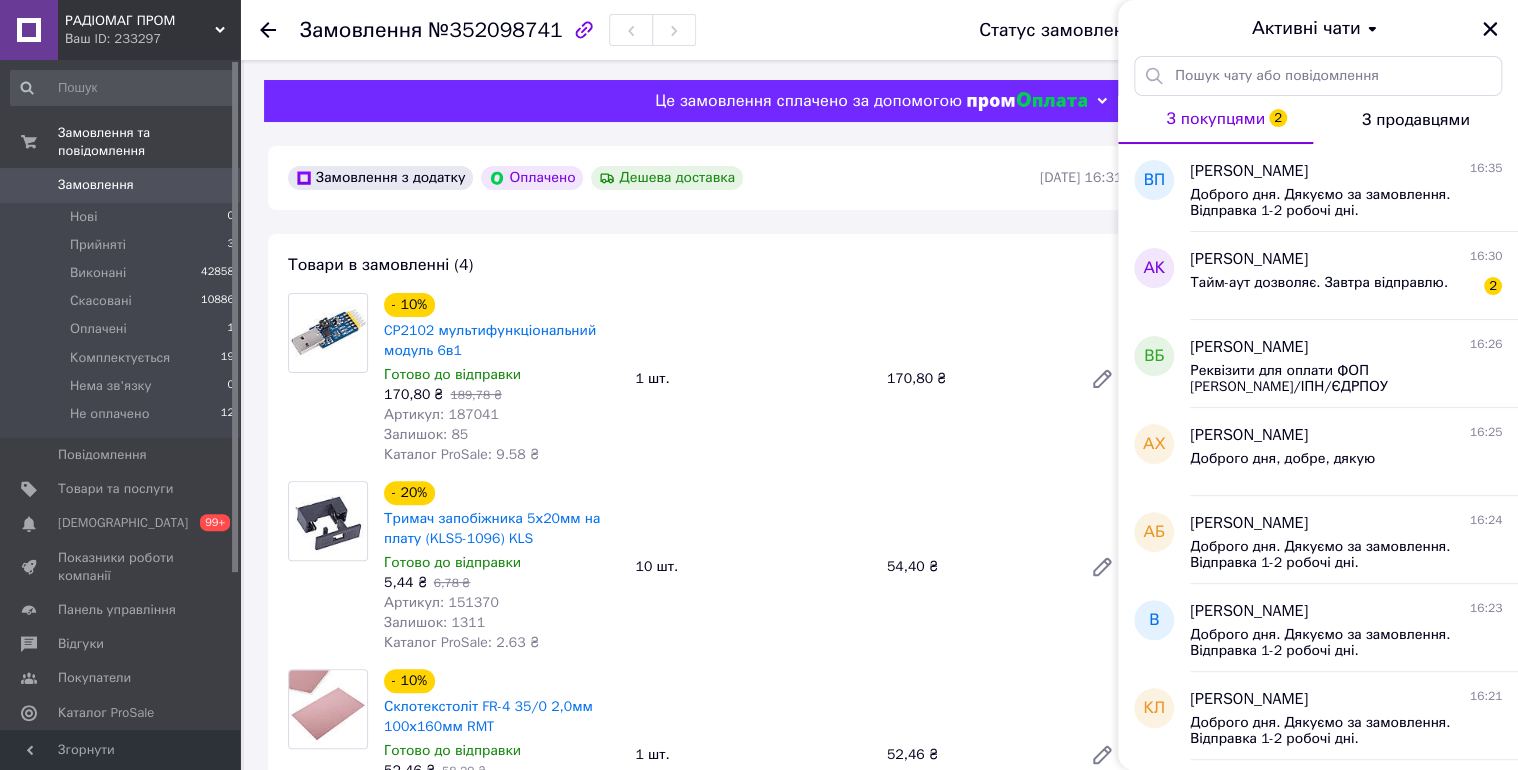 drag, startPoint x: 1467, startPoint y: 25, endPoint x: 1491, endPoint y: 31, distance: 24.738634 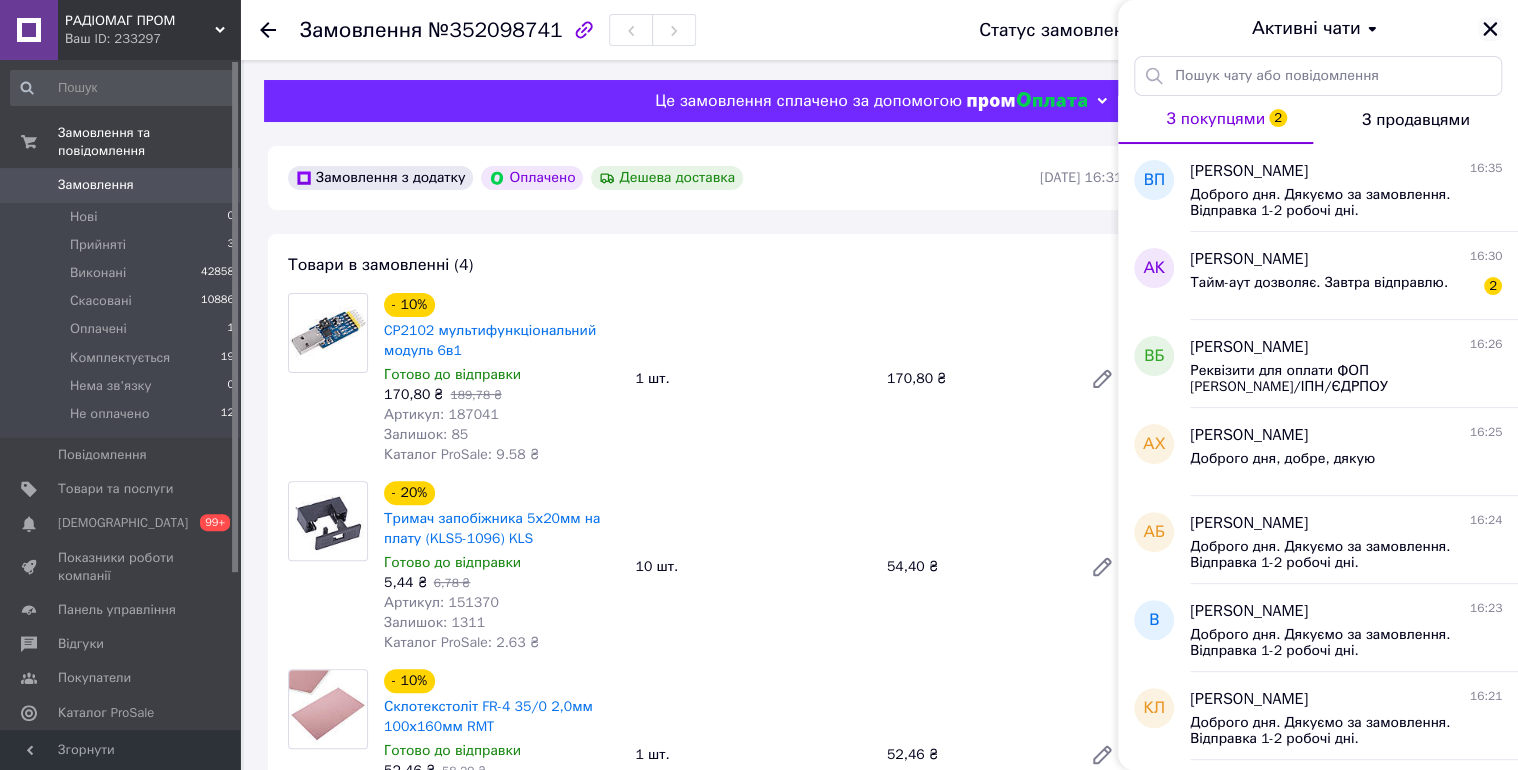click on "Активні чати" at bounding box center [1318, 28] 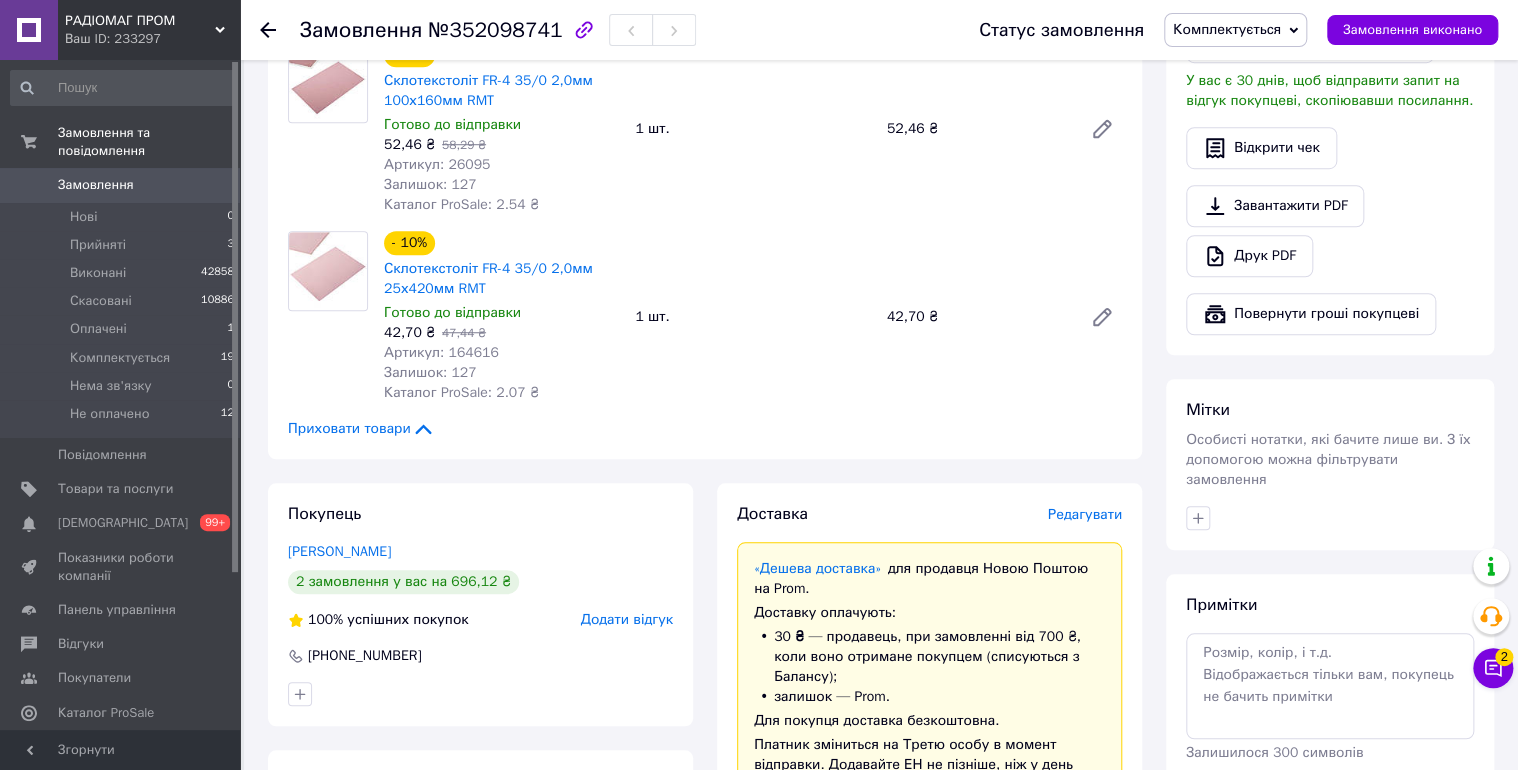 scroll, scrollTop: 746, scrollLeft: 0, axis: vertical 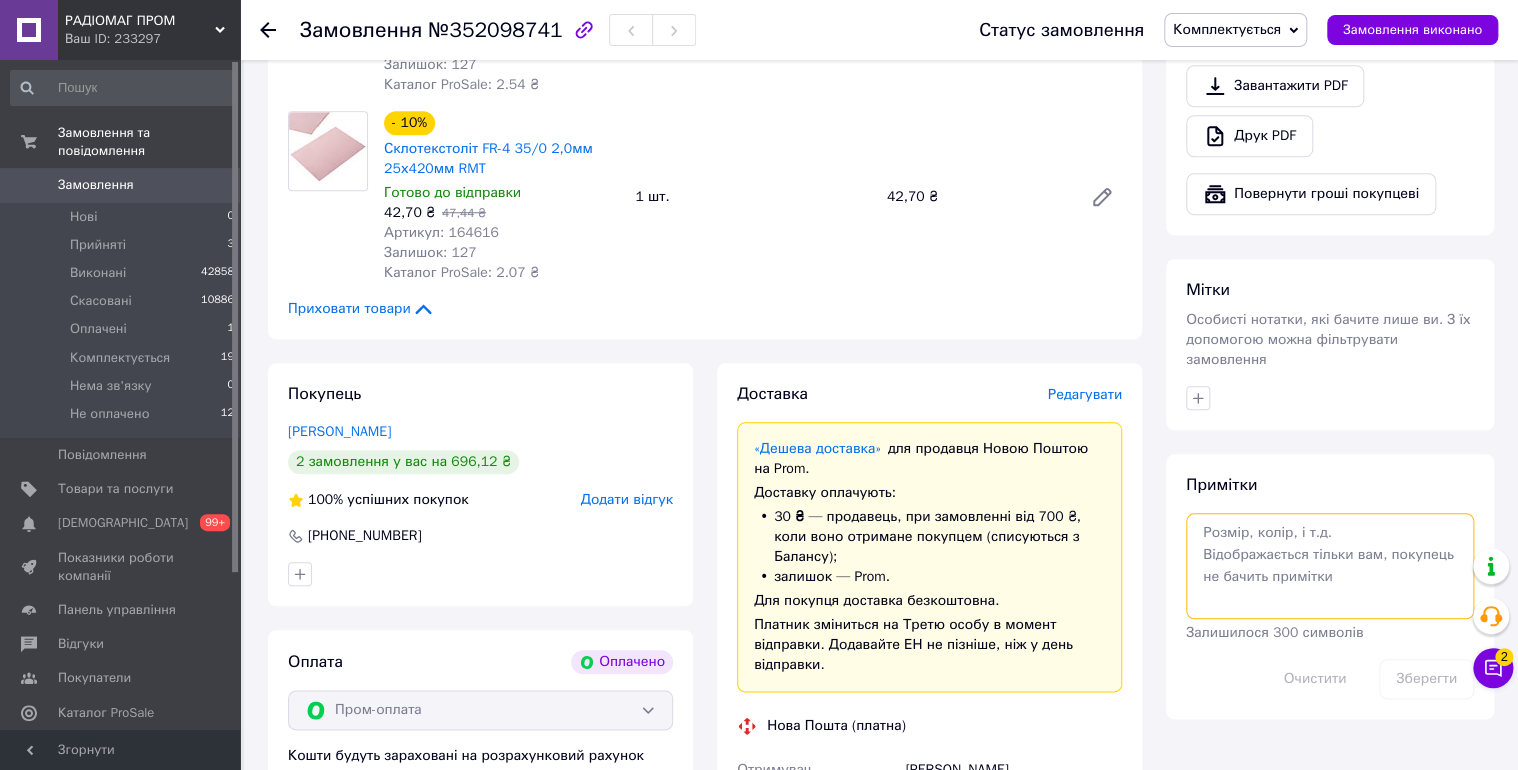 click at bounding box center [1330, 566] 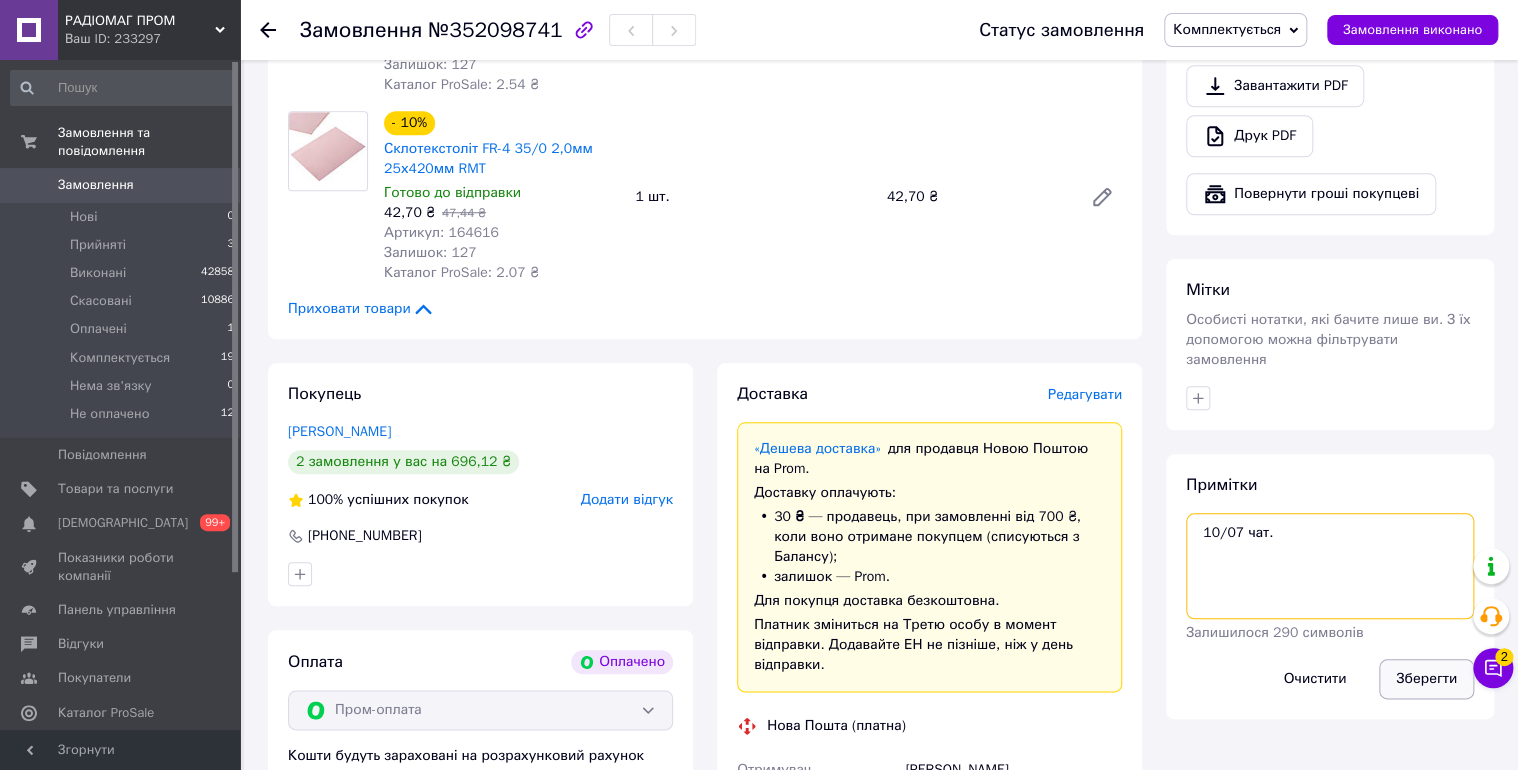 type on "10/07 чат." 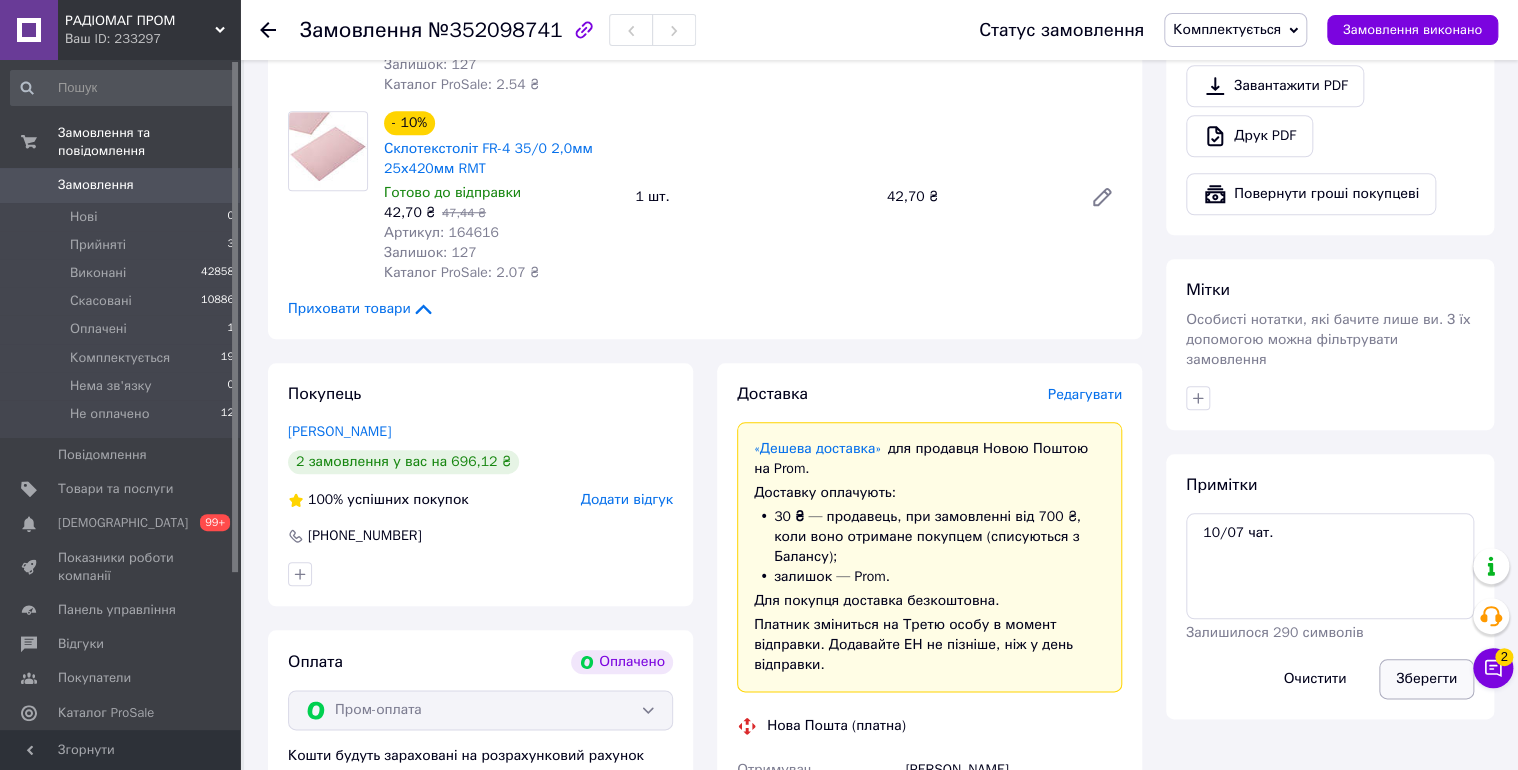 click on "Зберегти" at bounding box center (1426, 679) 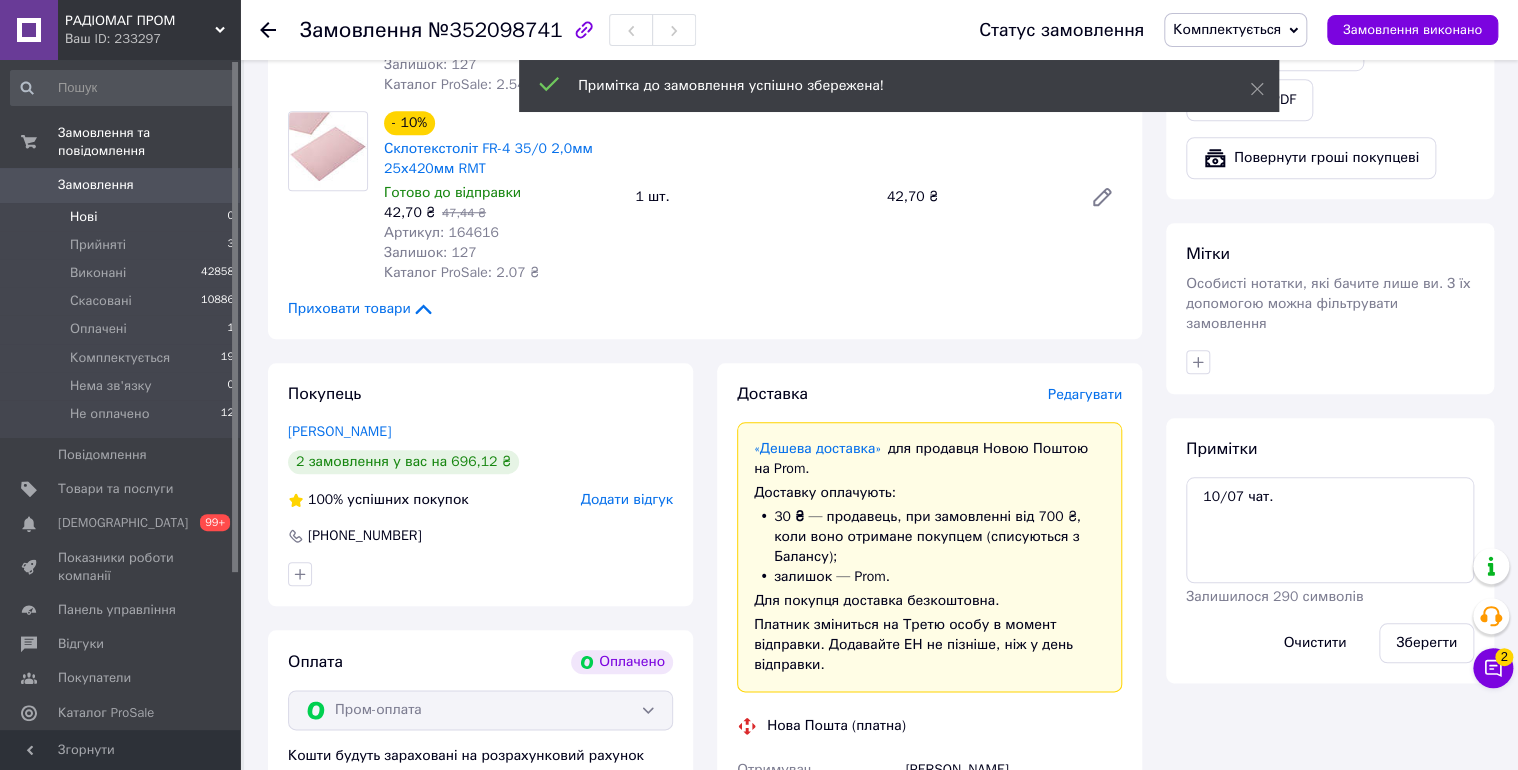 drag, startPoint x: 107, startPoint y: 162, endPoint x: 172, endPoint y: 202, distance: 76.321686 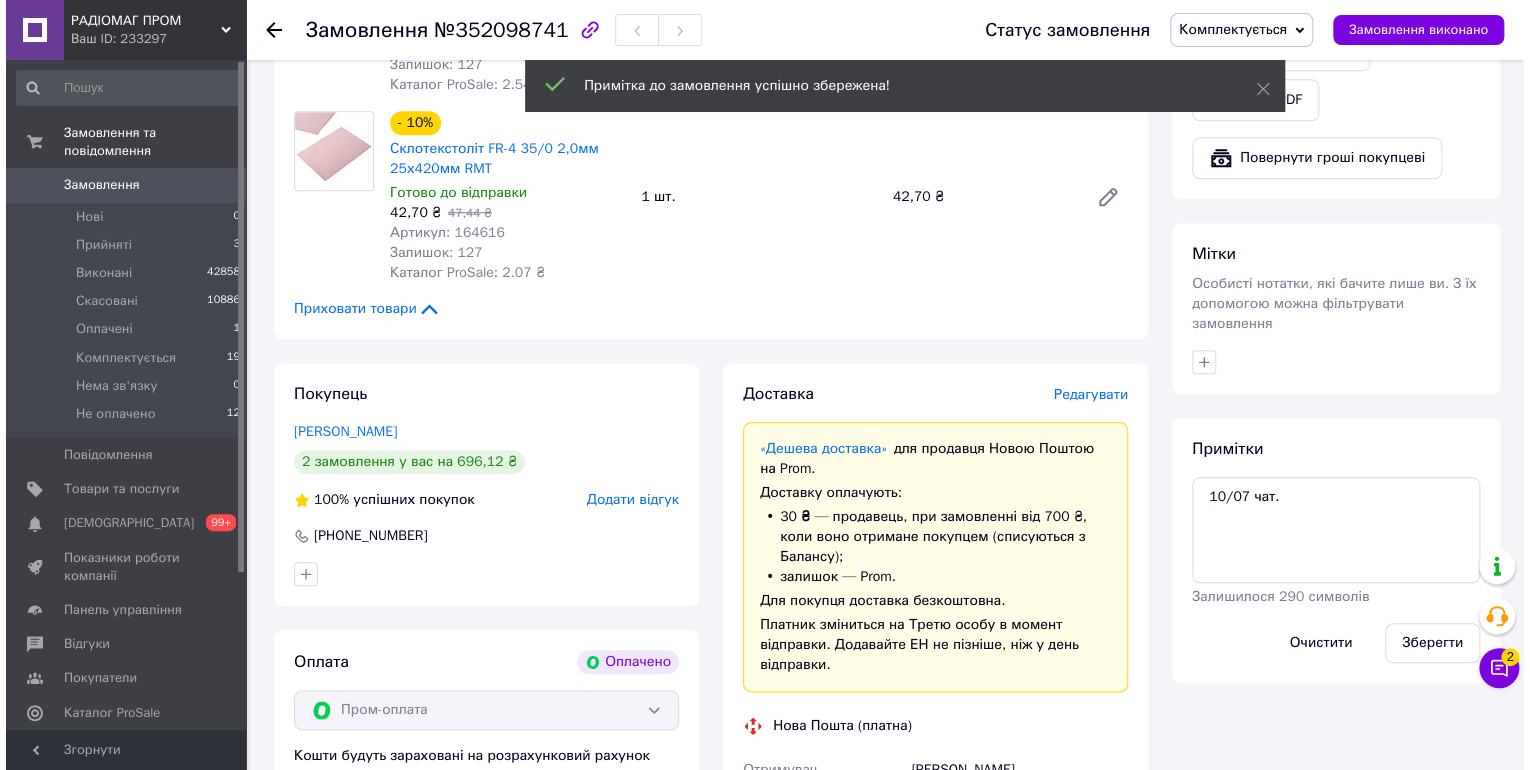 scroll, scrollTop: 0, scrollLeft: 0, axis: both 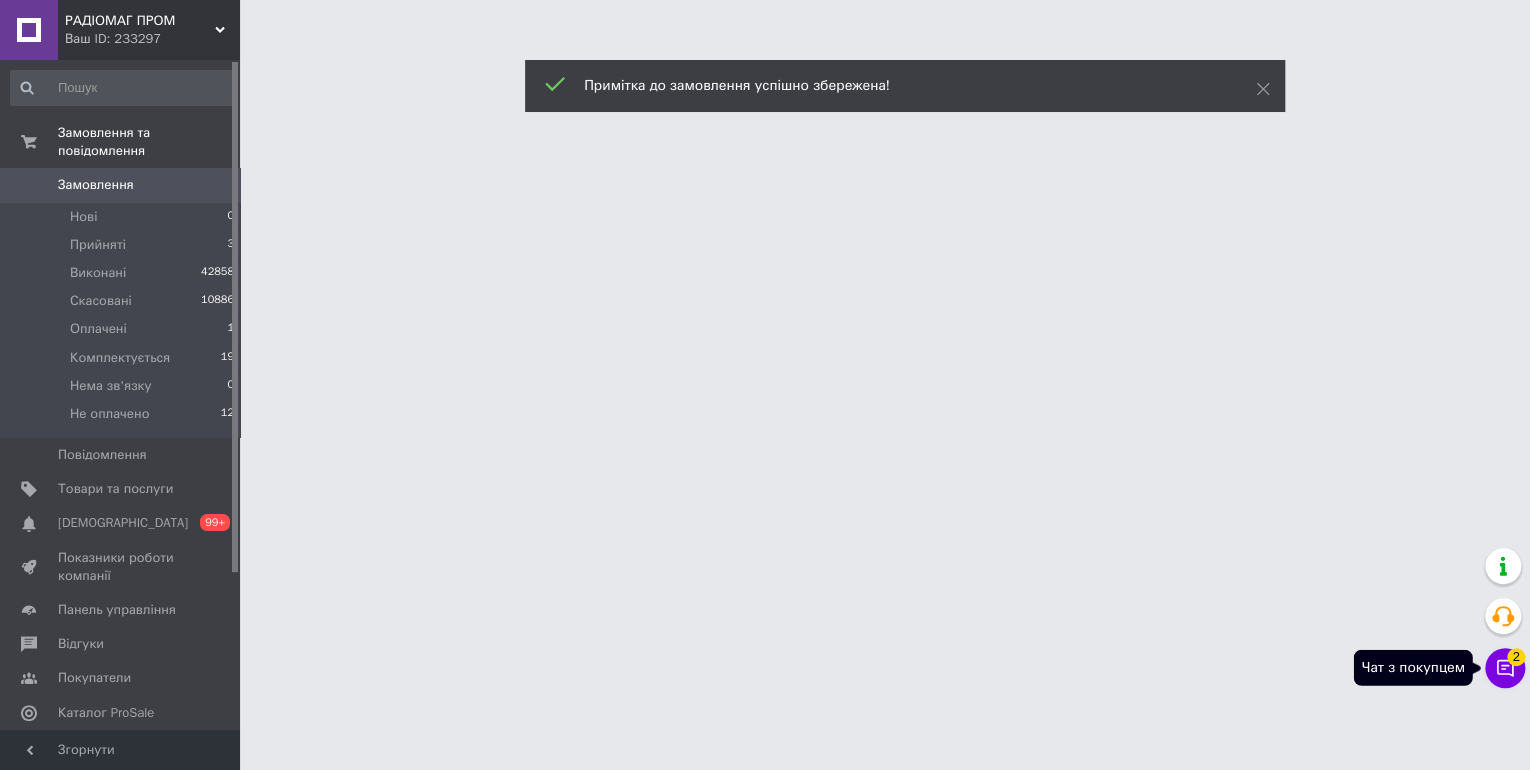 click 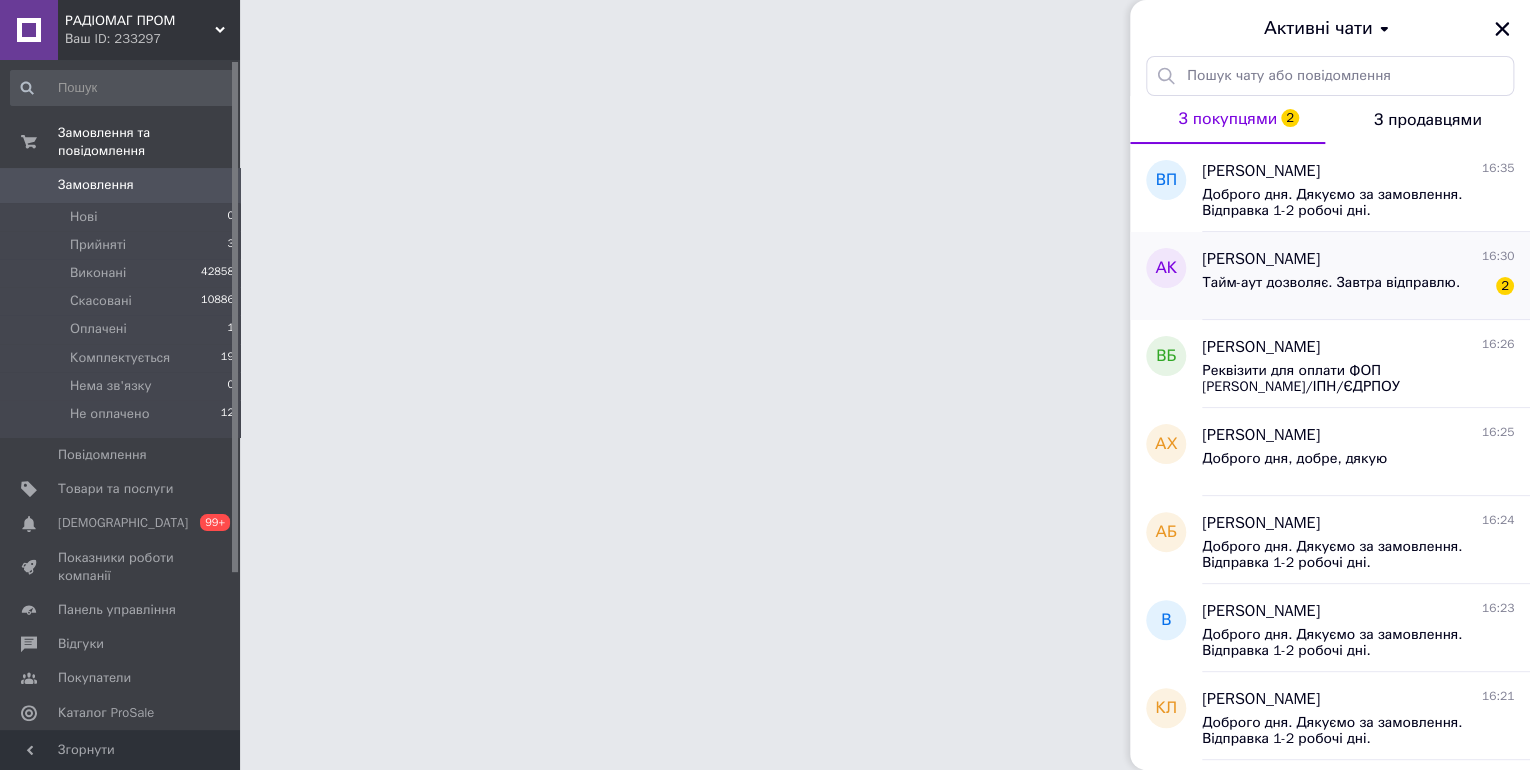 click on "Андрій Кіженцев" at bounding box center (1261, 259) 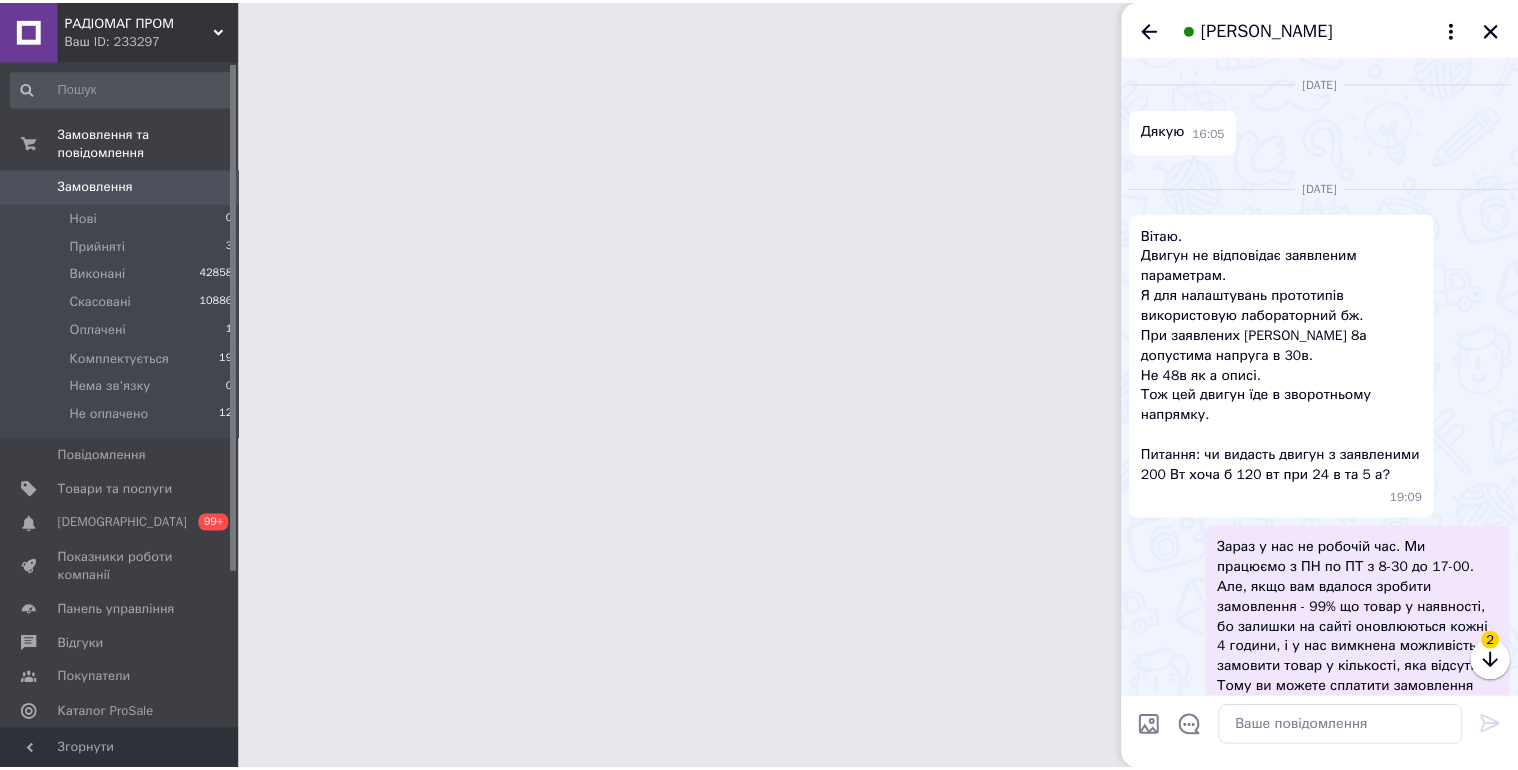scroll, scrollTop: 5676, scrollLeft: 0, axis: vertical 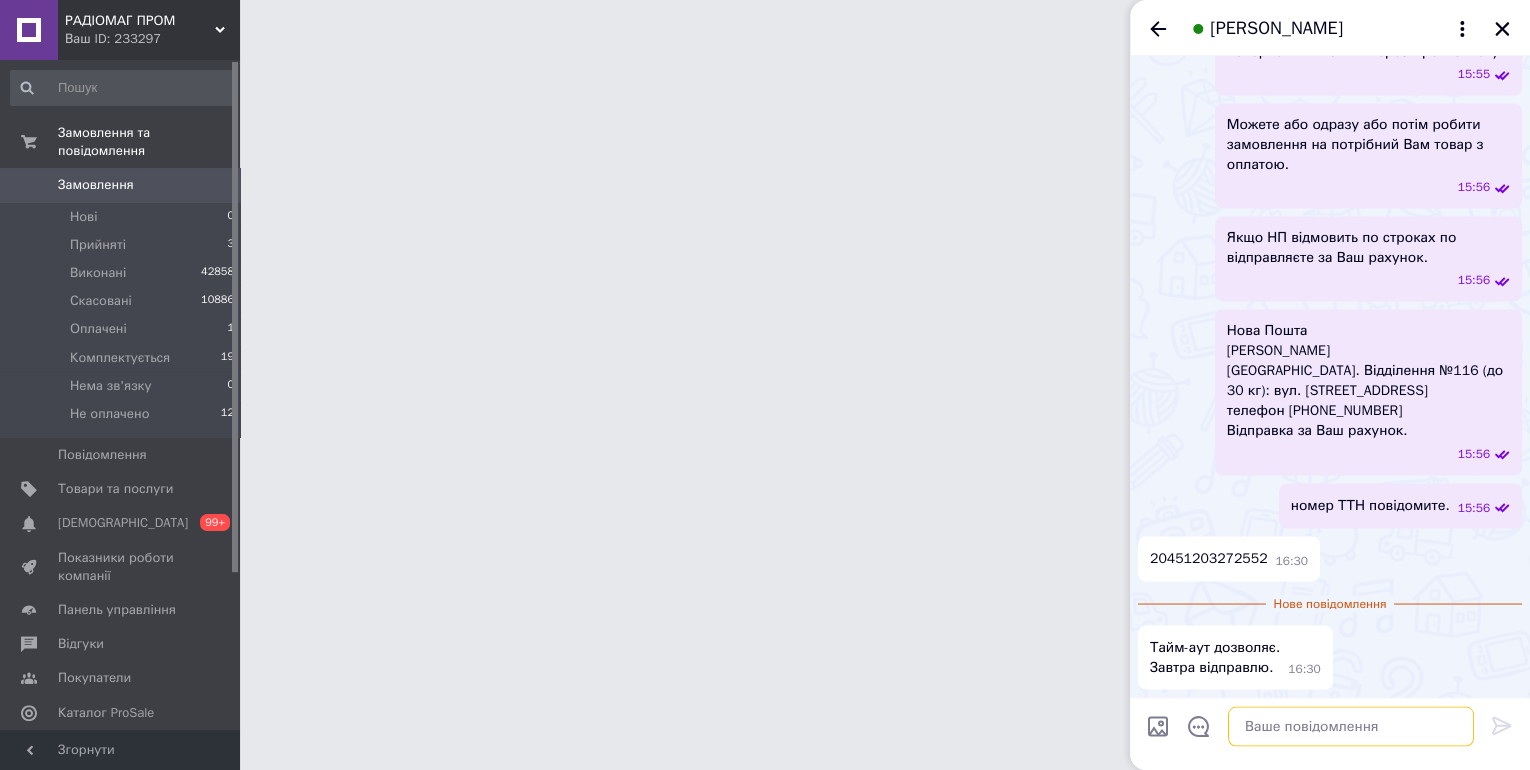 click at bounding box center [1351, 726] 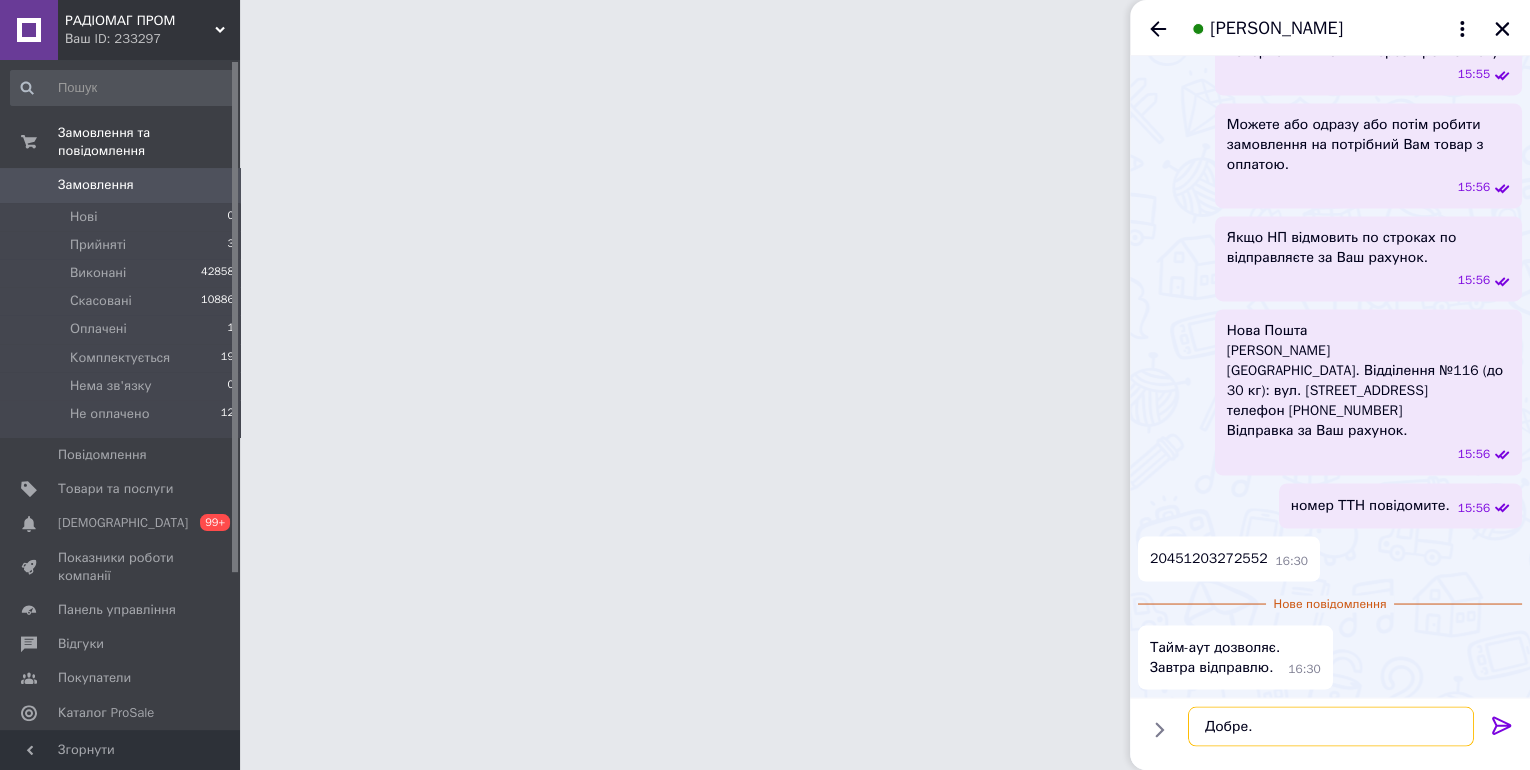 type on "Добре." 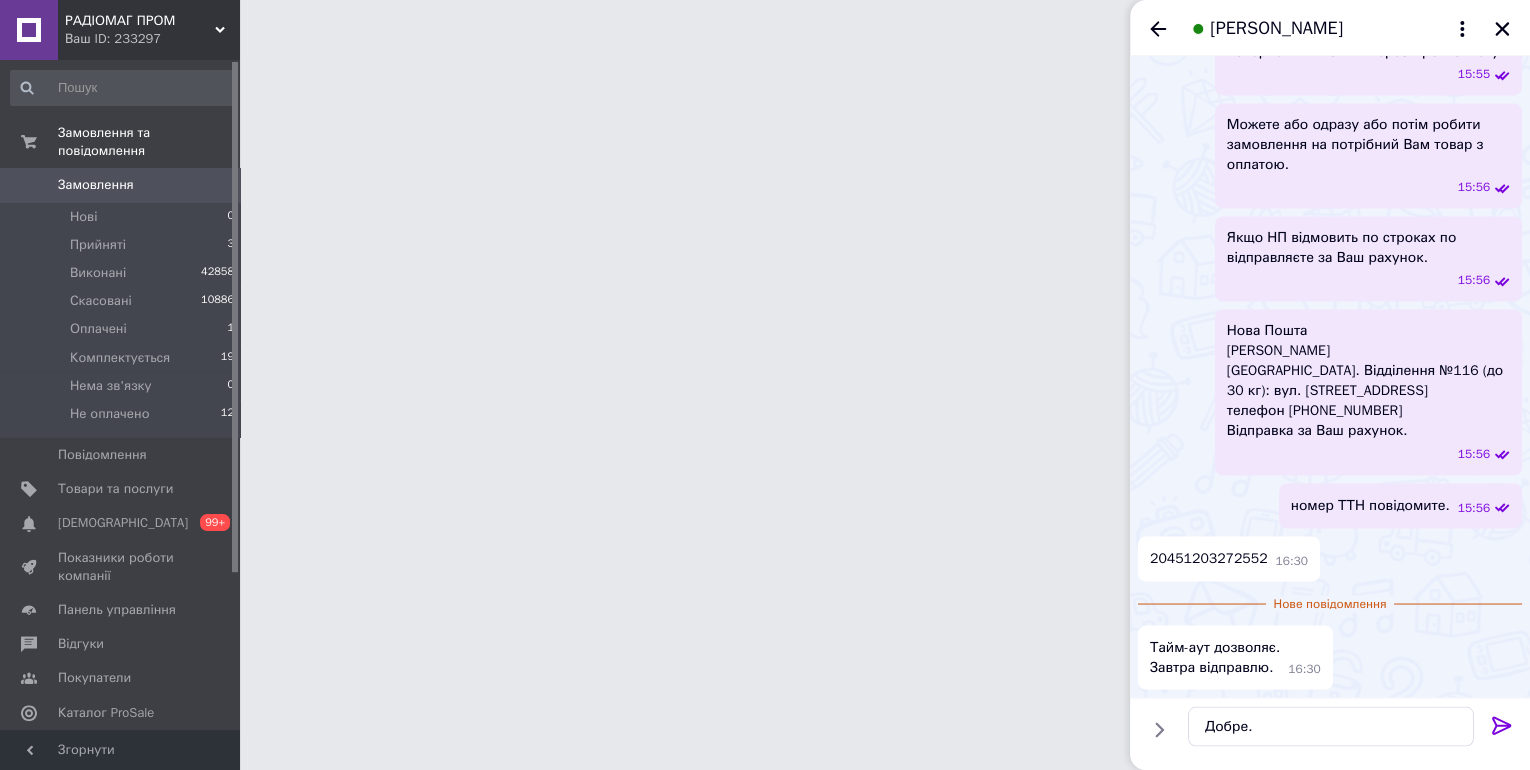 click 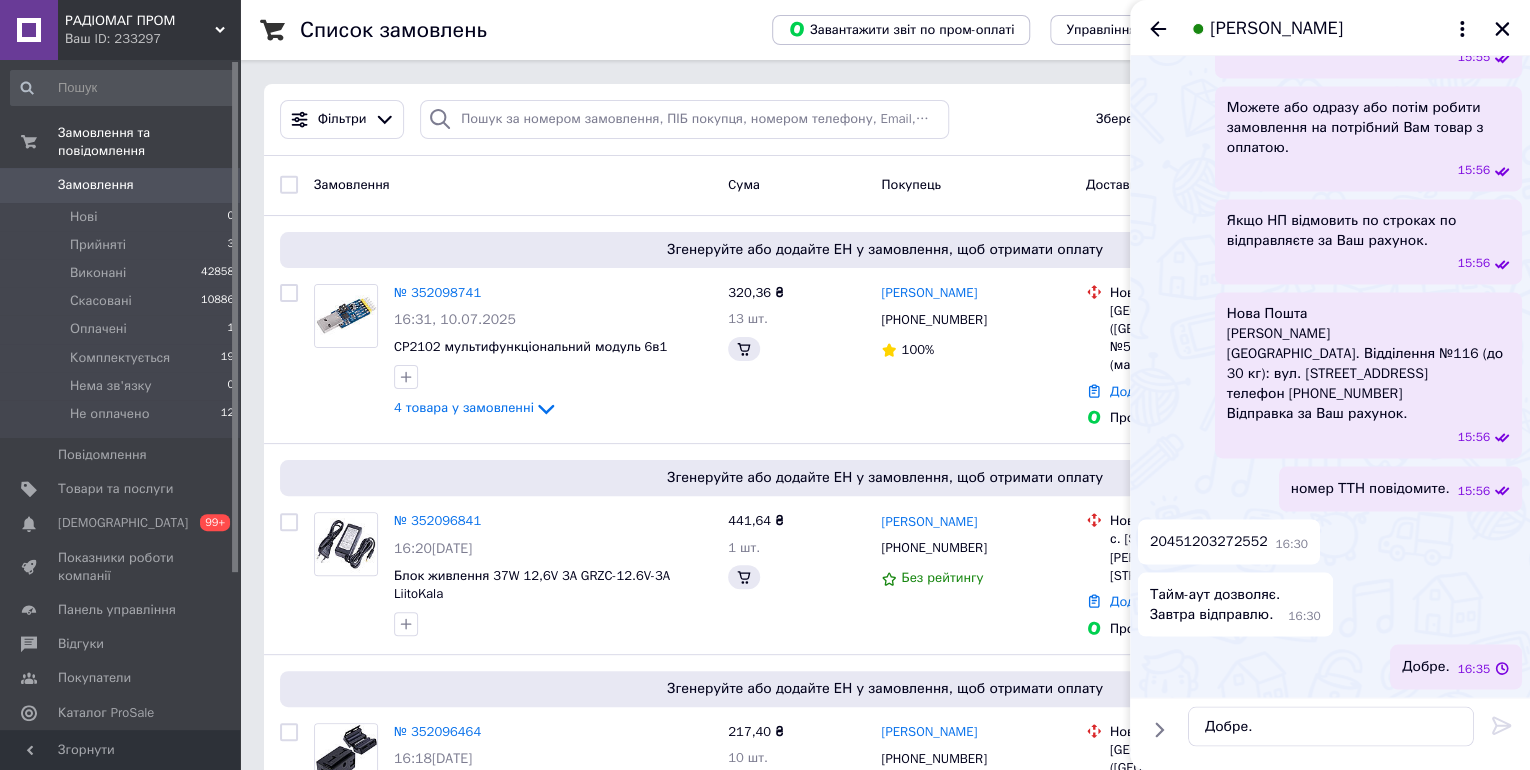 type 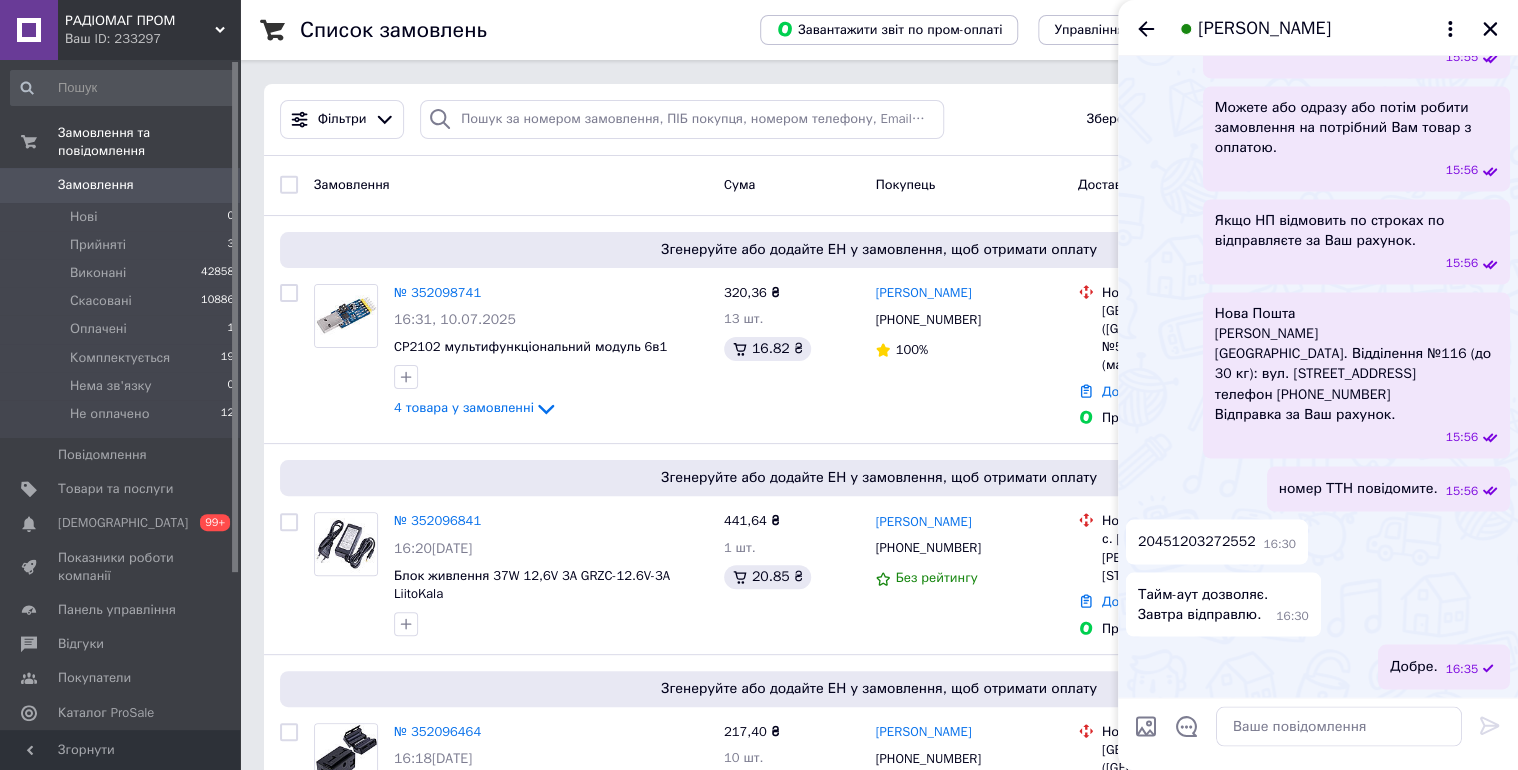 scroll, scrollTop: 5692, scrollLeft: 0, axis: vertical 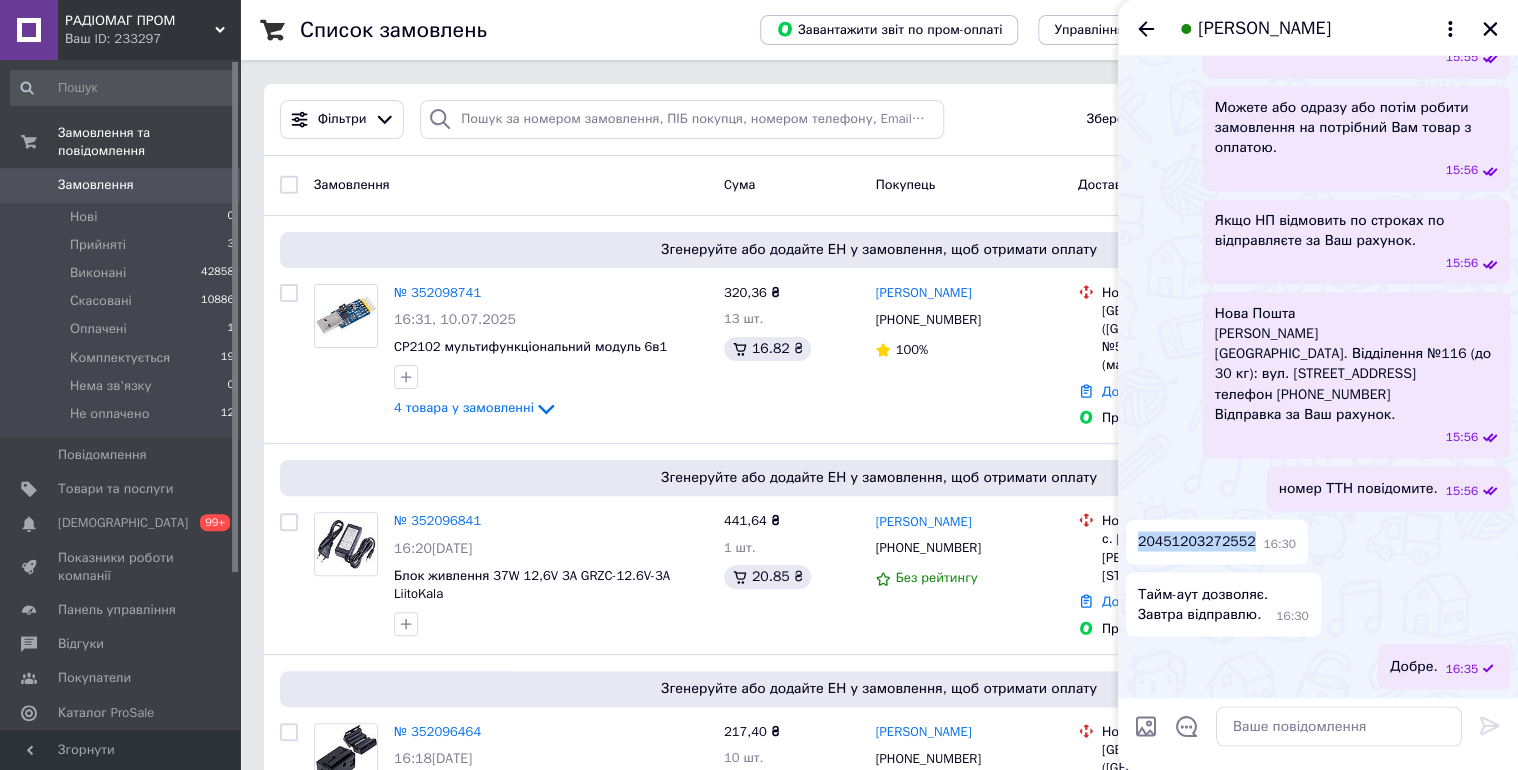 click on "20451203272552" at bounding box center [1197, 541] 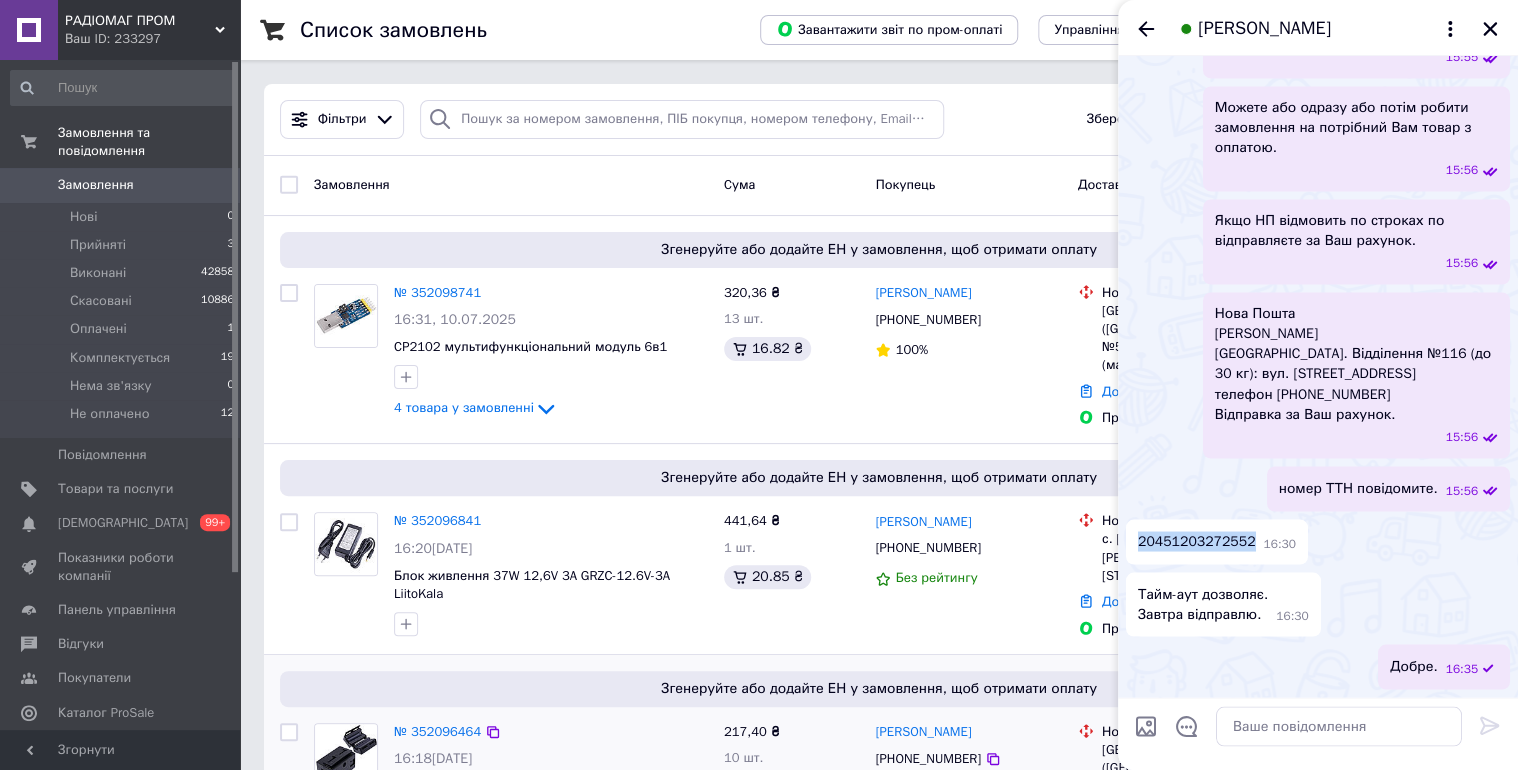 copy on "20451203272552" 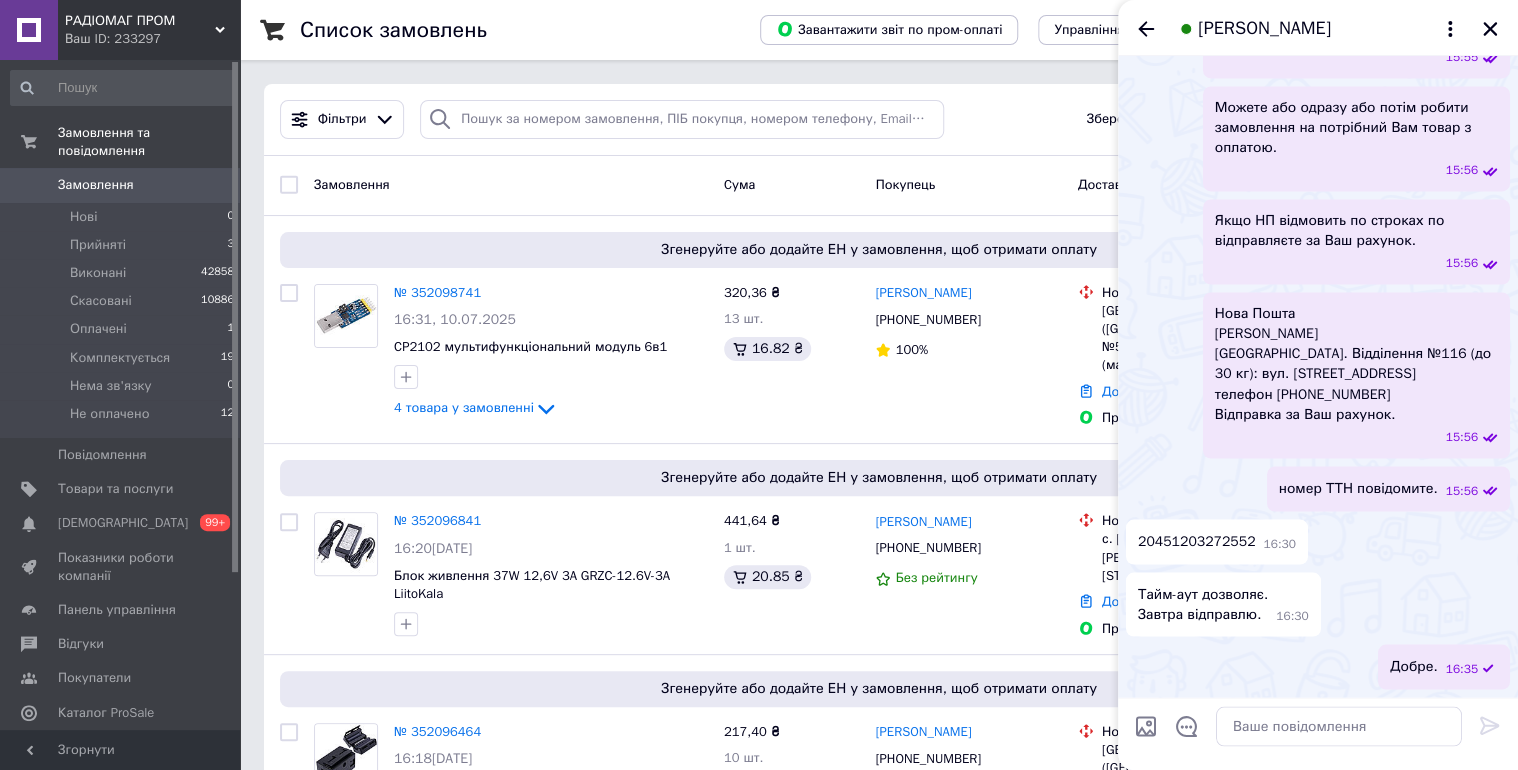 click on "Нова Пошта КОВАЛЕНКО ВАЛЕНТИНА ПАВЛІВНА ФОП Київ. Відділення №116 (до 30 кг): вул. Іскрівська, 16а телефон 380672407927 Відправка за Ваш рахунок." at bounding box center [1356, 364] 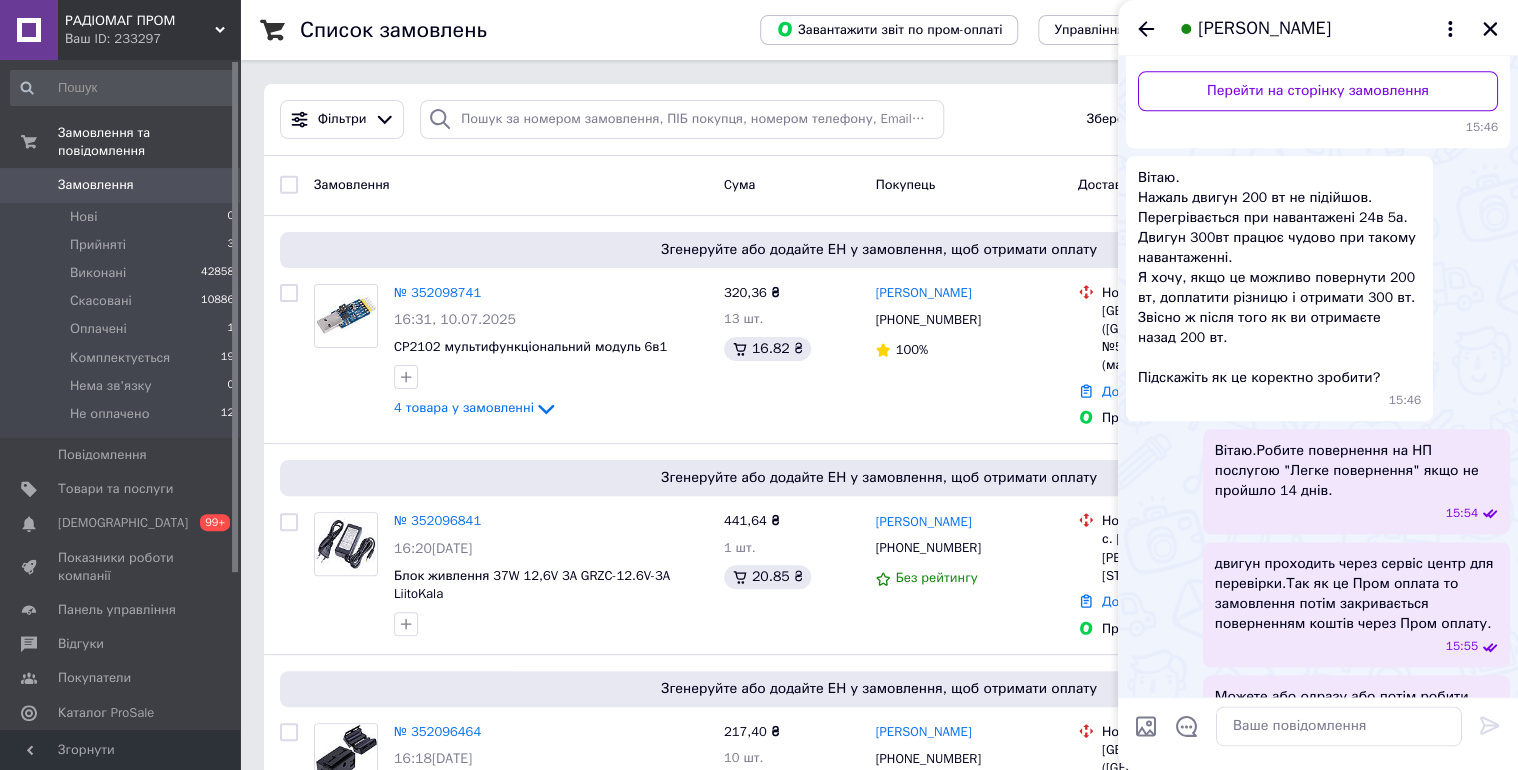 scroll, scrollTop: 4732, scrollLeft: 0, axis: vertical 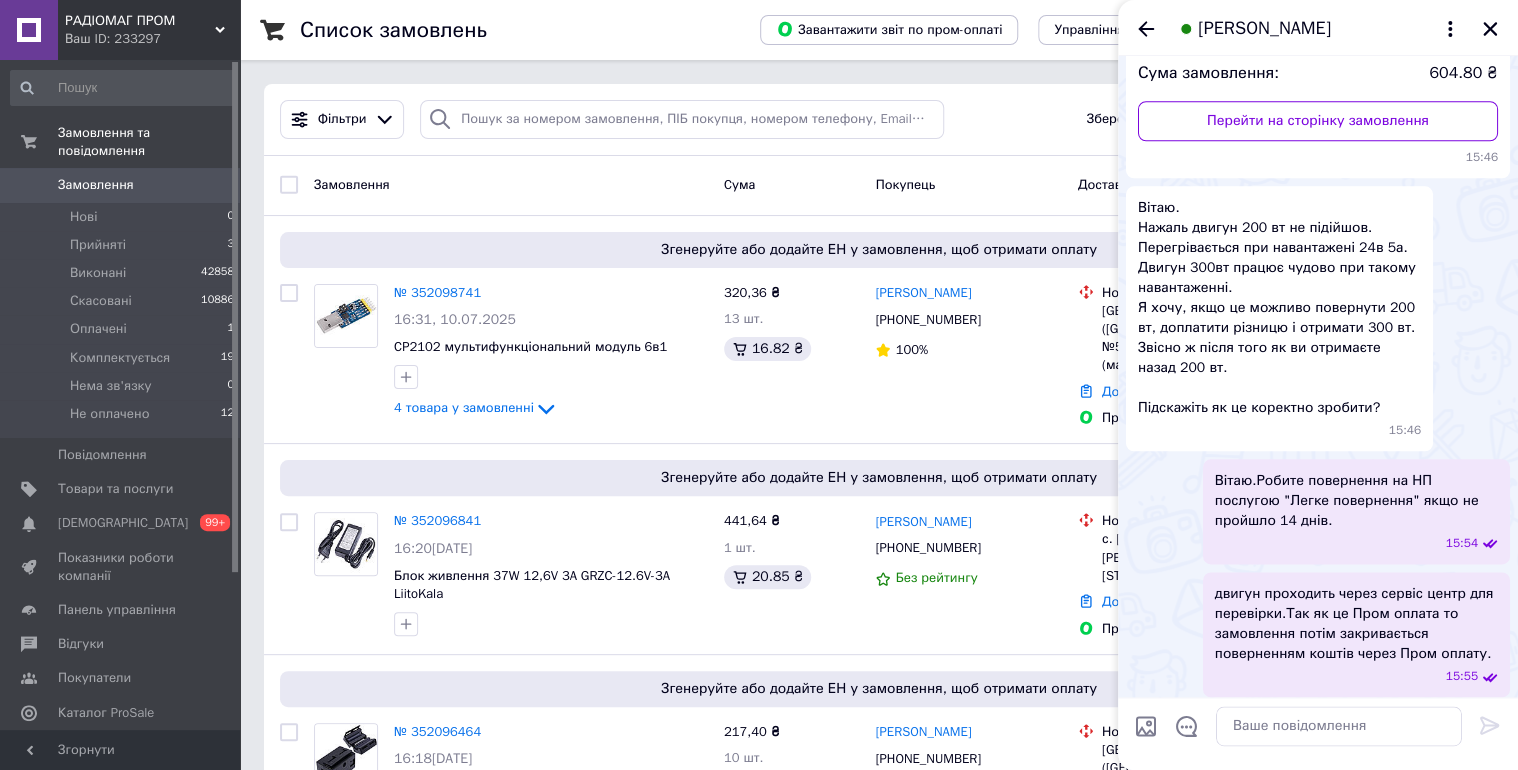 click on "№ 350403440" at bounding box center [1282, -94] 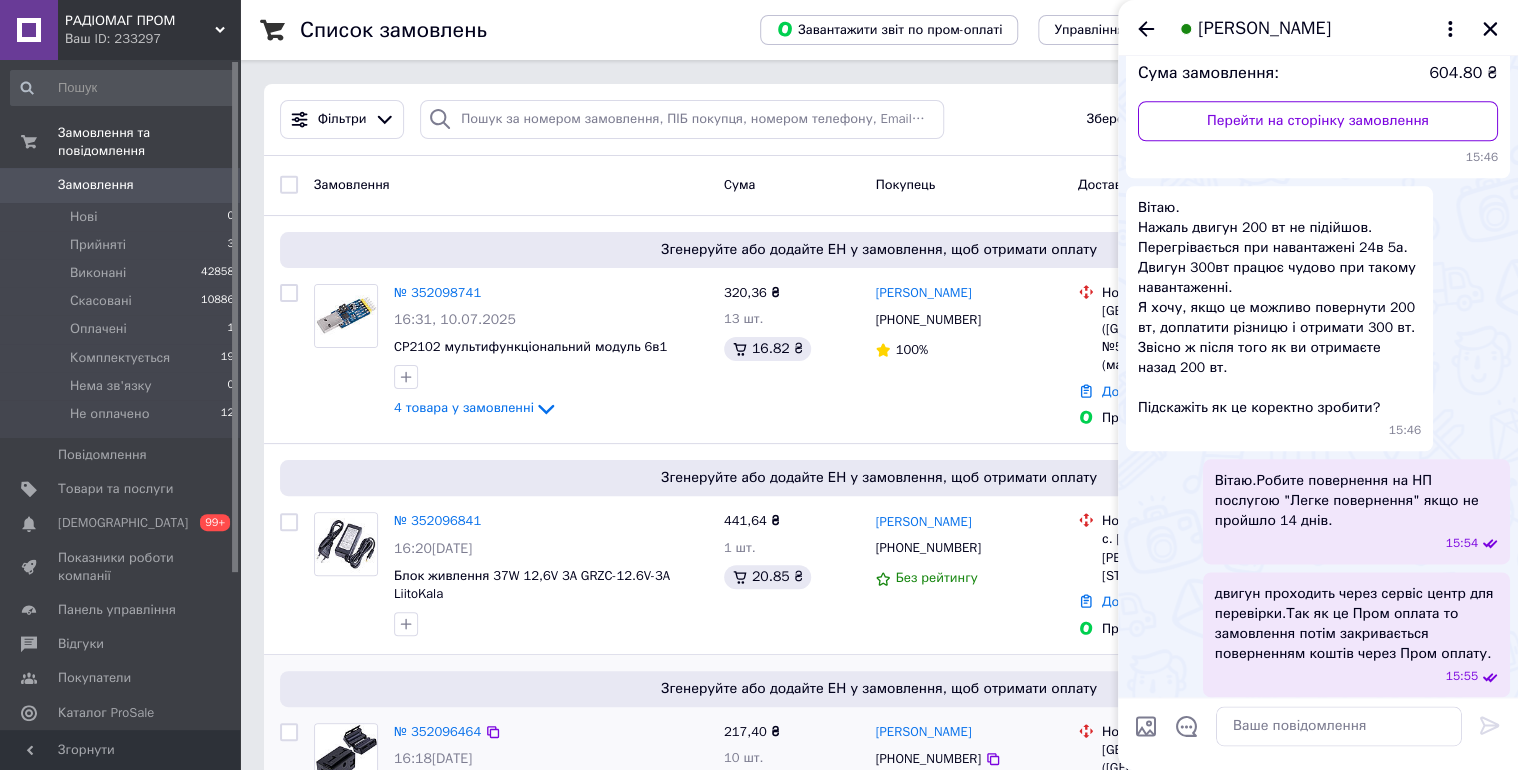 copy on "350403440" 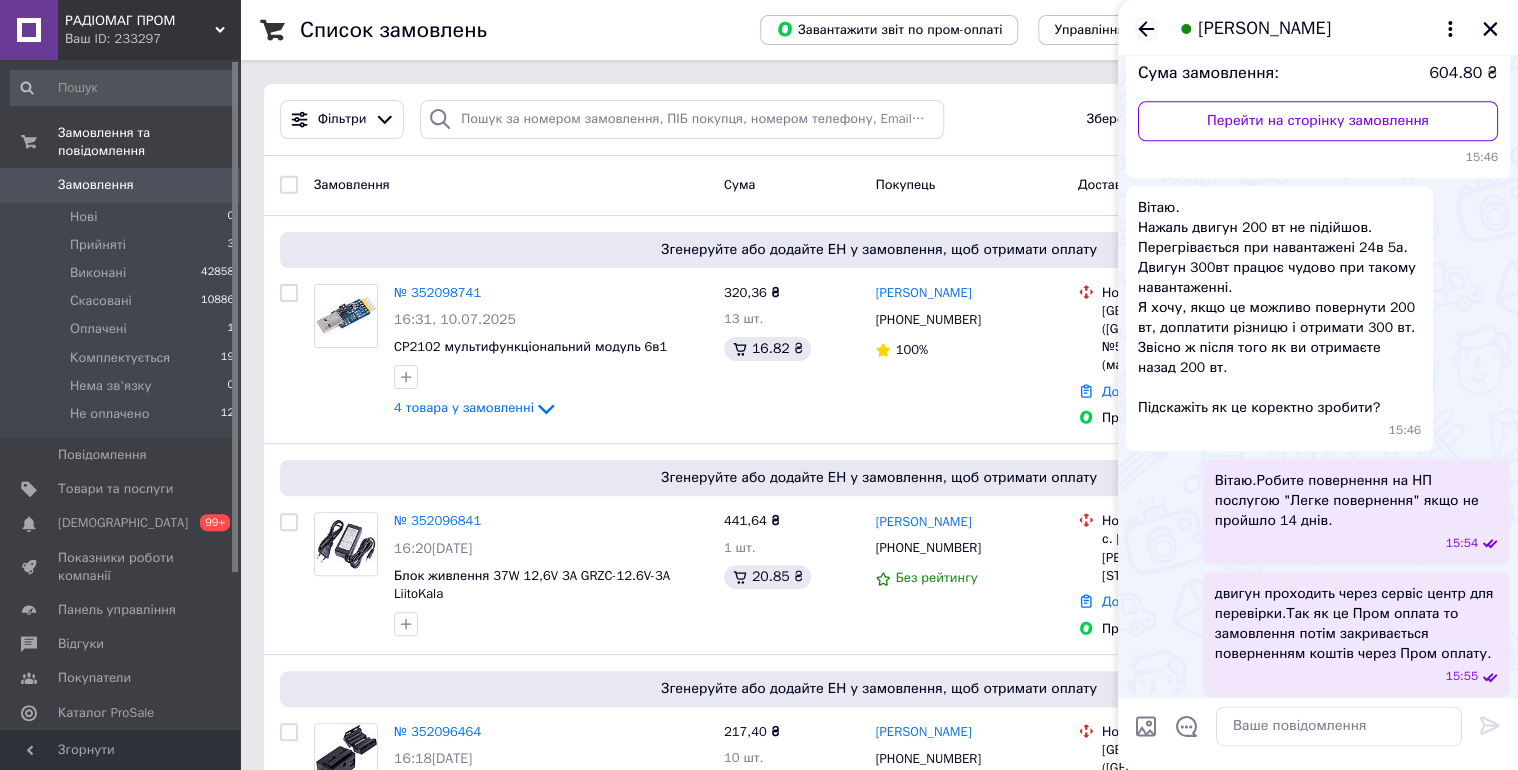 click 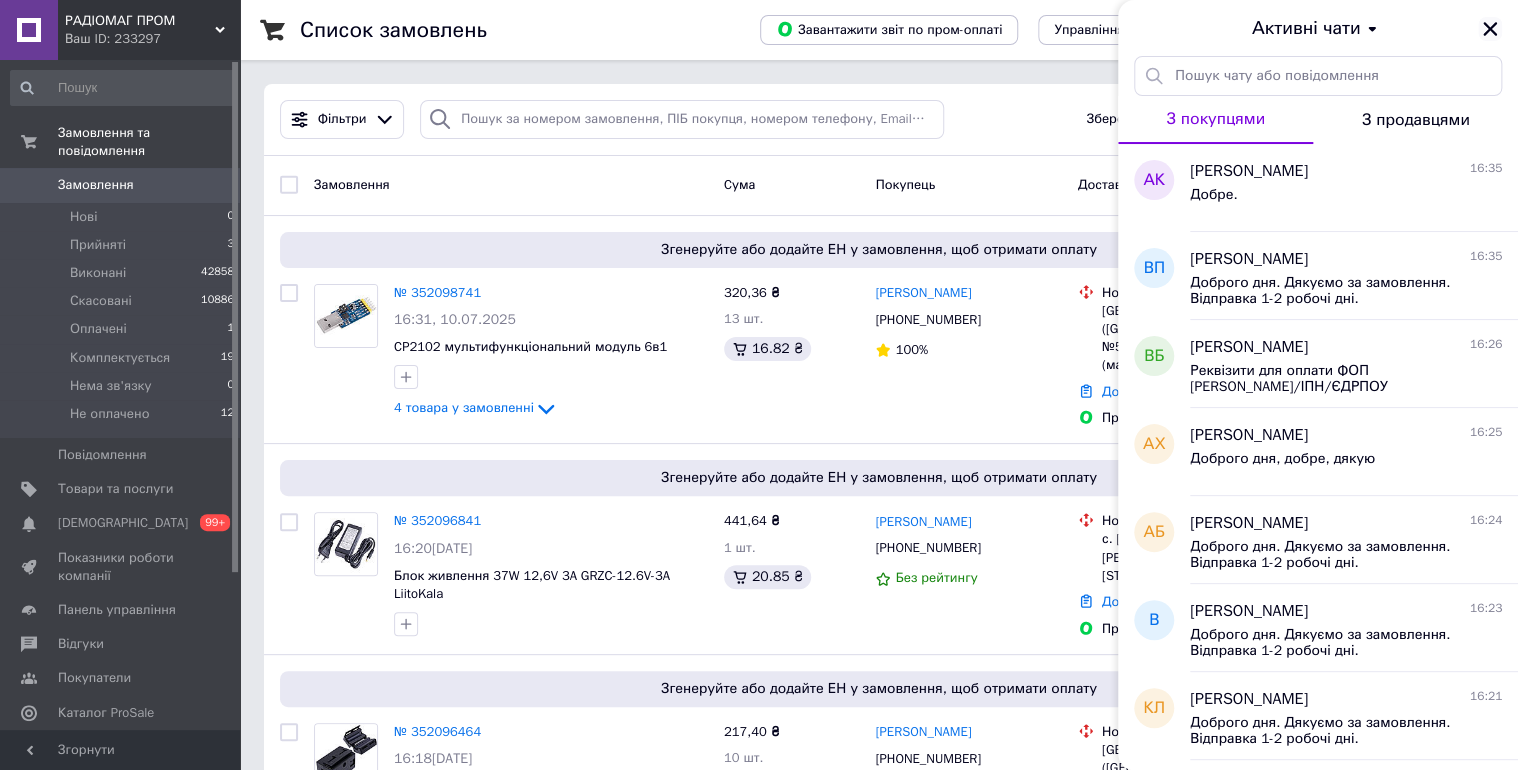click 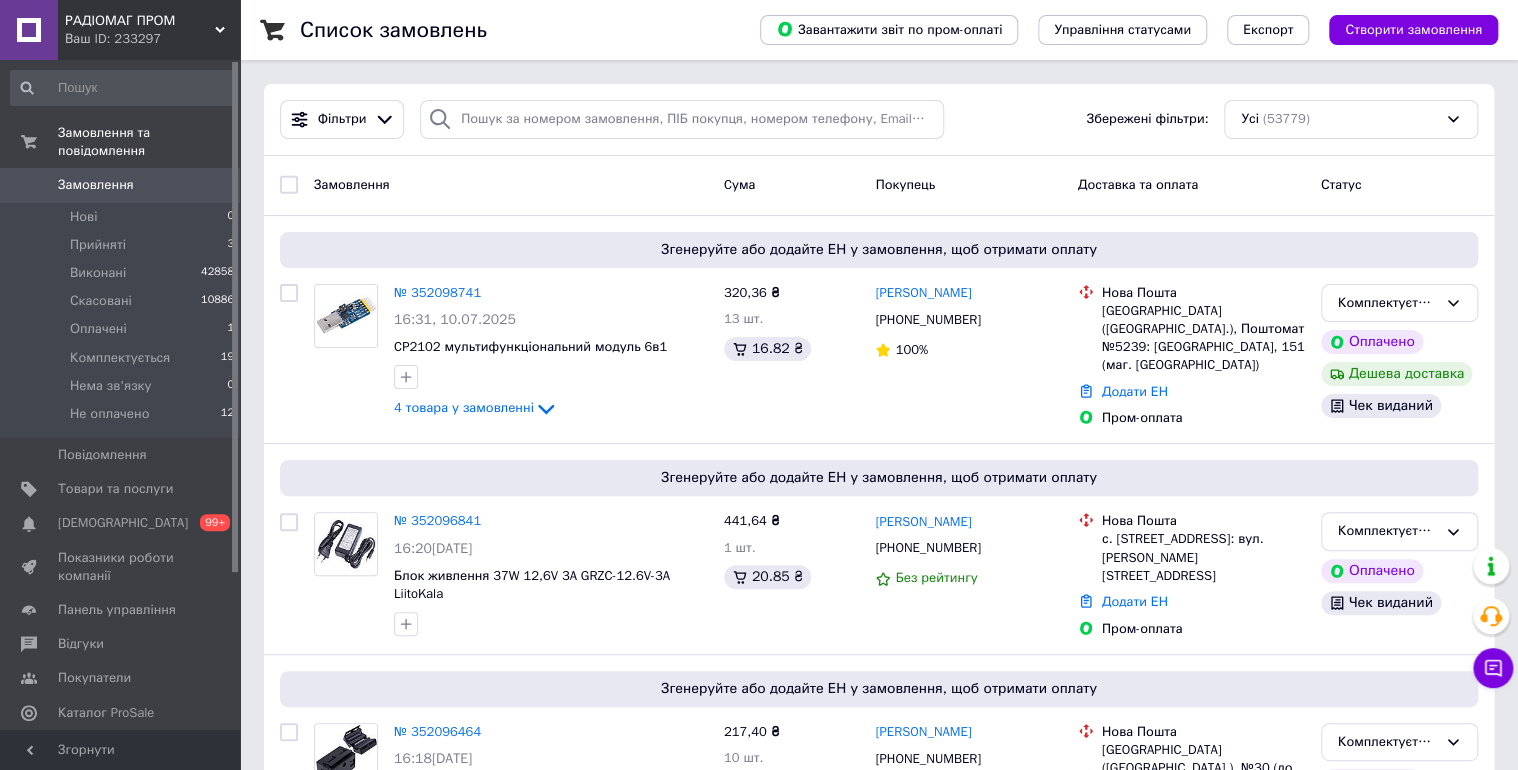 click on "Замовлення" at bounding box center (96, 185) 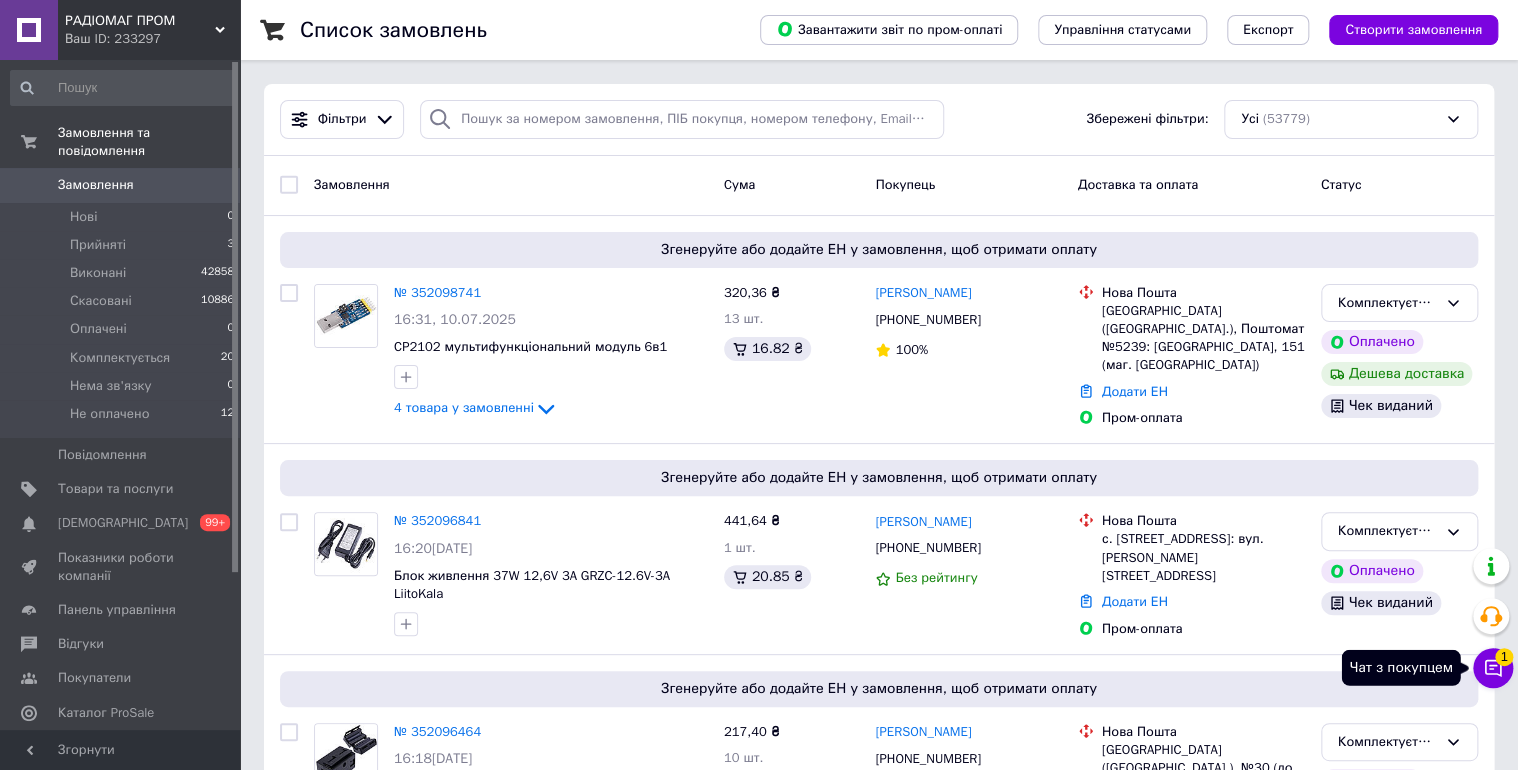 click 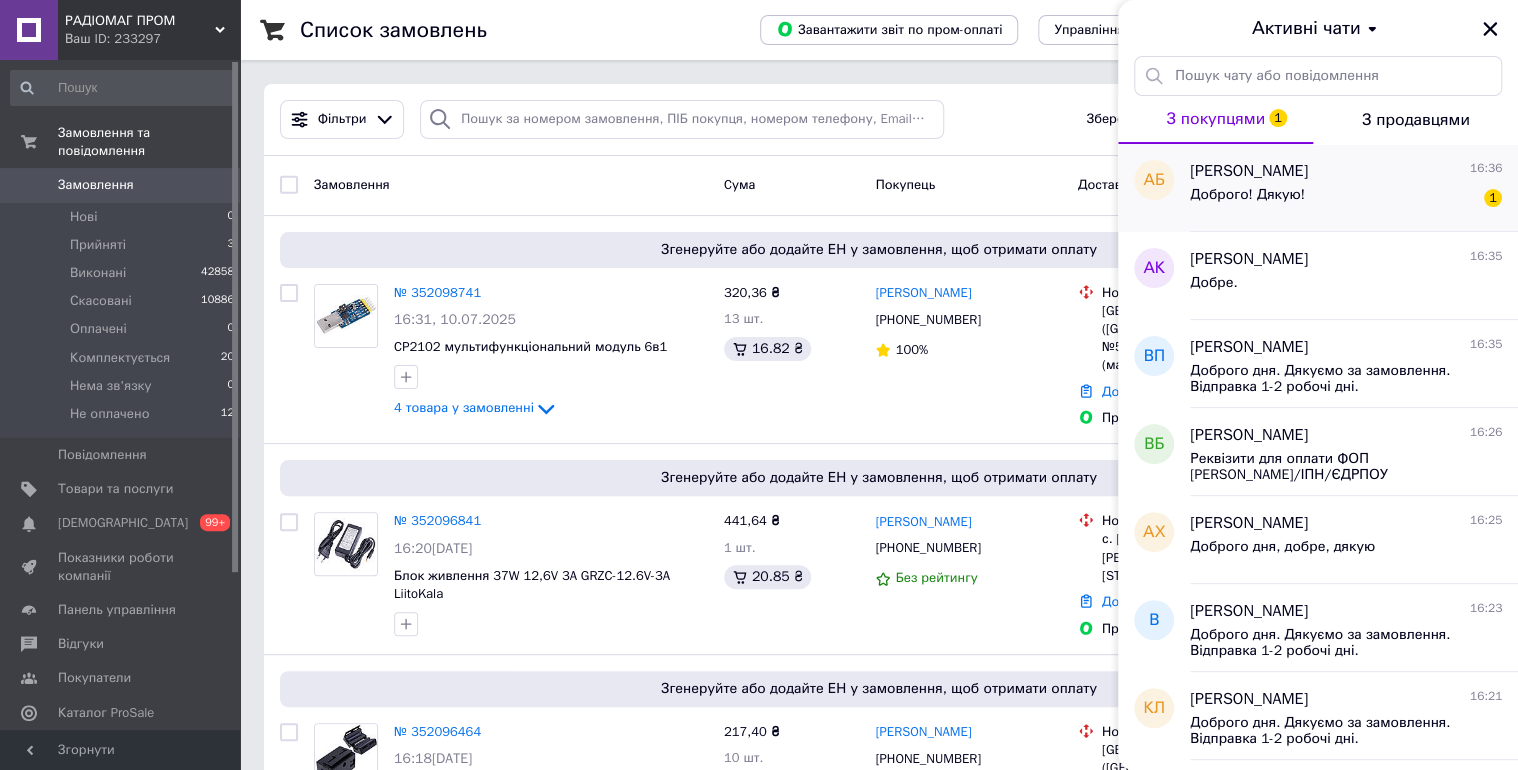 click on "Доброго! Дякую! 1" at bounding box center [1346, 199] 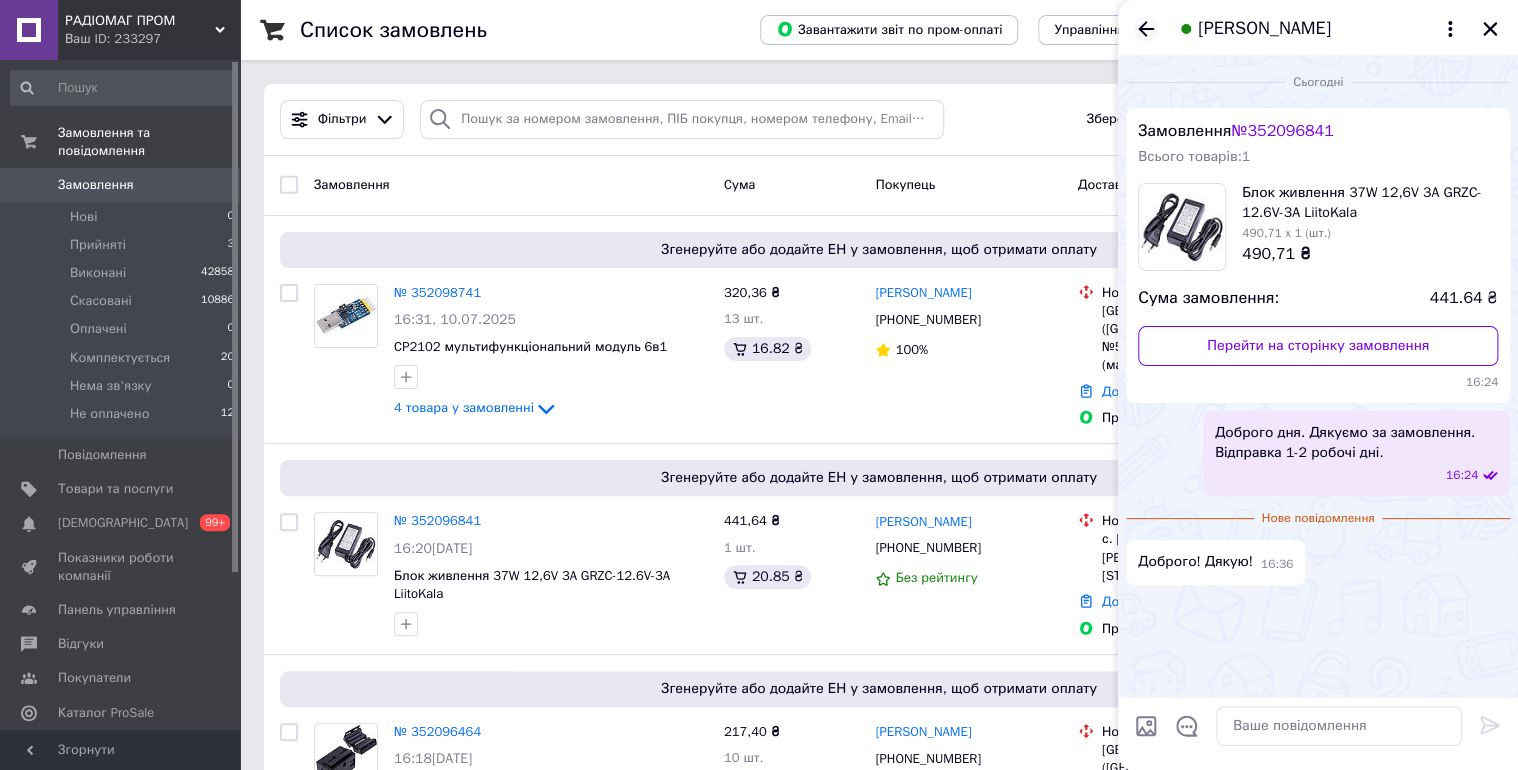 click 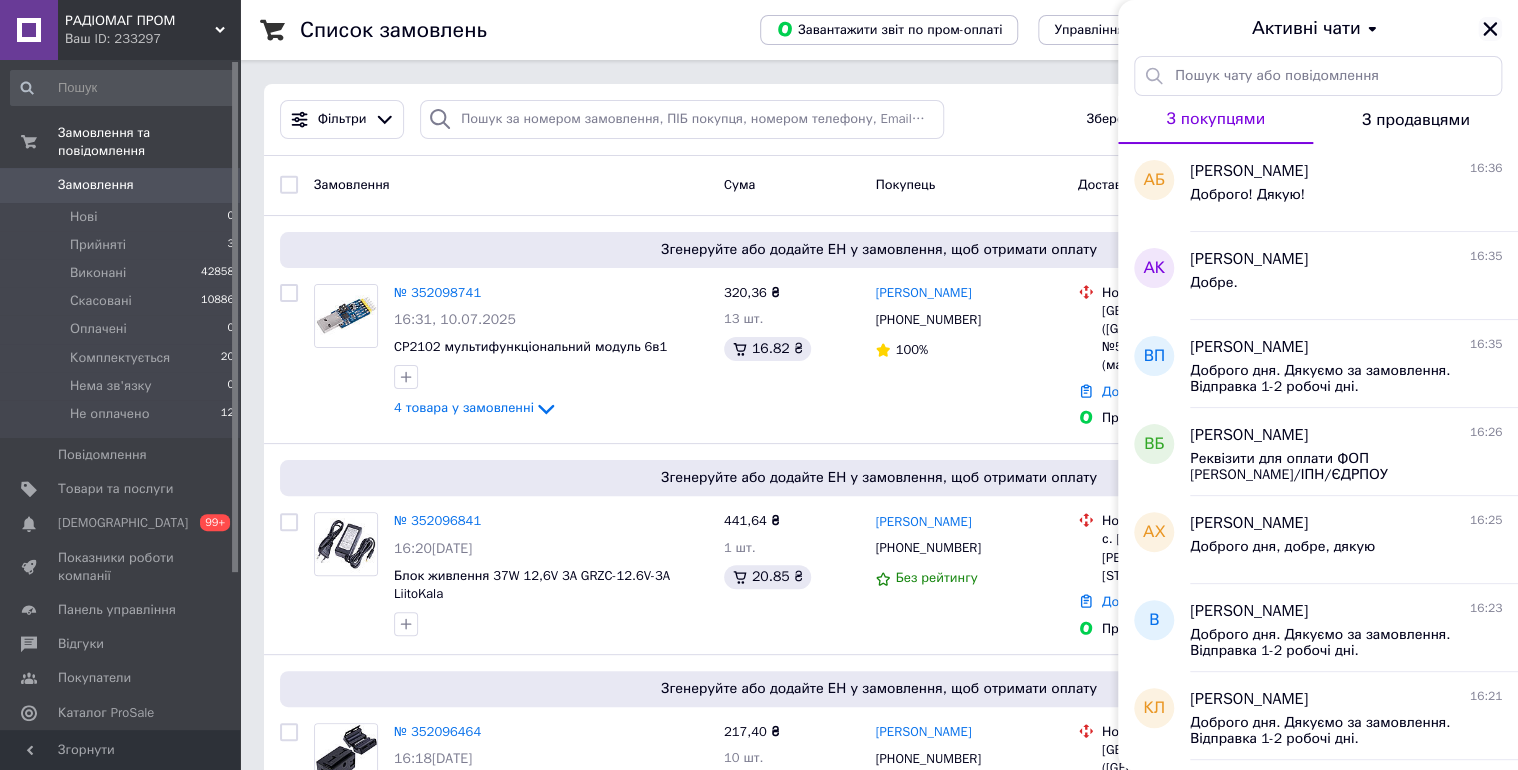 click 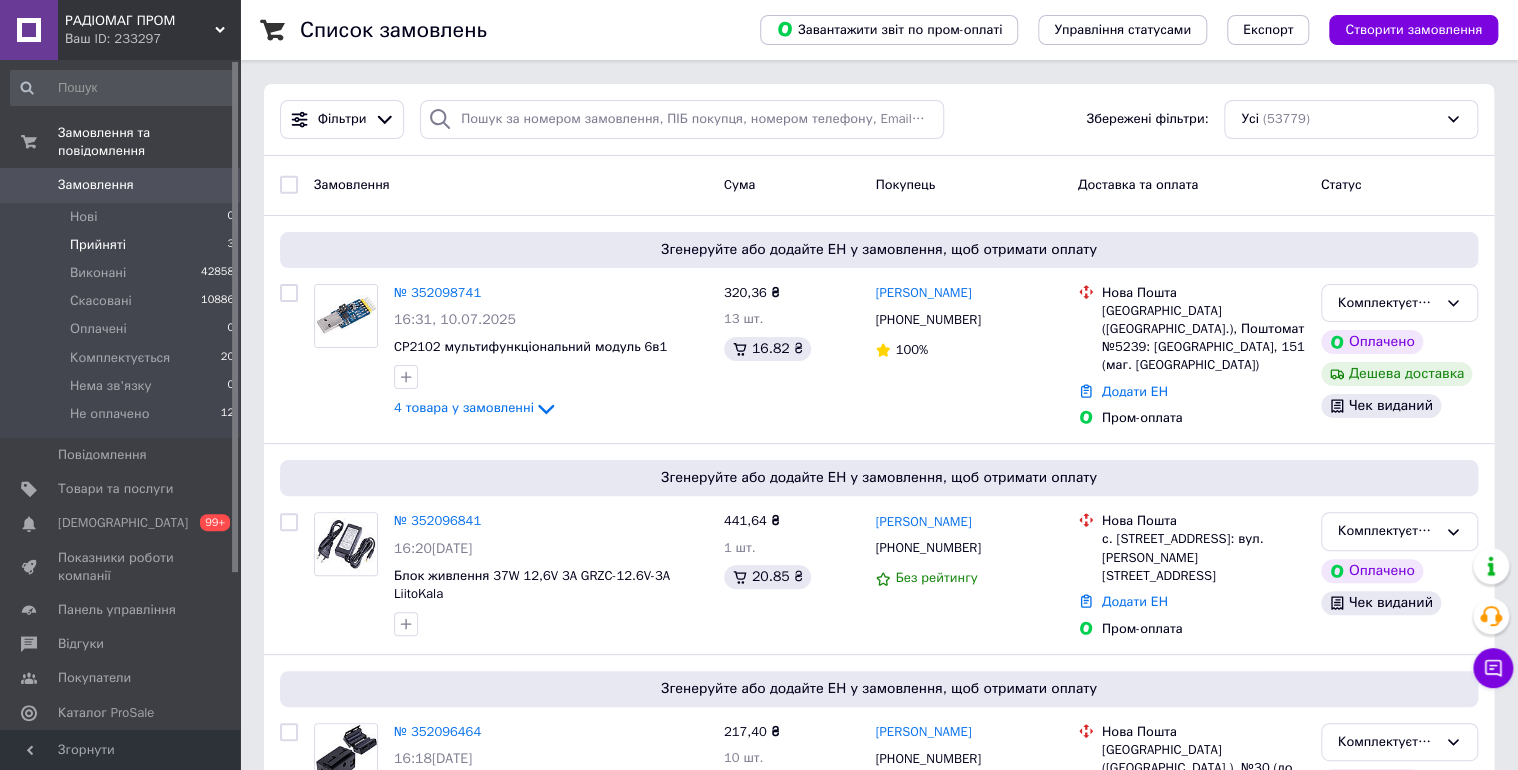 drag, startPoint x: 90, startPoint y: 162, endPoint x: 159, endPoint y: 220, distance: 90.13878 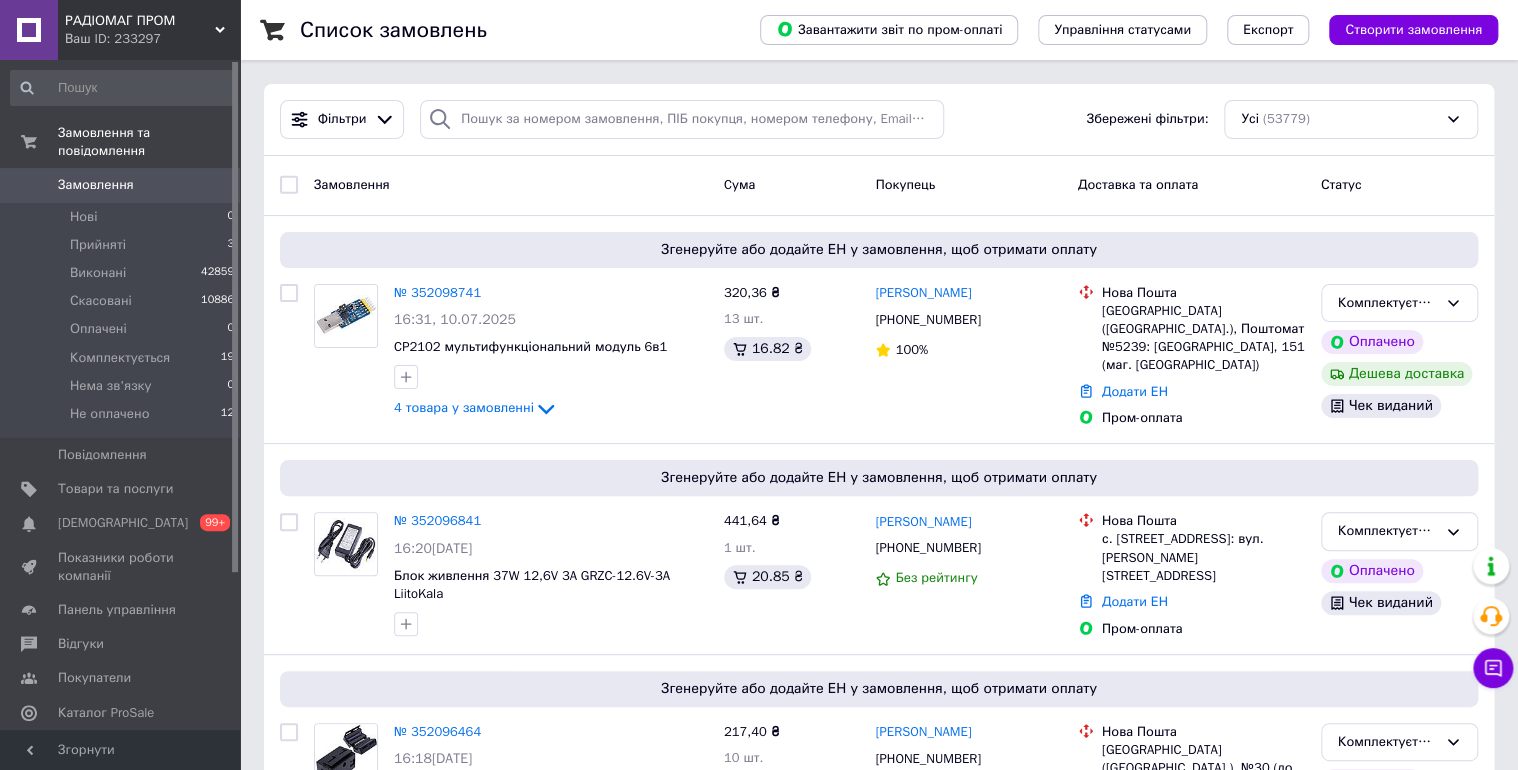 click on "Замовлення 0" at bounding box center (123, 185) 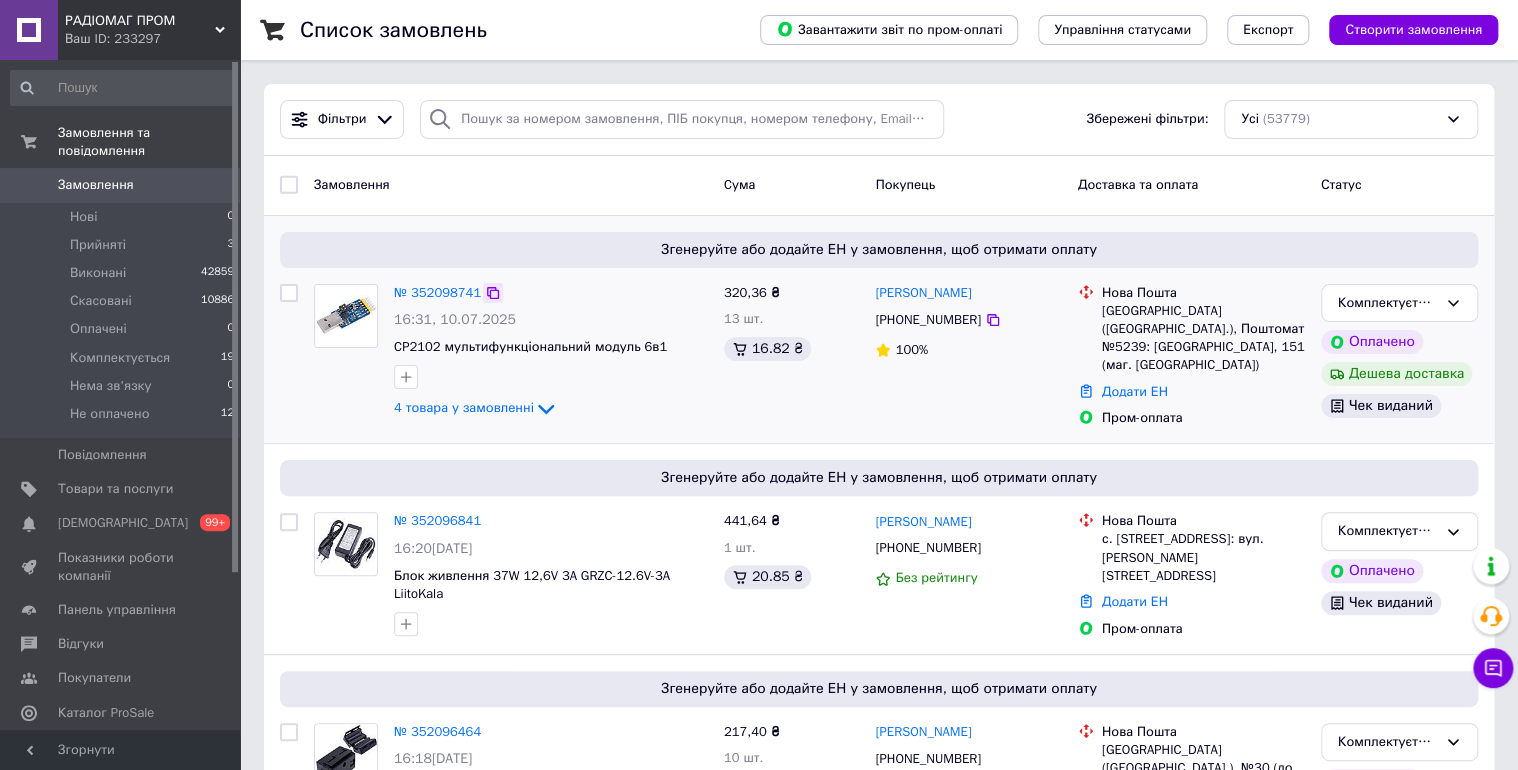click 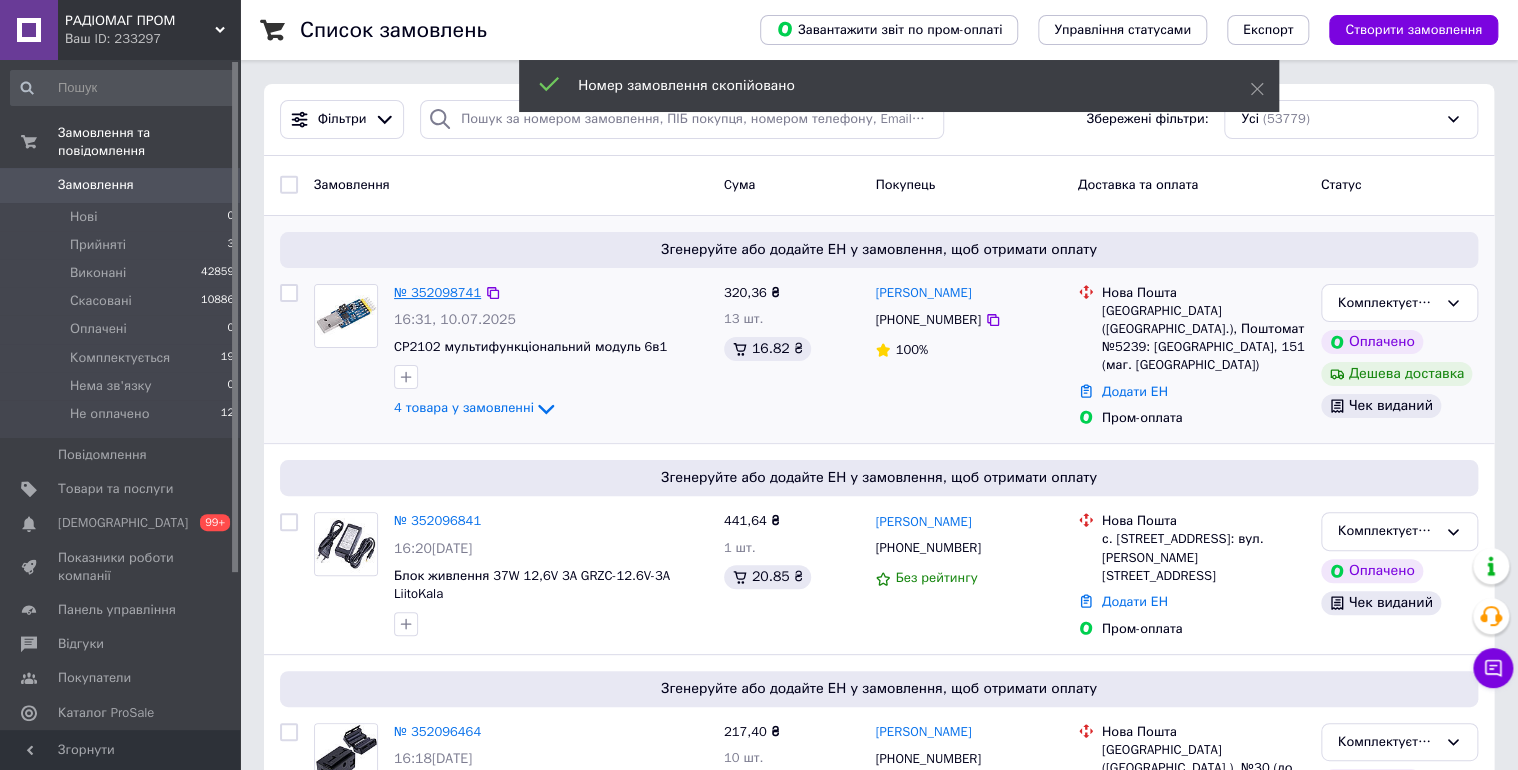 click on "№ 352098741" at bounding box center [437, 292] 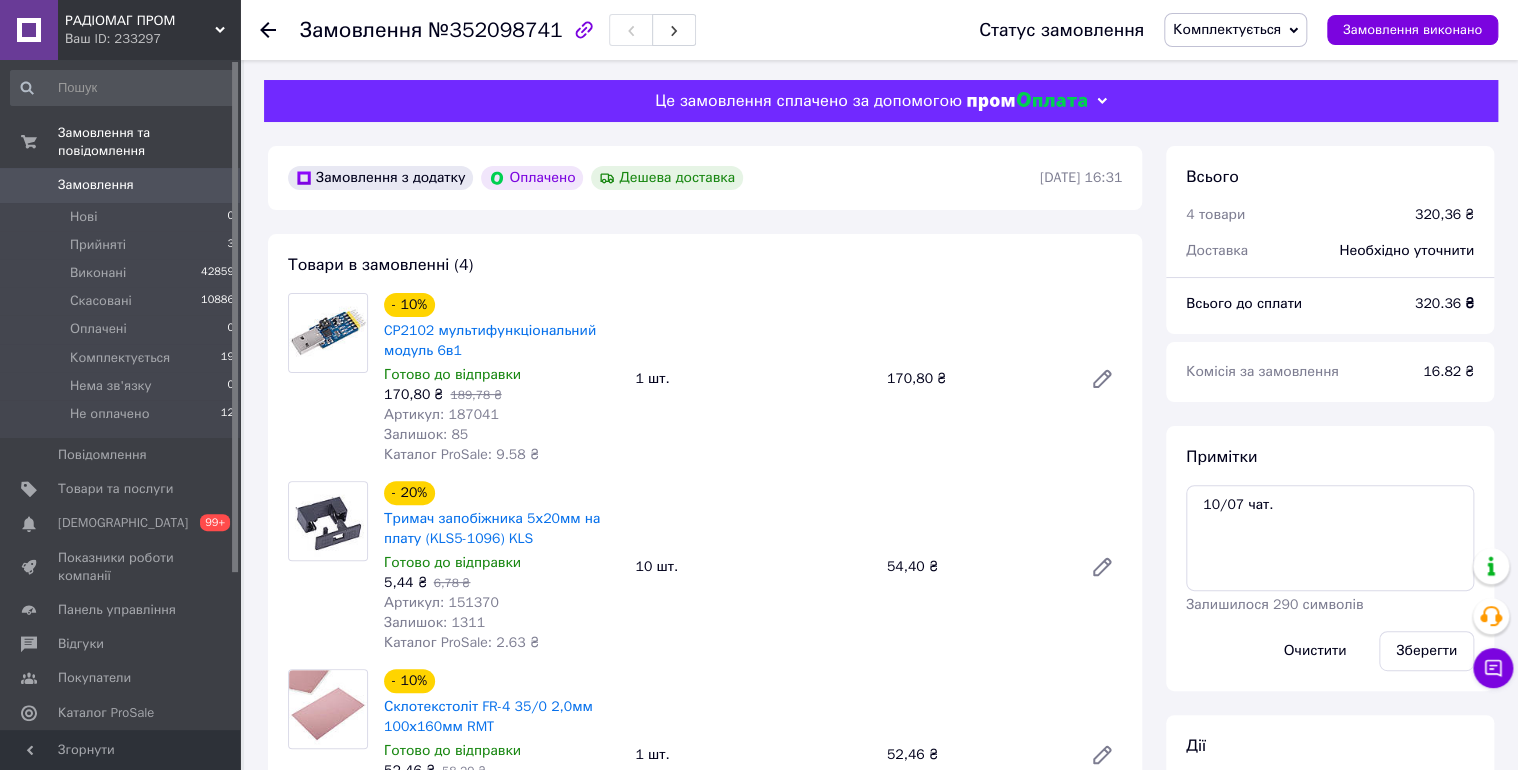 click on "Замовлення" at bounding box center [96, 185] 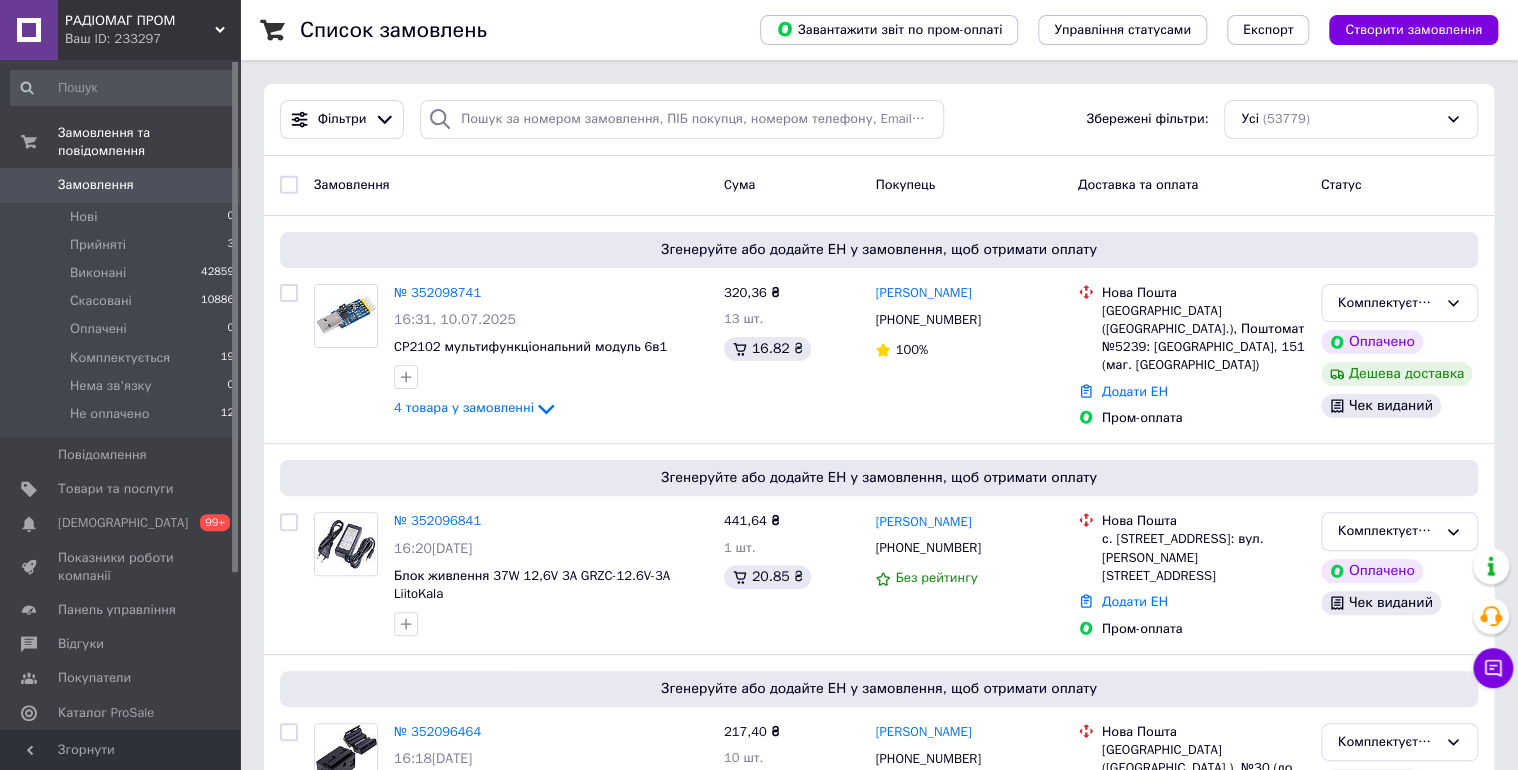 drag, startPoint x: 154, startPoint y: 156, endPoint x: 865, endPoint y: 736, distance: 917.56256 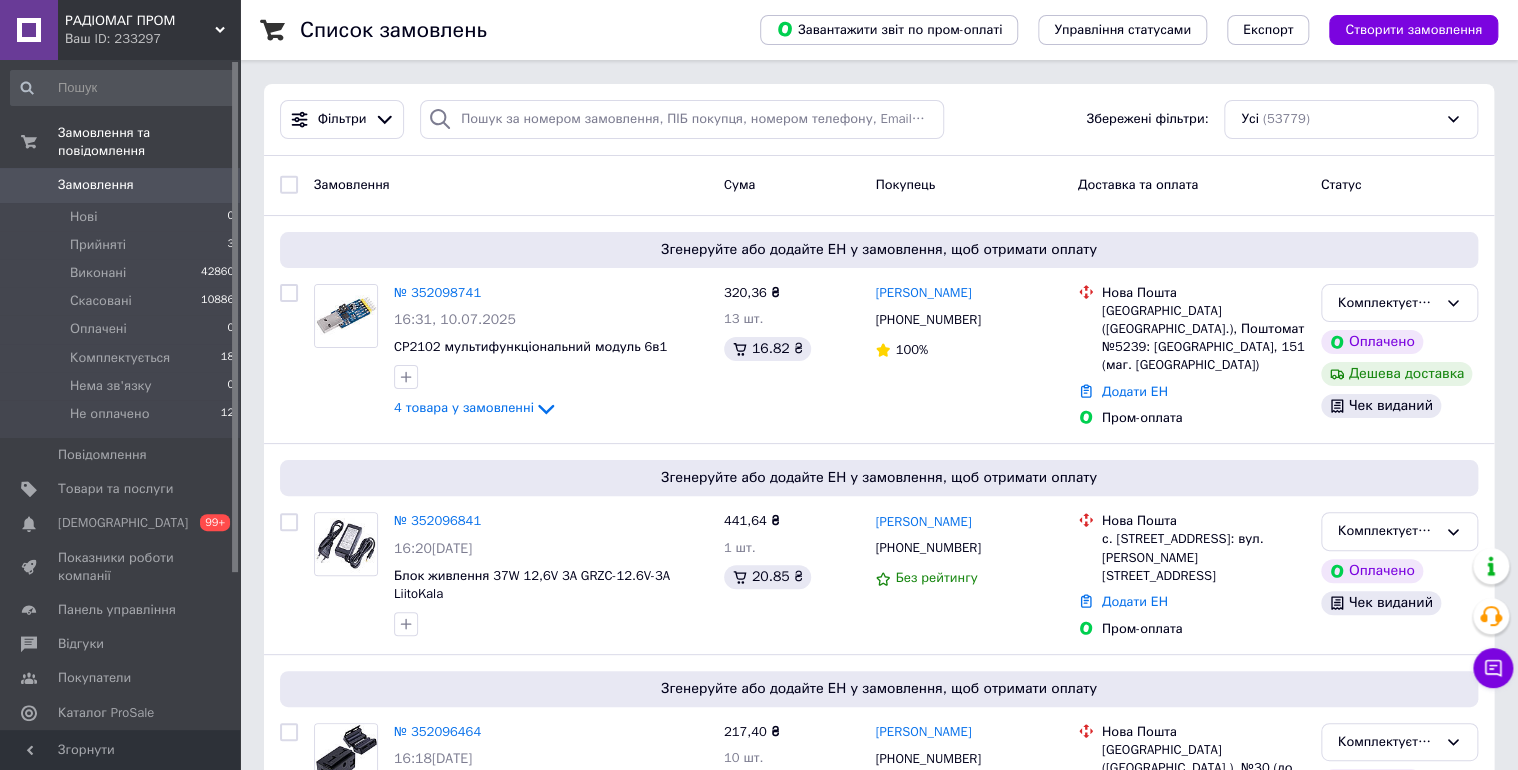 click on "Замовлення" at bounding box center (96, 185) 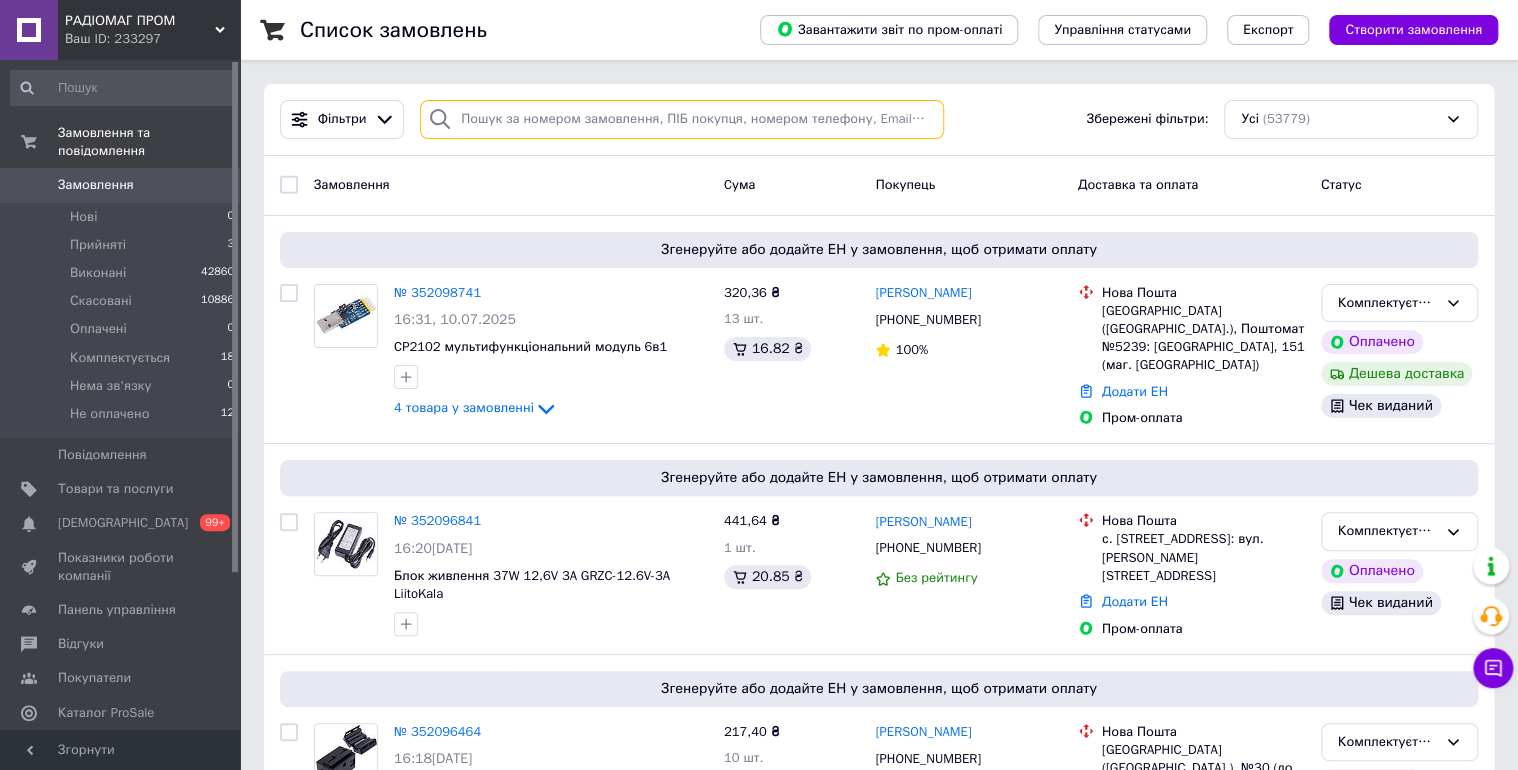 click at bounding box center [682, 119] 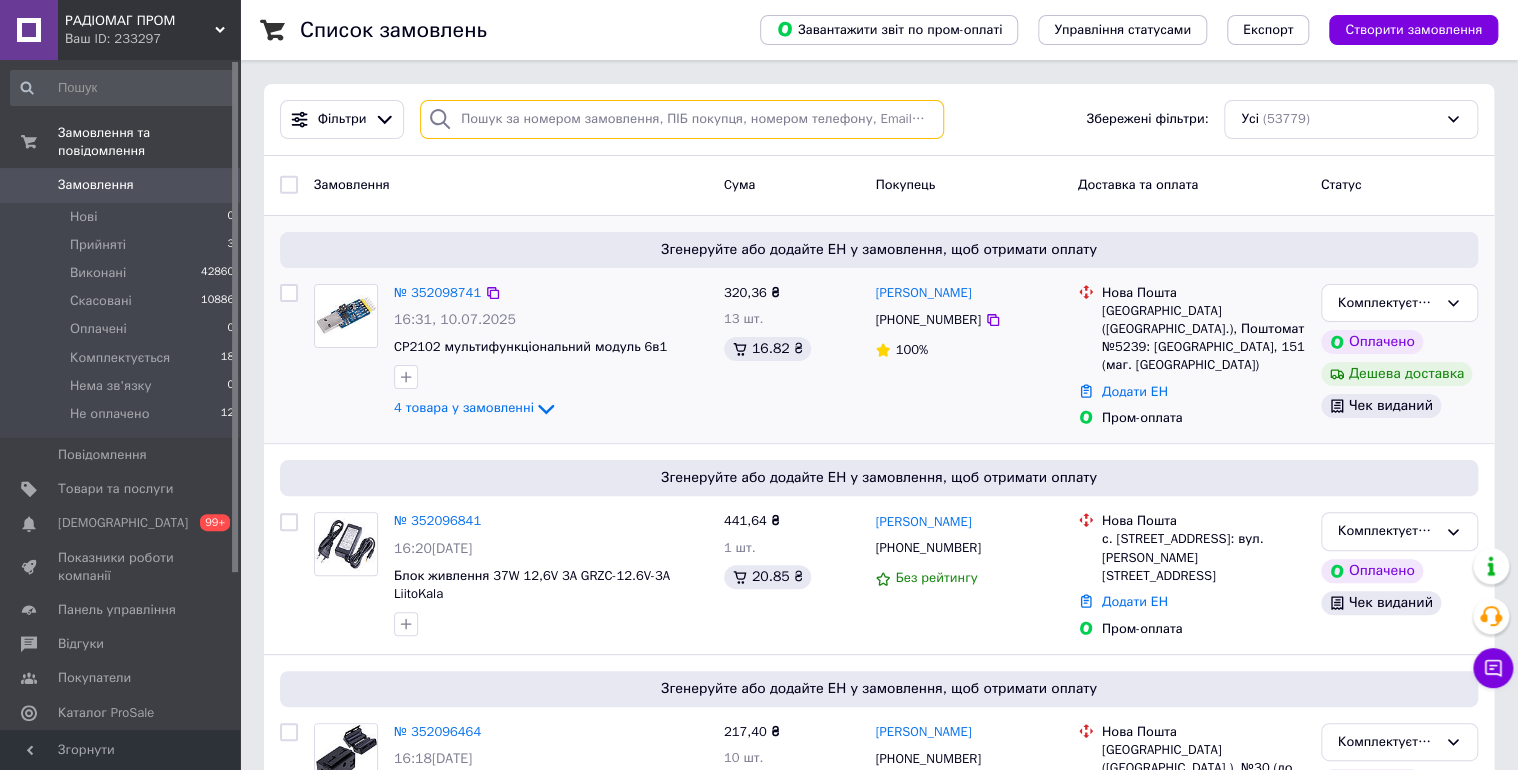 paste on "352103746" 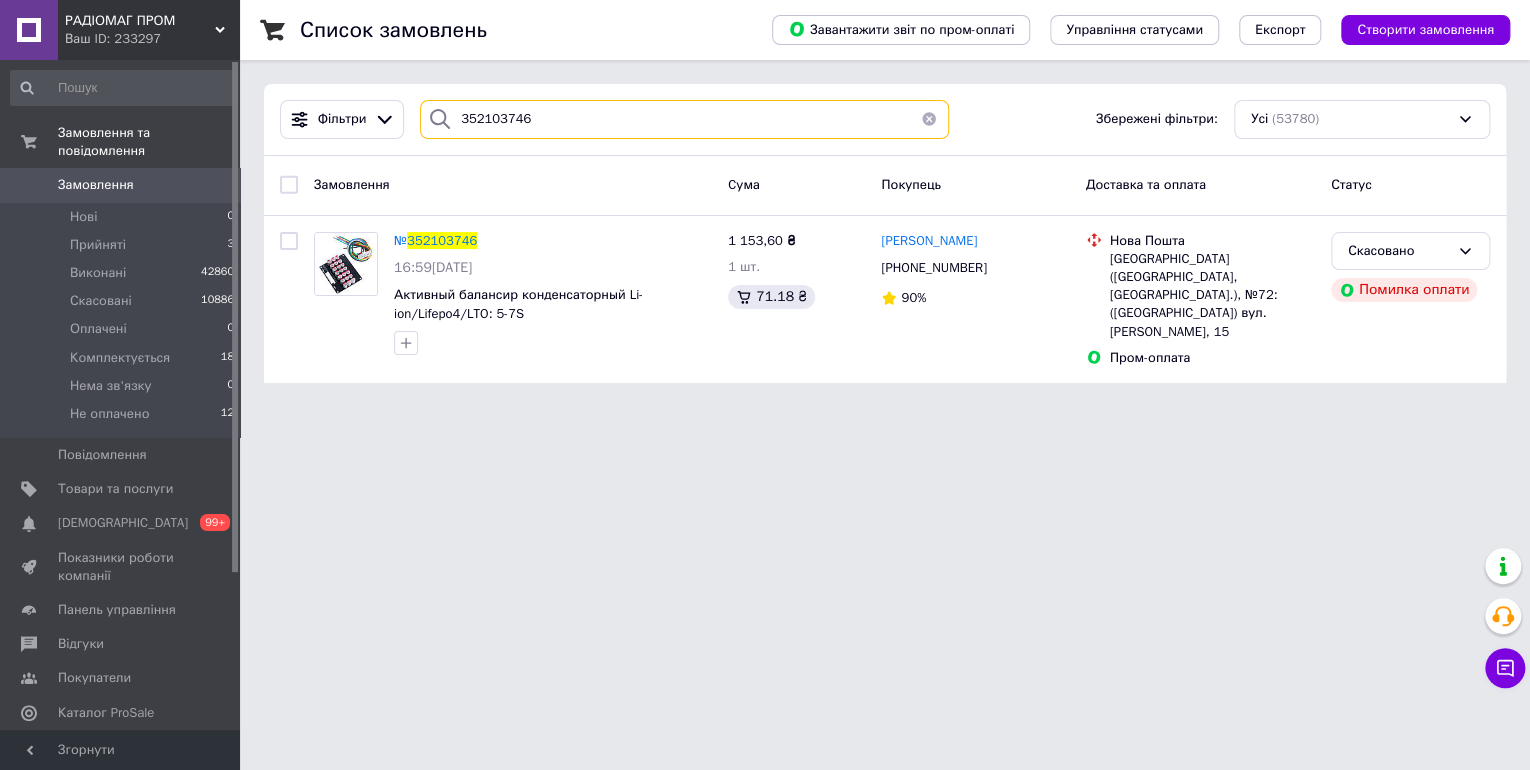 type on "352103746" 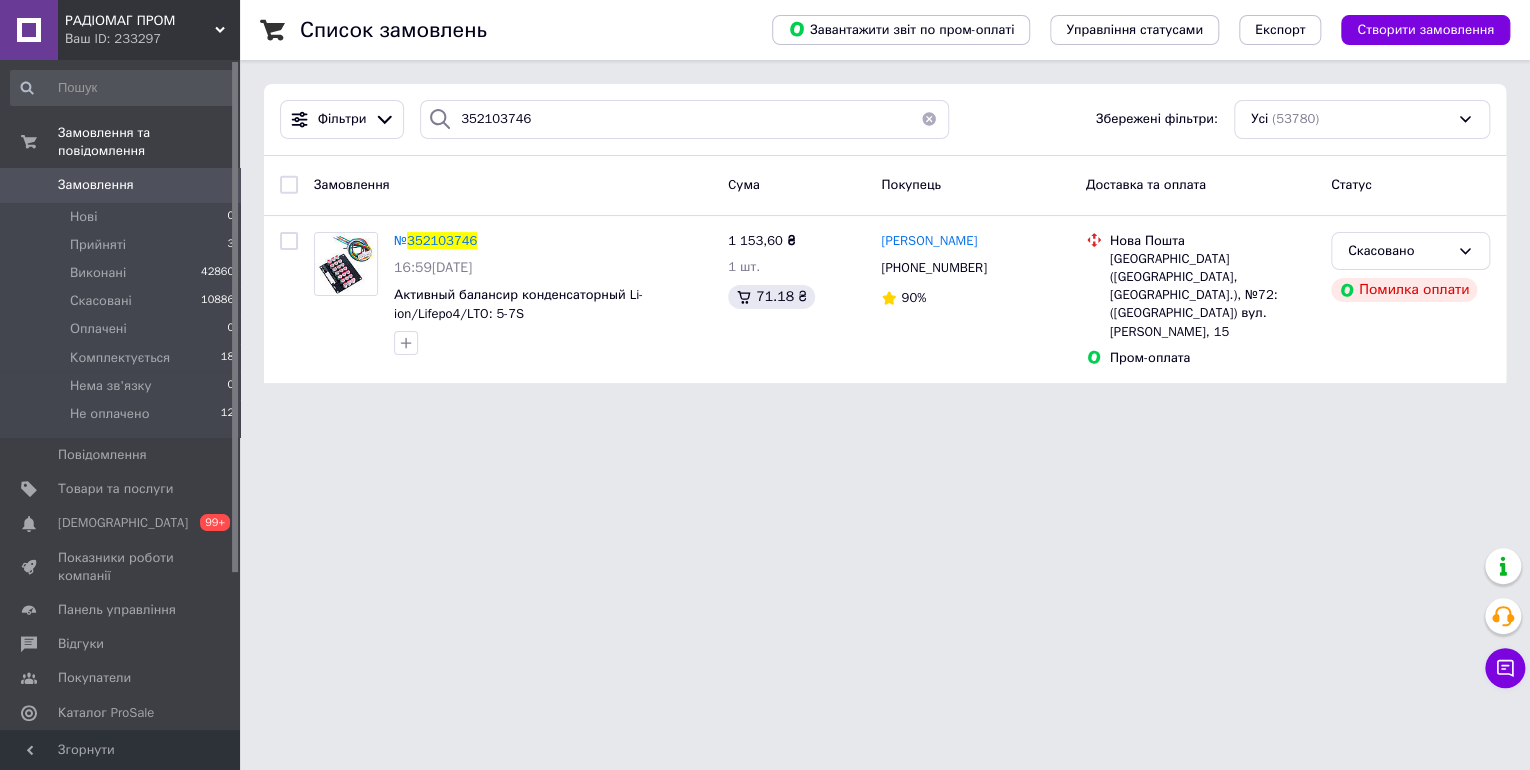 click on "Замовлення" at bounding box center (121, 185) 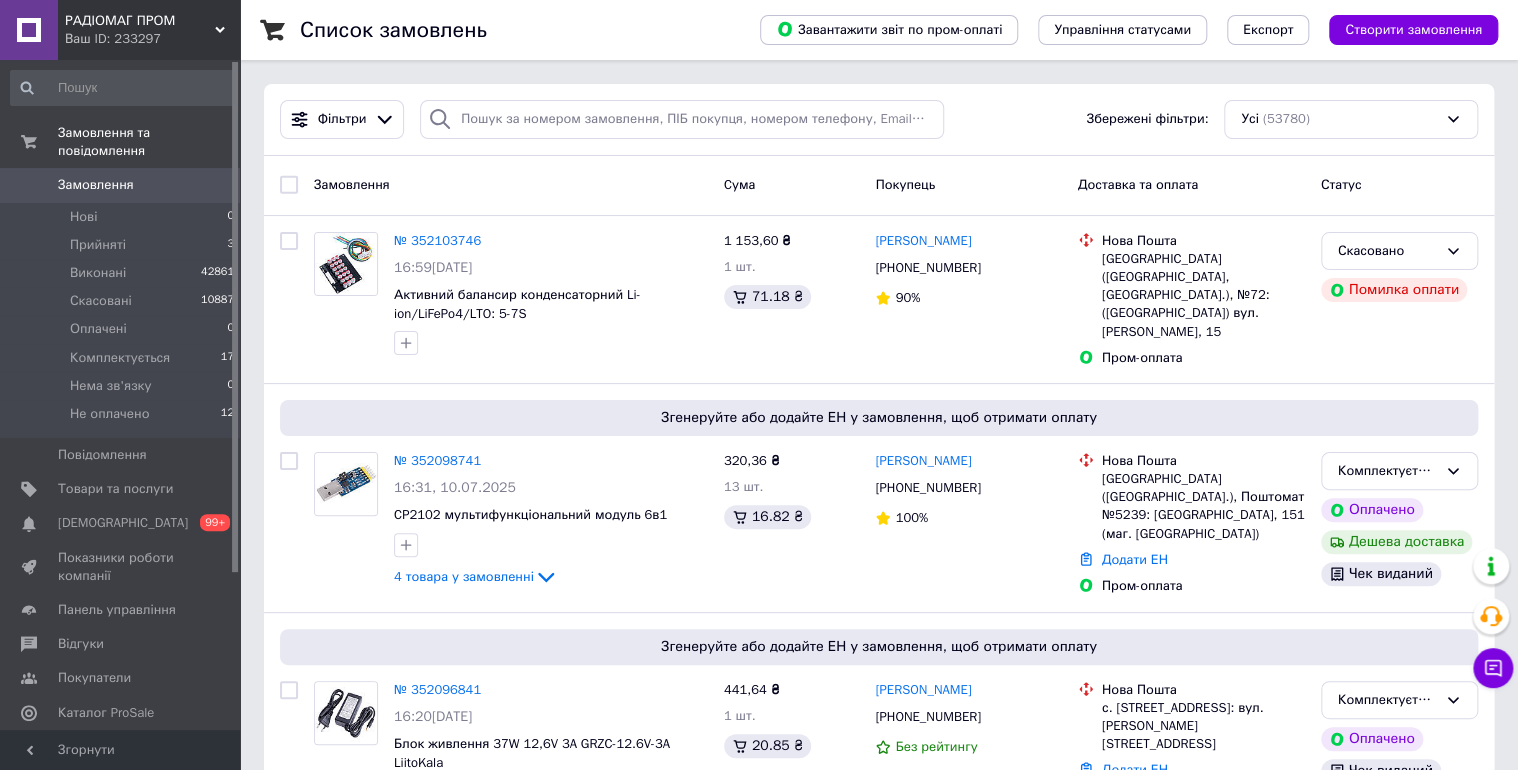 click on "Замовлення" at bounding box center (96, 185) 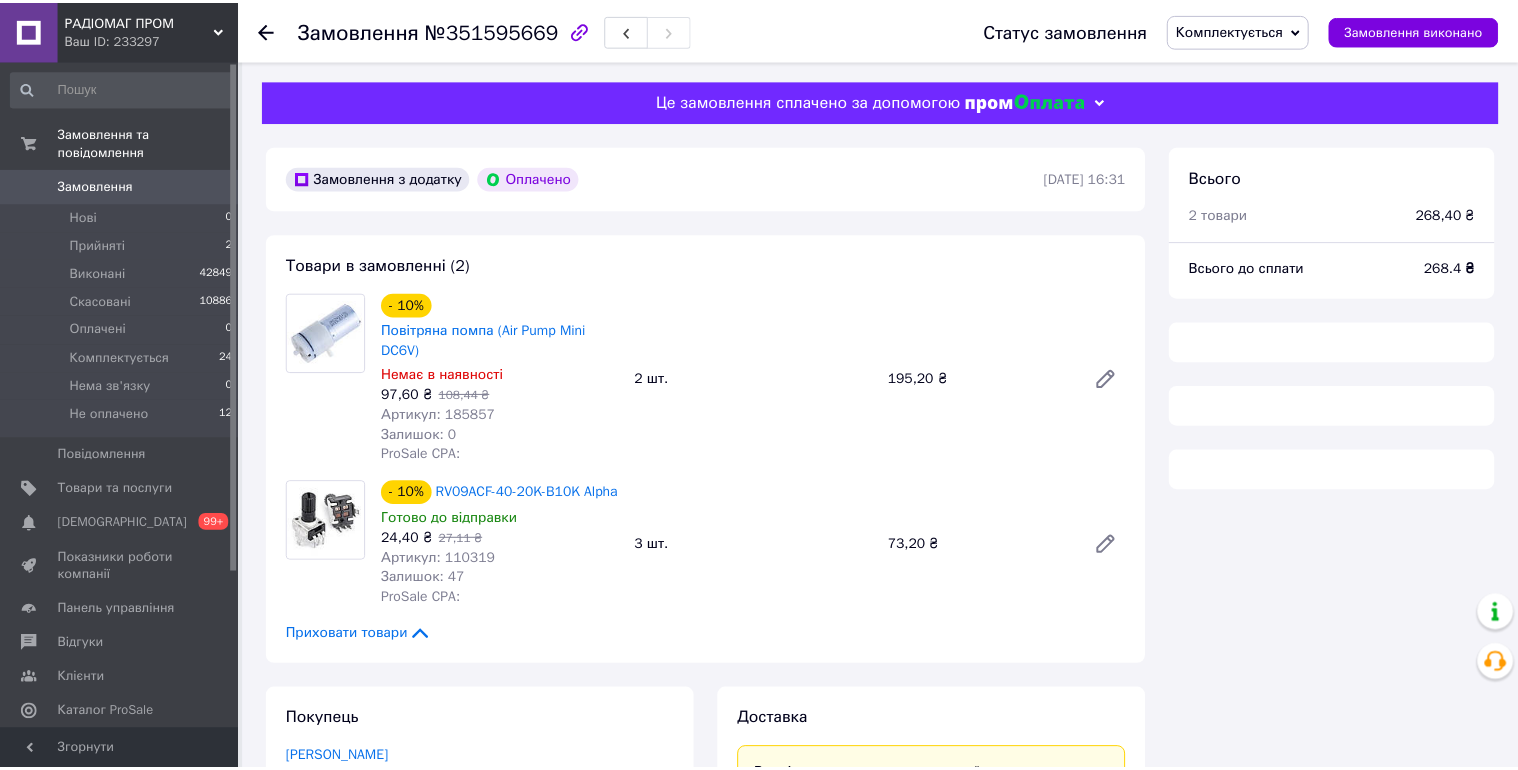 scroll, scrollTop: 0, scrollLeft: 0, axis: both 